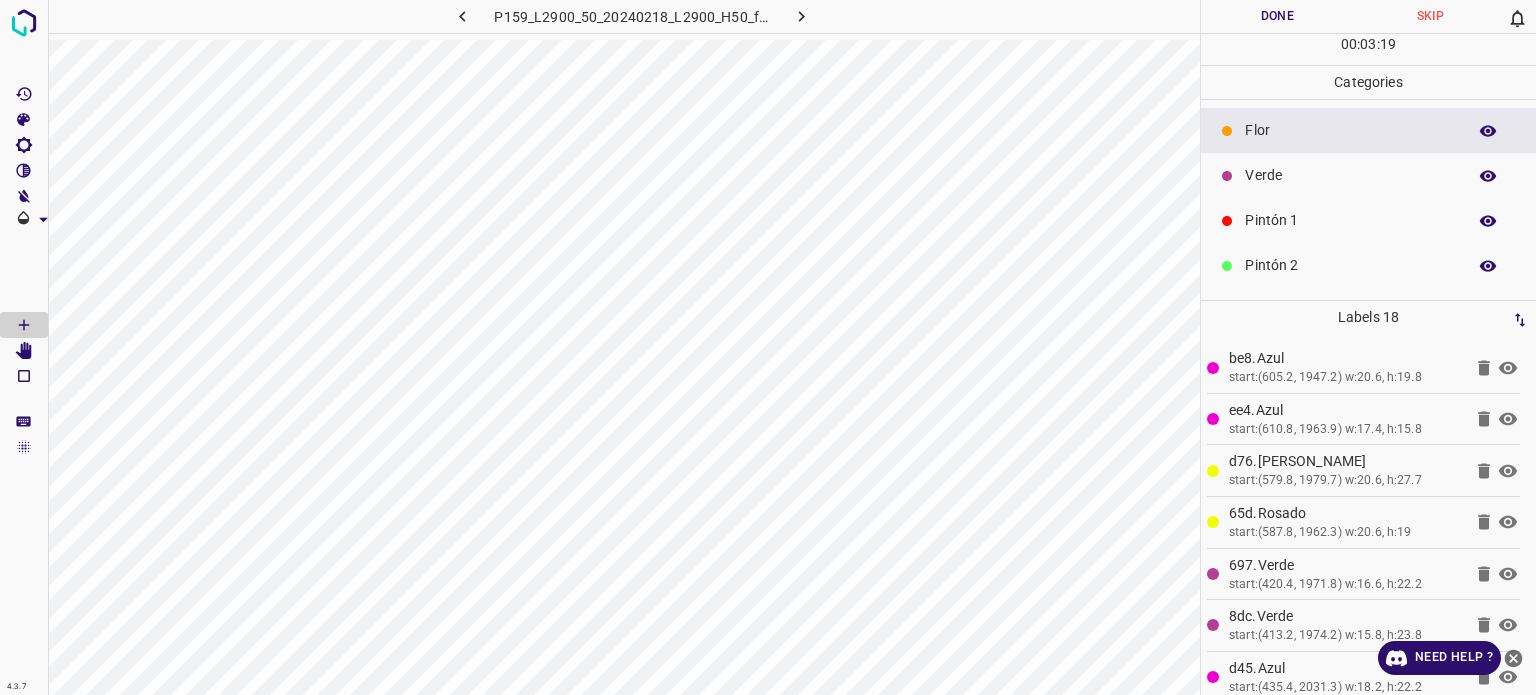 scroll, scrollTop: 0, scrollLeft: 0, axis: both 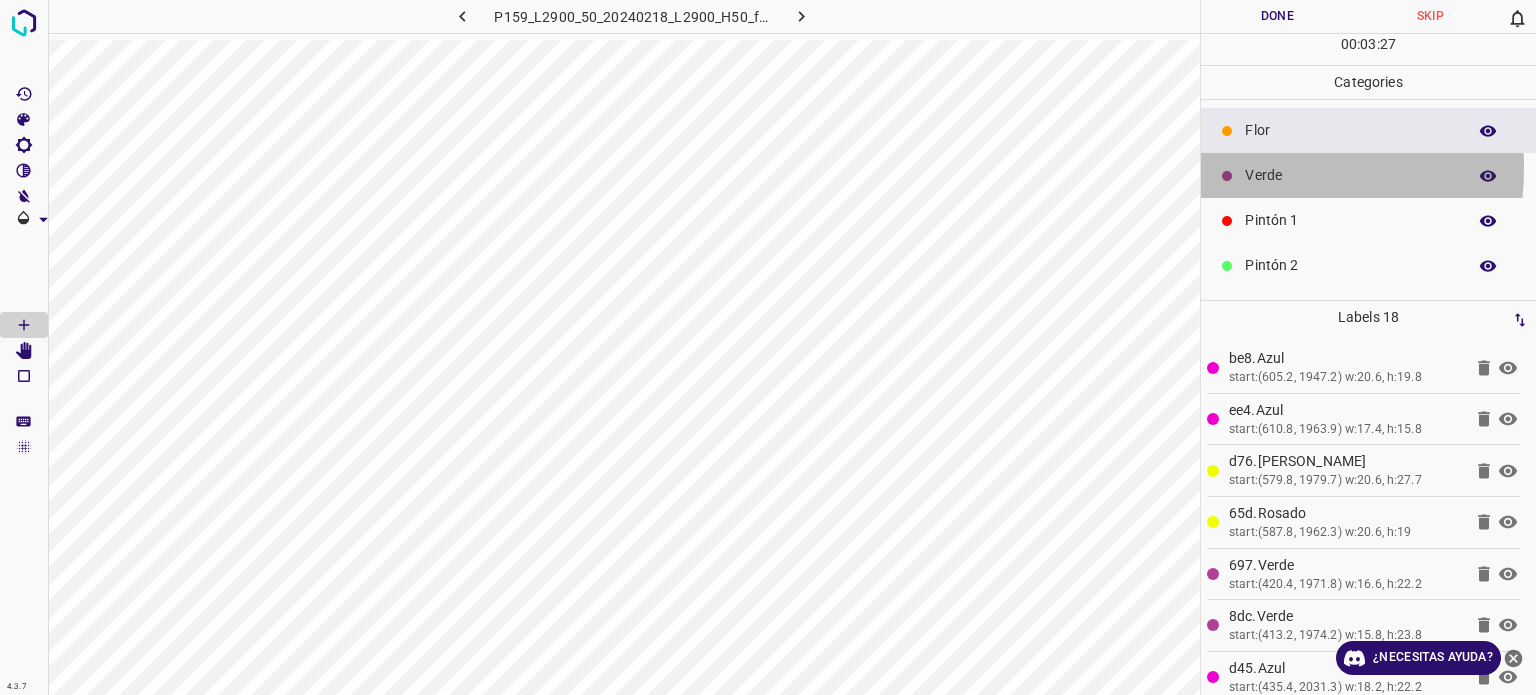 click on "Verde" at bounding box center (1368, 175) 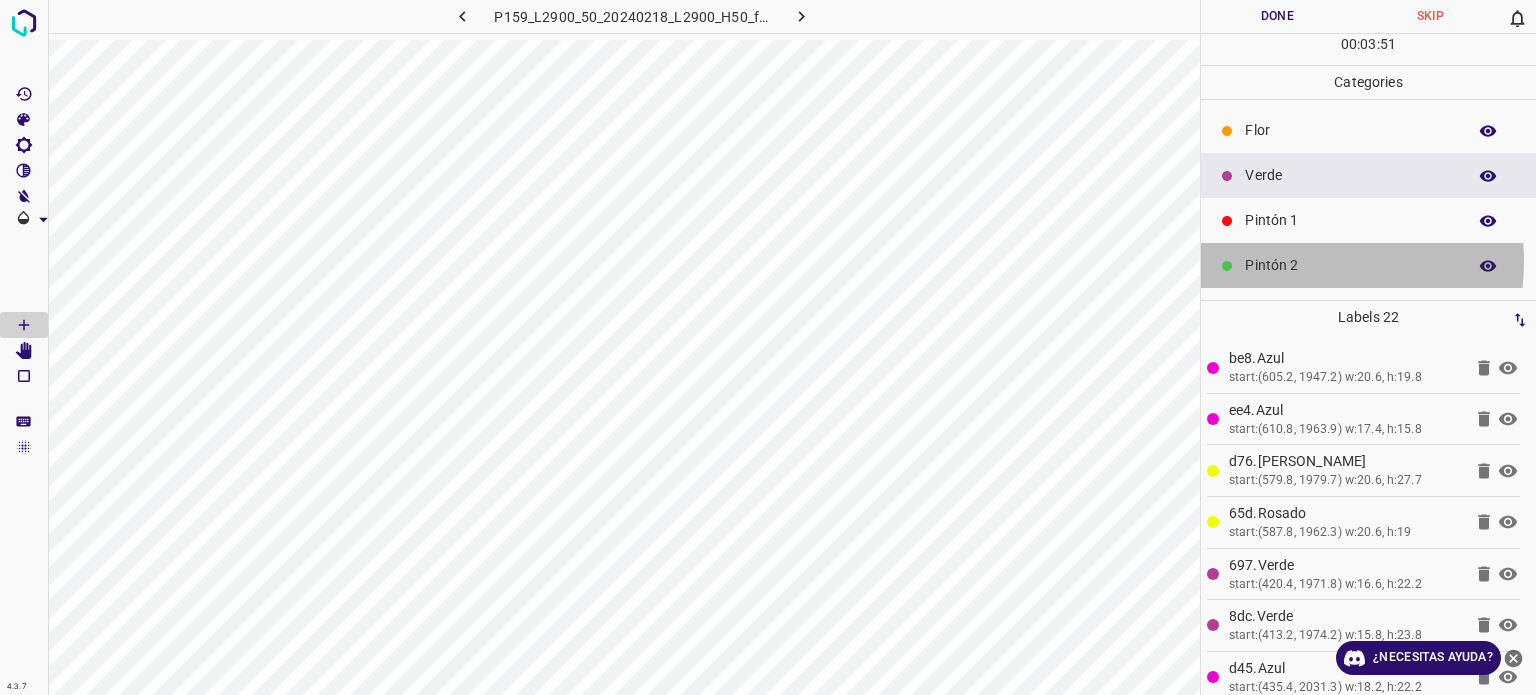 click on "Pintón 2" at bounding box center [1350, 265] 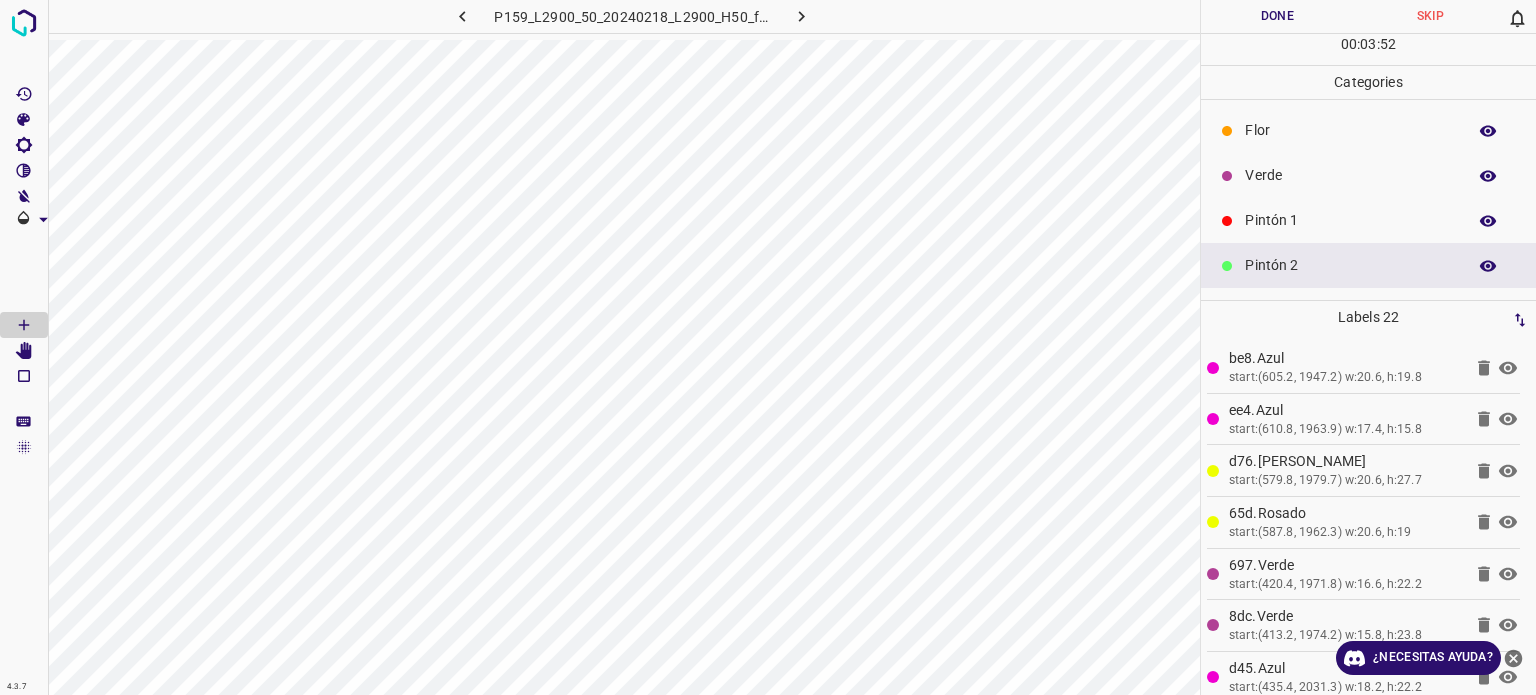 scroll, scrollTop: 100, scrollLeft: 0, axis: vertical 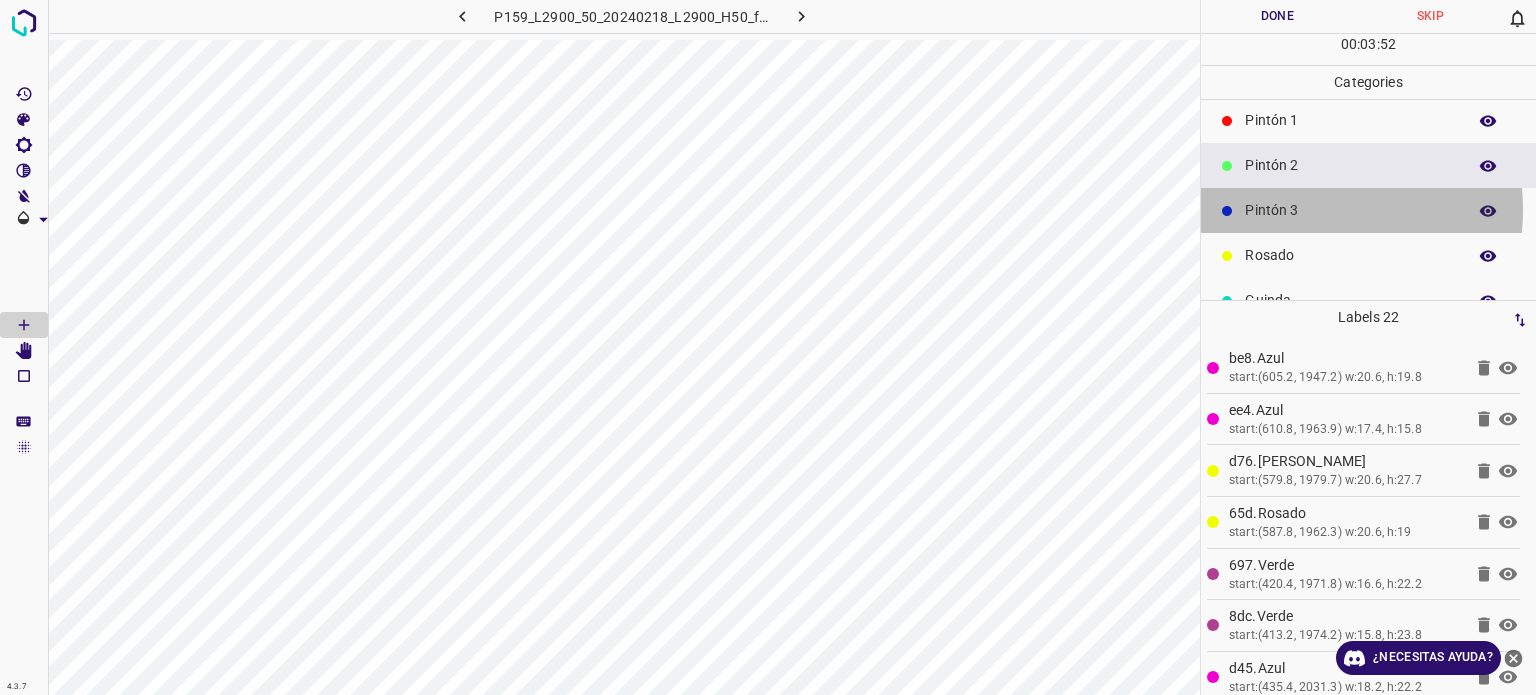 click on "Pintón 3" at bounding box center (1350, 210) 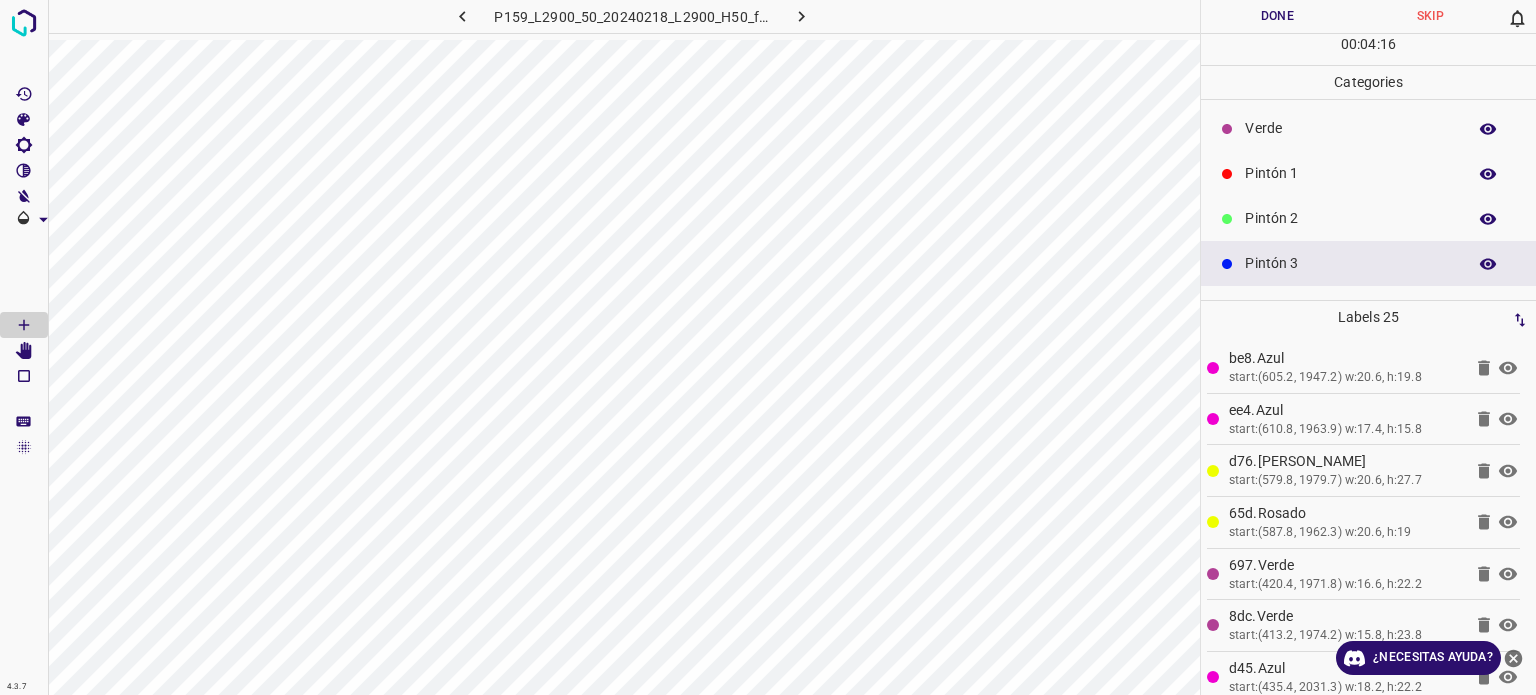 scroll, scrollTop: 0, scrollLeft: 0, axis: both 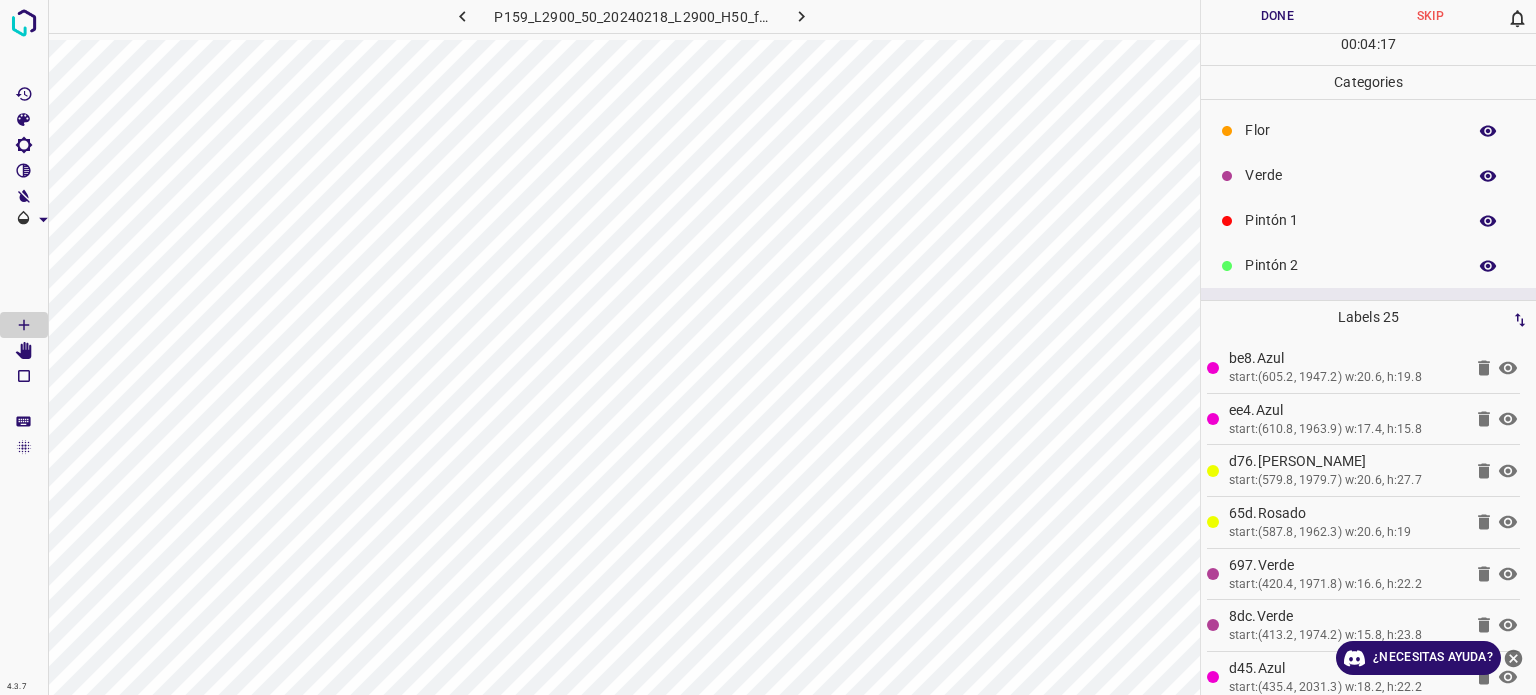 click on "Verde" at bounding box center (1350, 175) 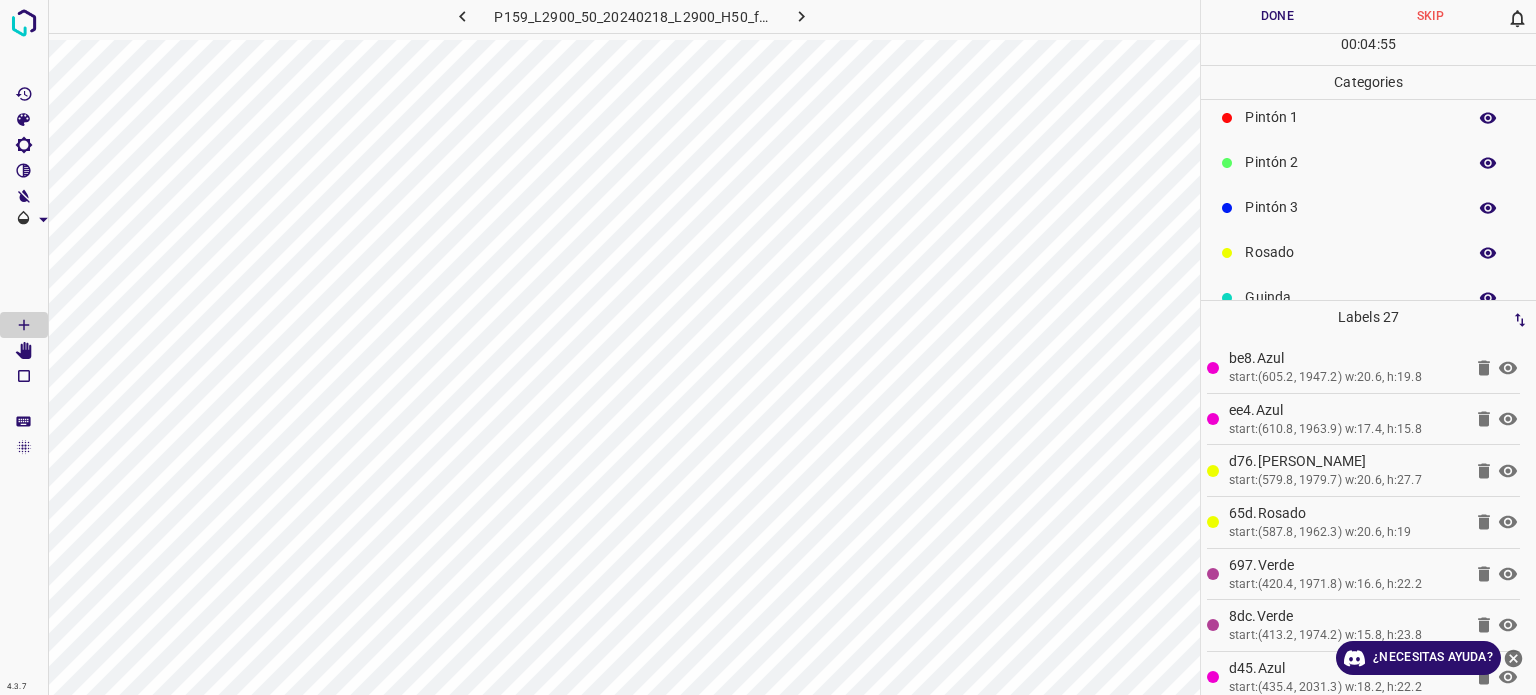 scroll, scrollTop: 176, scrollLeft: 0, axis: vertical 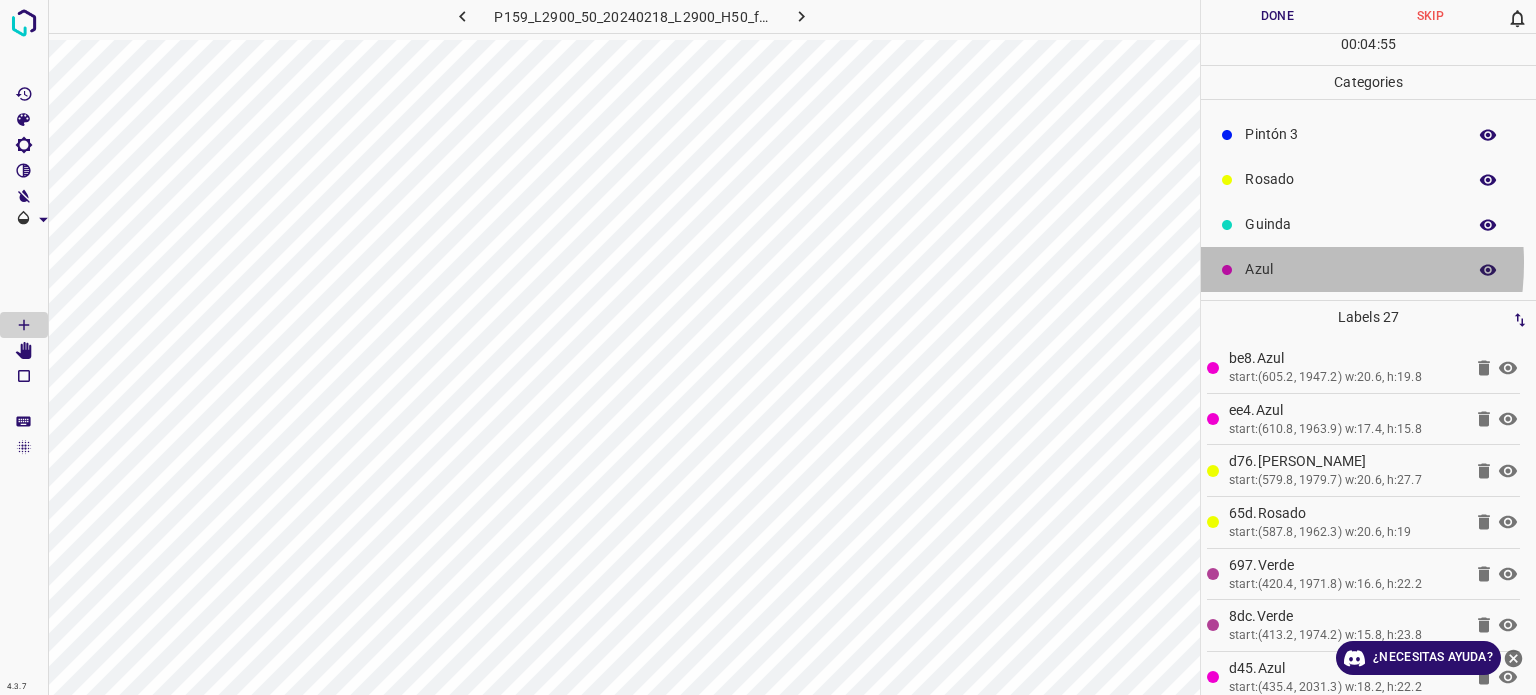 click on "Azul" at bounding box center [1350, 269] 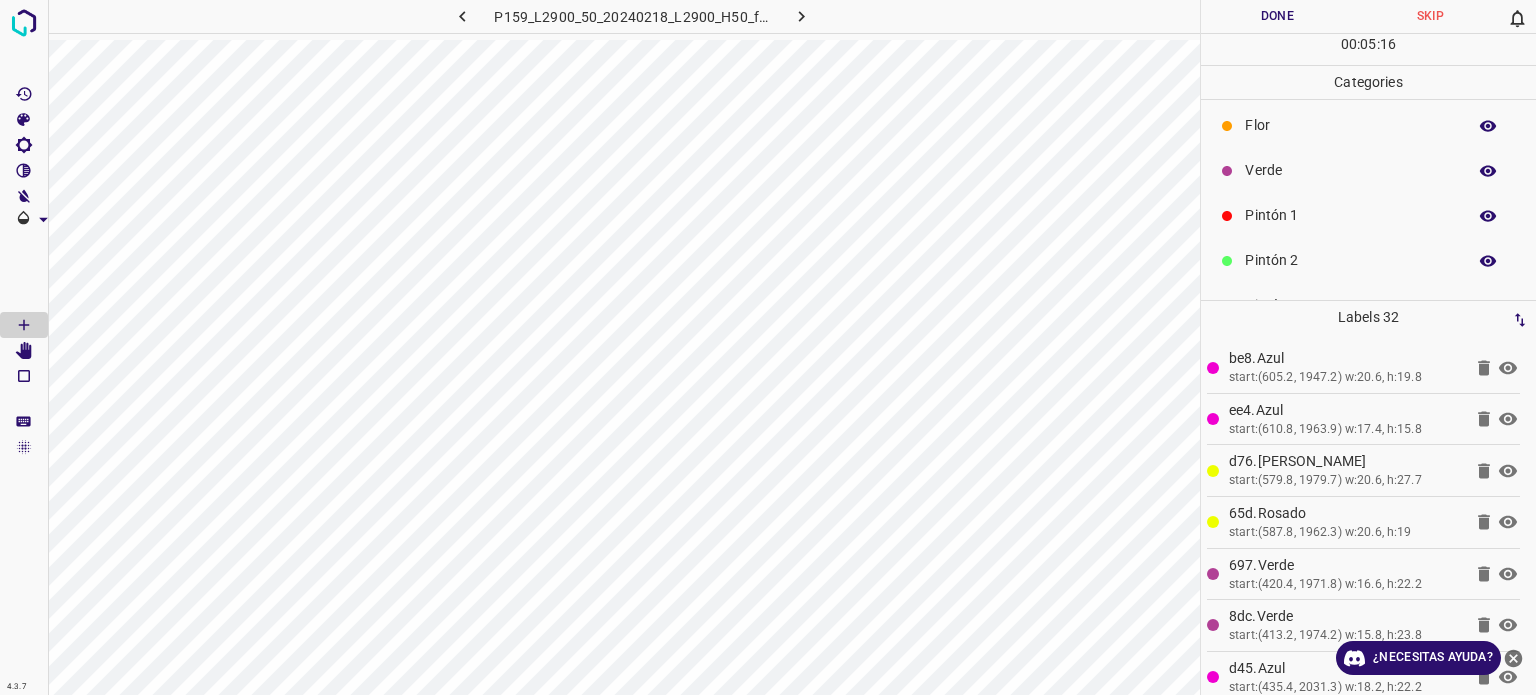 scroll, scrollTop: 0, scrollLeft: 0, axis: both 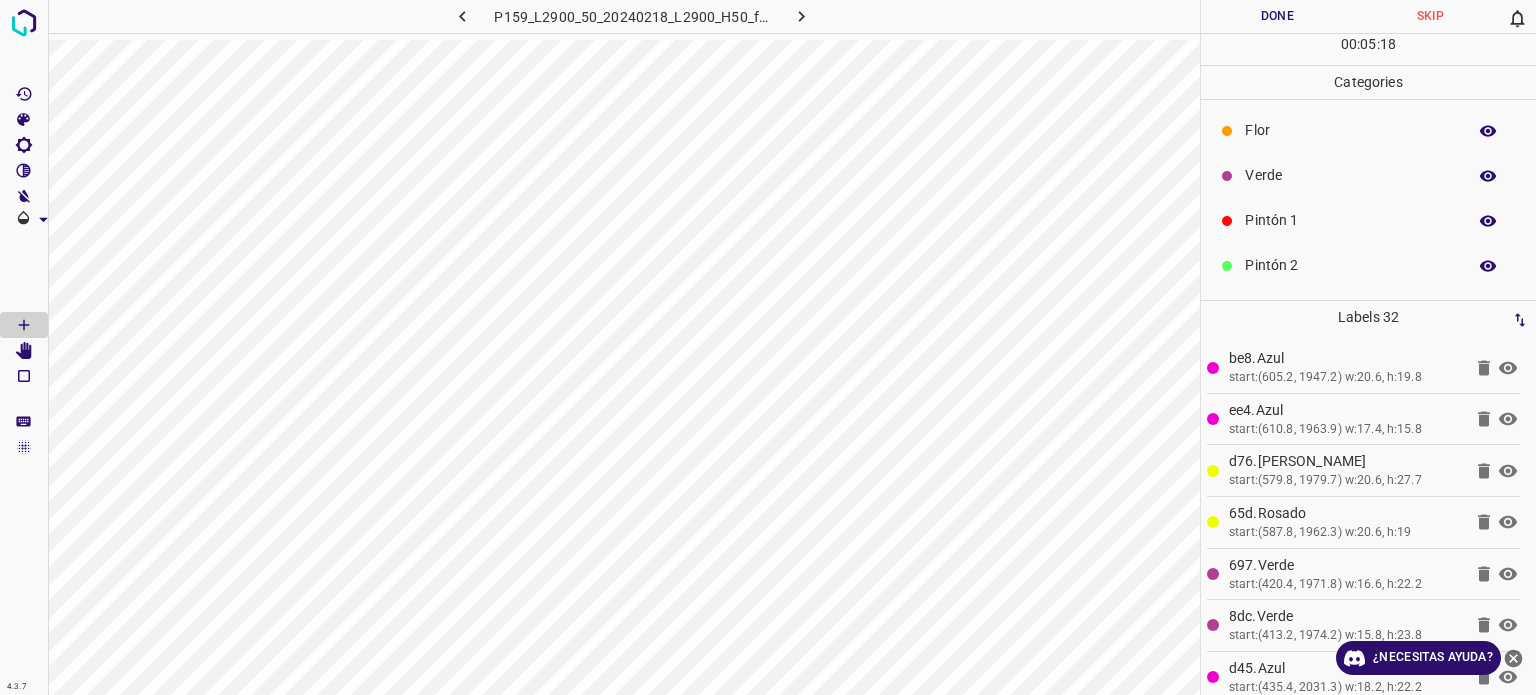 click on "Verde" at bounding box center [1350, 175] 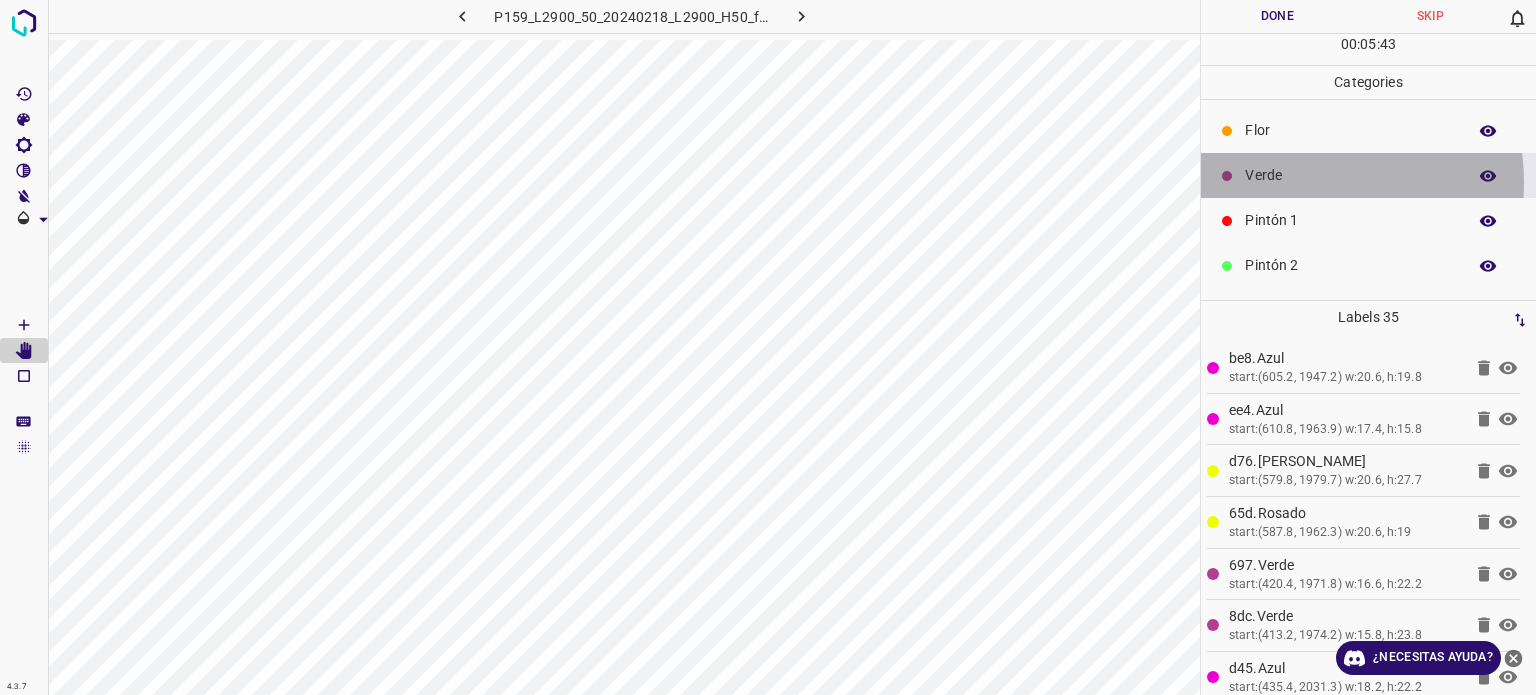 click on "Verde" at bounding box center [1350, 175] 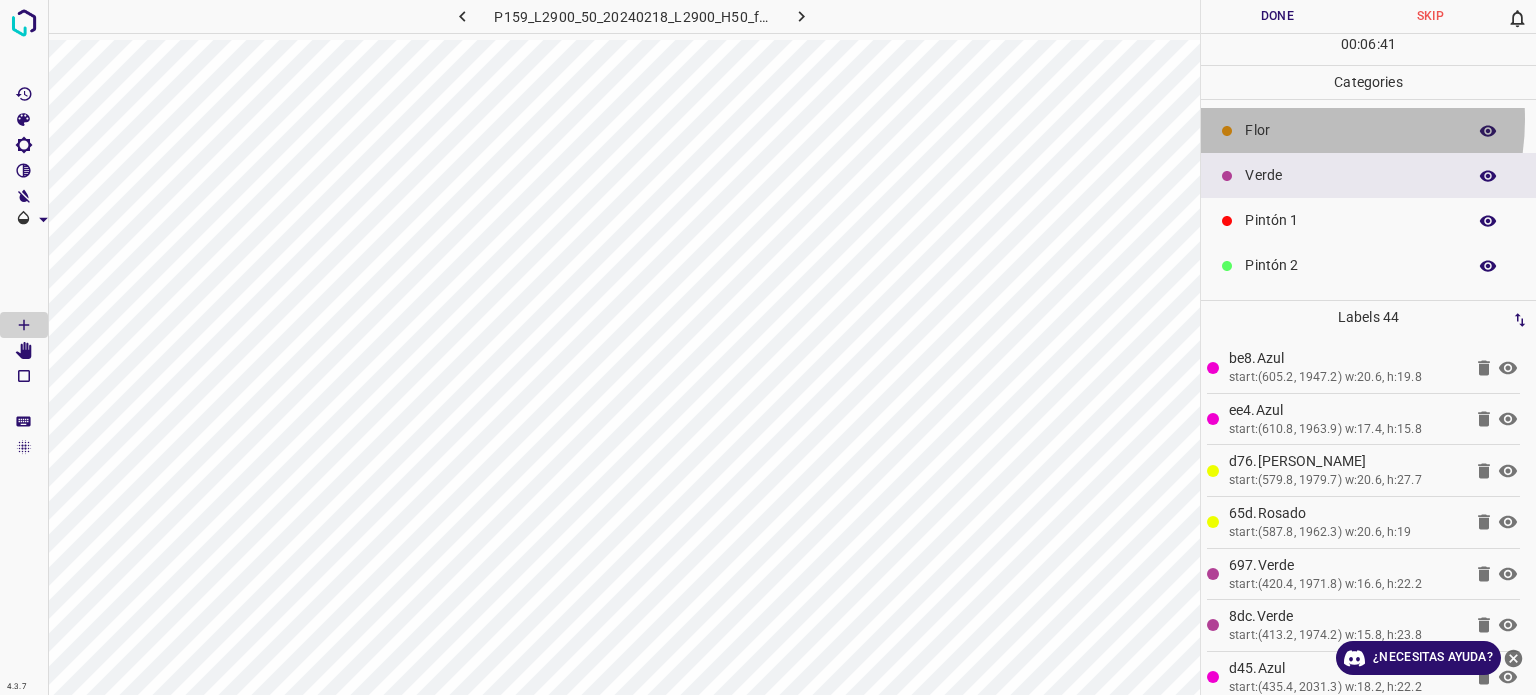 click on "Flor" at bounding box center (1350, 130) 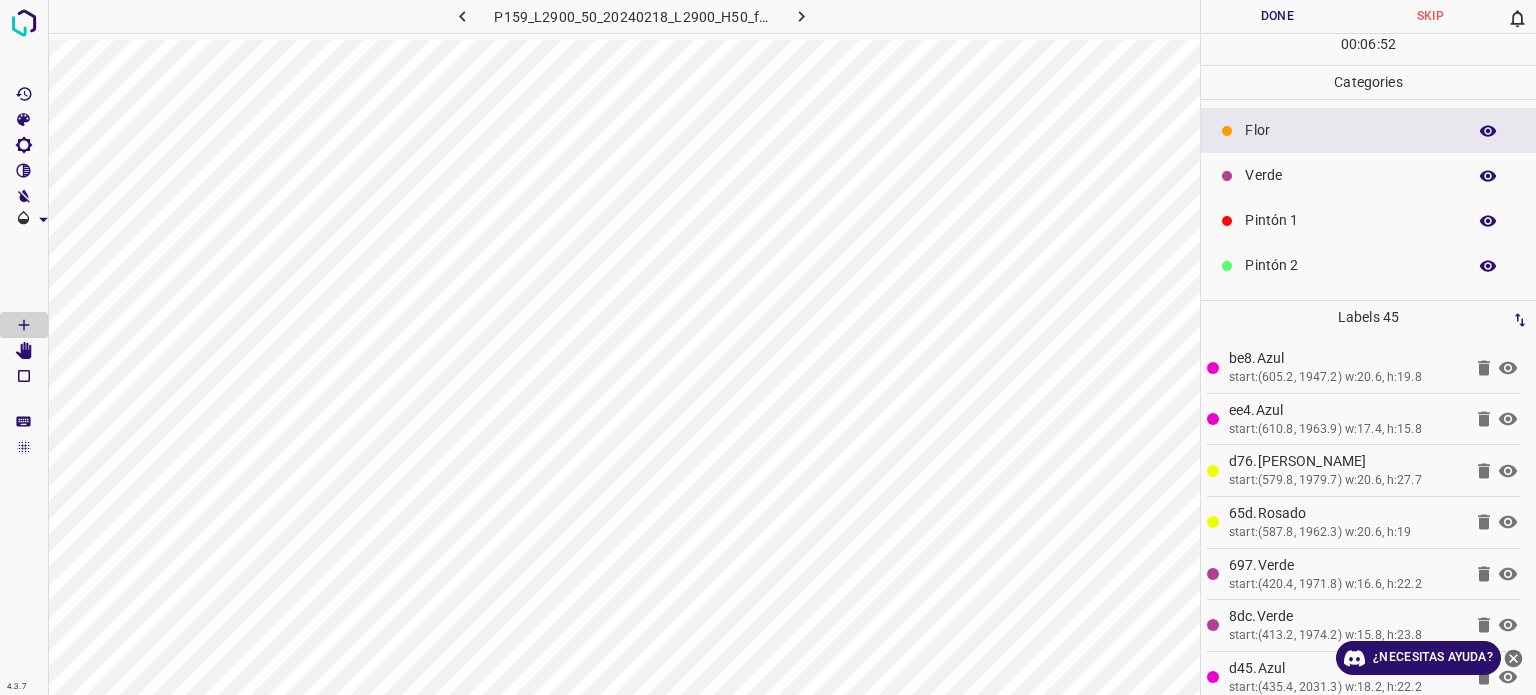 click on "Verde" at bounding box center (1368, 175) 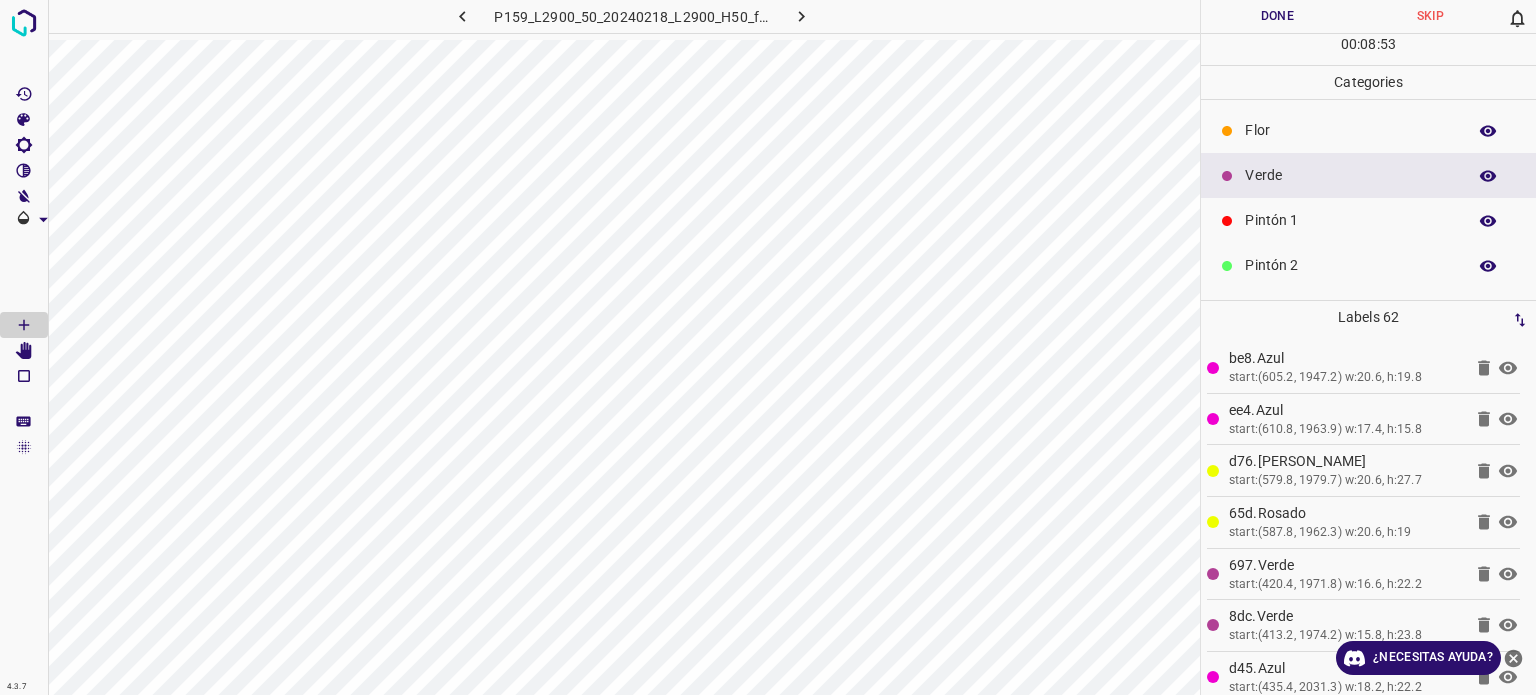 click on "Flor" at bounding box center [1368, 130] 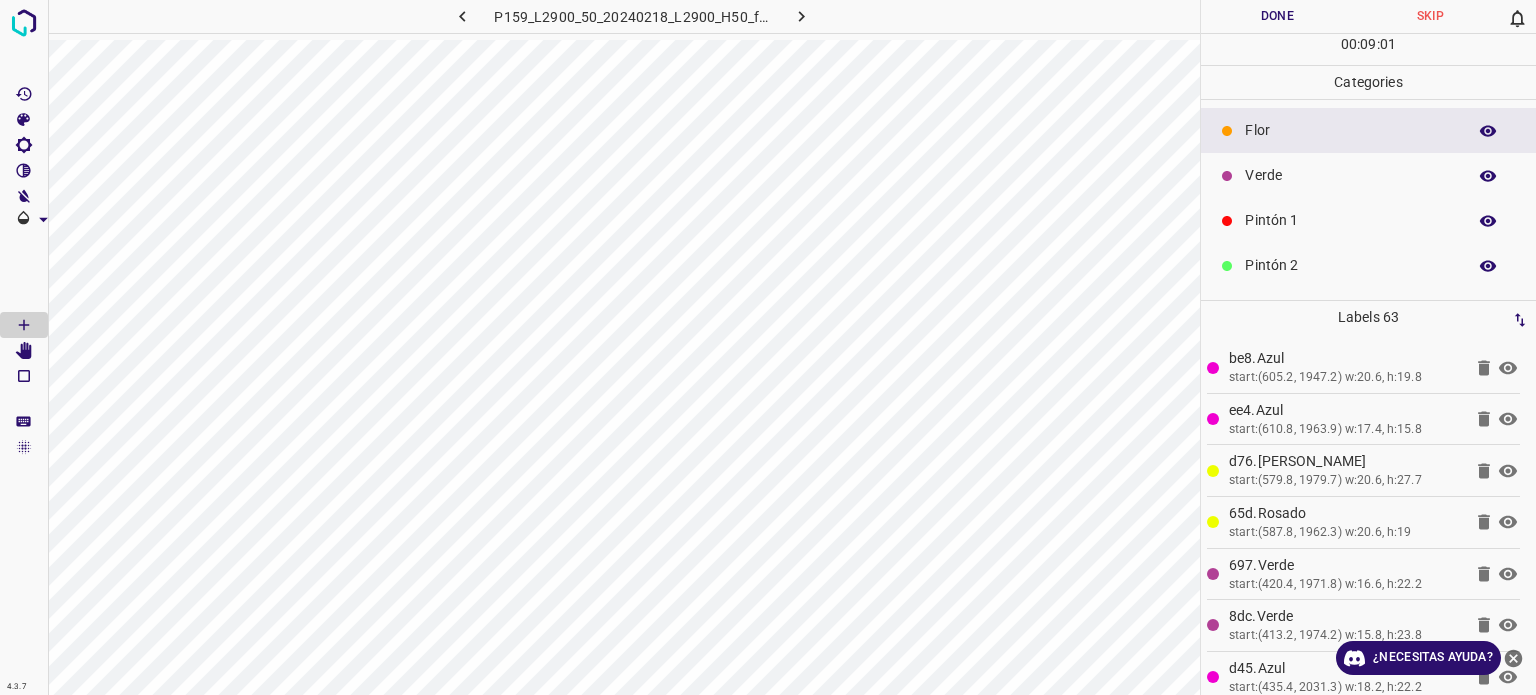 click on "Verde" at bounding box center [1368, 175] 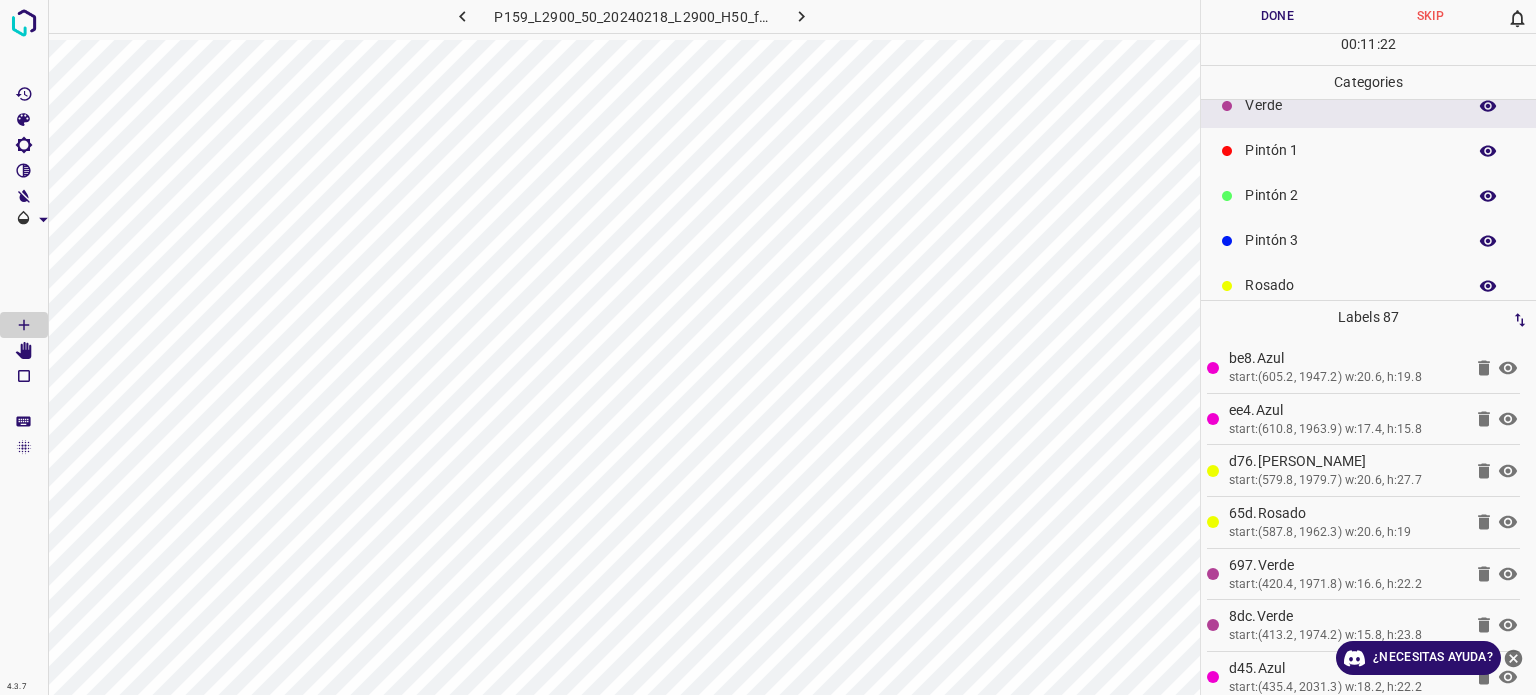 scroll, scrollTop: 100, scrollLeft: 0, axis: vertical 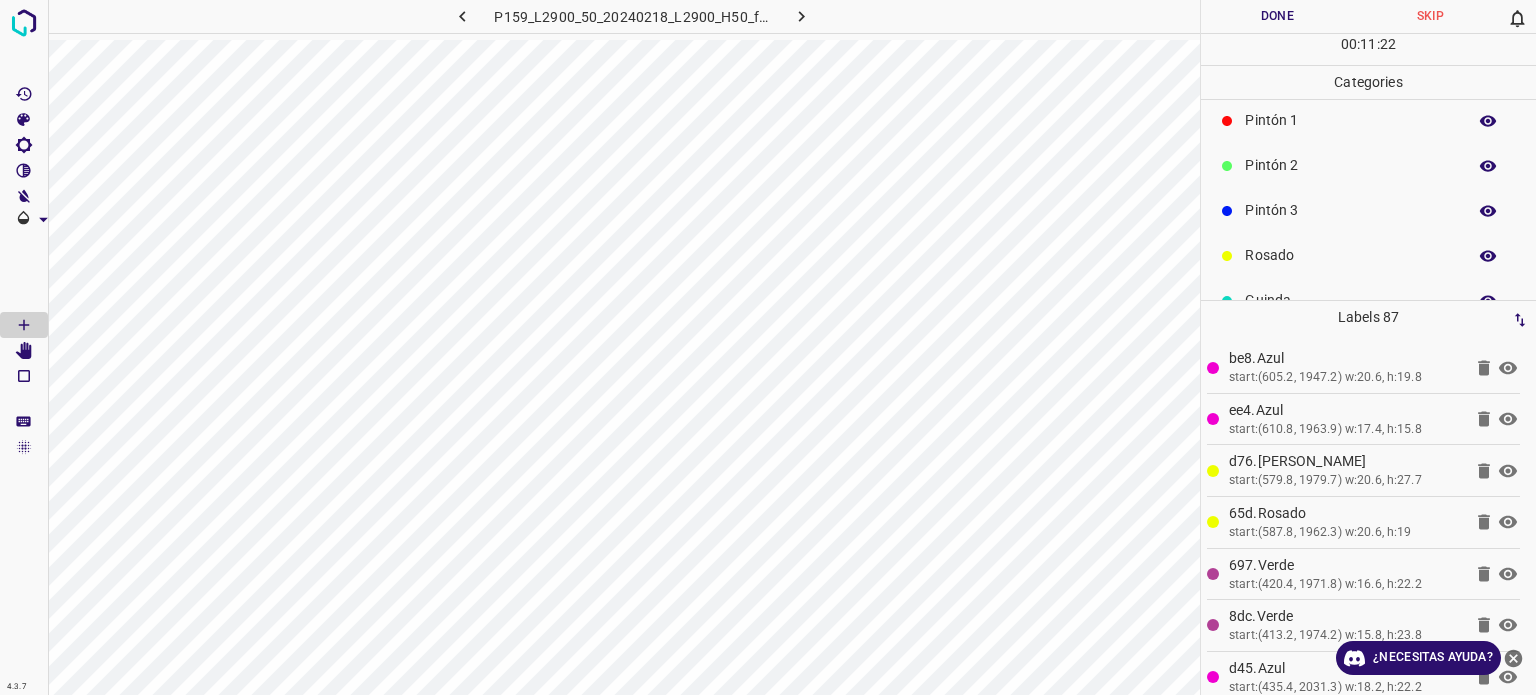 click on "Pintón 3" at bounding box center [1368, 210] 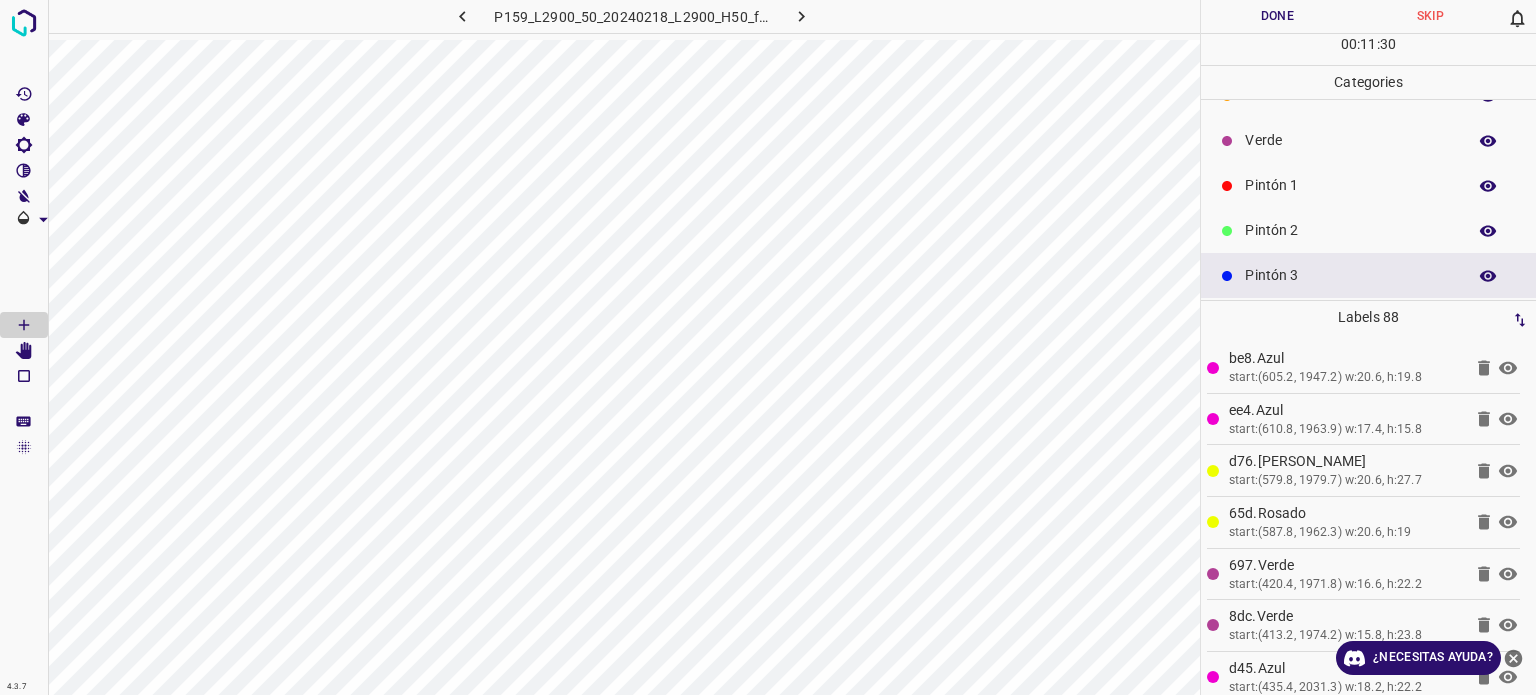 scroll, scrollTop: 0, scrollLeft: 0, axis: both 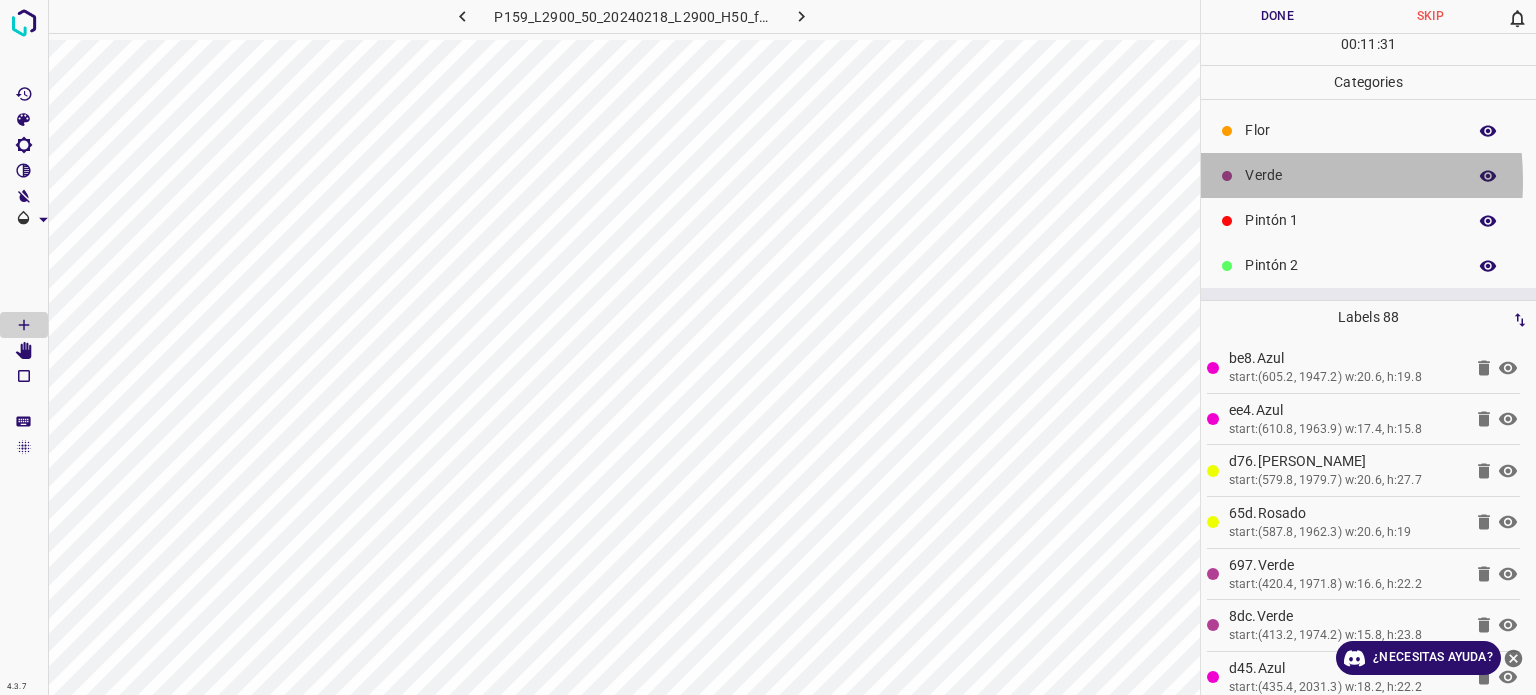 click on "Verde" at bounding box center [1350, 175] 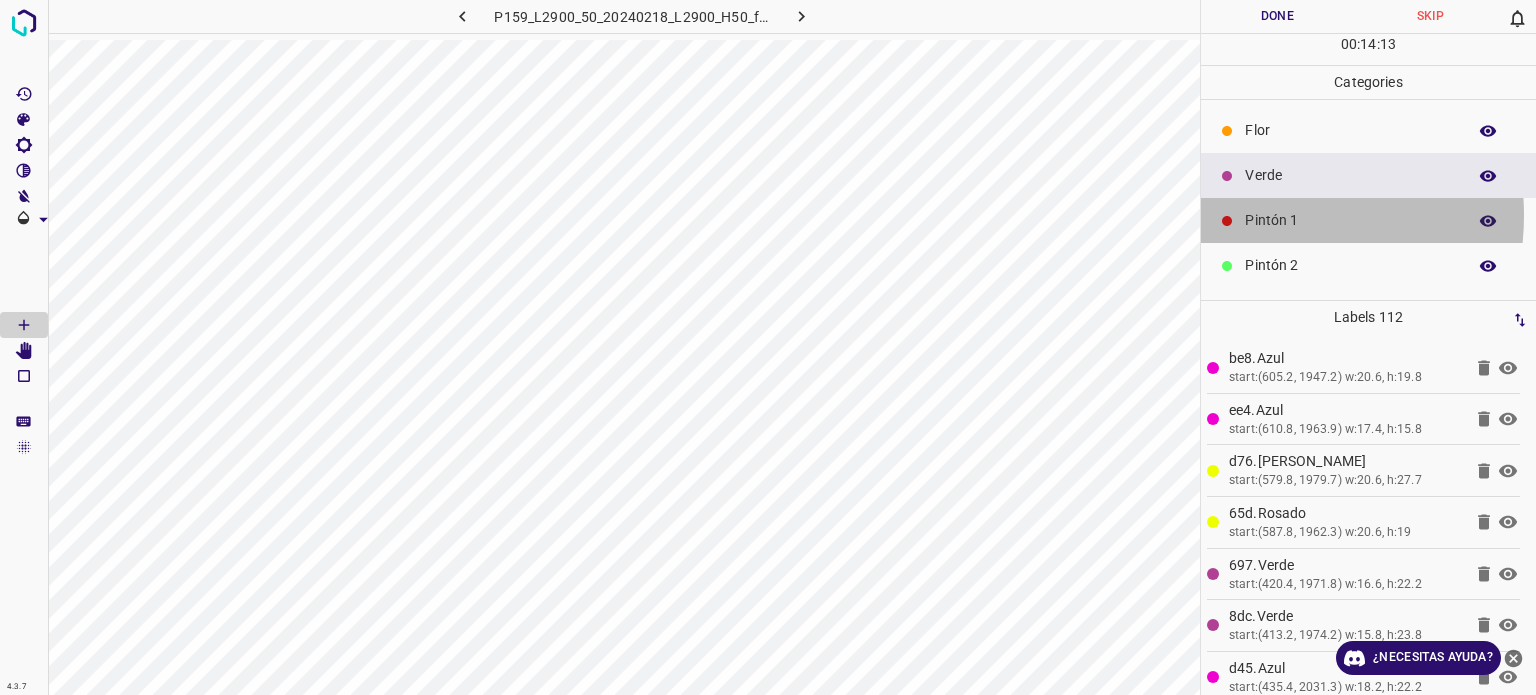 drag, startPoint x: 1256, startPoint y: 215, endPoint x: 1220, endPoint y: 209, distance: 36.496574 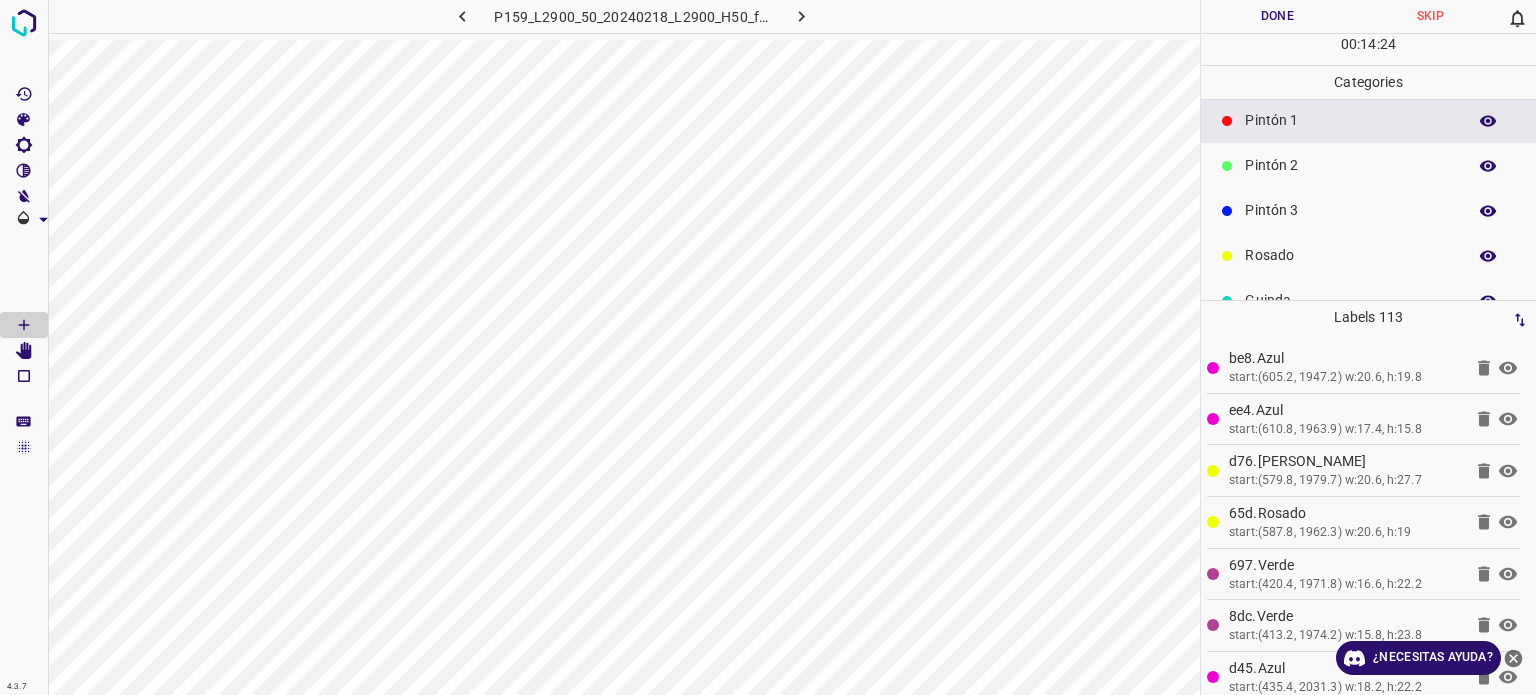 scroll, scrollTop: 176, scrollLeft: 0, axis: vertical 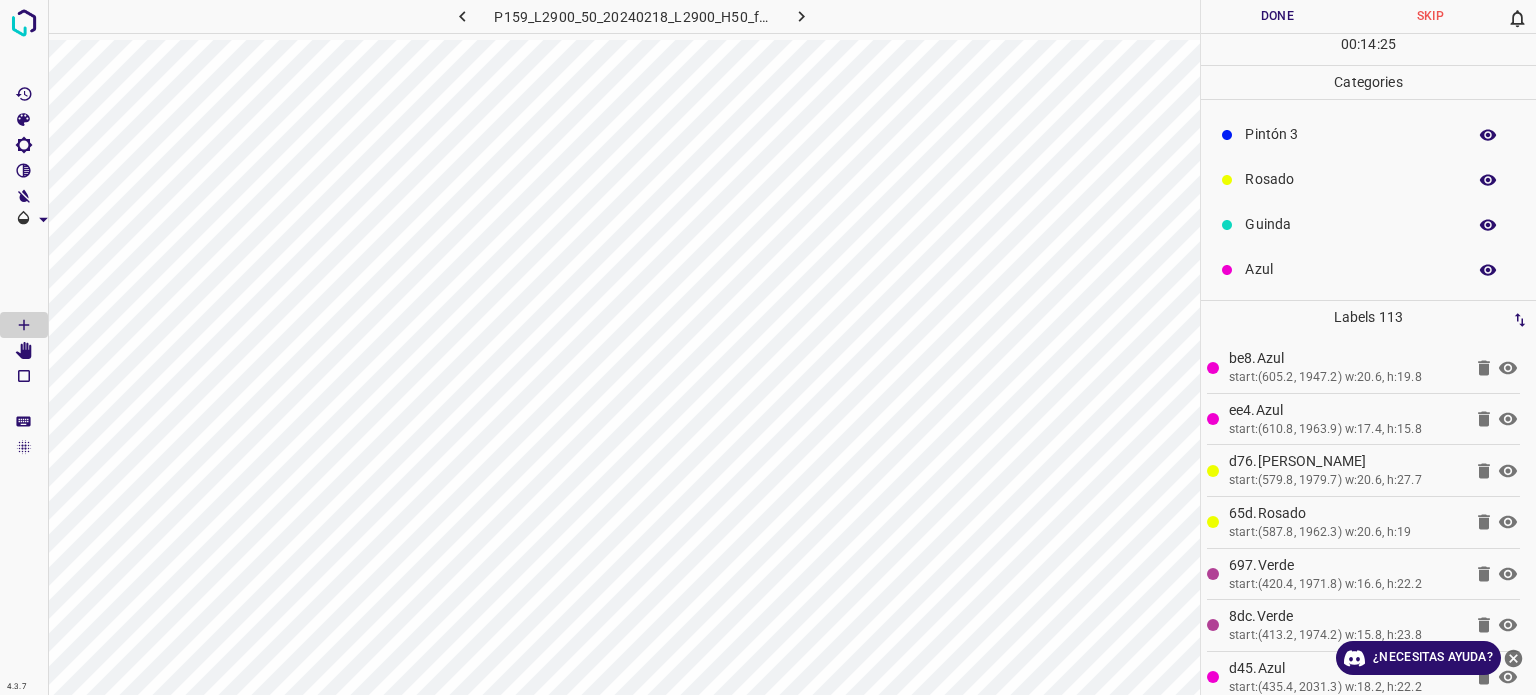click on "Rosado" at bounding box center [1350, 179] 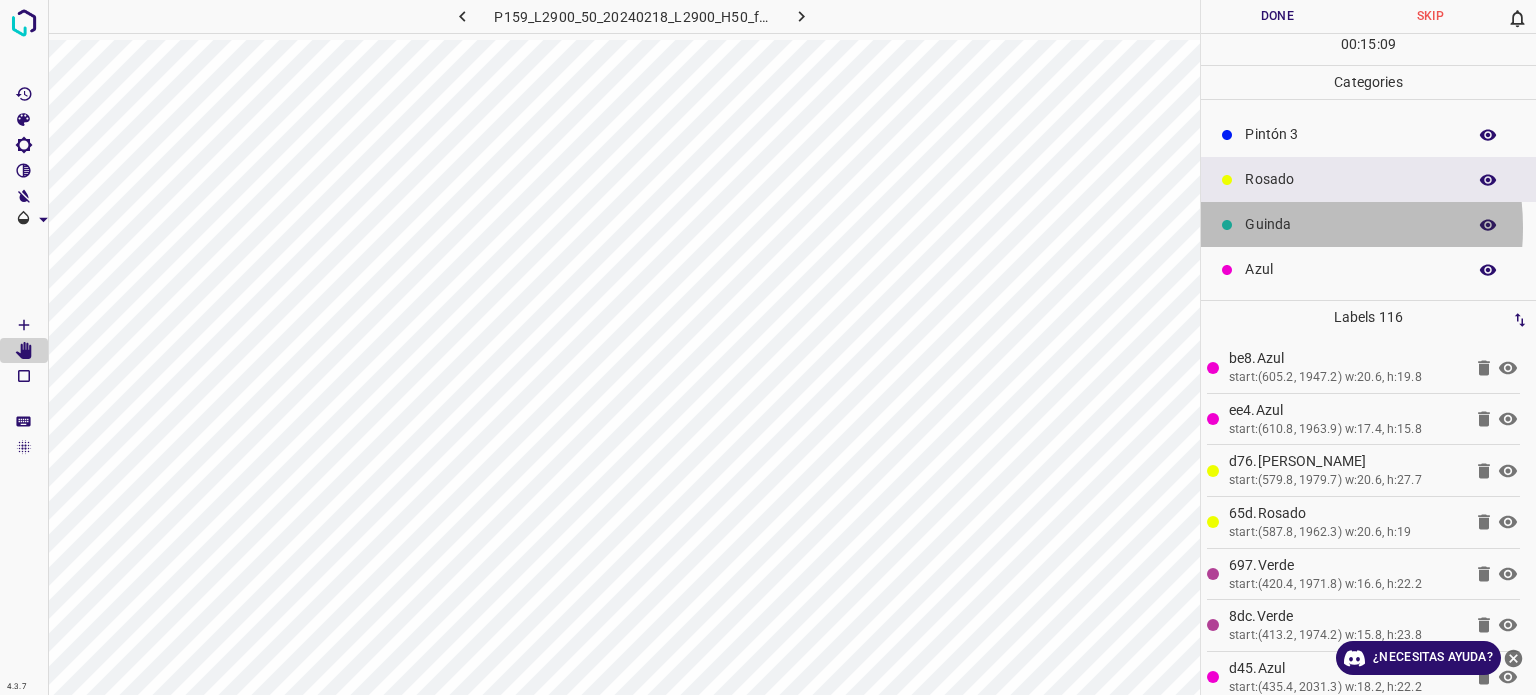 click on "Guinda" at bounding box center (1350, 224) 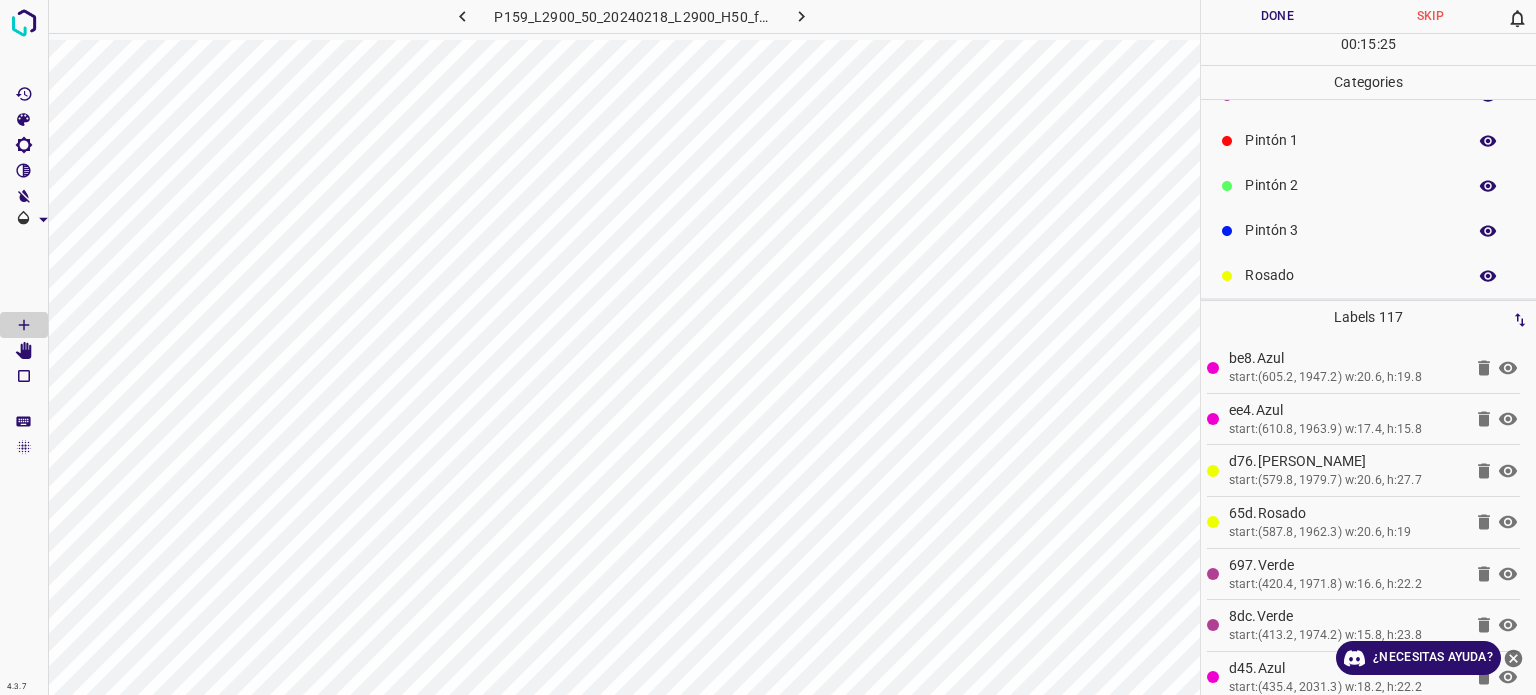 scroll, scrollTop: 0, scrollLeft: 0, axis: both 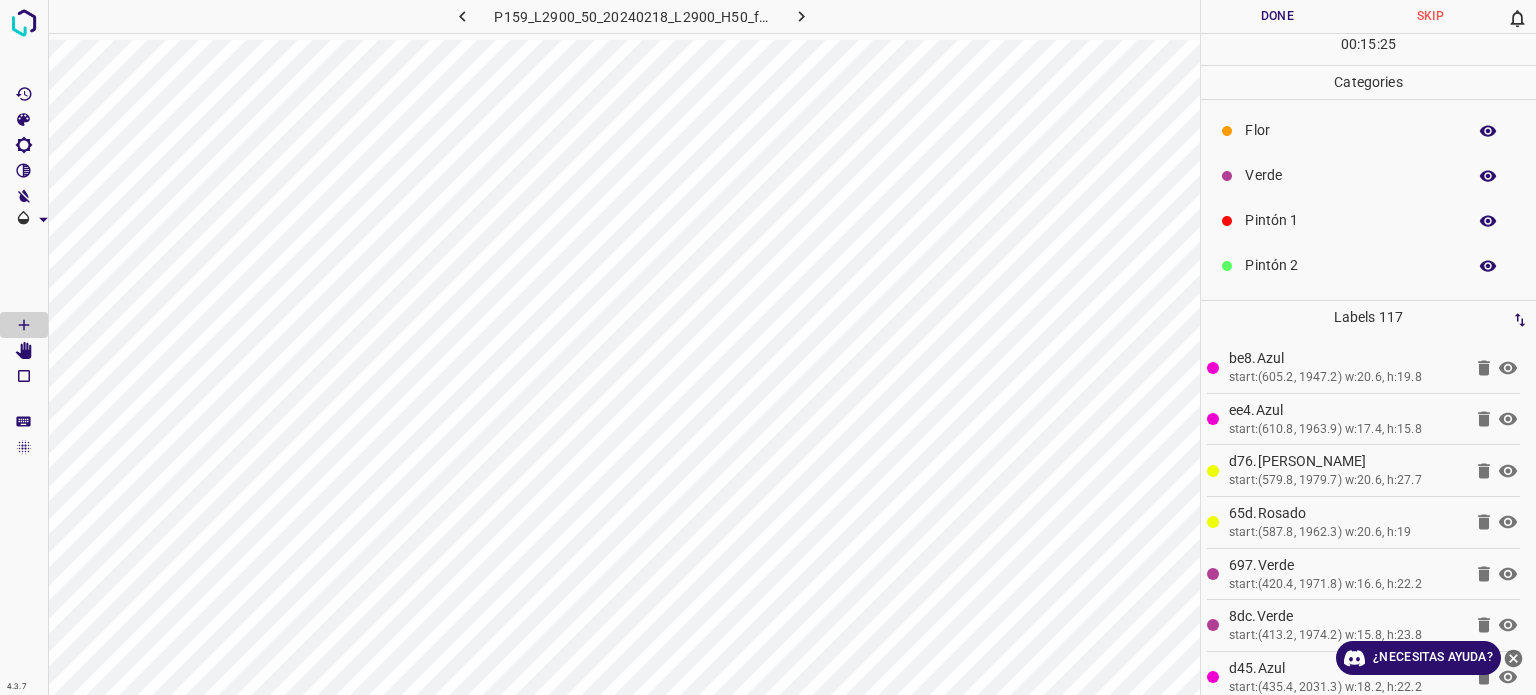 click on "Verde" at bounding box center [1350, 175] 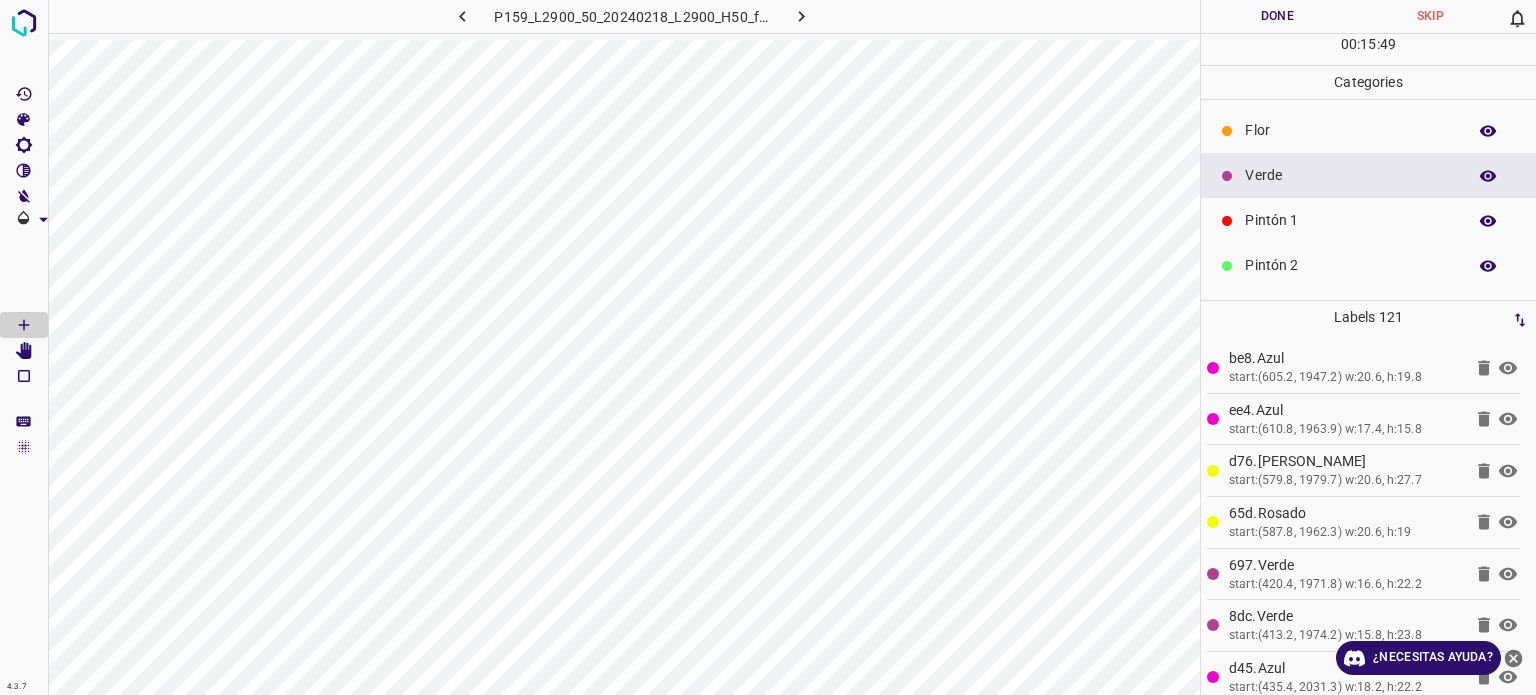 click on "Flor" at bounding box center (1350, 130) 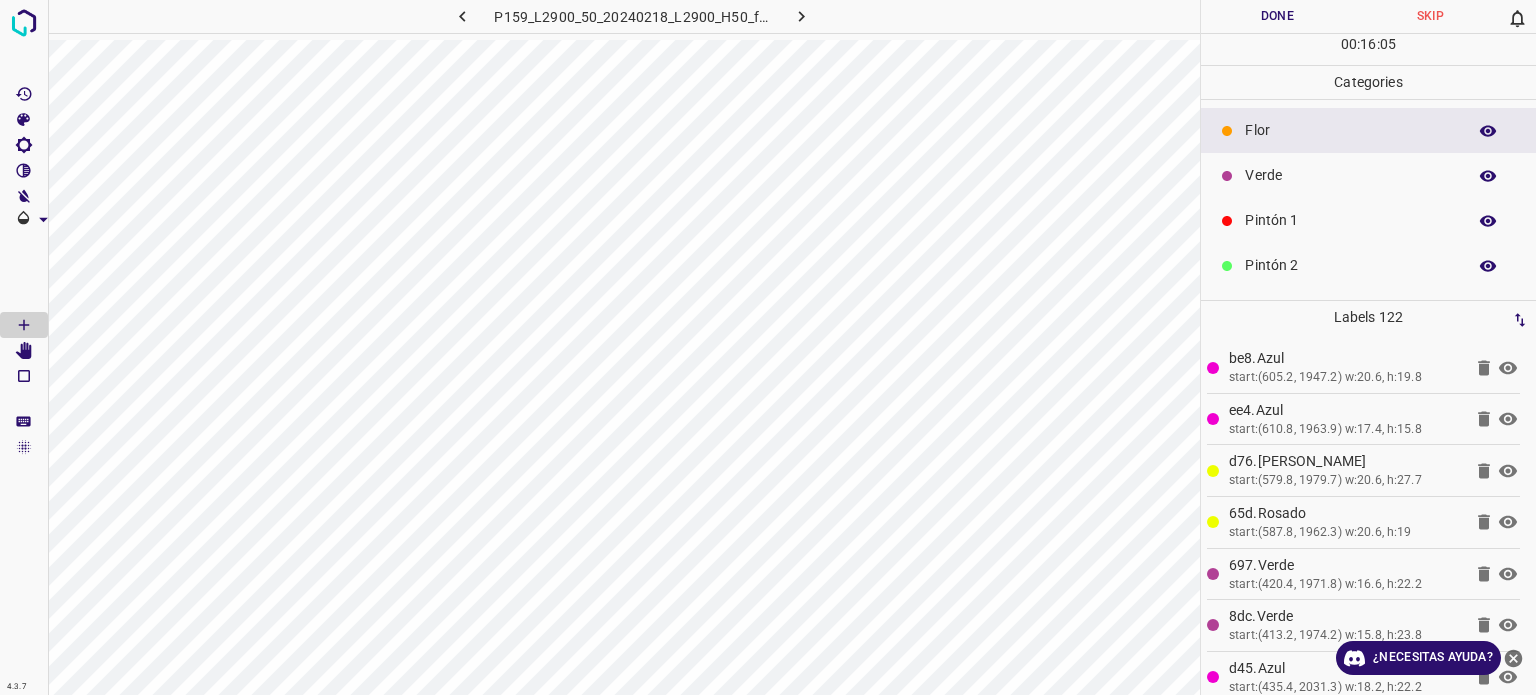 click on "Verde" at bounding box center [1350, 175] 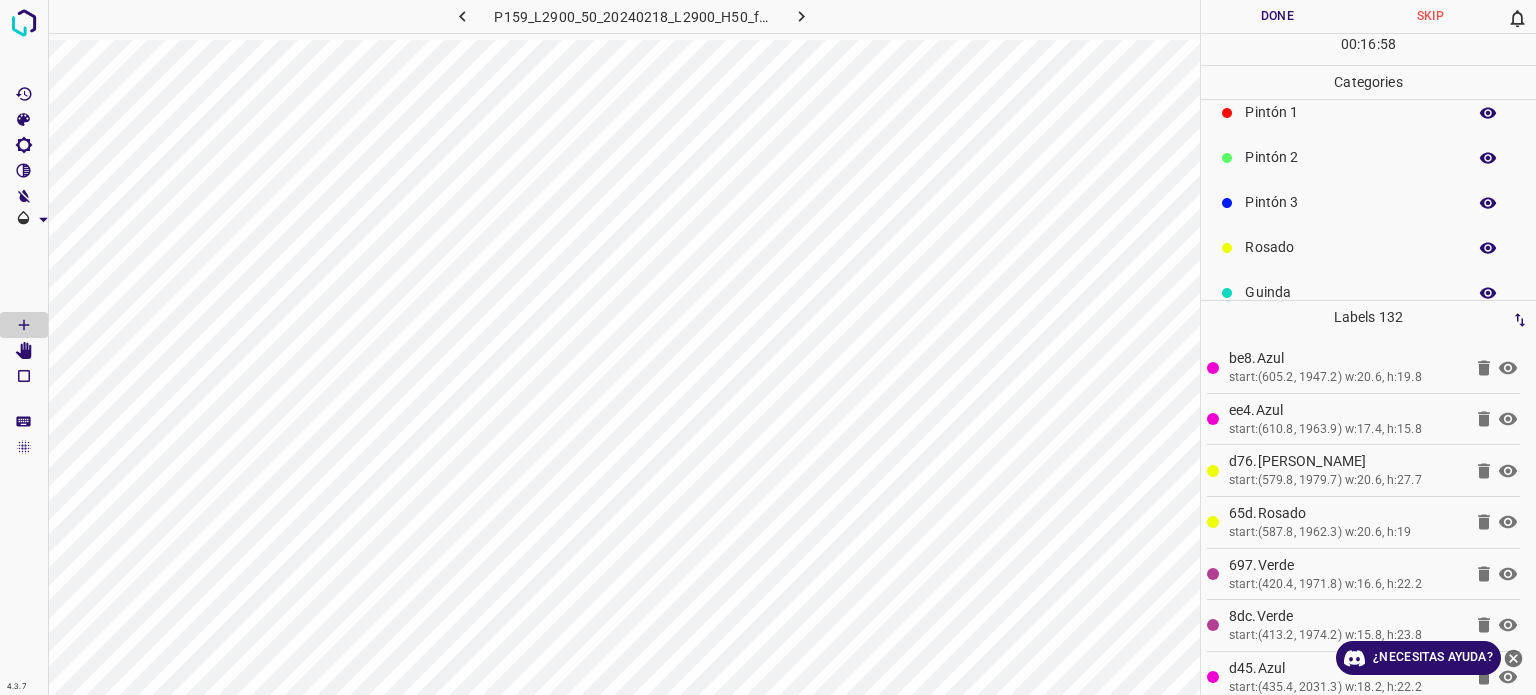 scroll, scrollTop: 176, scrollLeft: 0, axis: vertical 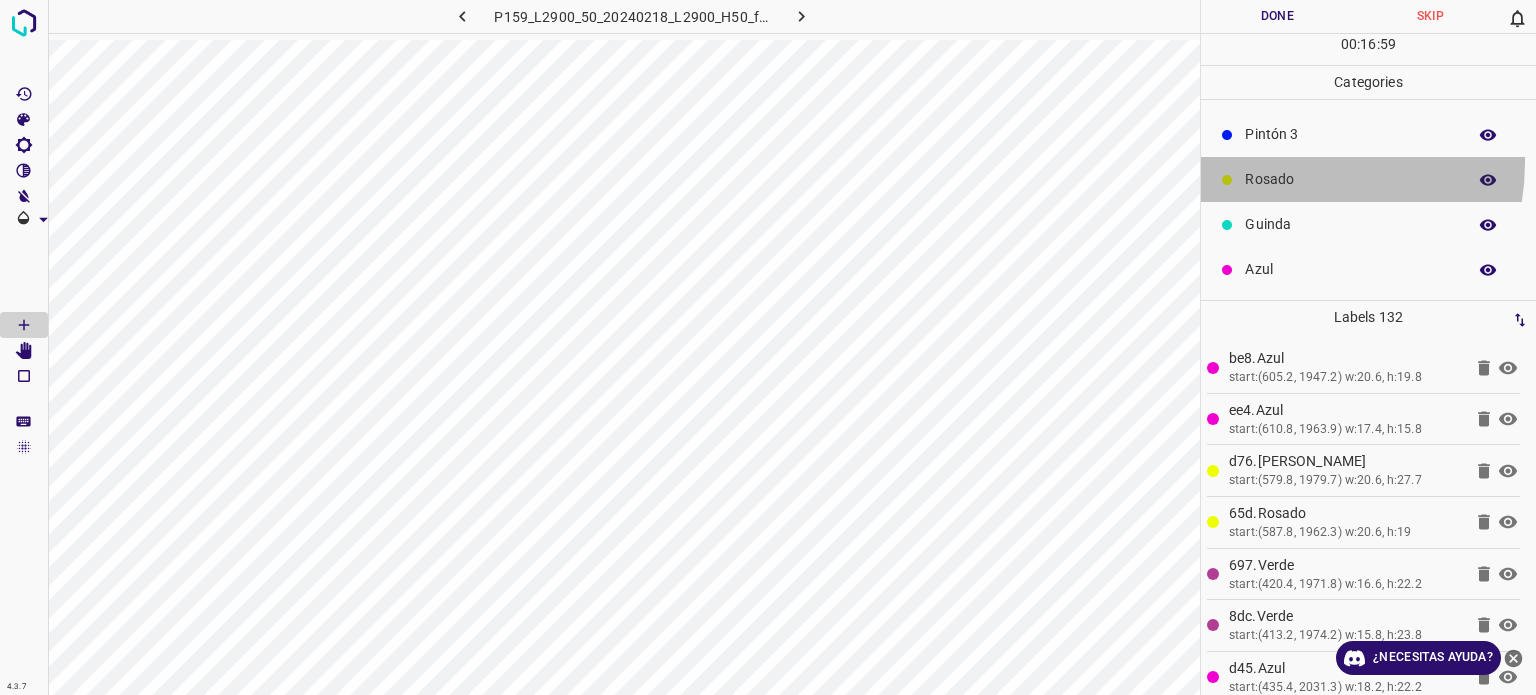 click on "Rosado" at bounding box center [1368, 179] 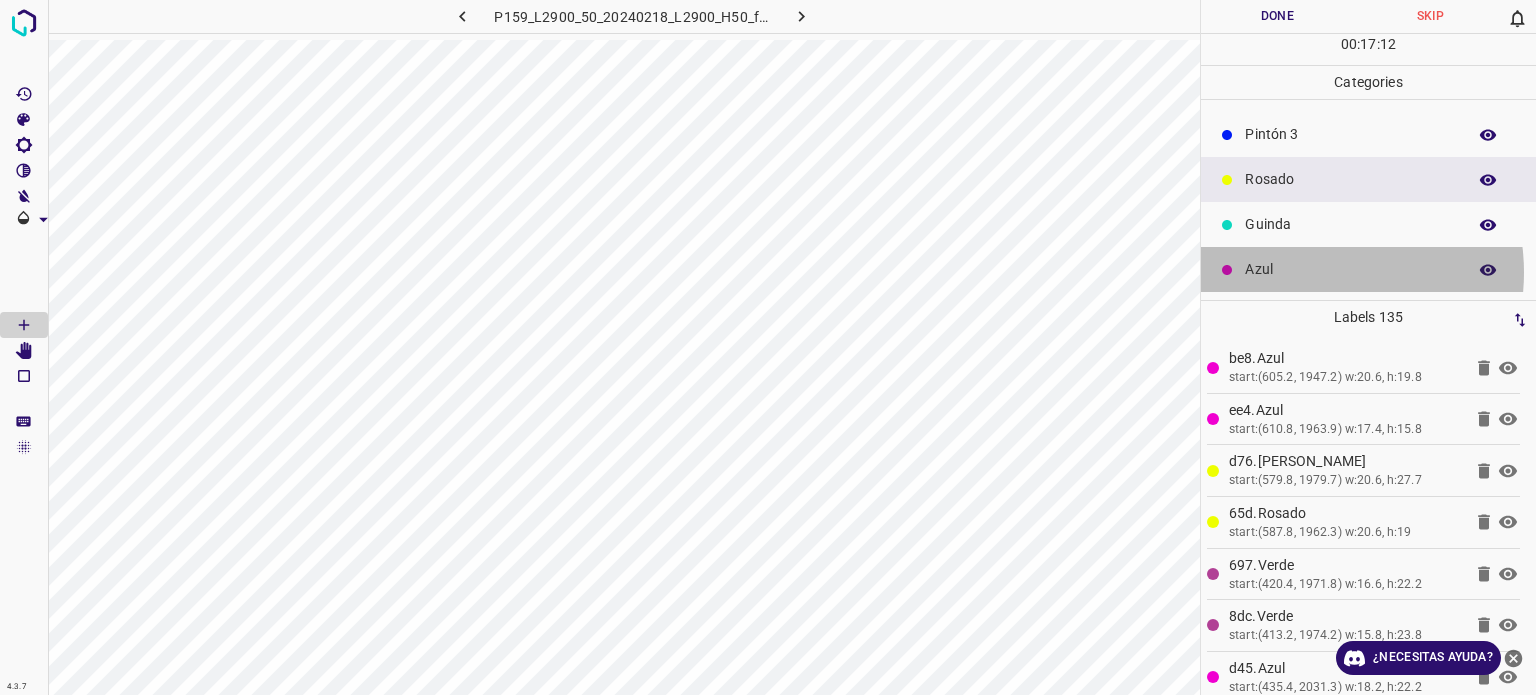 click on "Azul" at bounding box center (1350, 269) 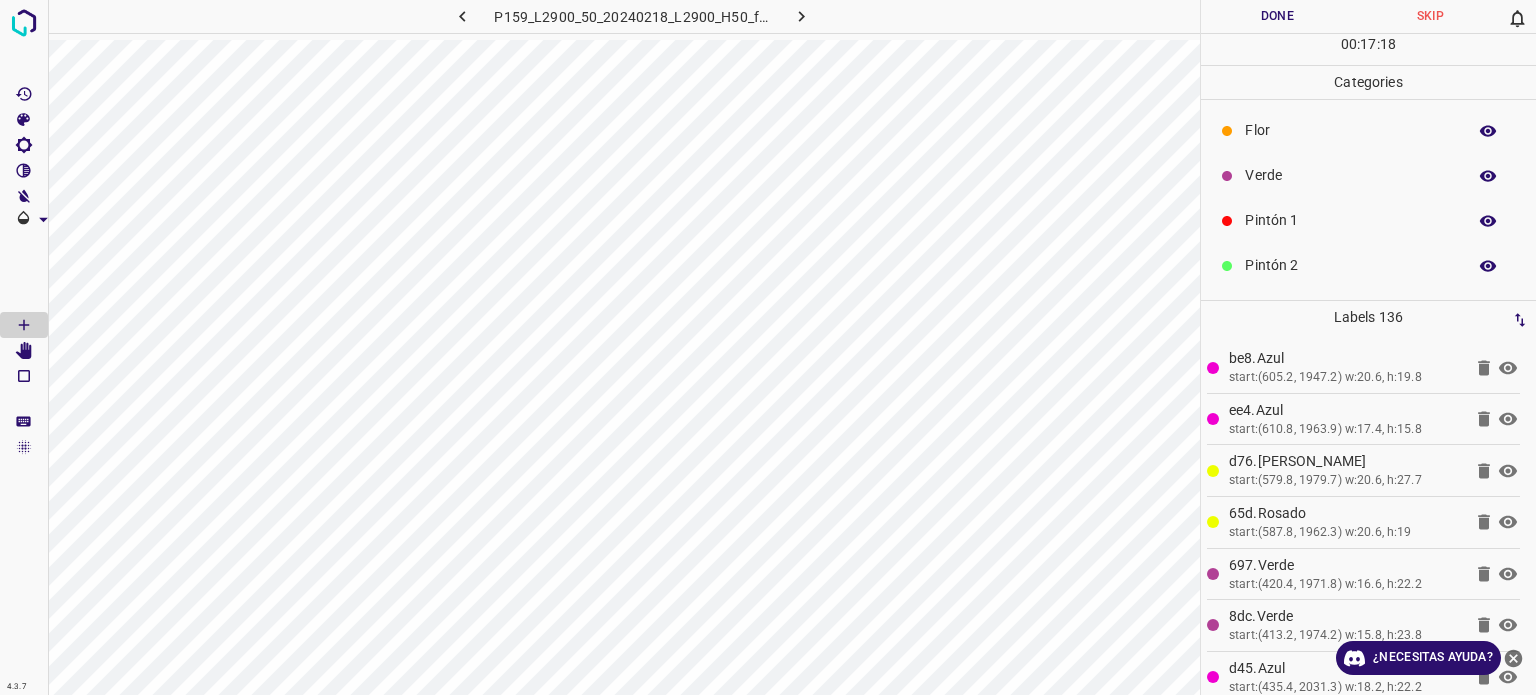 scroll, scrollTop: 0, scrollLeft: 0, axis: both 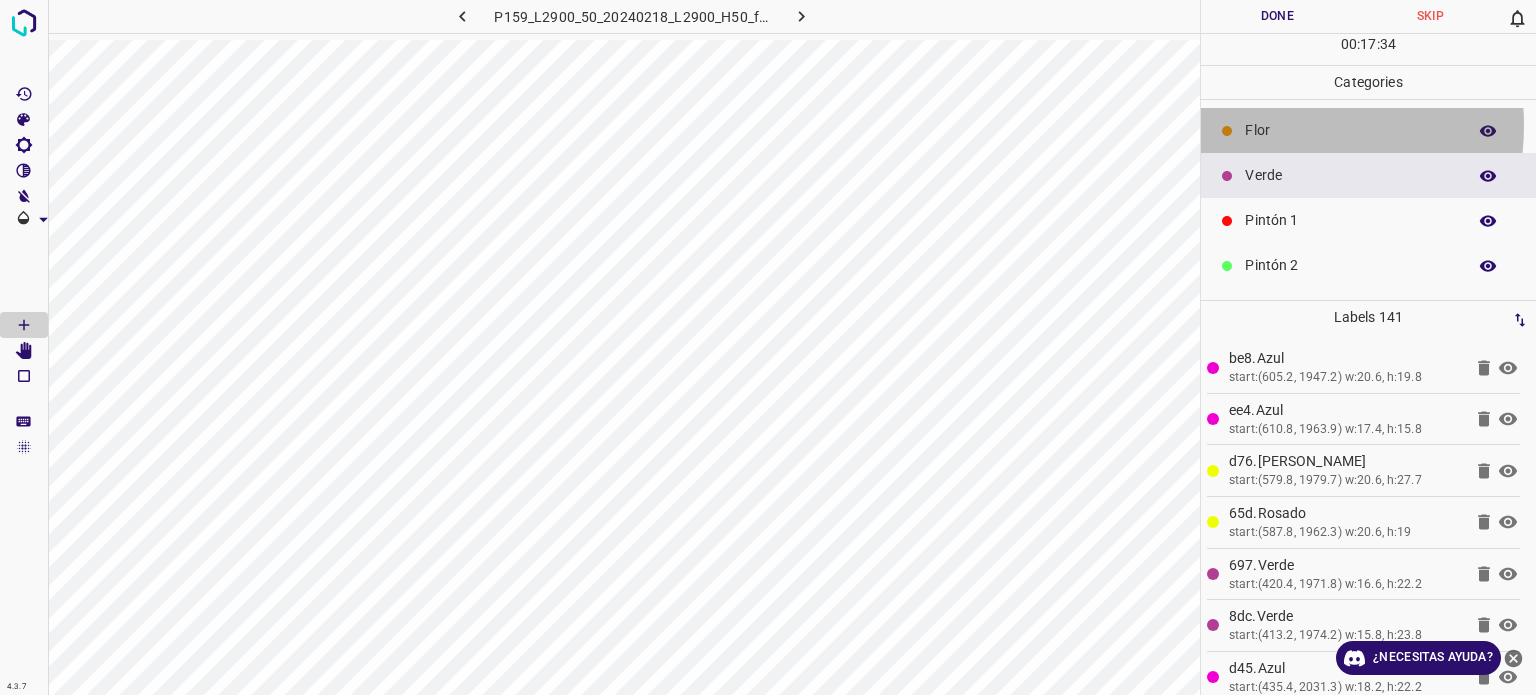 click on "Flor" at bounding box center [1350, 130] 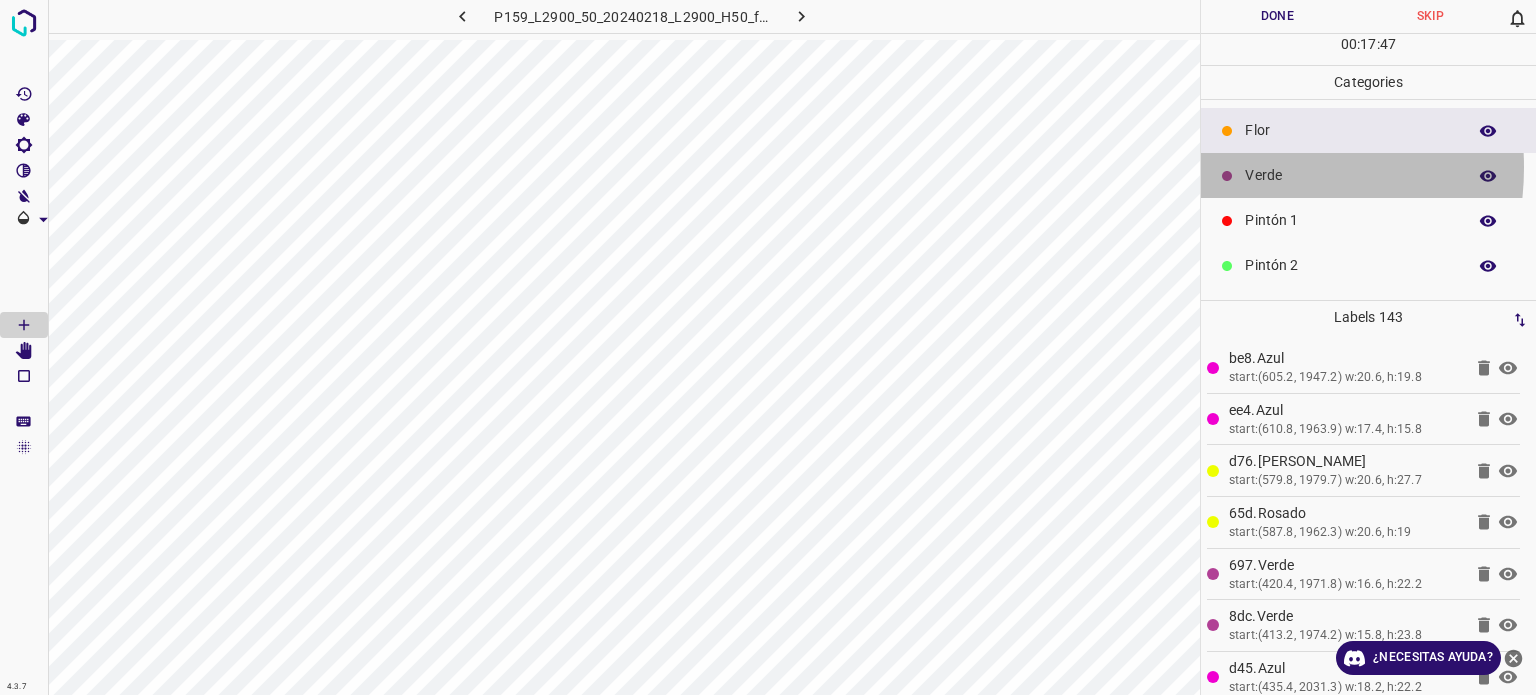 drag, startPoint x: 1238, startPoint y: 167, endPoint x: 1216, endPoint y: 161, distance: 22.803509 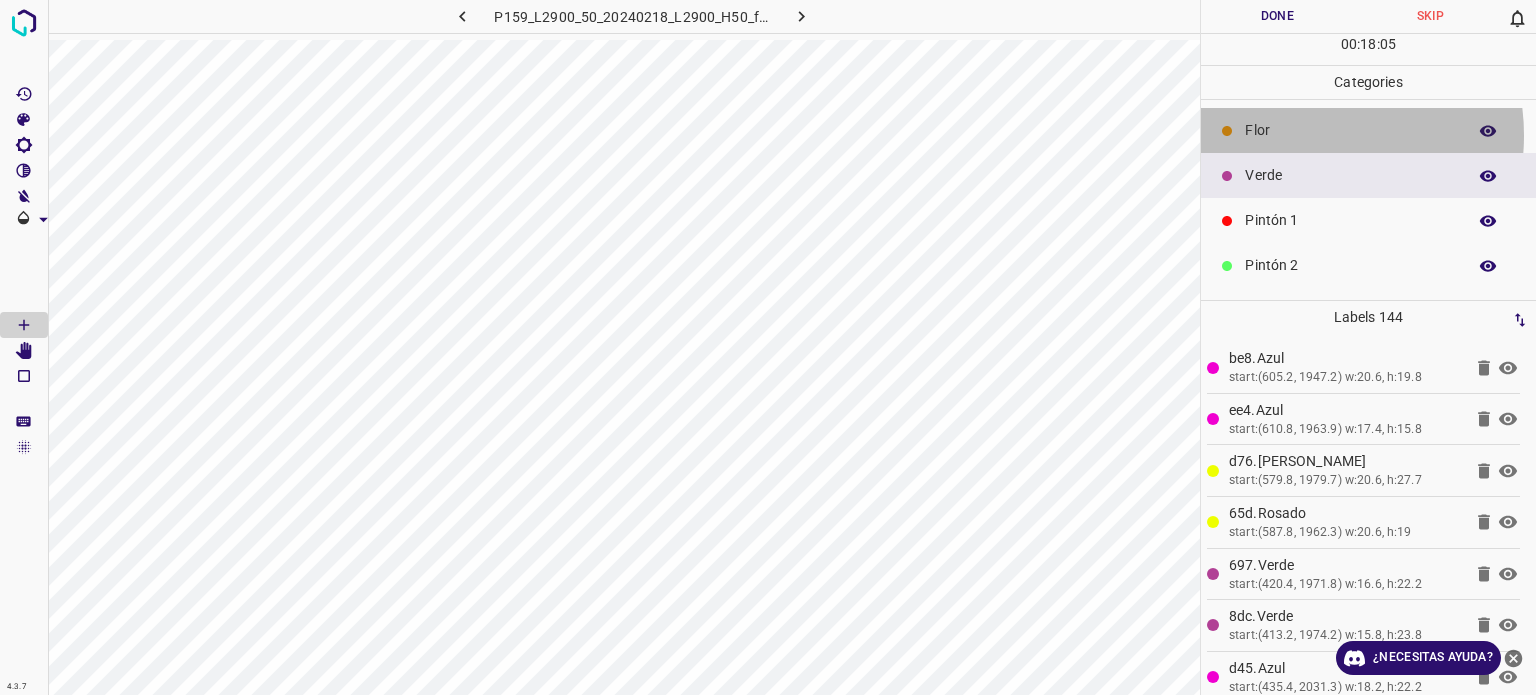 click on "Flor" at bounding box center (1350, 130) 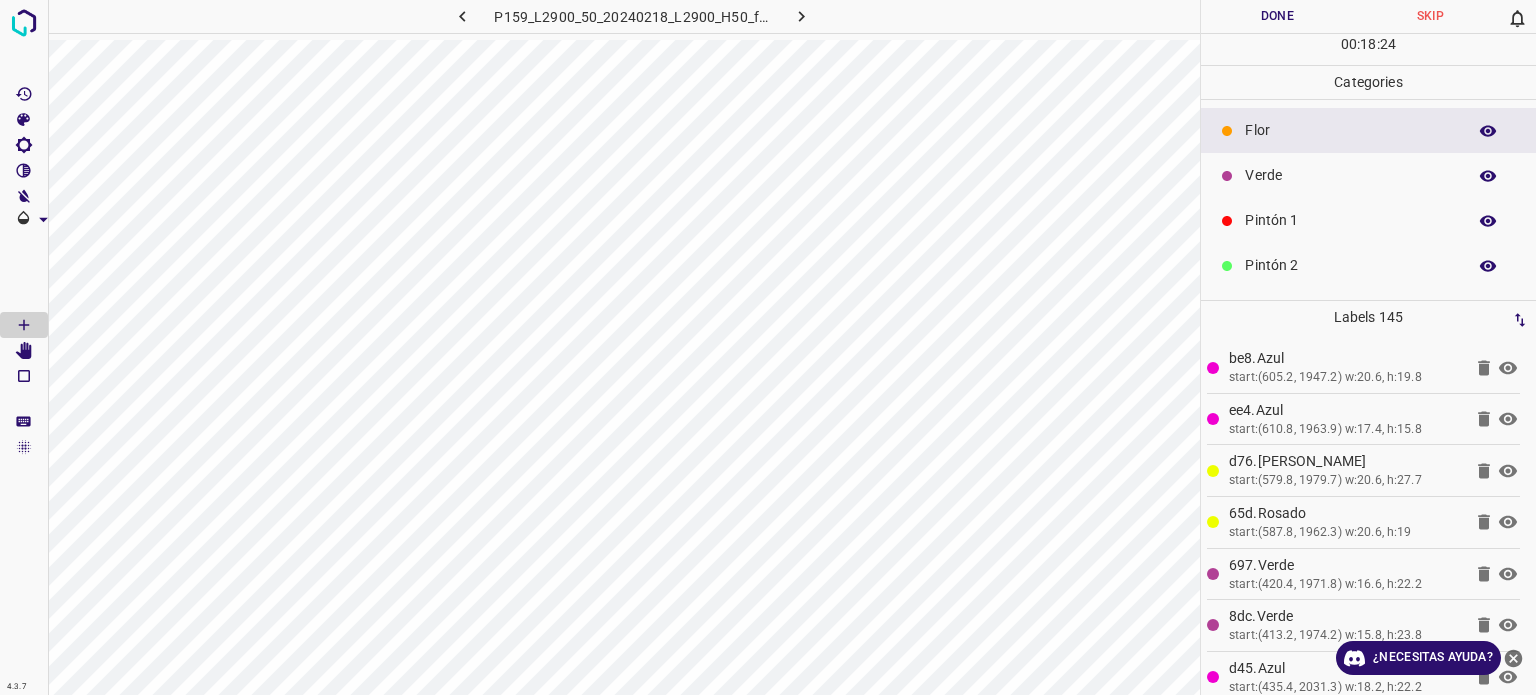 click on "Verde" at bounding box center (1350, 175) 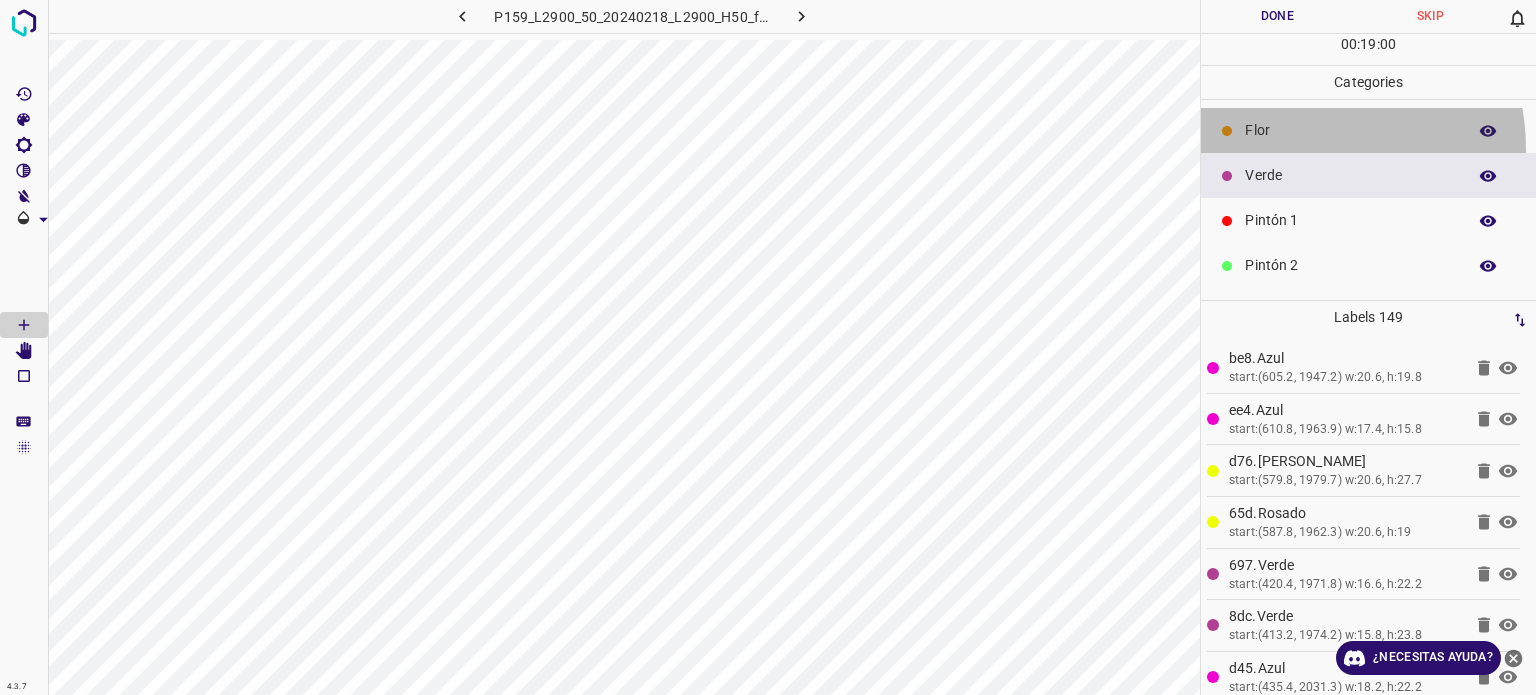 click on "Flor" at bounding box center (1368, 130) 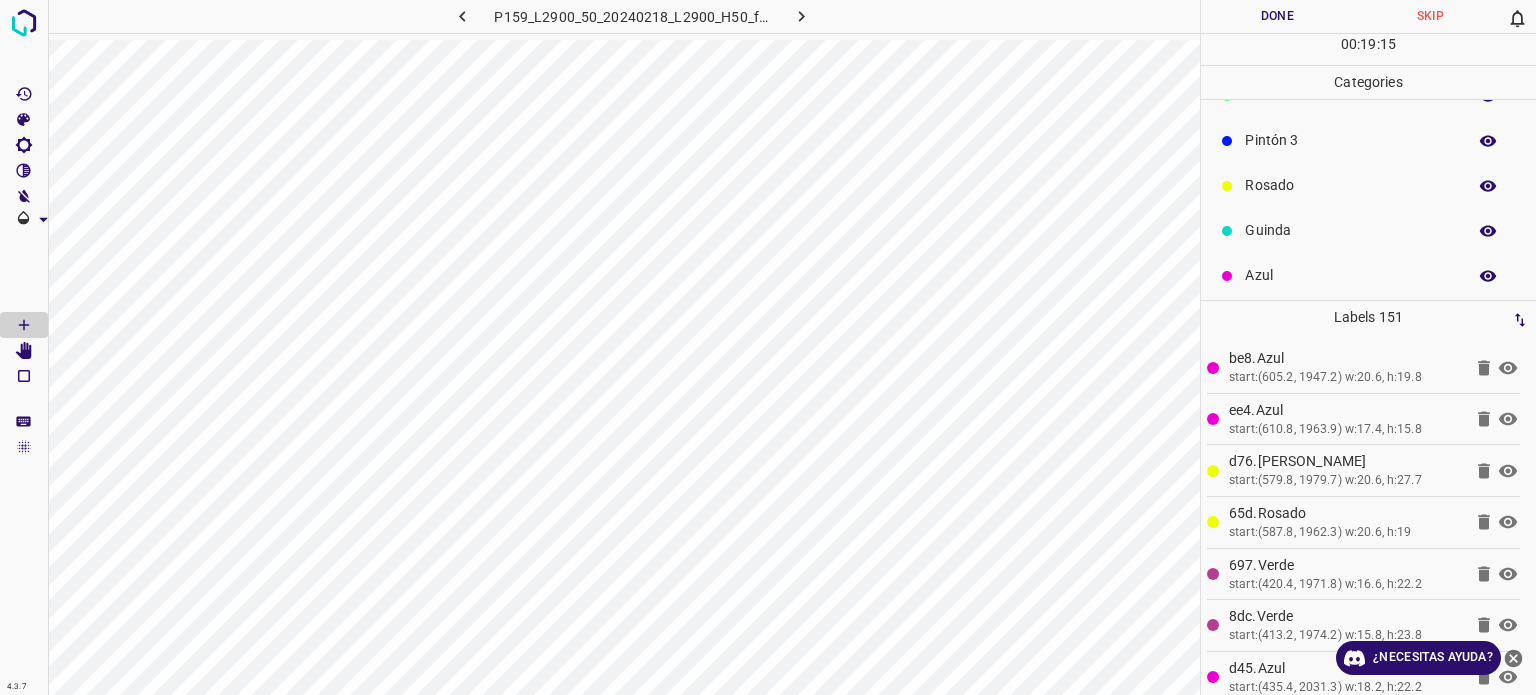 scroll, scrollTop: 176, scrollLeft: 0, axis: vertical 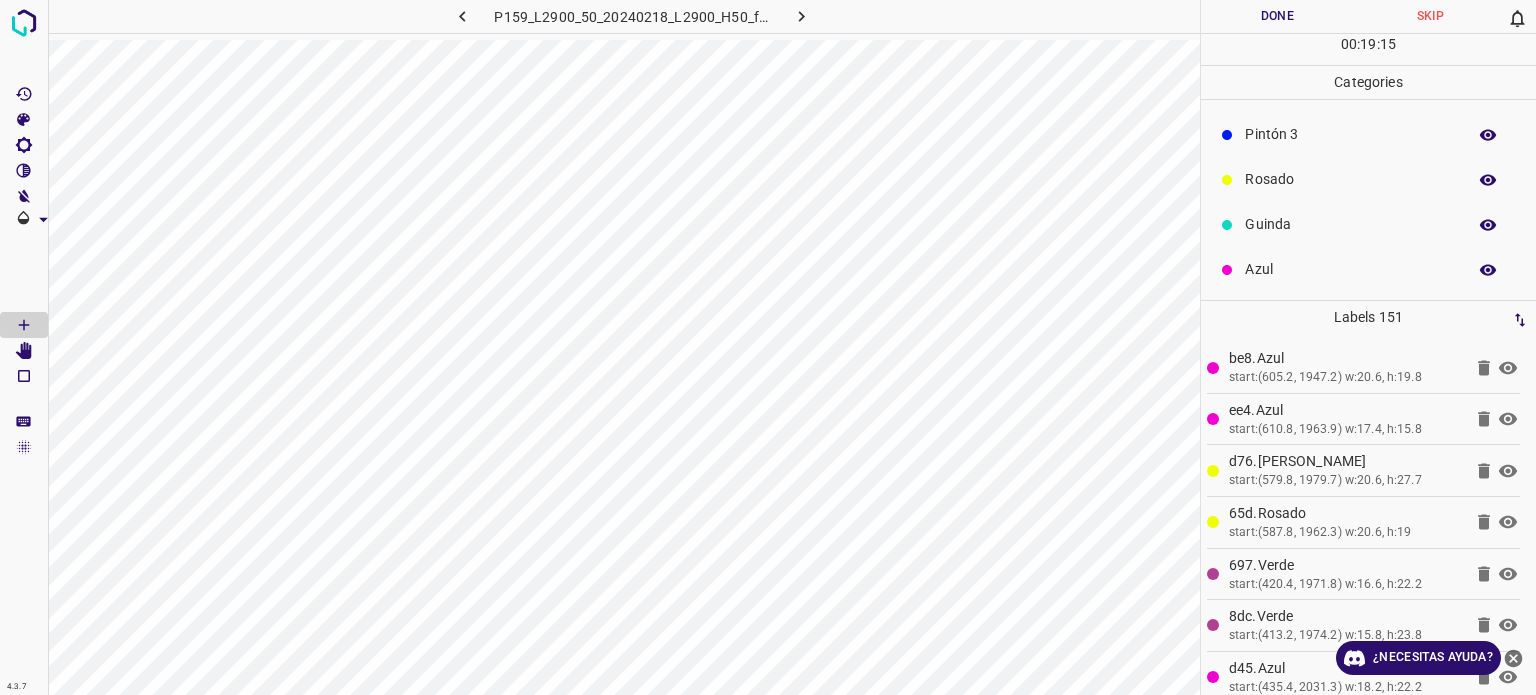 click on "Azul" at bounding box center [1368, 269] 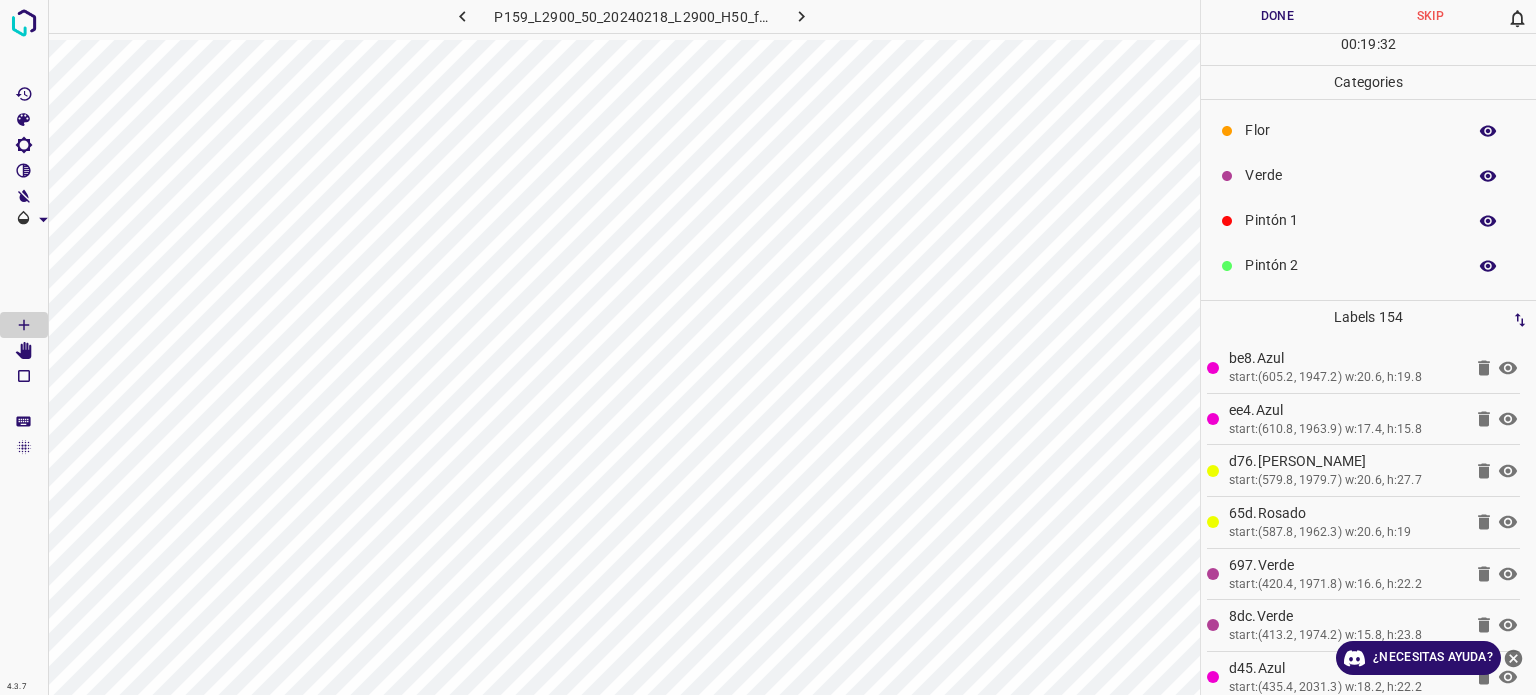 scroll, scrollTop: 0, scrollLeft: 0, axis: both 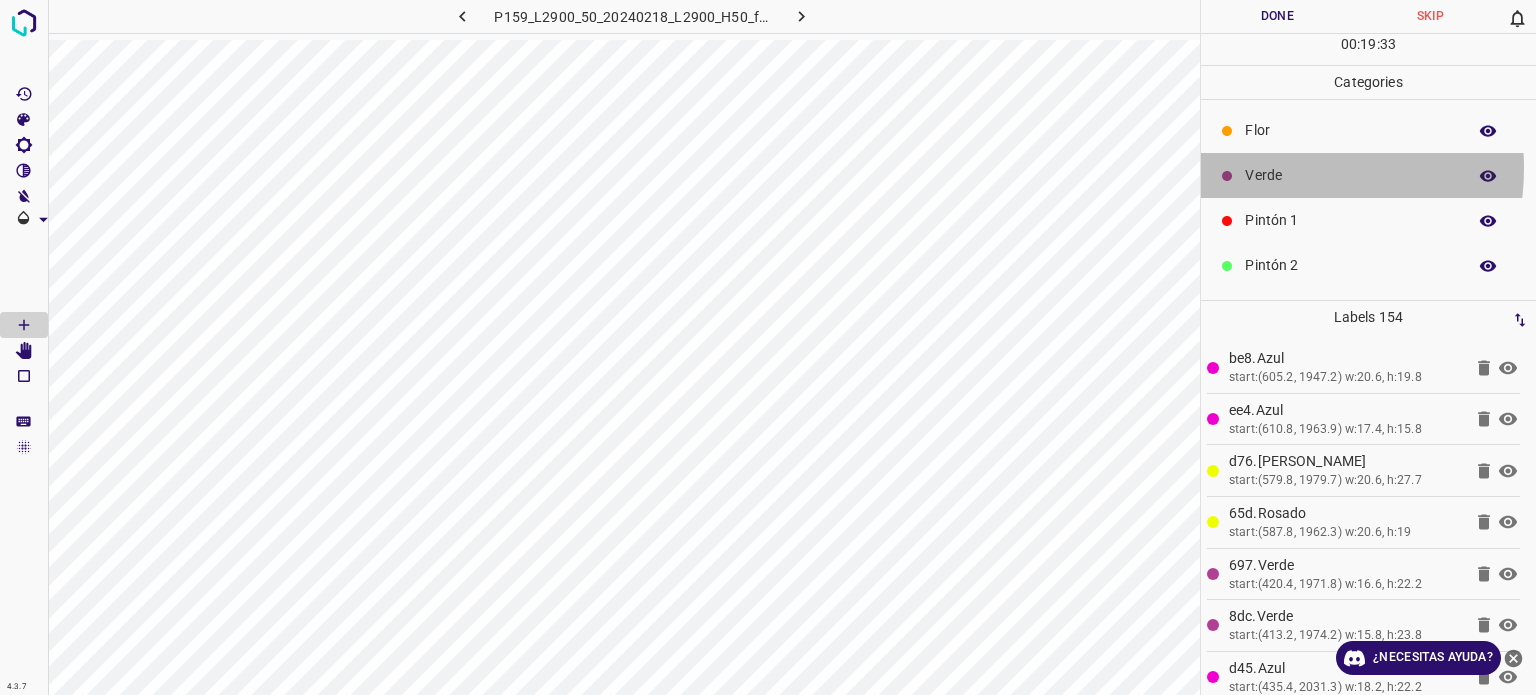click on "Verde" at bounding box center (1350, 175) 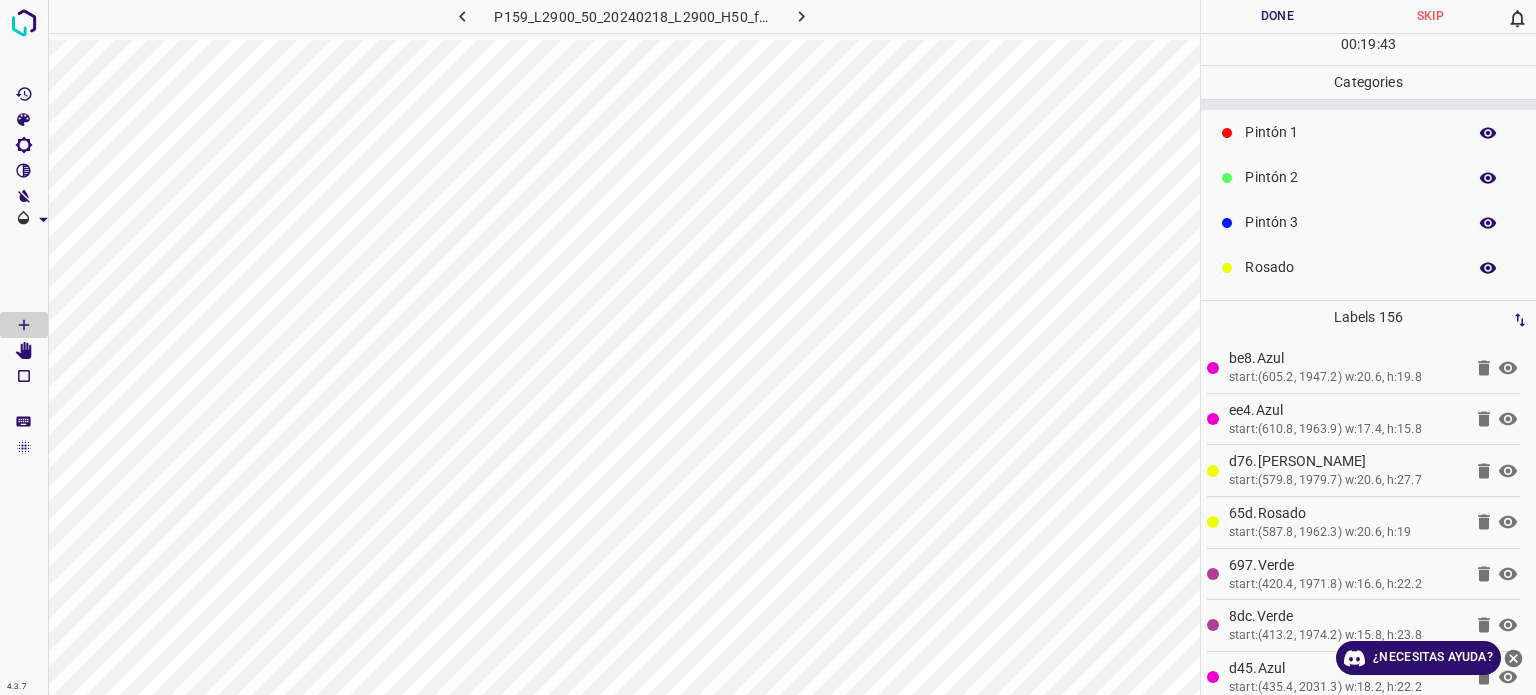 scroll, scrollTop: 100, scrollLeft: 0, axis: vertical 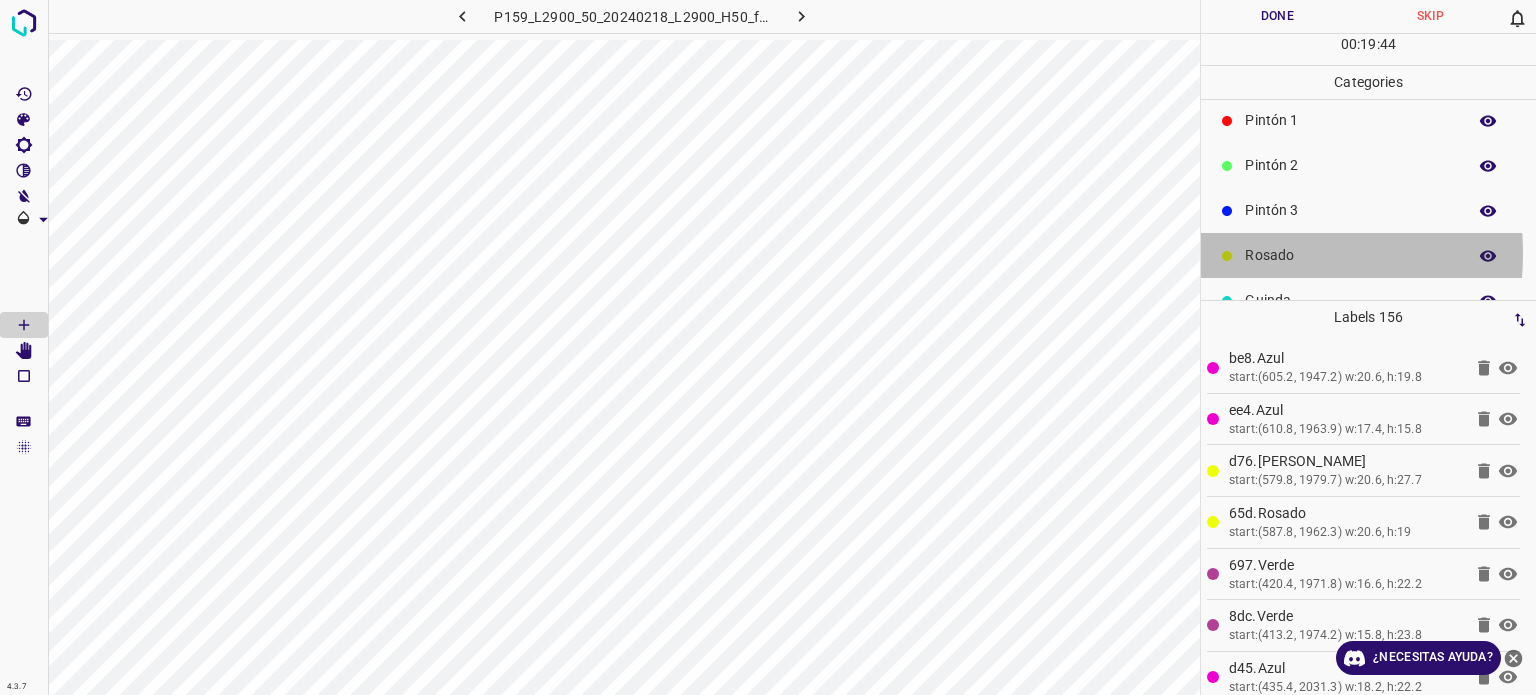 click on "Rosado" at bounding box center [1350, 255] 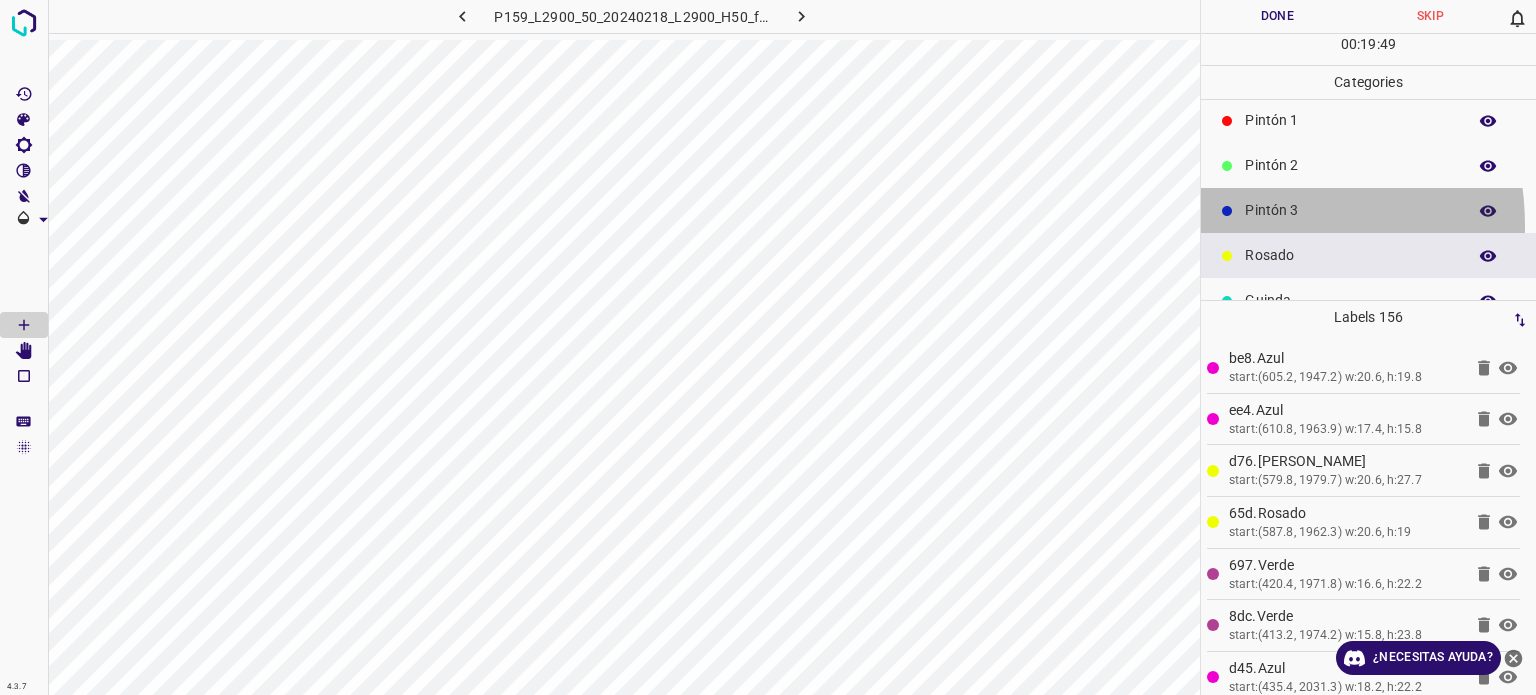 click on "Pintón 3" at bounding box center [1368, 210] 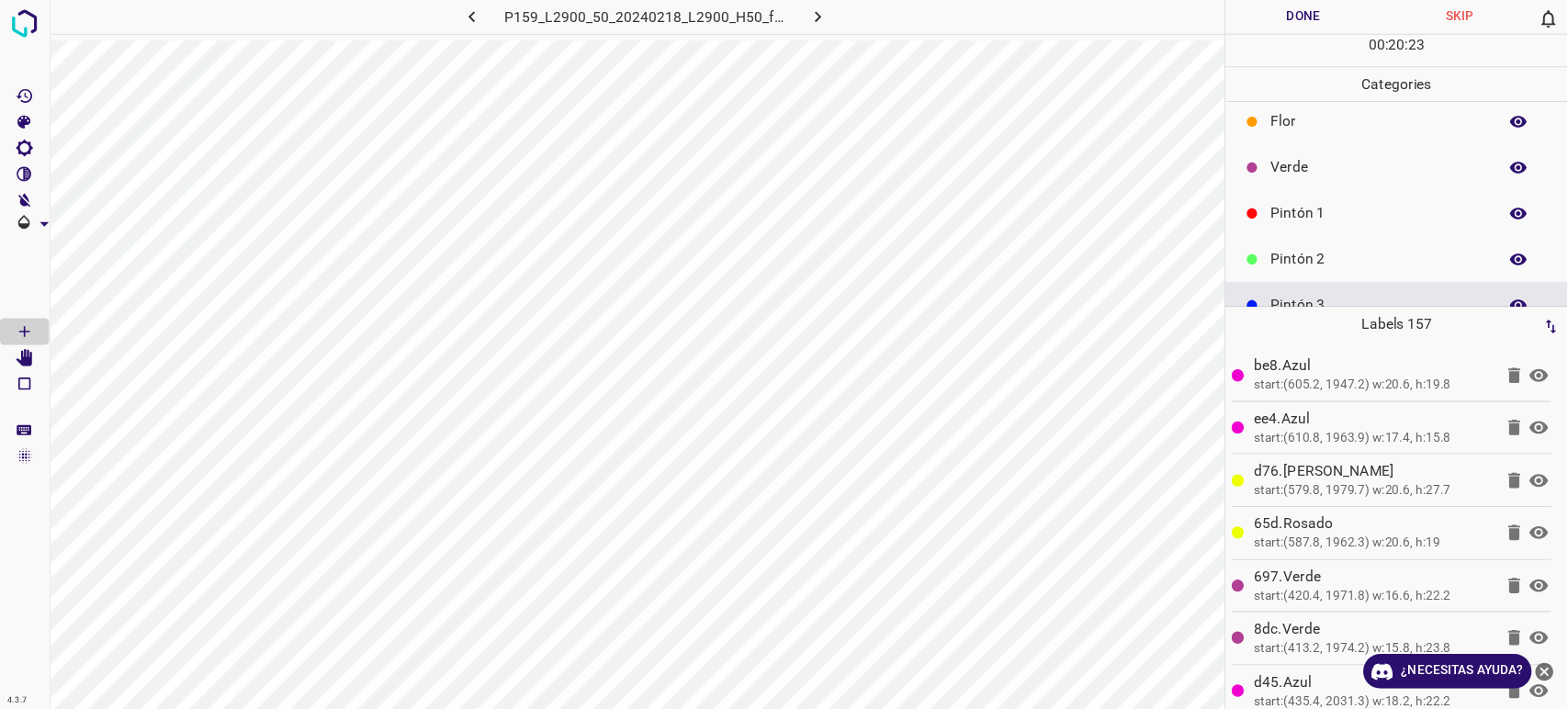 scroll, scrollTop: 0, scrollLeft: 0, axis: both 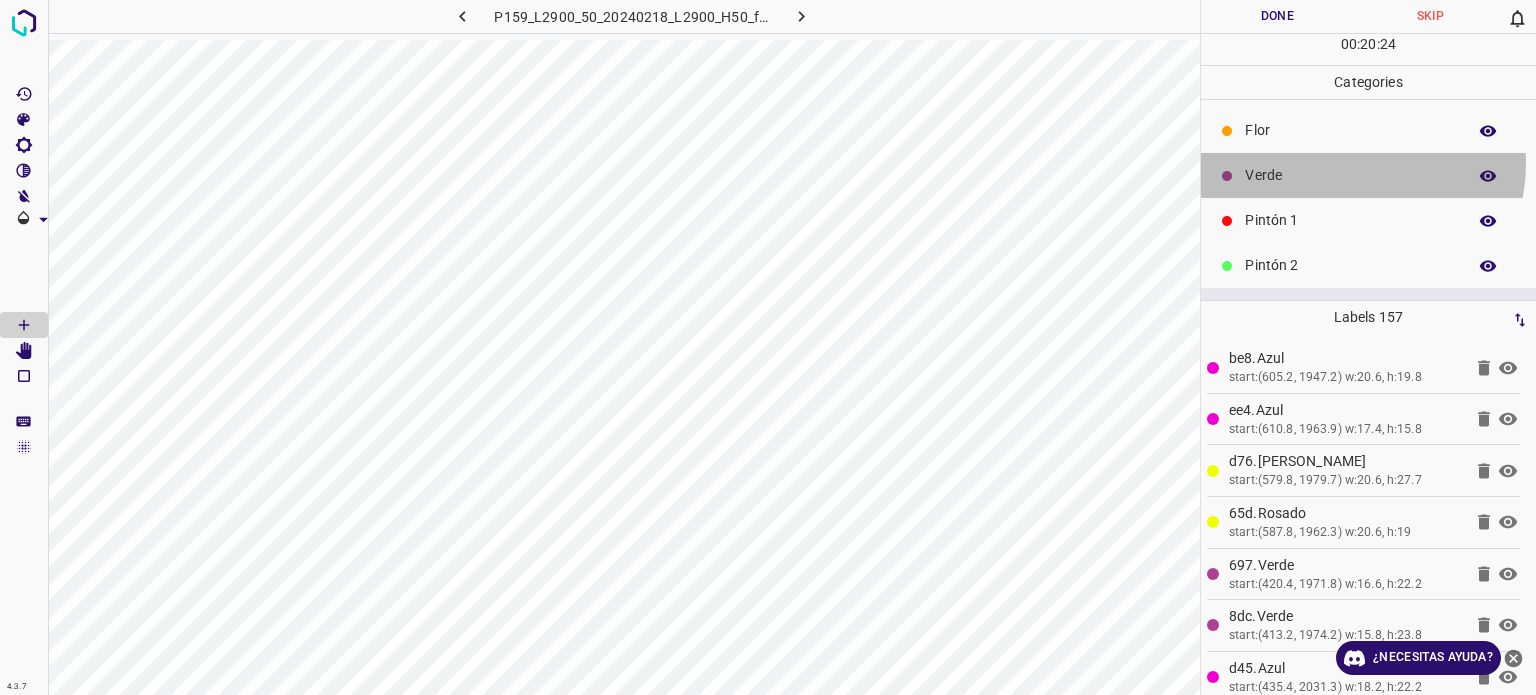 click on "Verde" at bounding box center (1368, 175) 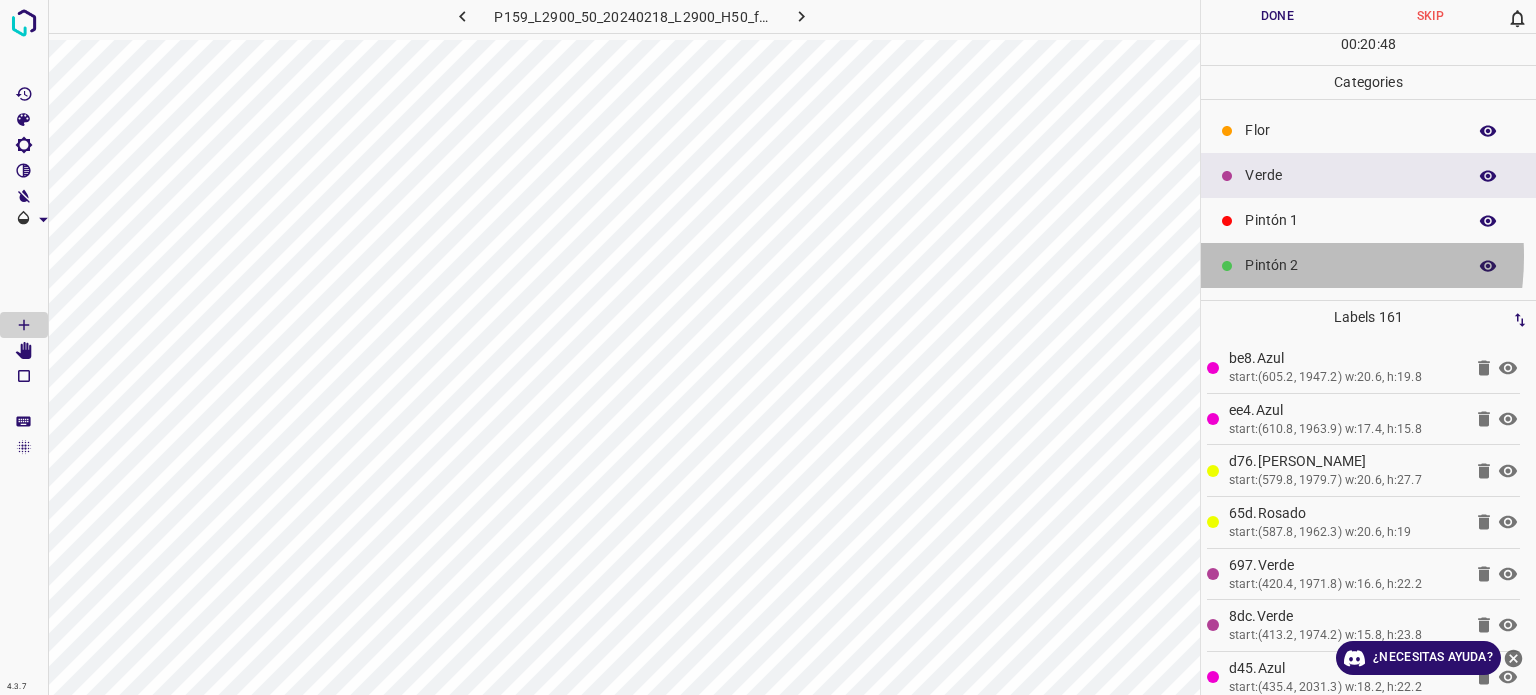 click on "Pintón 2" at bounding box center [1350, 265] 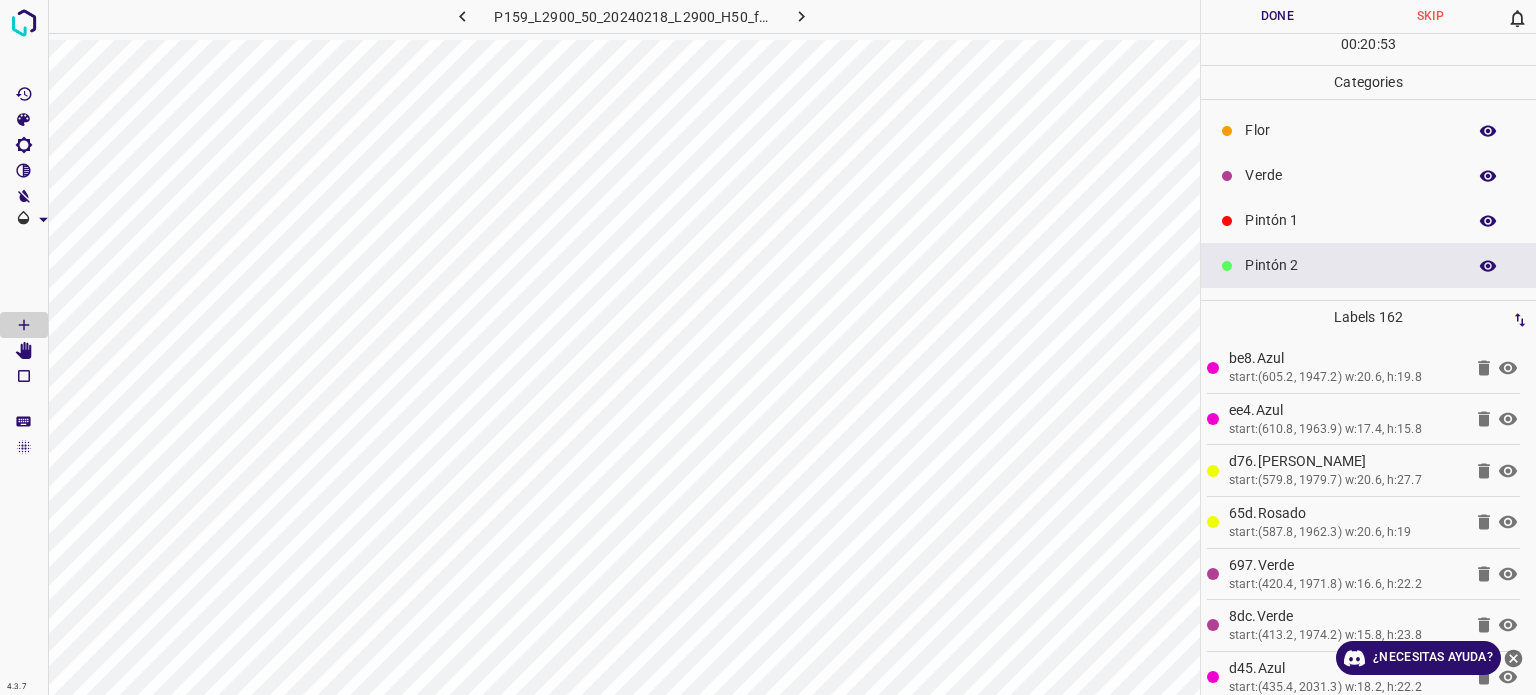 drag, startPoint x: 1288, startPoint y: 169, endPoint x: 1260, endPoint y: 197, distance: 39.59798 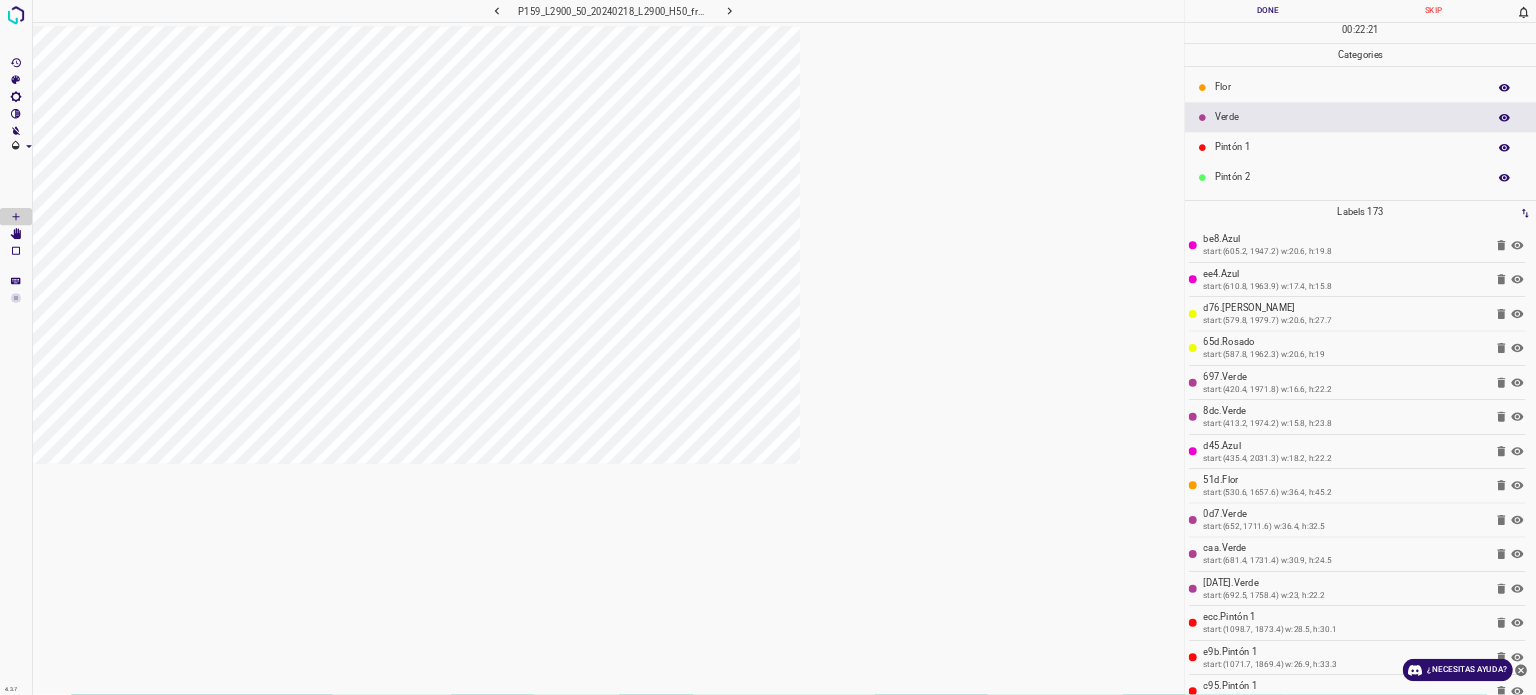 scroll, scrollTop: 0, scrollLeft: 0, axis: both 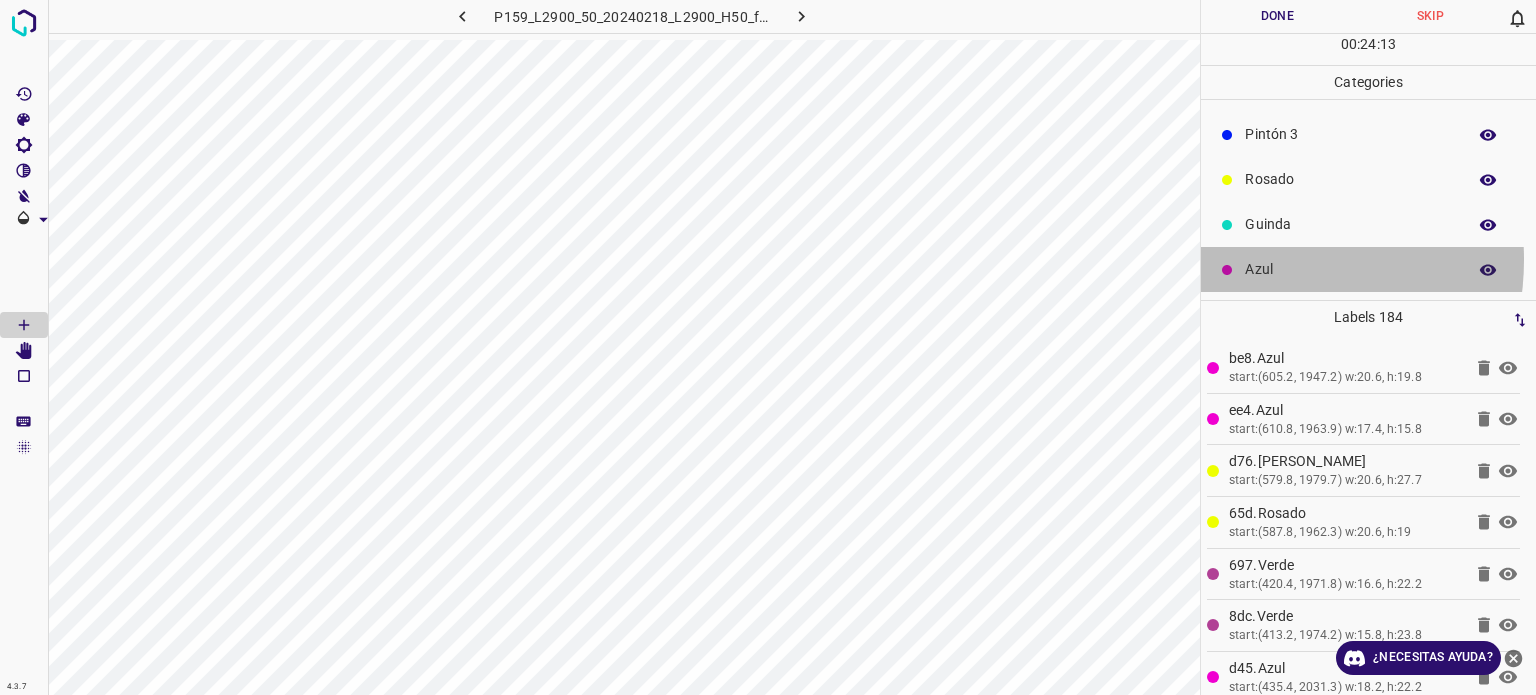 drag, startPoint x: 1252, startPoint y: 261, endPoint x: 1256, endPoint y: 275, distance: 14.56022 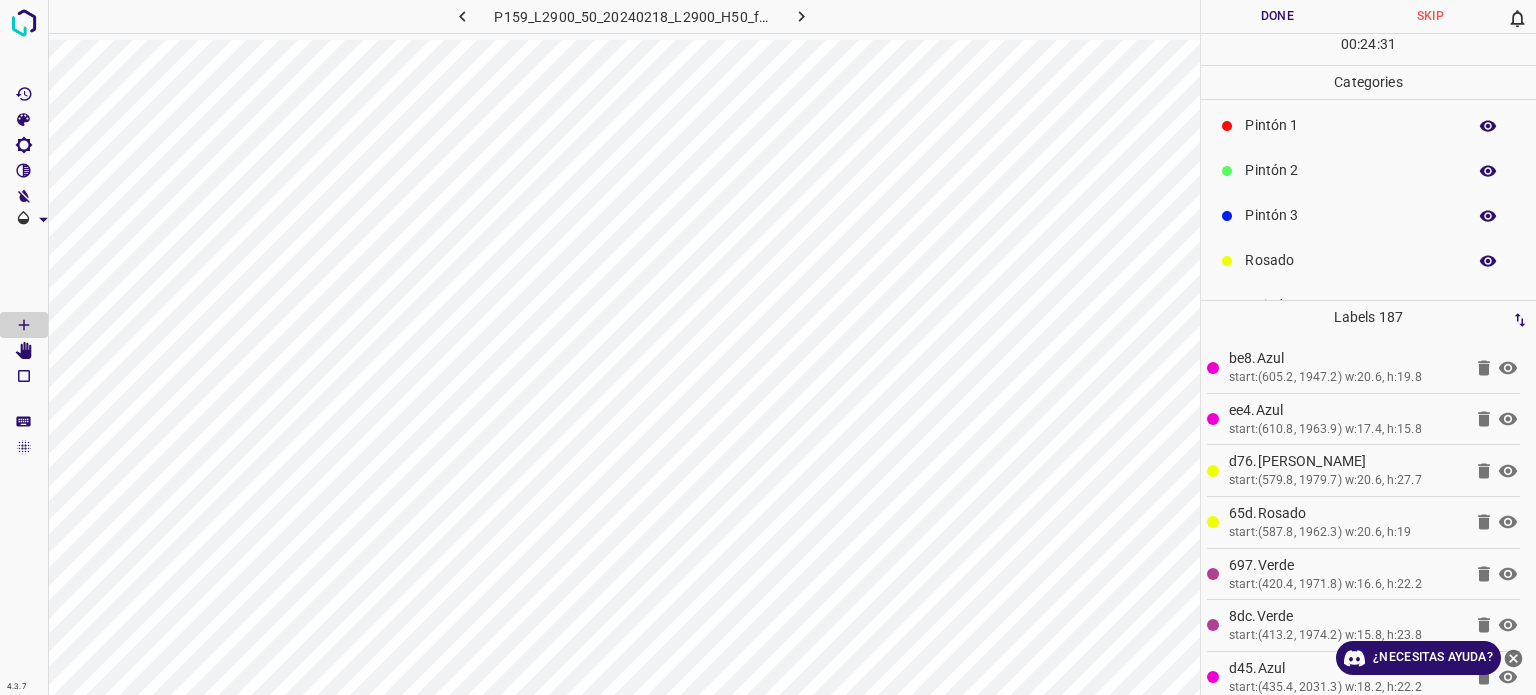 scroll, scrollTop: 0, scrollLeft: 0, axis: both 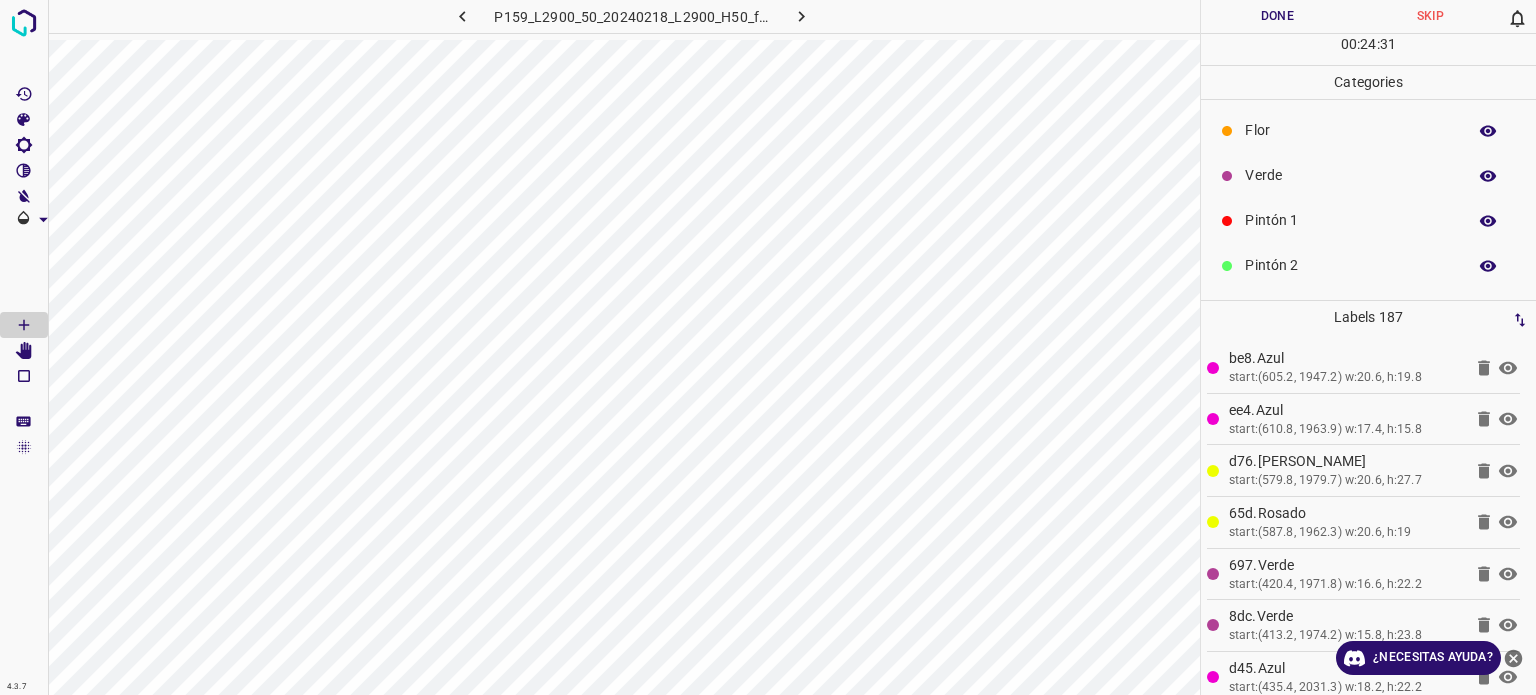 click on "Flor" at bounding box center [1350, 130] 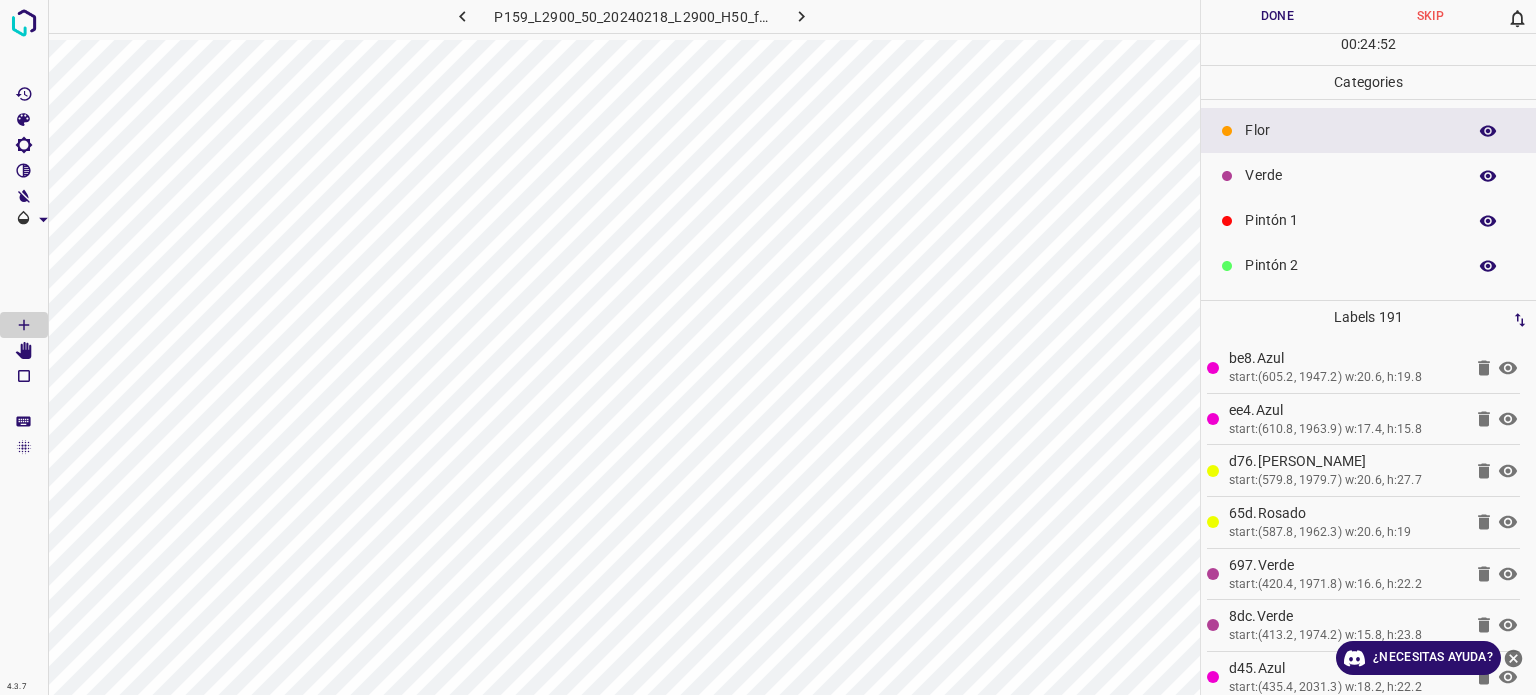 click on "Verde" at bounding box center [1350, 175] 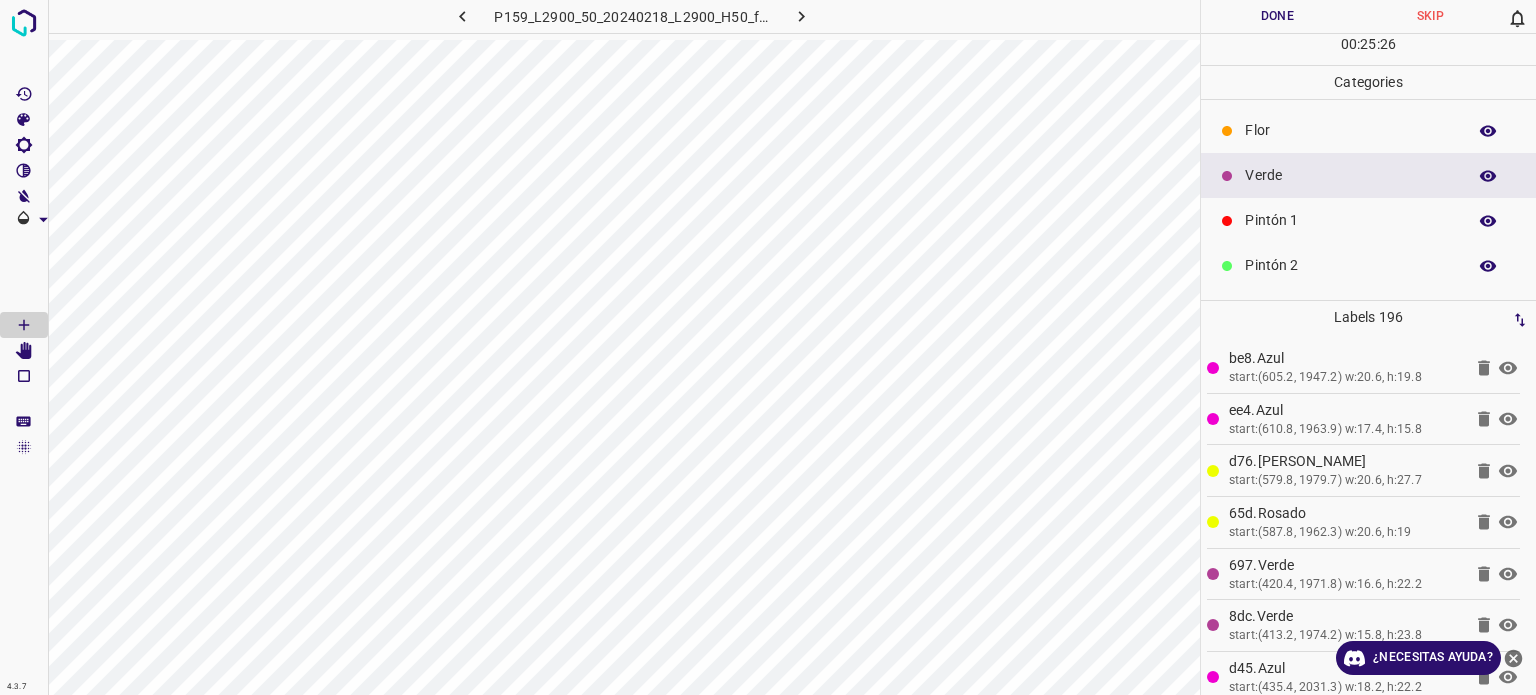 click on "Flor" at bounding box center [1368, 130] 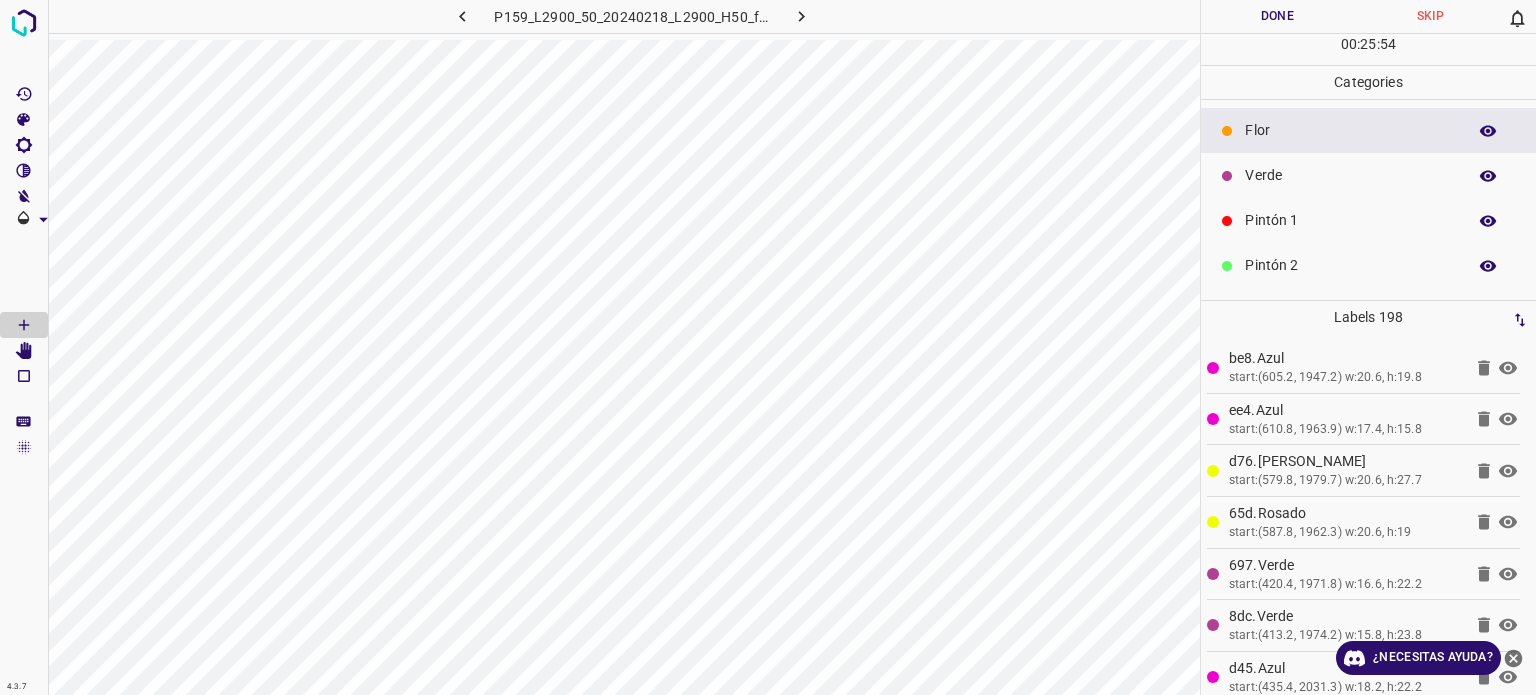 click on "Verde" at bounding box center (1350, 175) 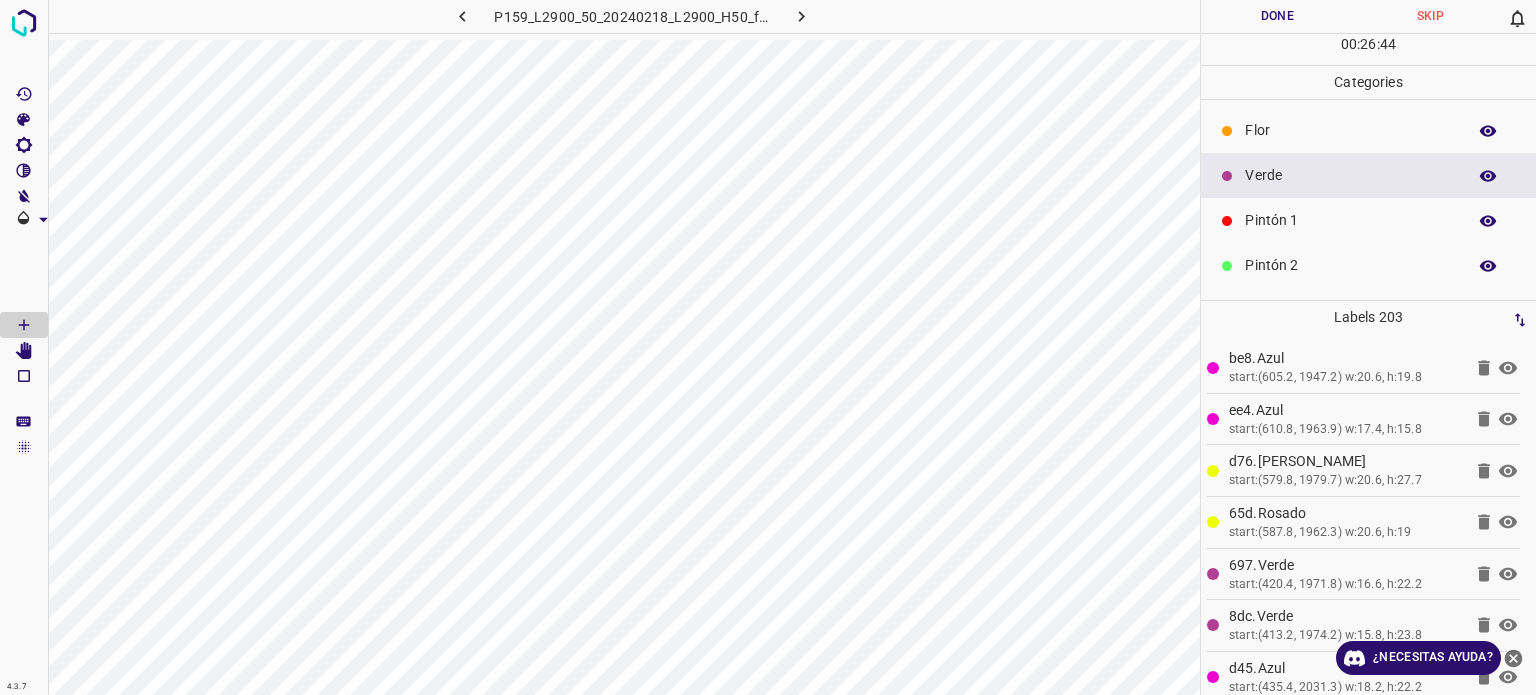 click on "Flor" at bounding box center (1350, 130) 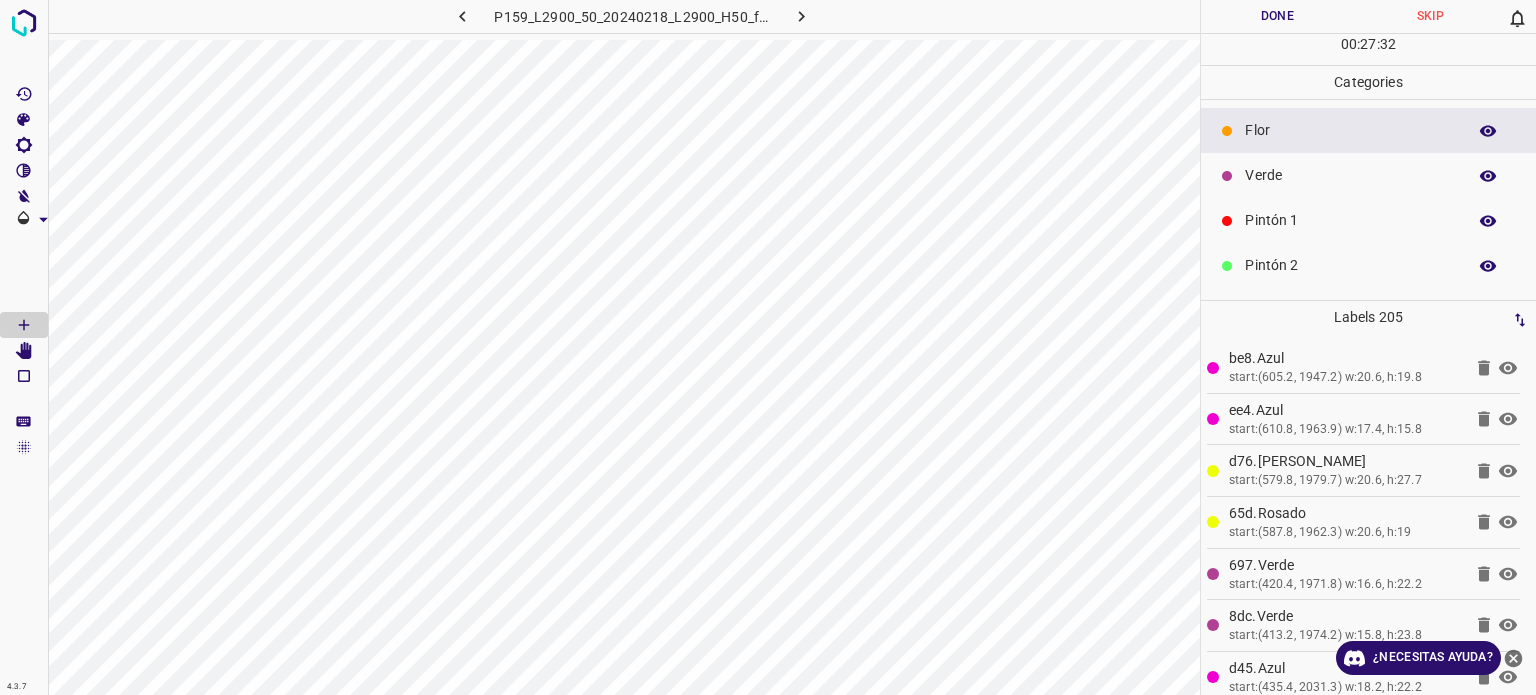 click on "Pintón 1" at bounding box center (1368, 220) 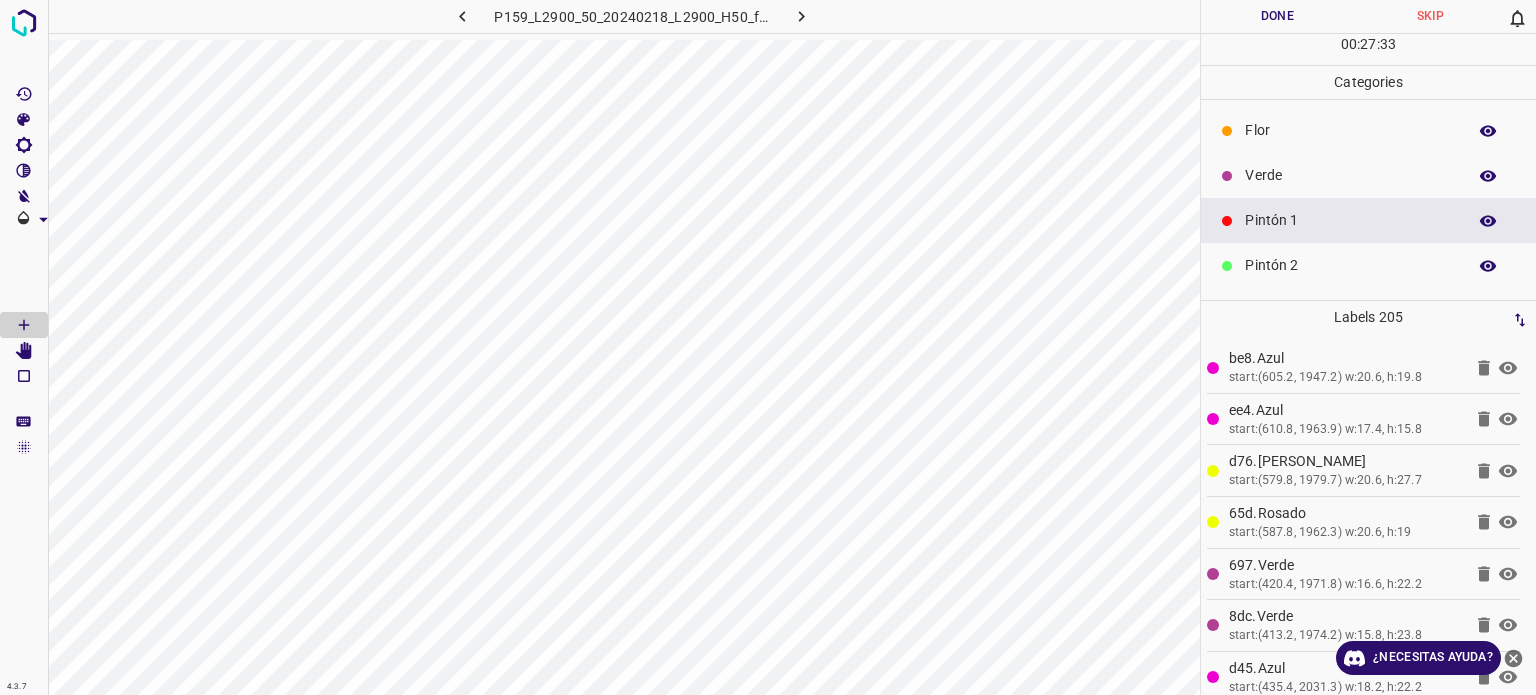 click on "Pintón 2" at bounding box center [1350, 265] 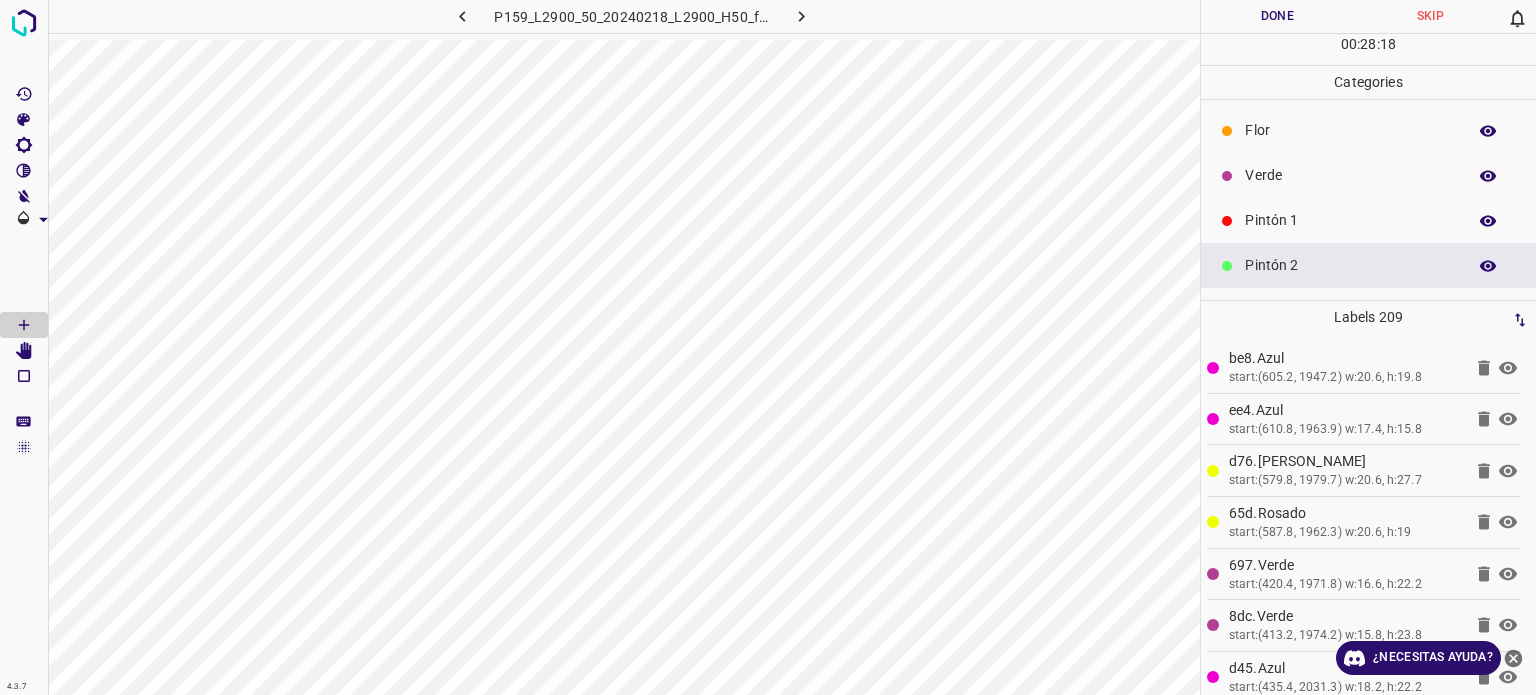 click on "Verde" at bounding box center (1350, 175) 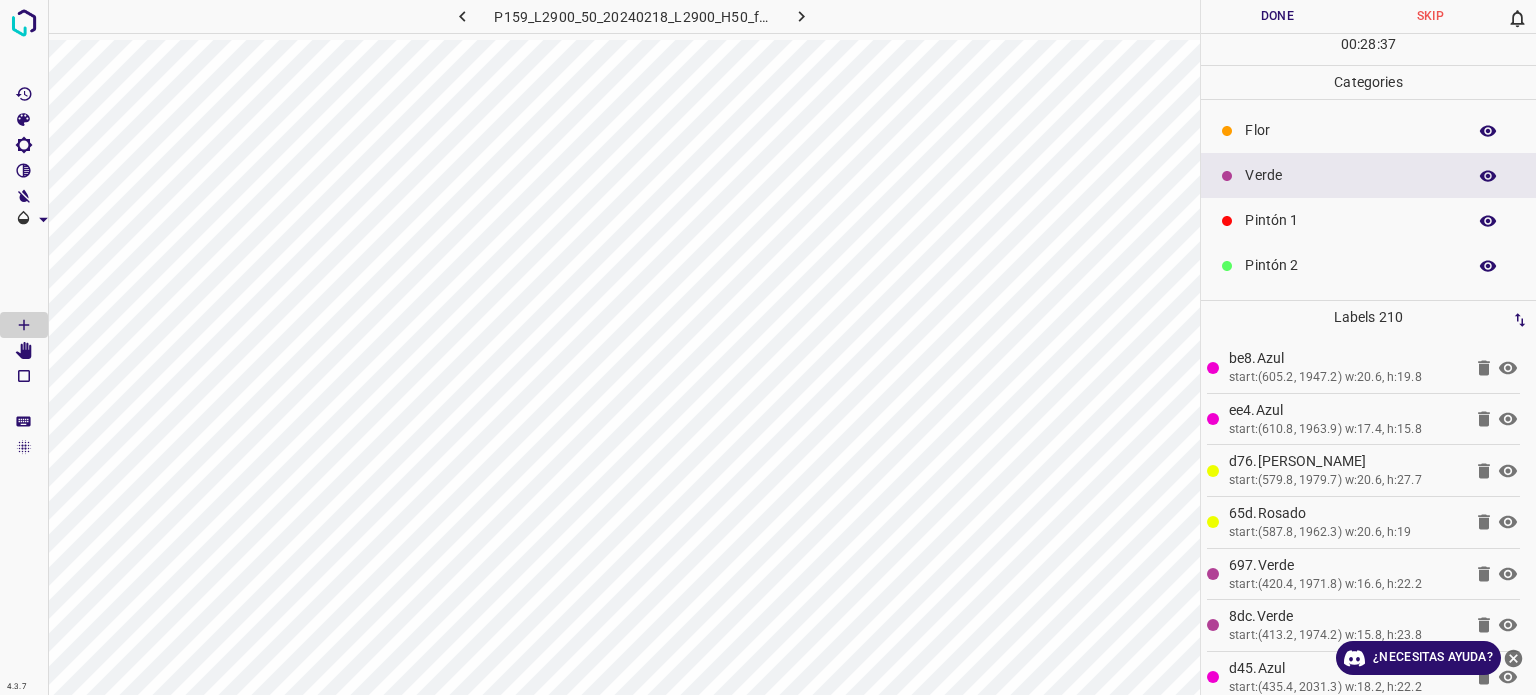 click on "Flor" at bounding box center [1368, 130] 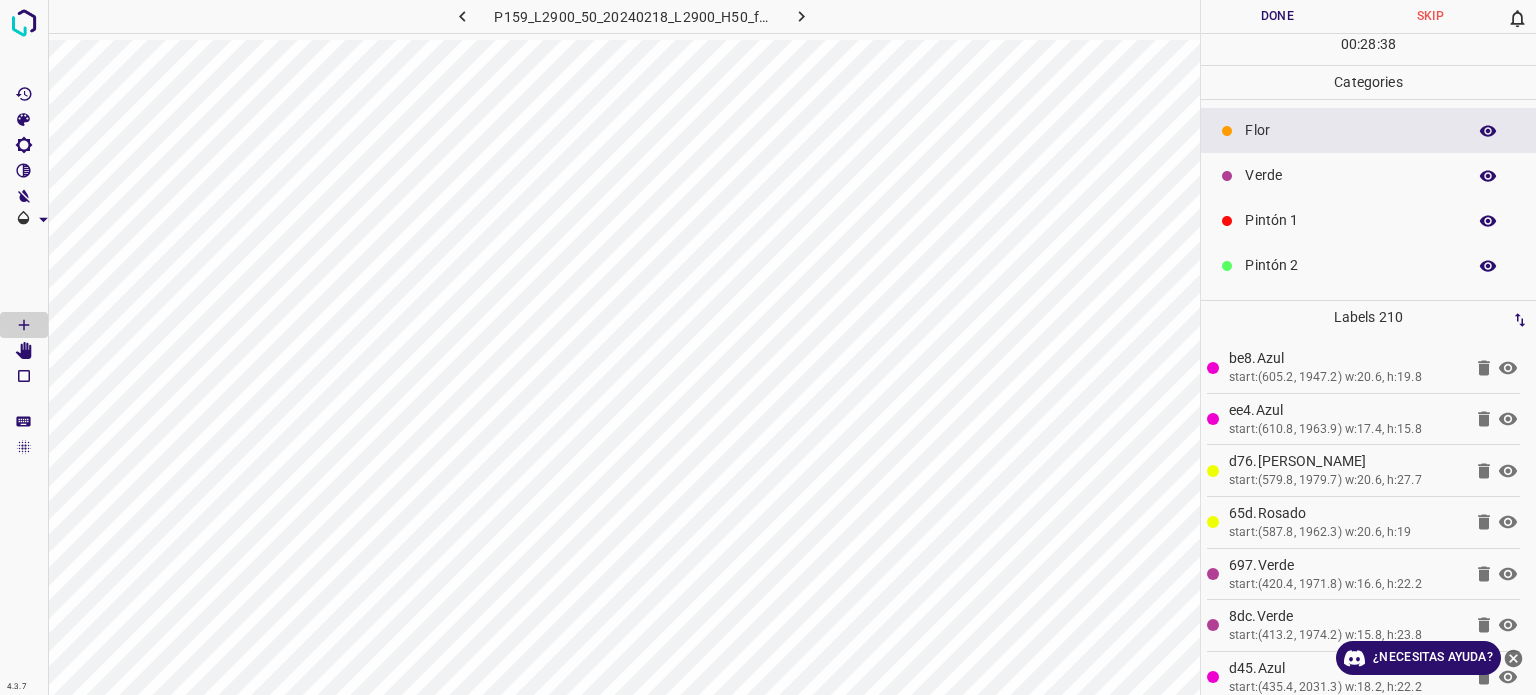 click 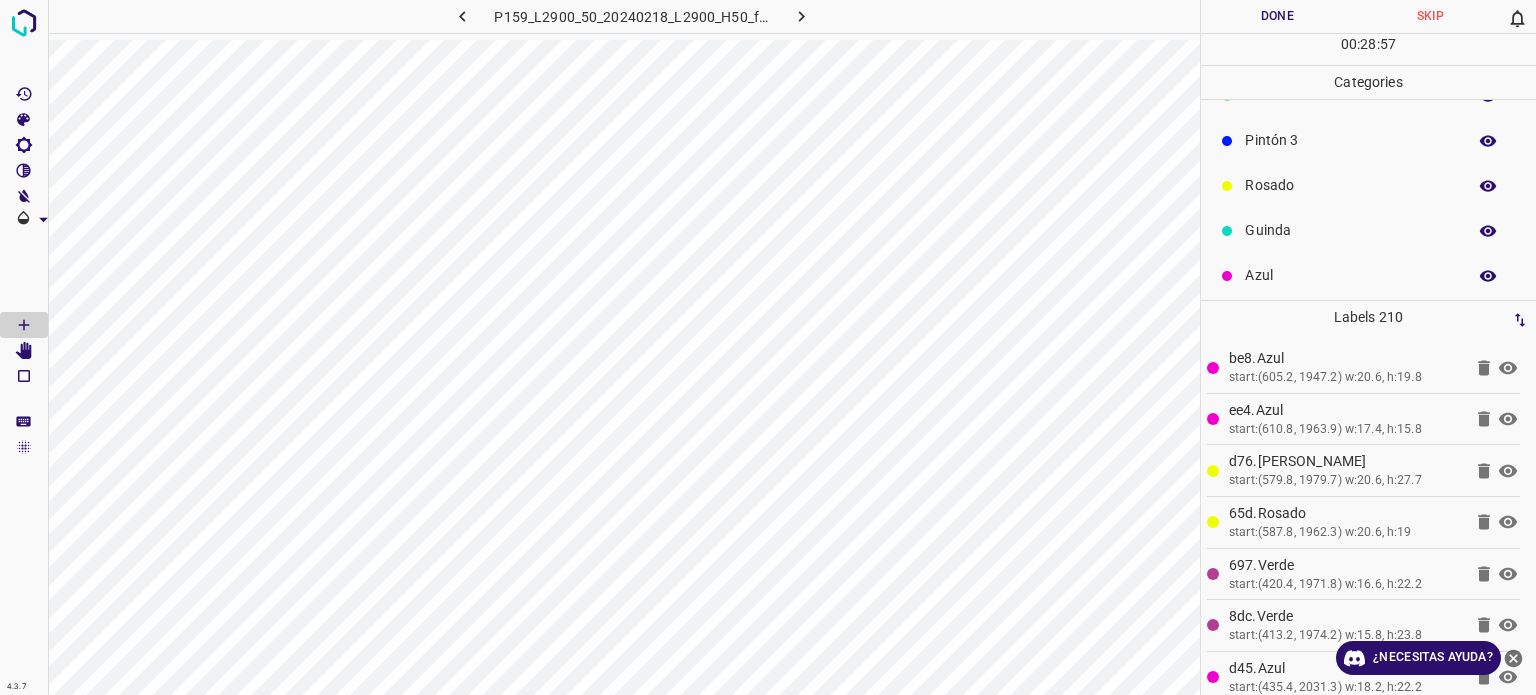 scroll, scrollTop: 176, scrollLeft: 0, axis: vertical 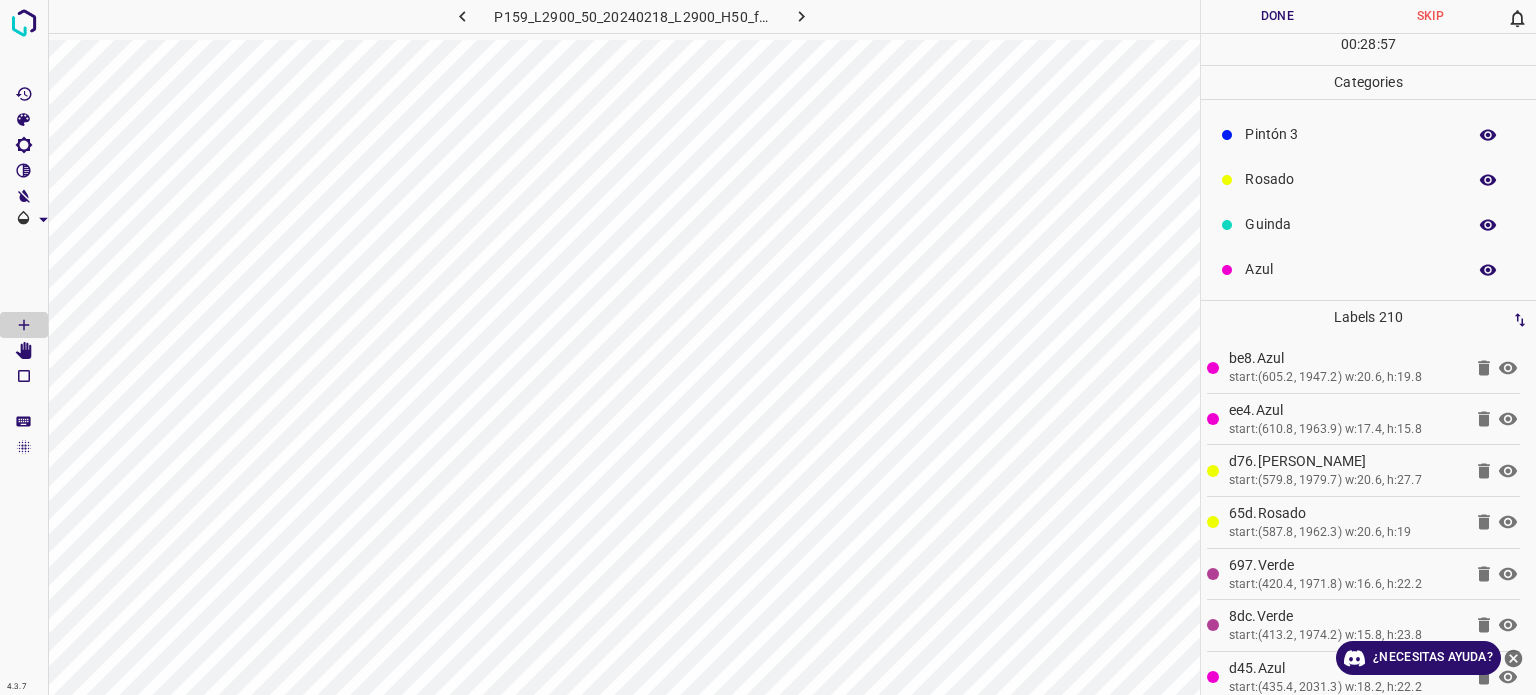 click on "Azul" at bounding box center (1350, 269) 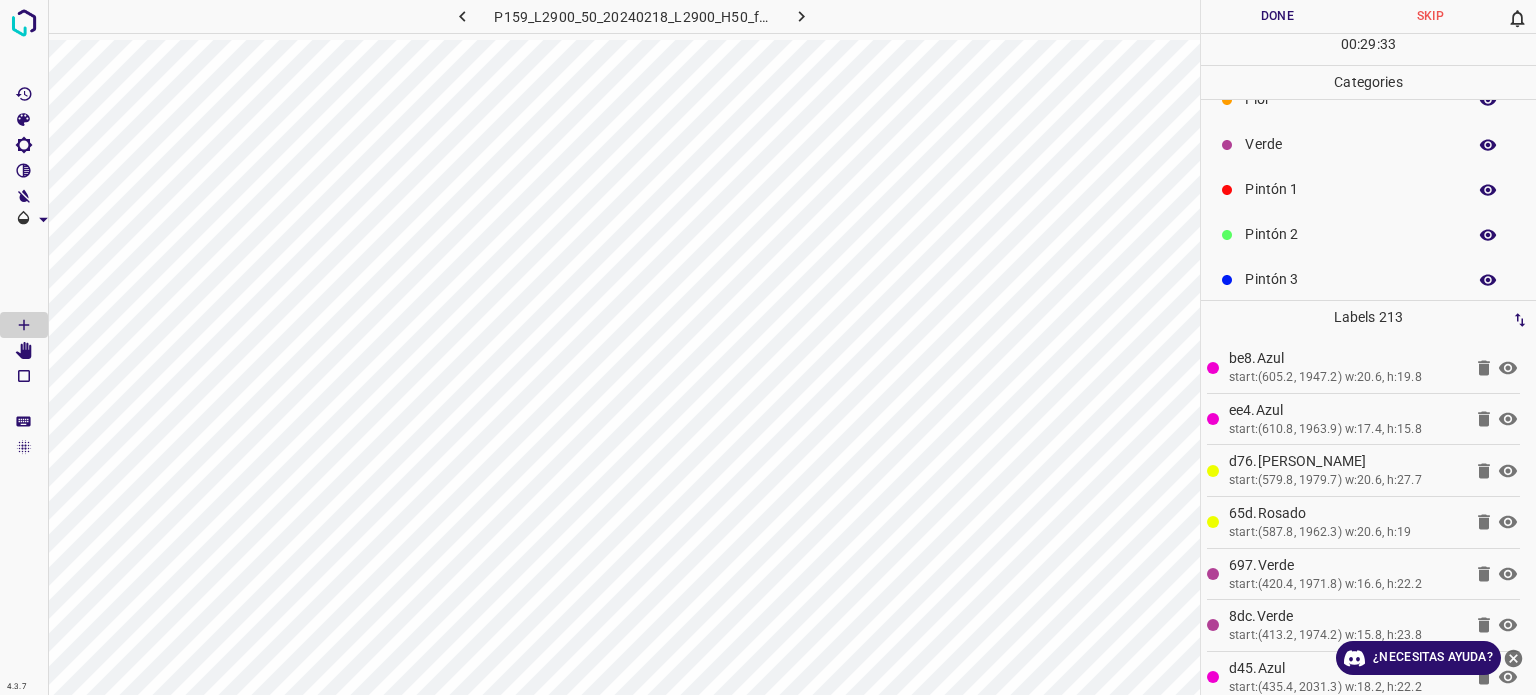 scroll, scrollTop: 0, scrollLeft: 0, axis: both 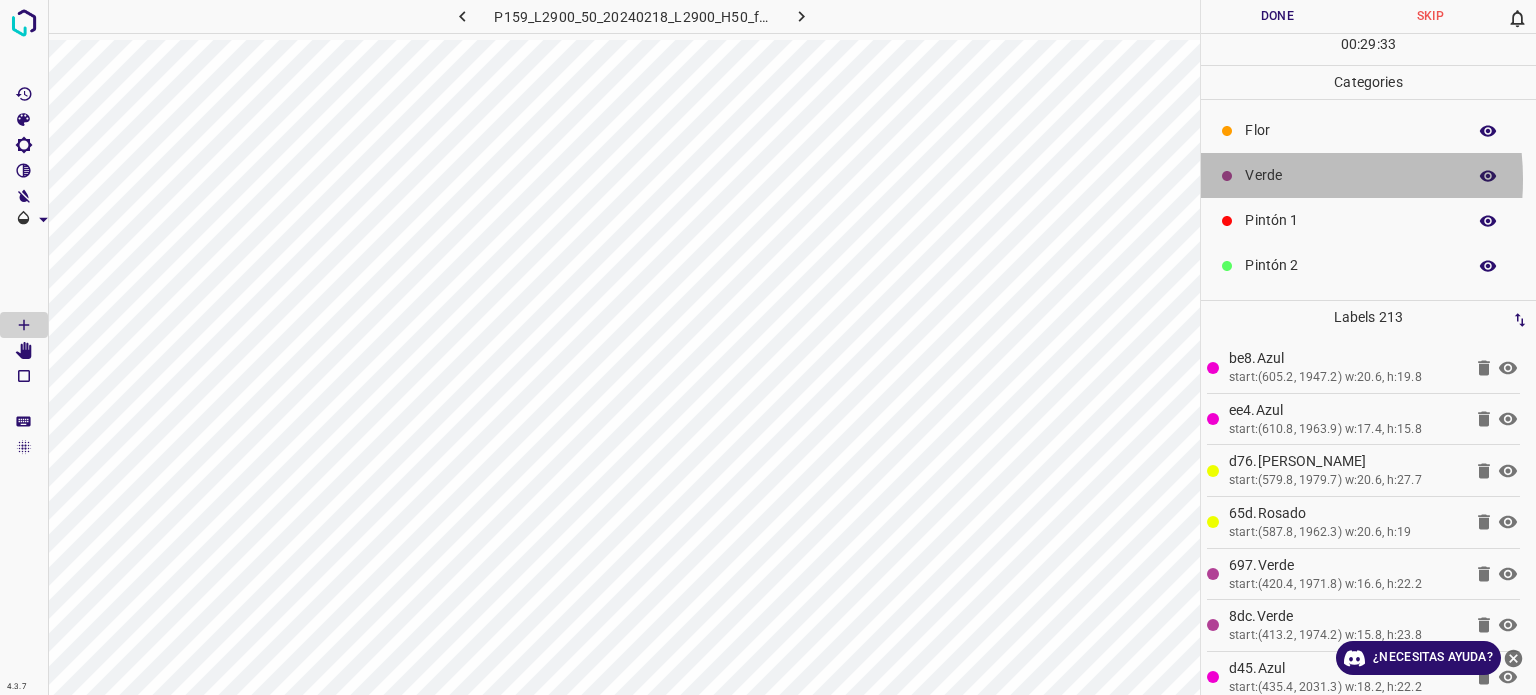 click on "Verde" at bounding box center (1350, 175) 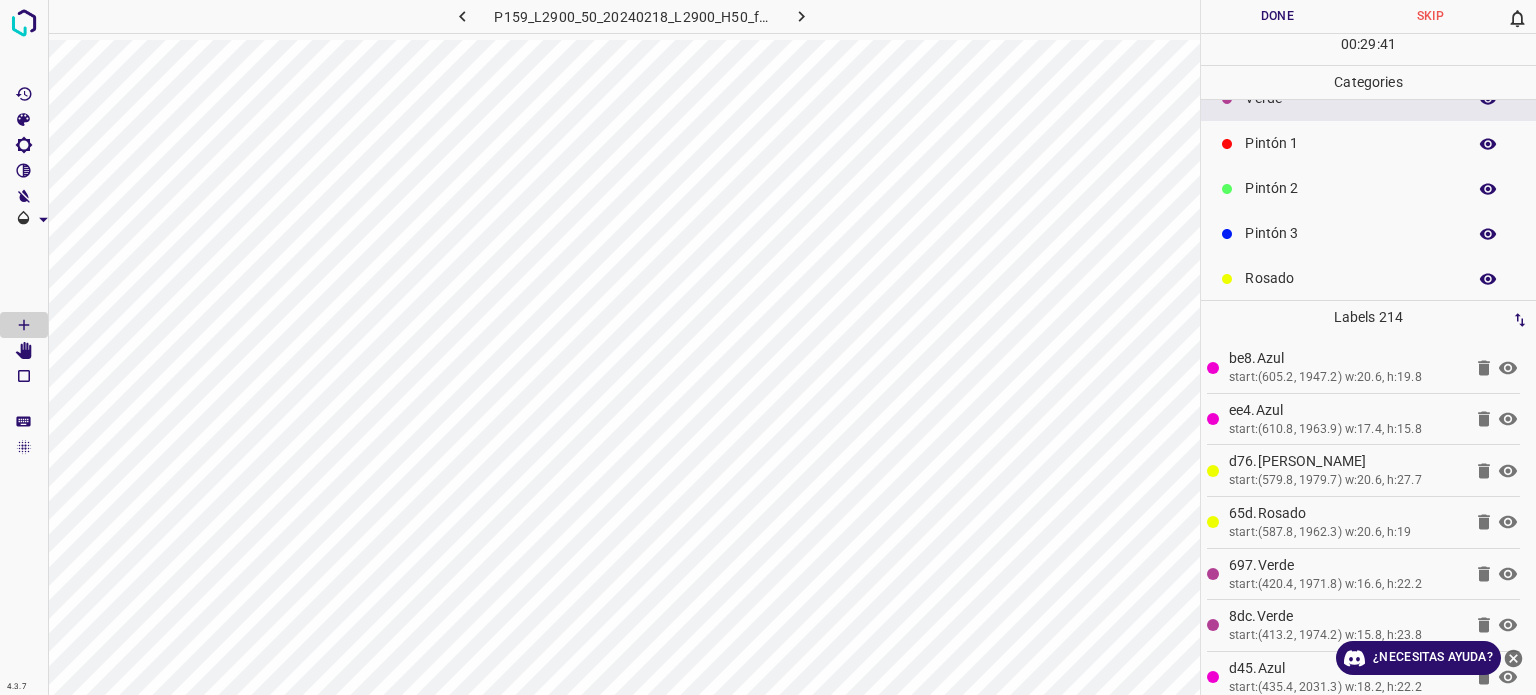 scroll, scrollTop: 100, scrollLeft: 0, axis: vertical 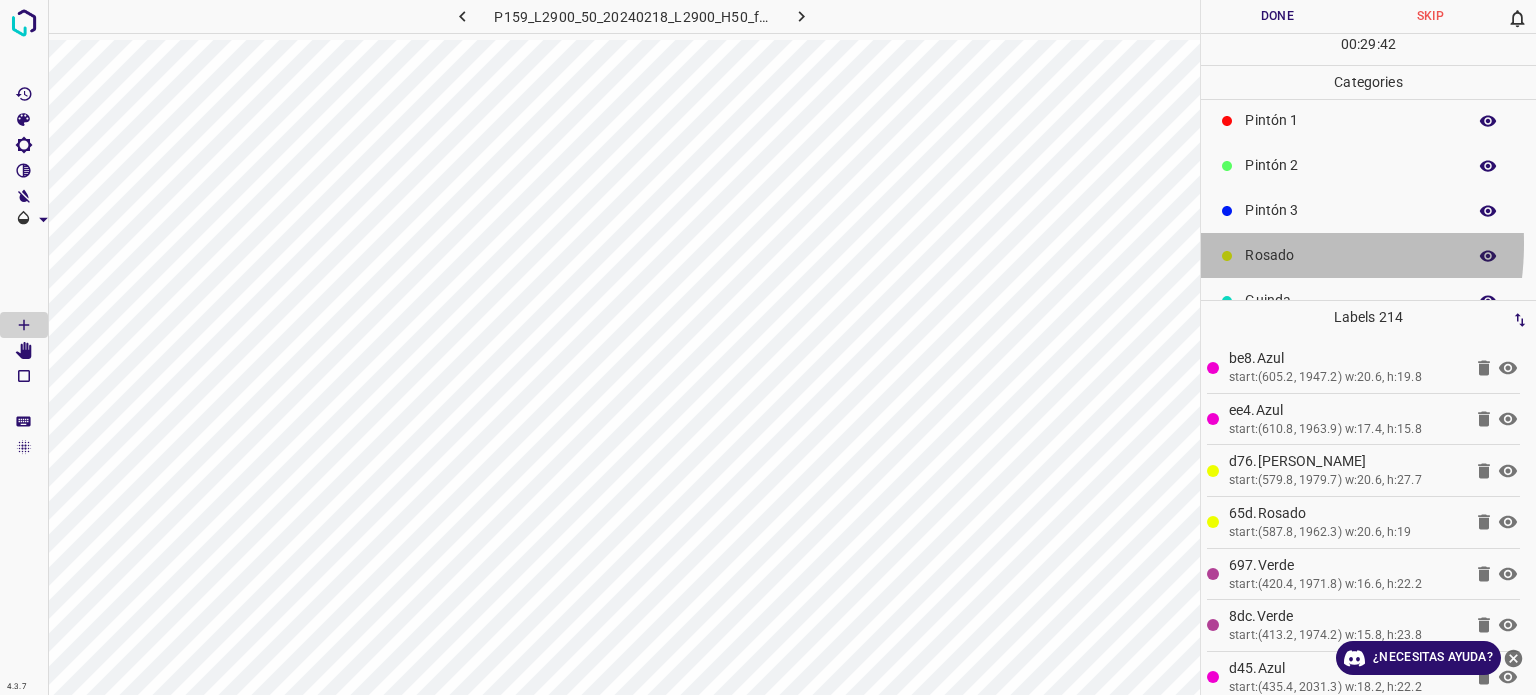 click on "Rosado" at bounding box center (1368, 255) 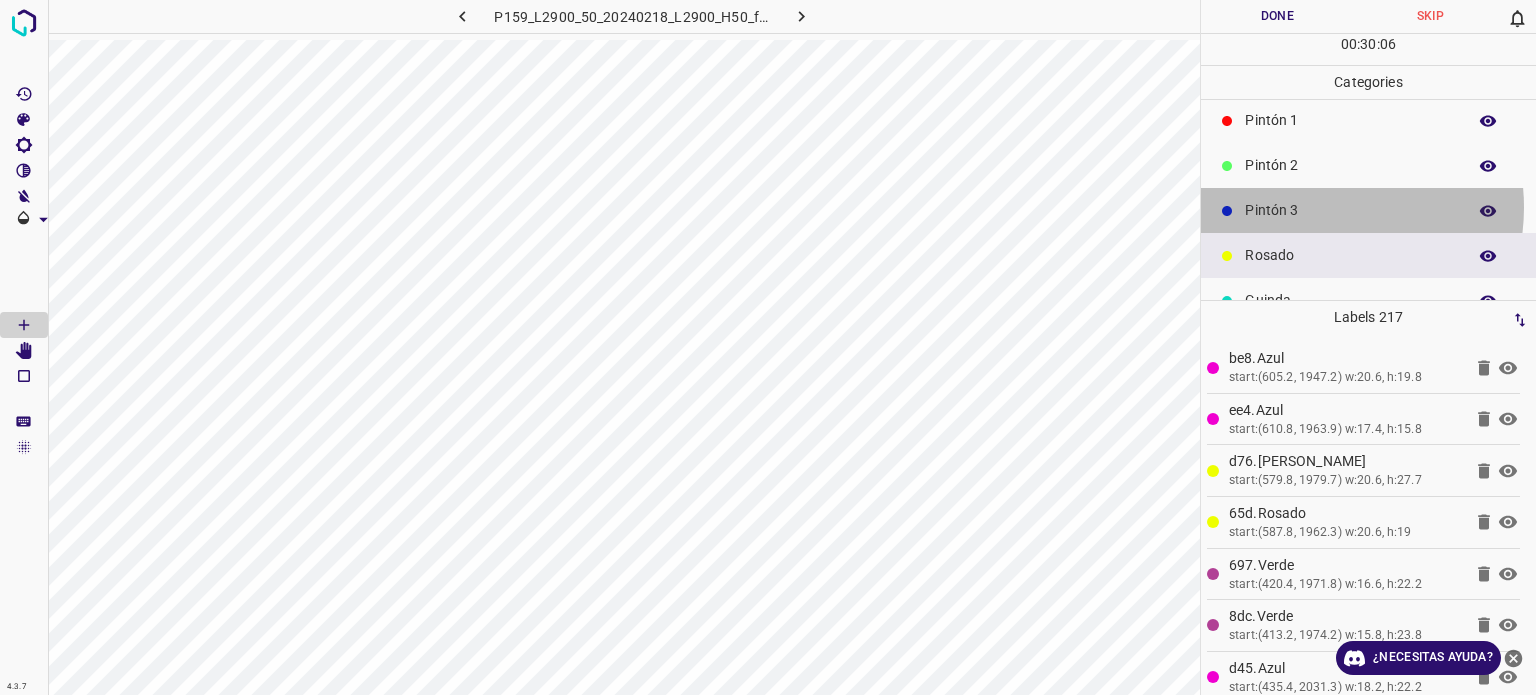 click on "Pintón 3" at bounding box center [1350, 210] 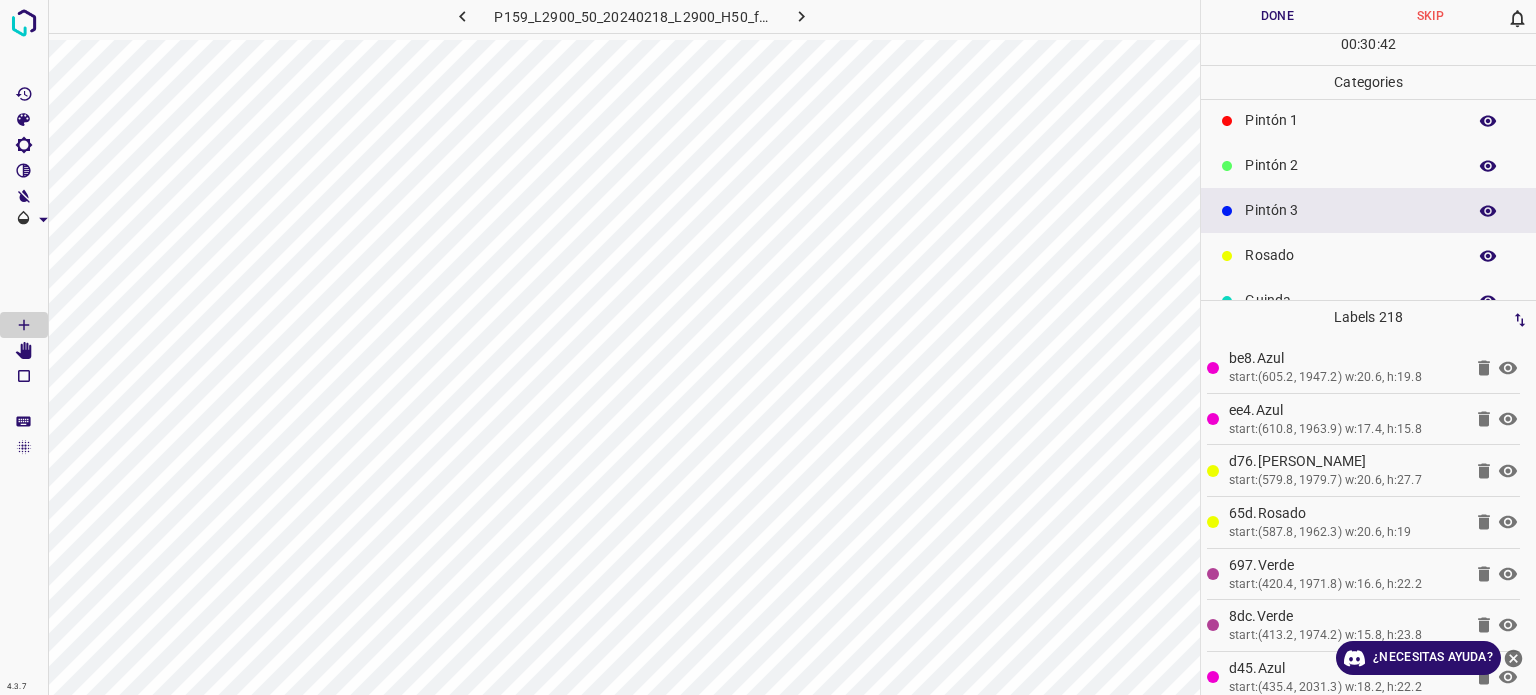 click 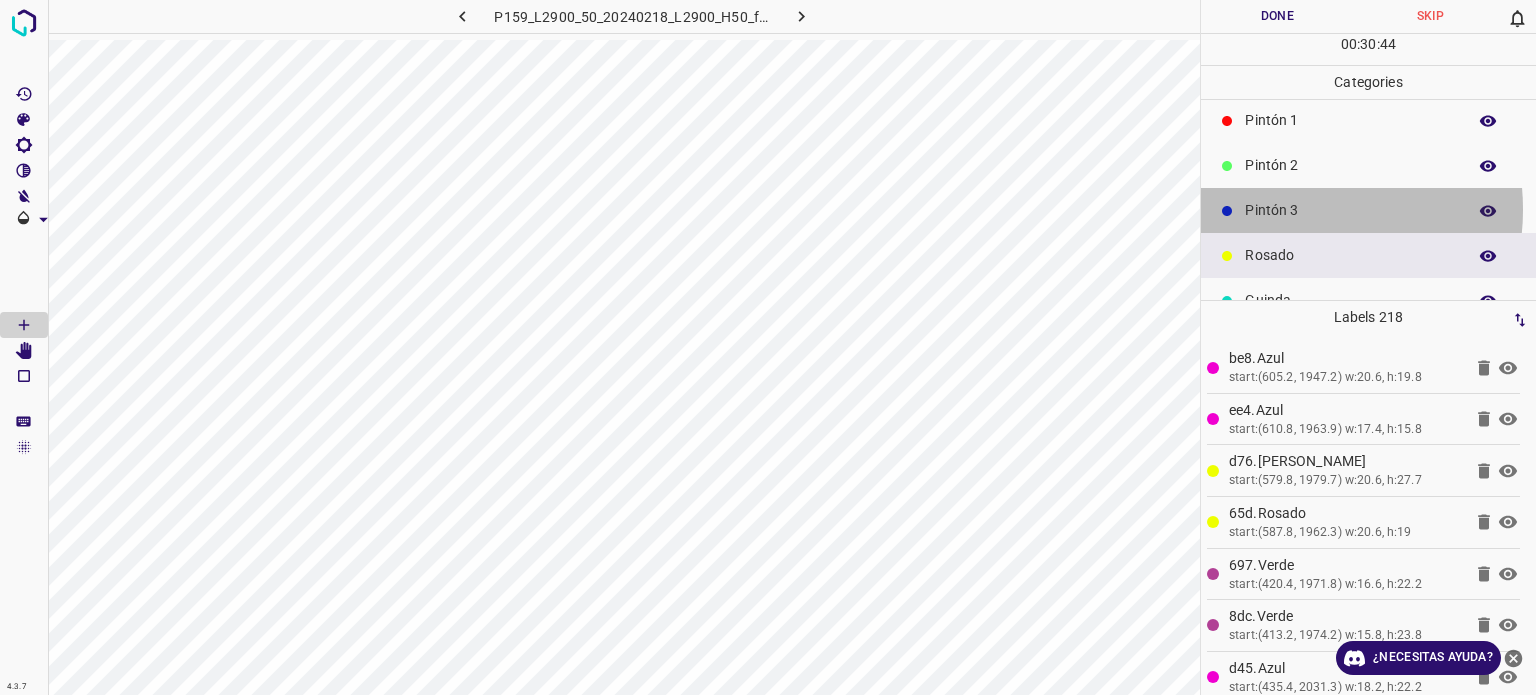 drag, startPoint x: 1293, startPoint y: 209, endPoint x: 1210, endPoint y: 271, distance: 103.6002 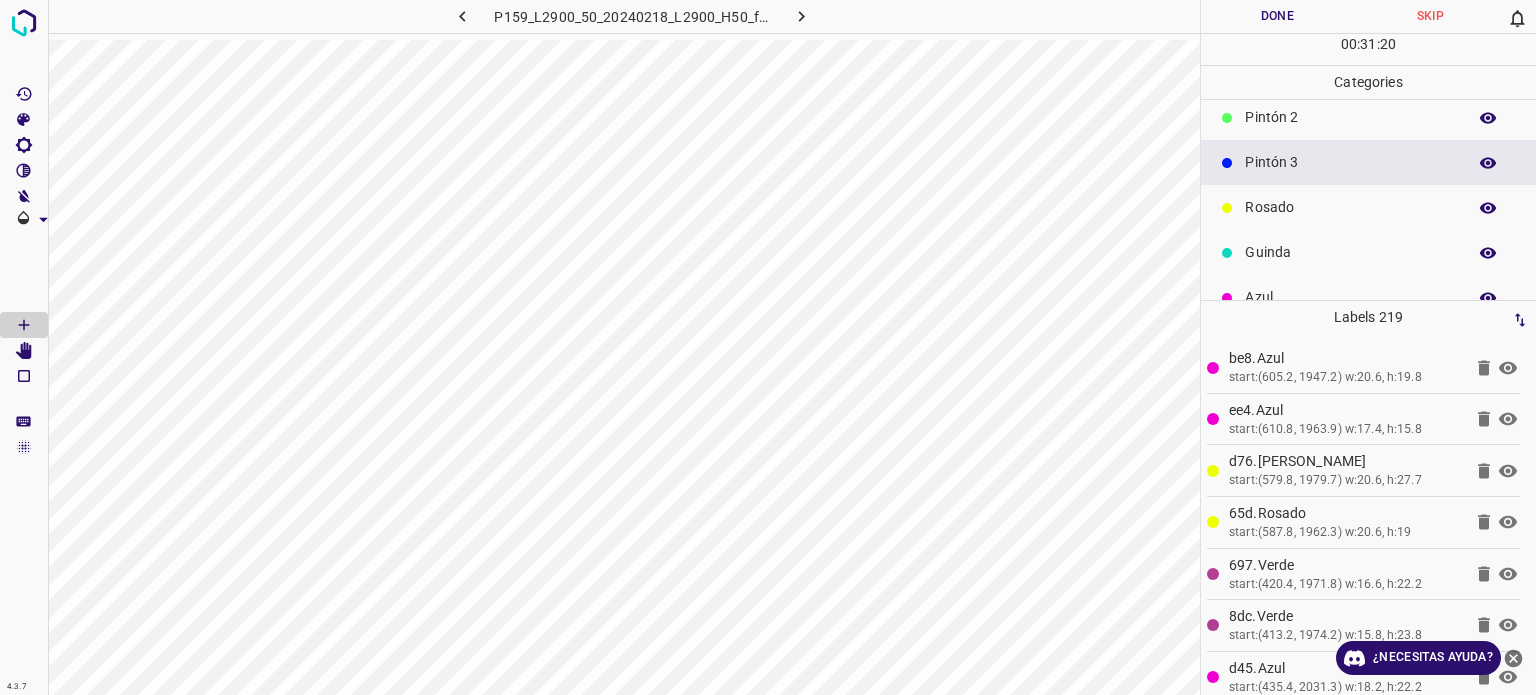 scroll, scrollTop: 176, scrollLeft: 0, axis: vertical 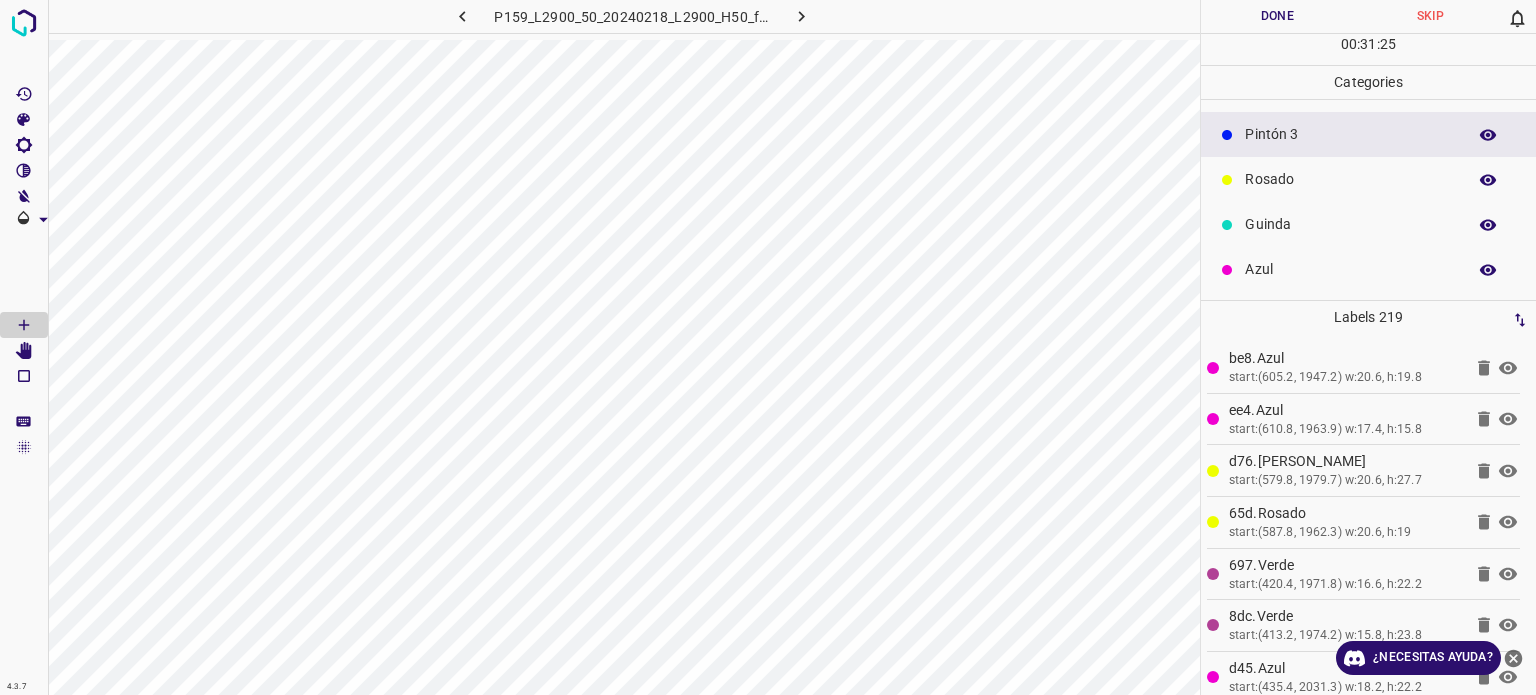 click on "Azul" at bounding box center [1350, 269] 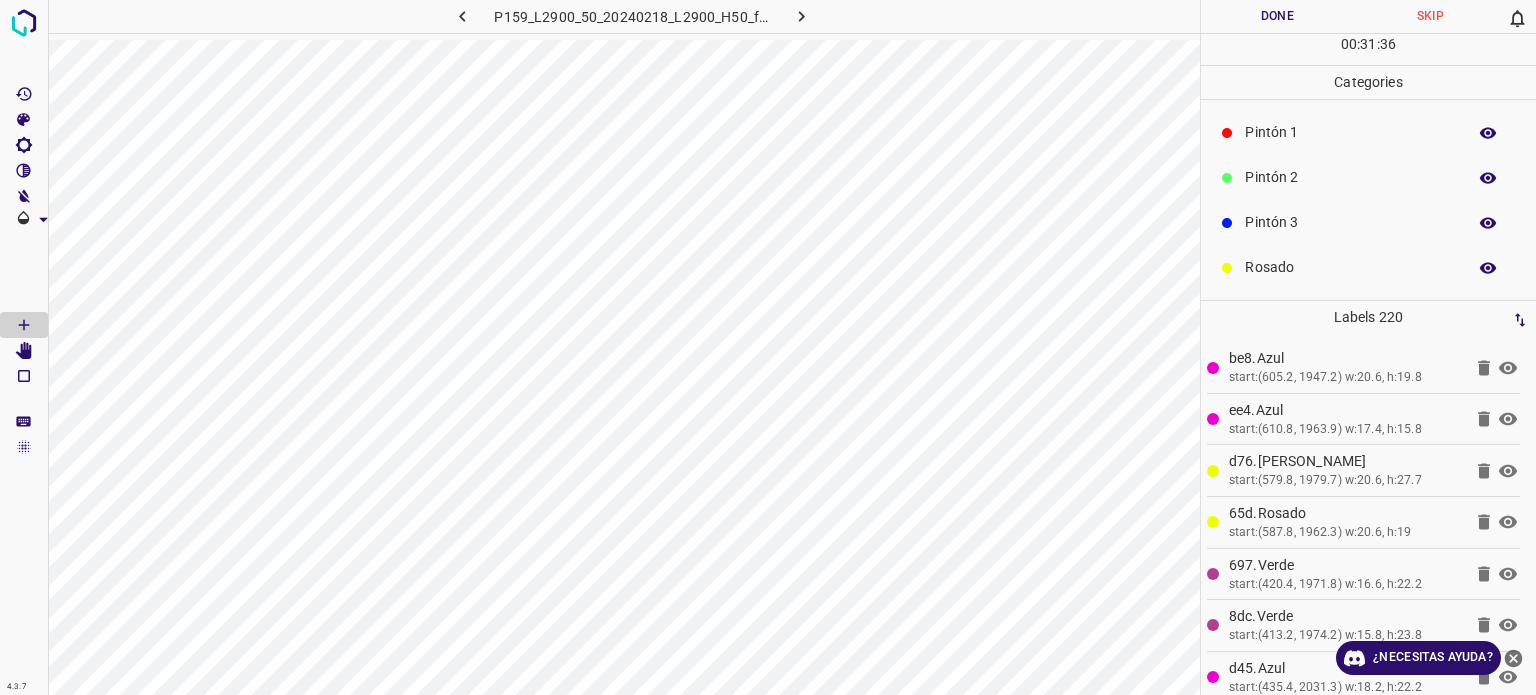 scroll, scrollTop: 76, scrollLeft: 0, axis: vertical 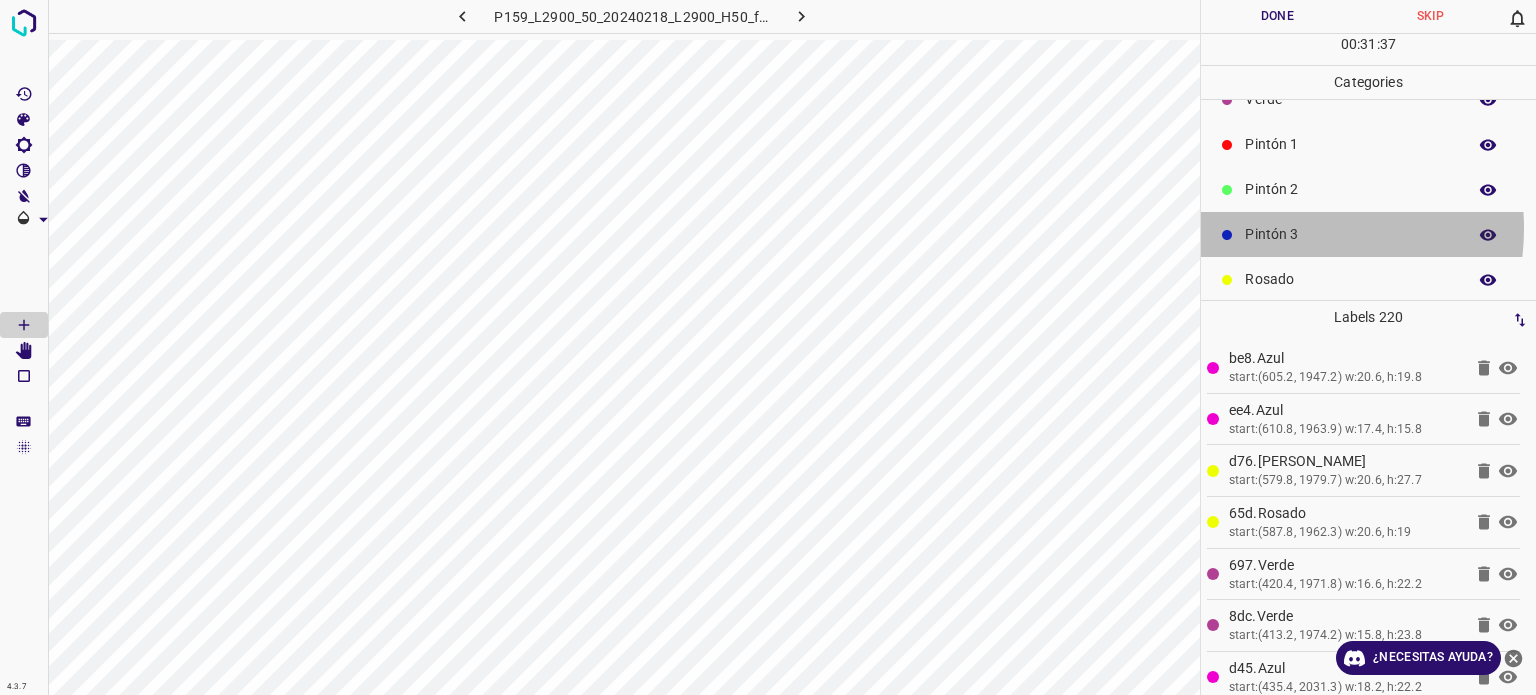 click on "Pintón 3" at bounding box center [1350, 234] 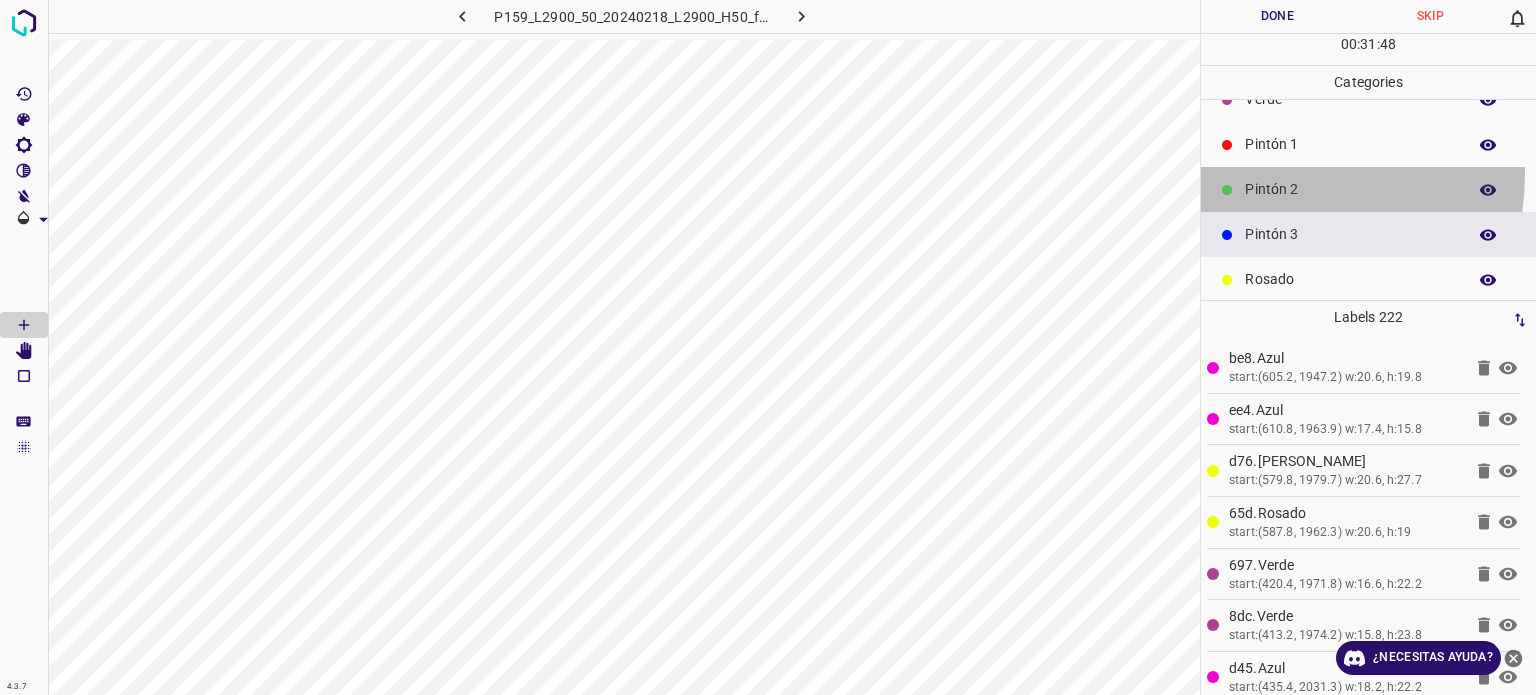 click on "Pintón 2" at bounding box center [1368, 189] 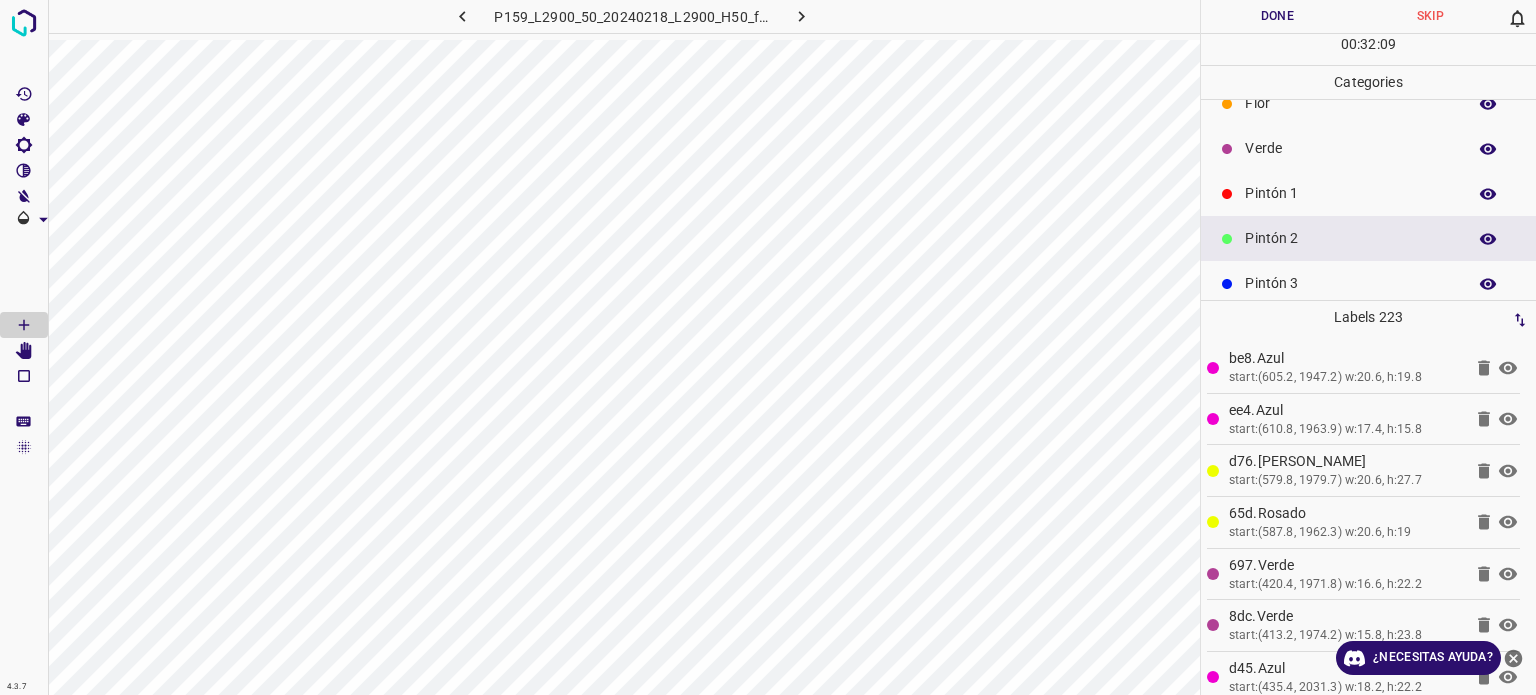 scroll, scrollTop: 0, scrollLeft: 0, axis: both 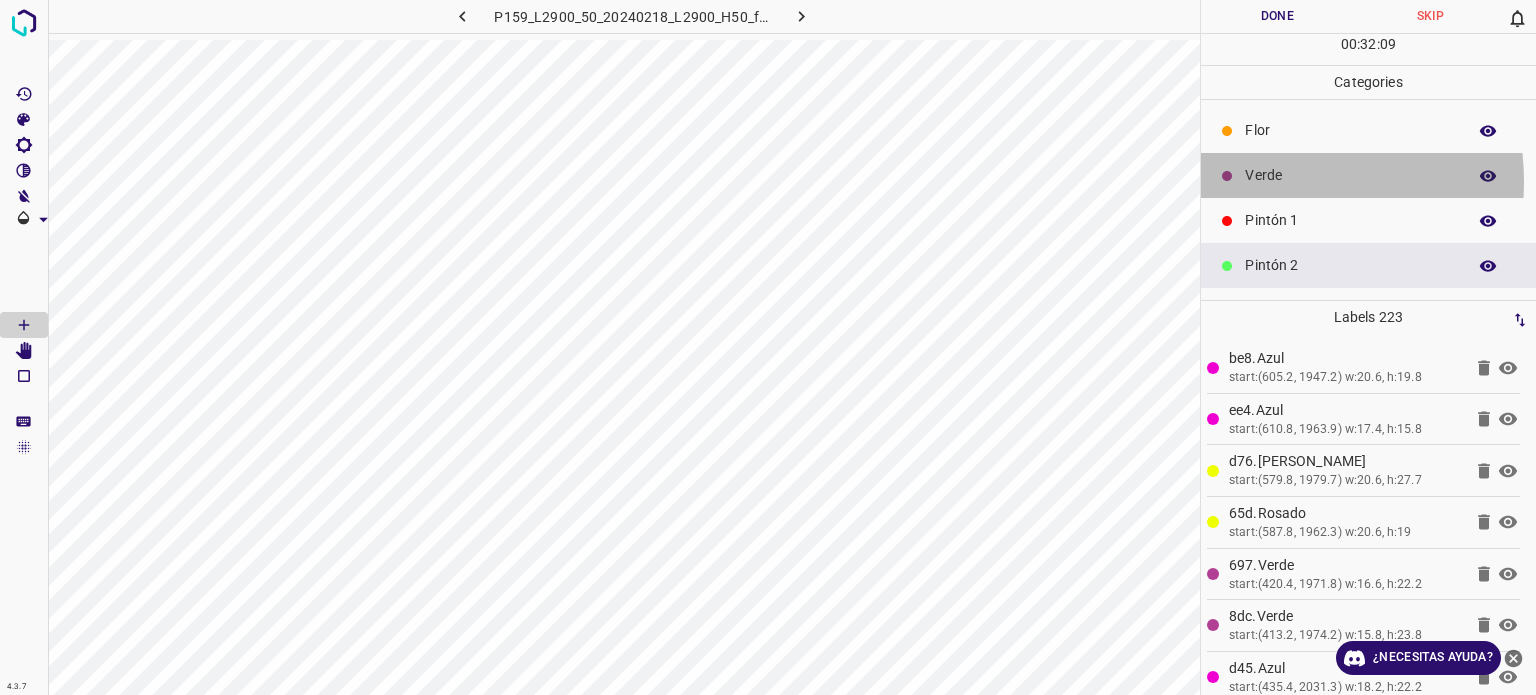 click on "Verde" at bounding box center [1350, 175] 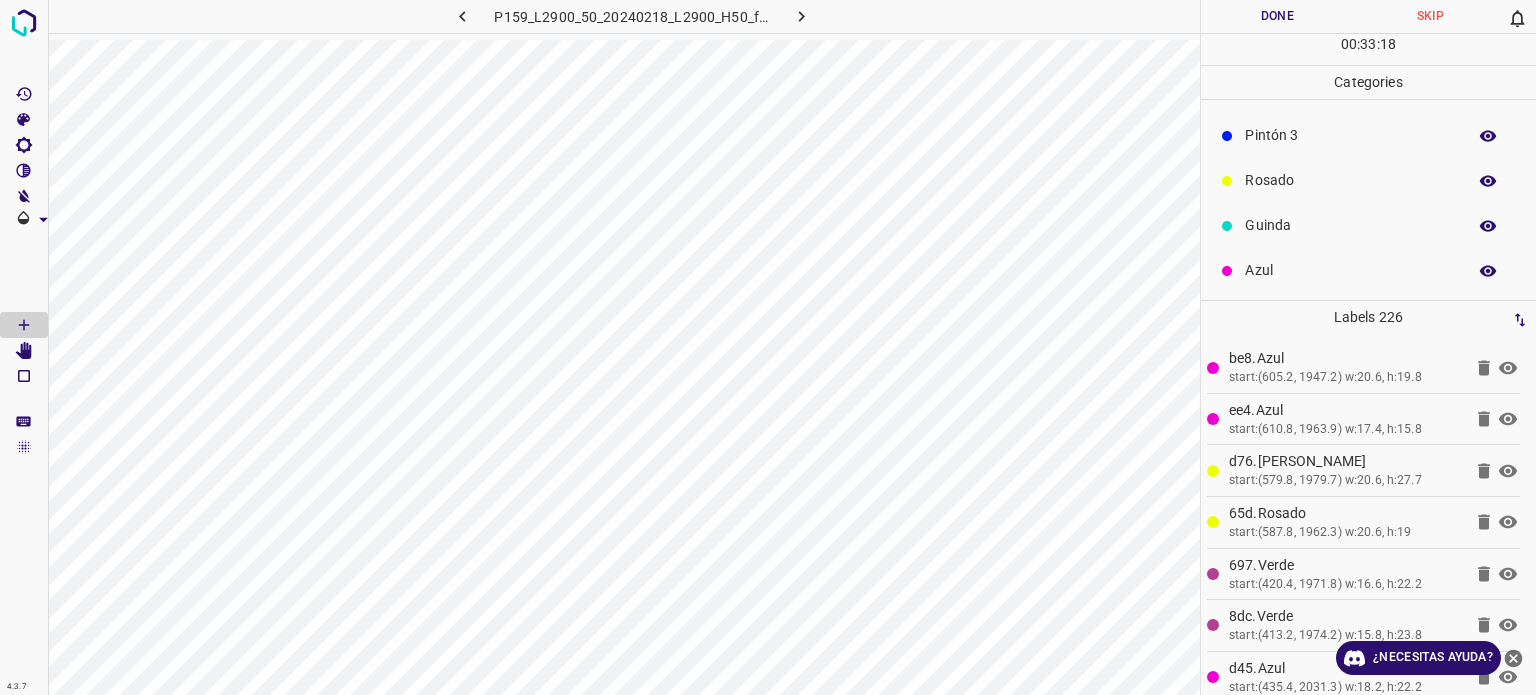 scroll, scrollTop: 176, scrollLeft: 0, axis: vertical 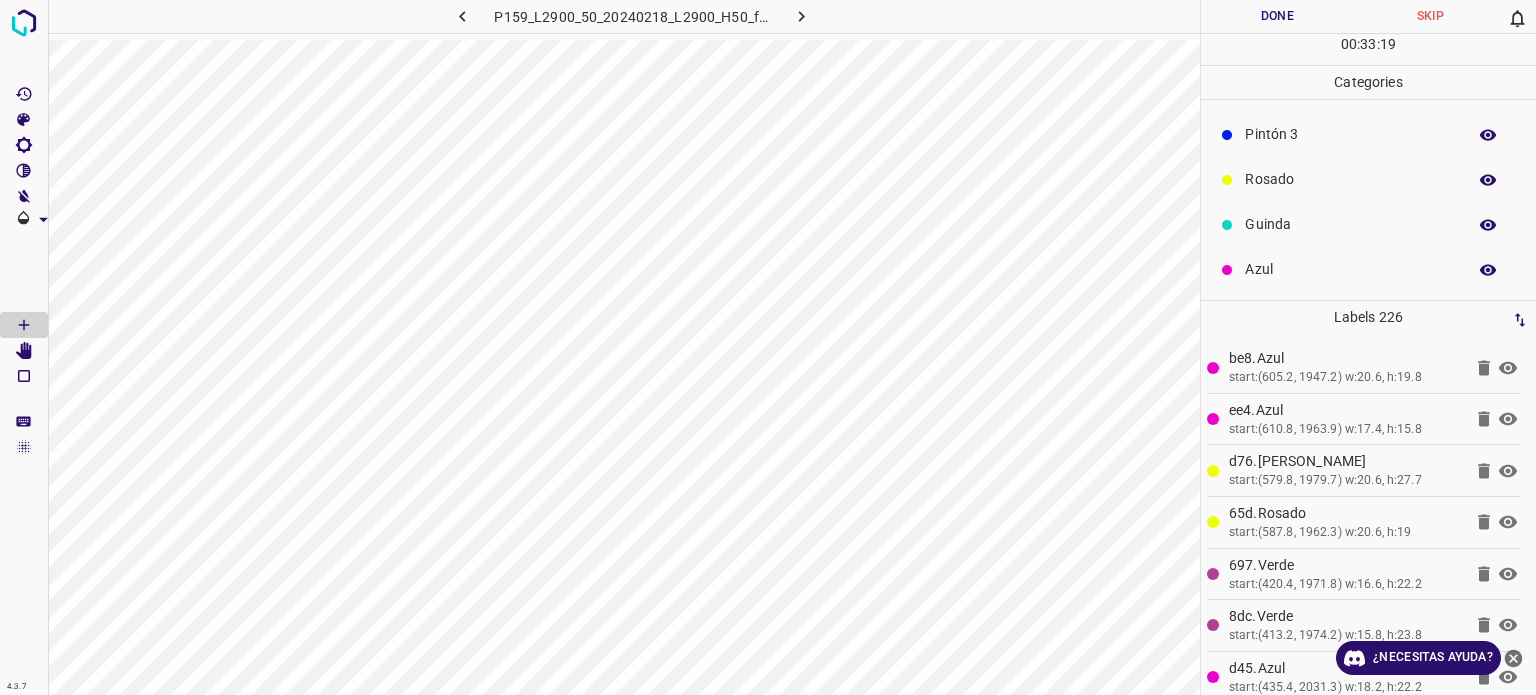 click on "Rosado" at bounding box center (1350, 179) 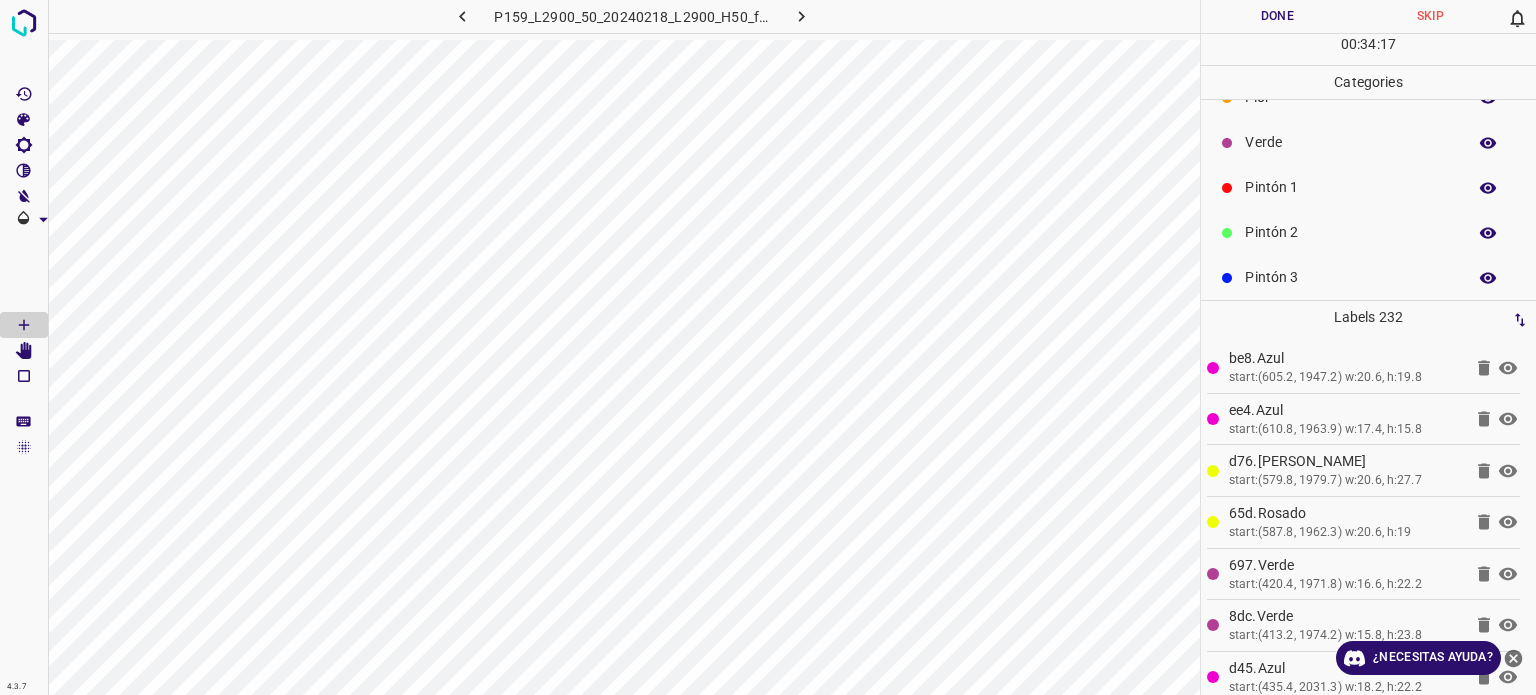 scroll, scrollTop: 0, scrollLeft: 0, axis: both 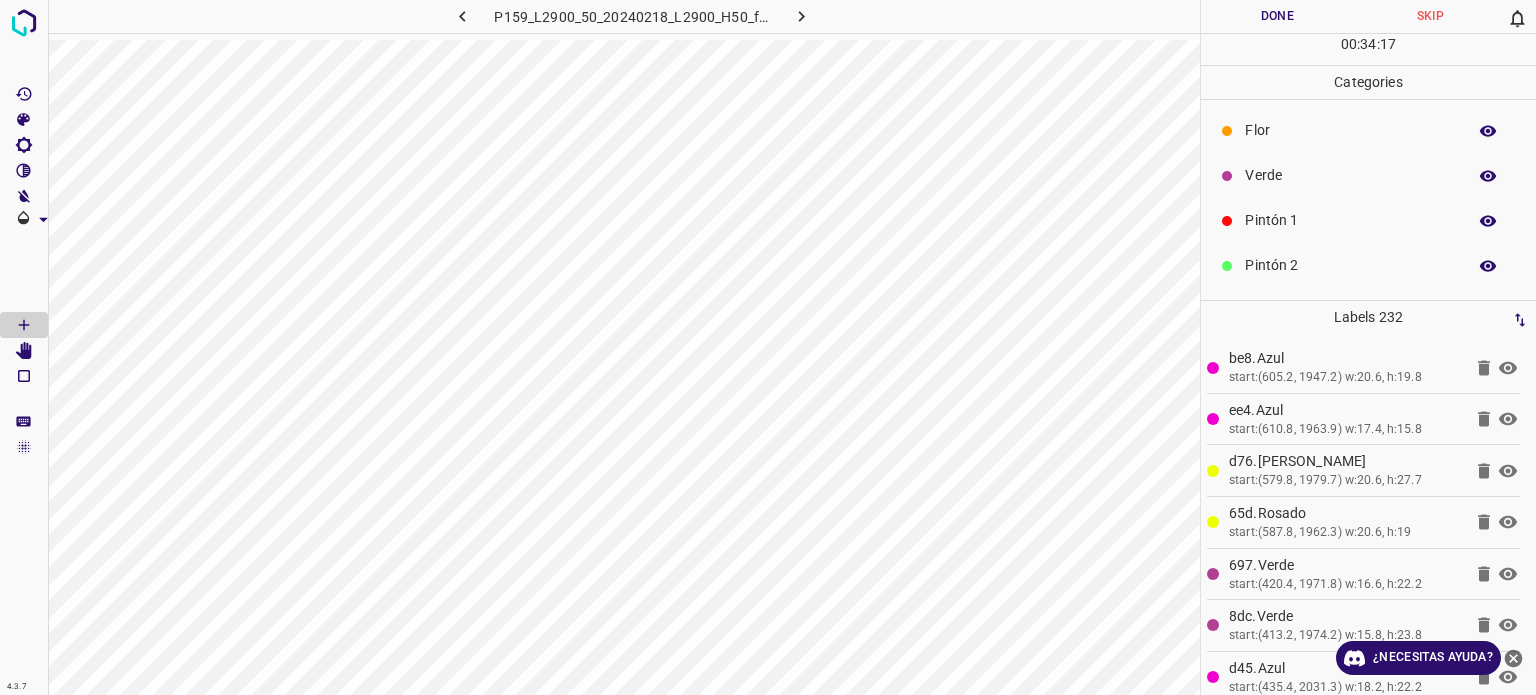 click on "Flor" at bounding box center (1368, 130) 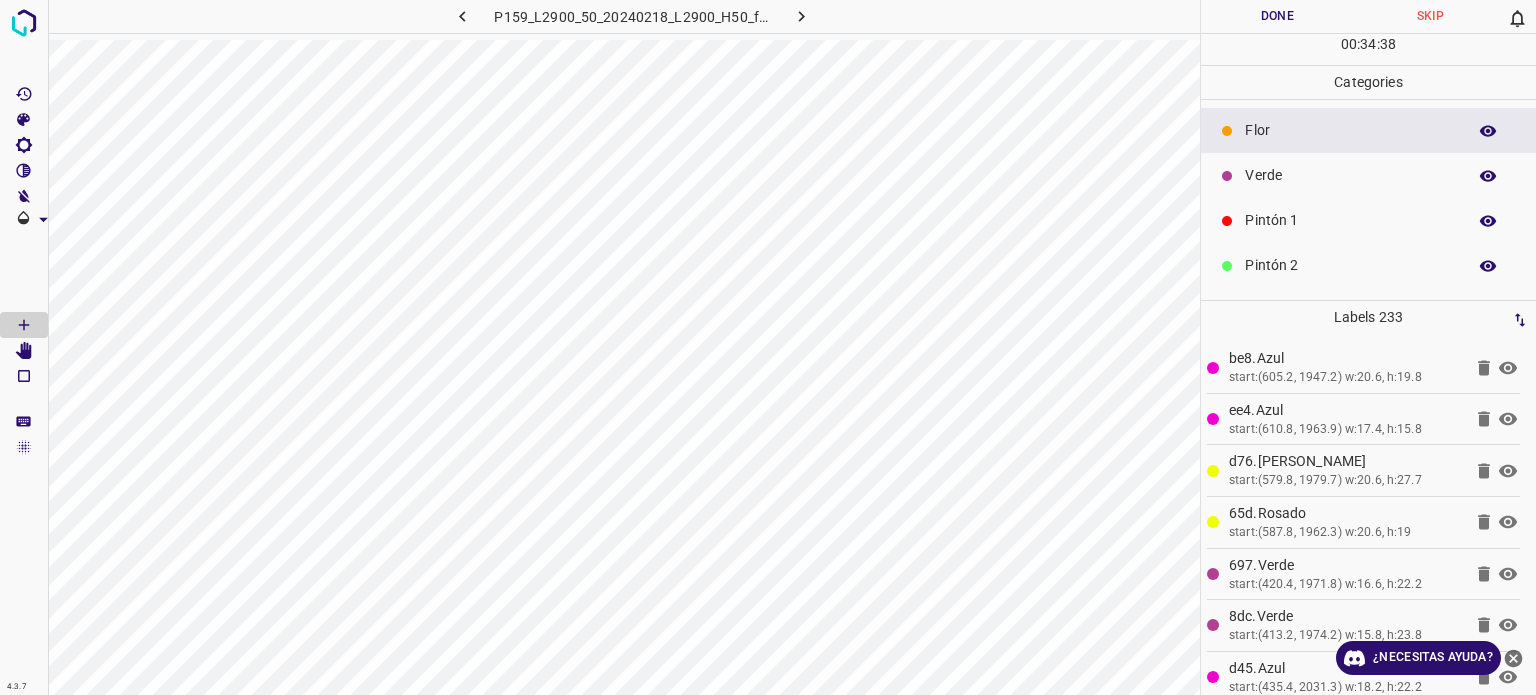 click on "Verde" at bounding box center [1350, 175] 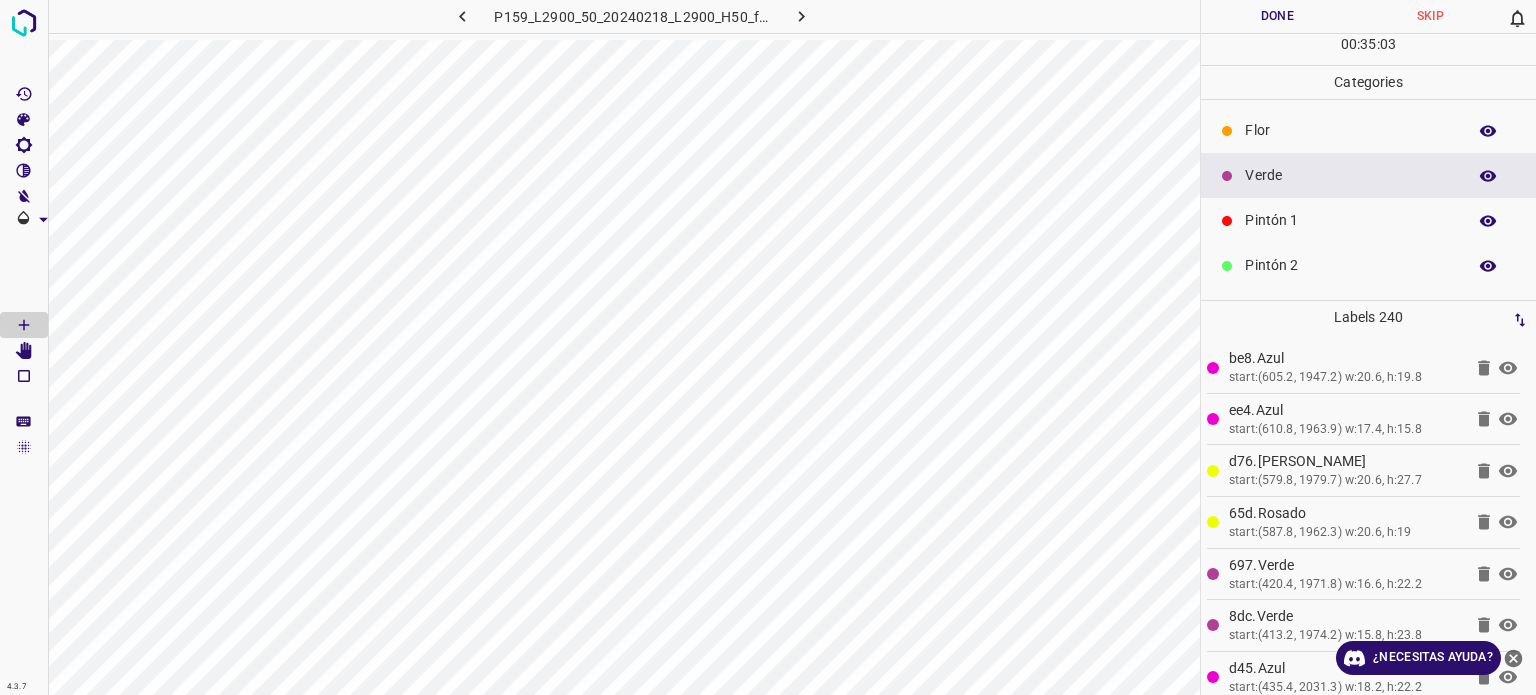 click on "Flor" at bounding box center [1350, 130] 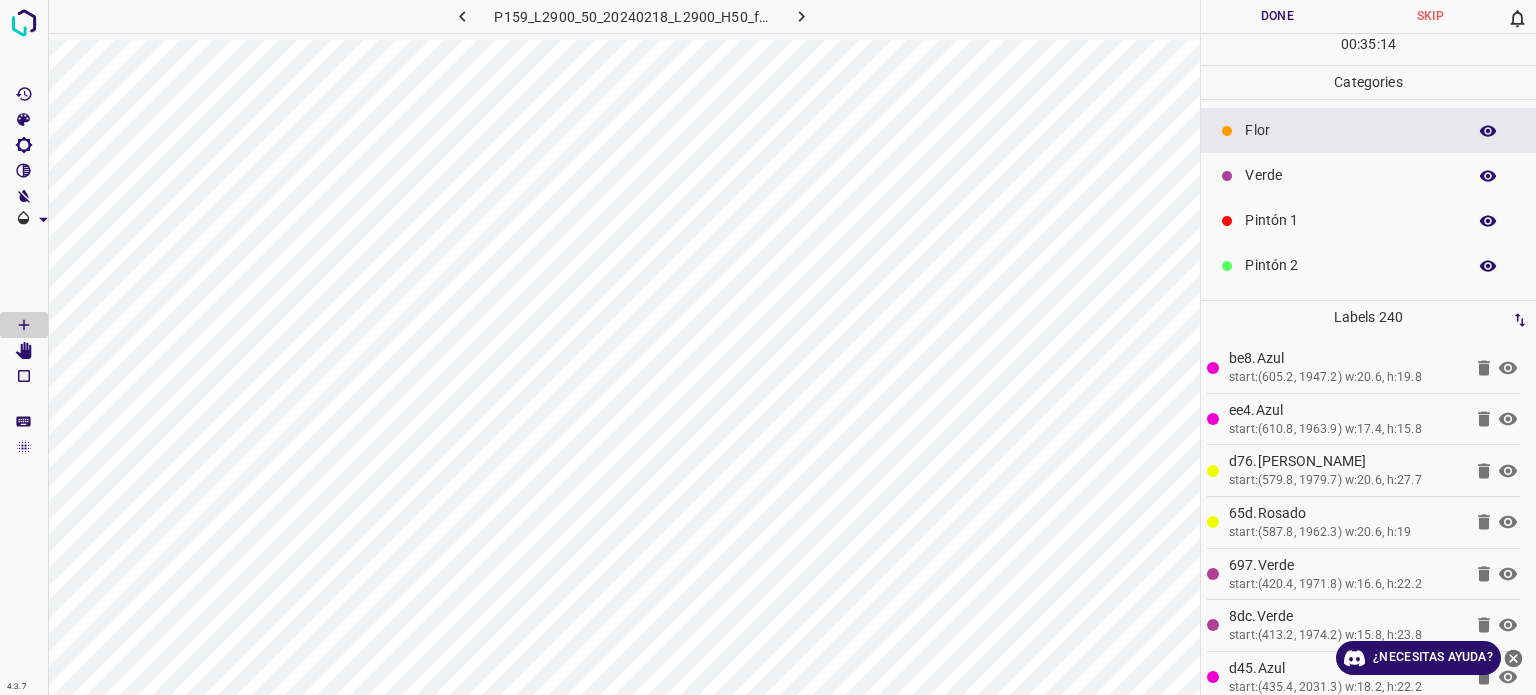 drag, startPoint x: 1254, startPoint y: 171, endPoint x: 1244, endPoint y: 176, distance: 11.18034 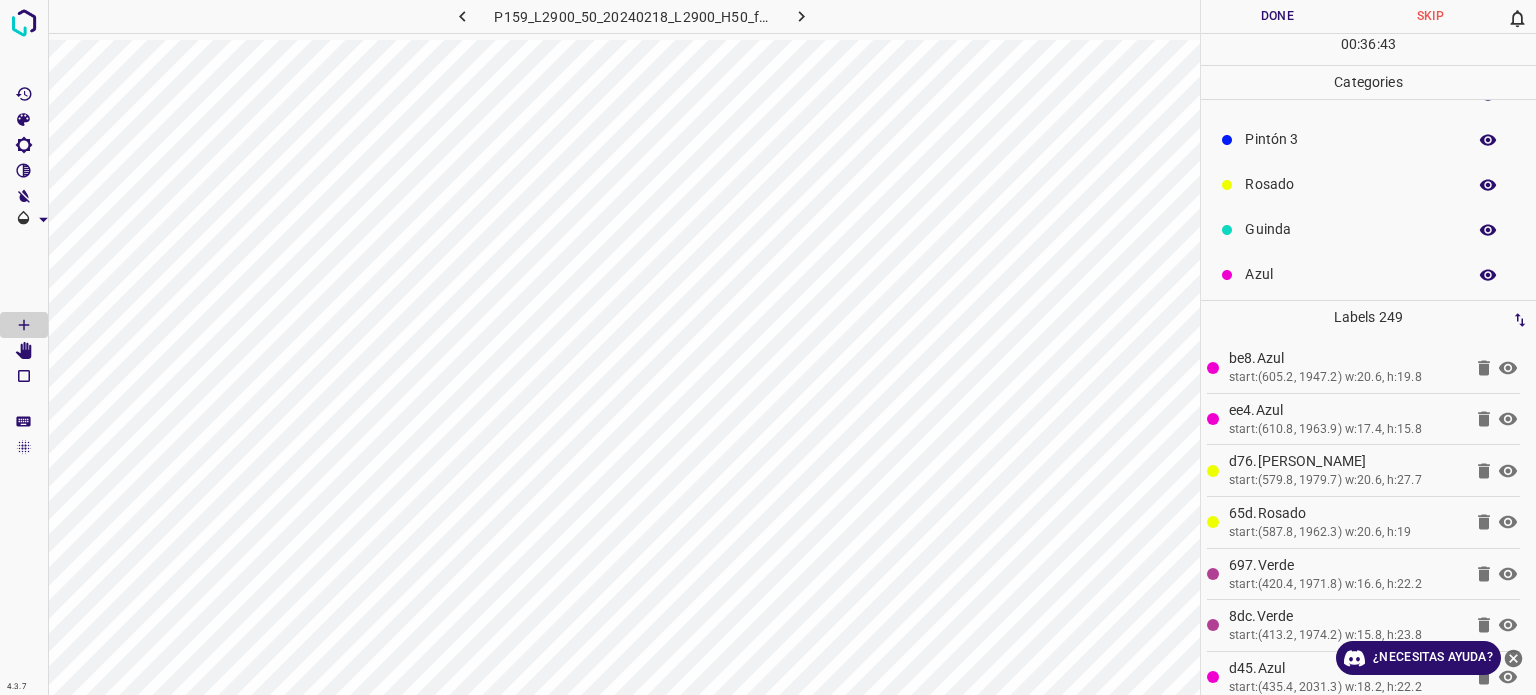 scroll, scrollTop: 176, scrollLeft: 0, axis: vertical 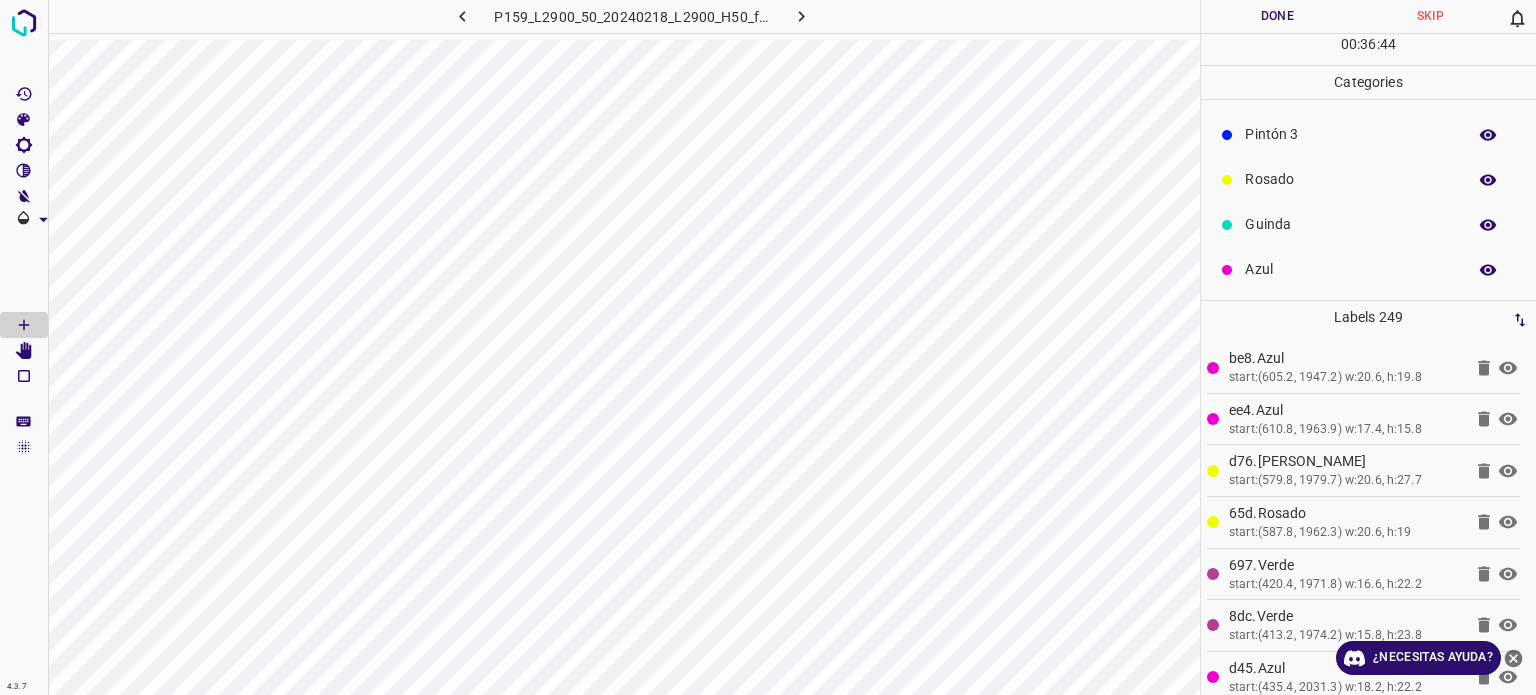 click on "Azul" at bounding box center [1350, 269] 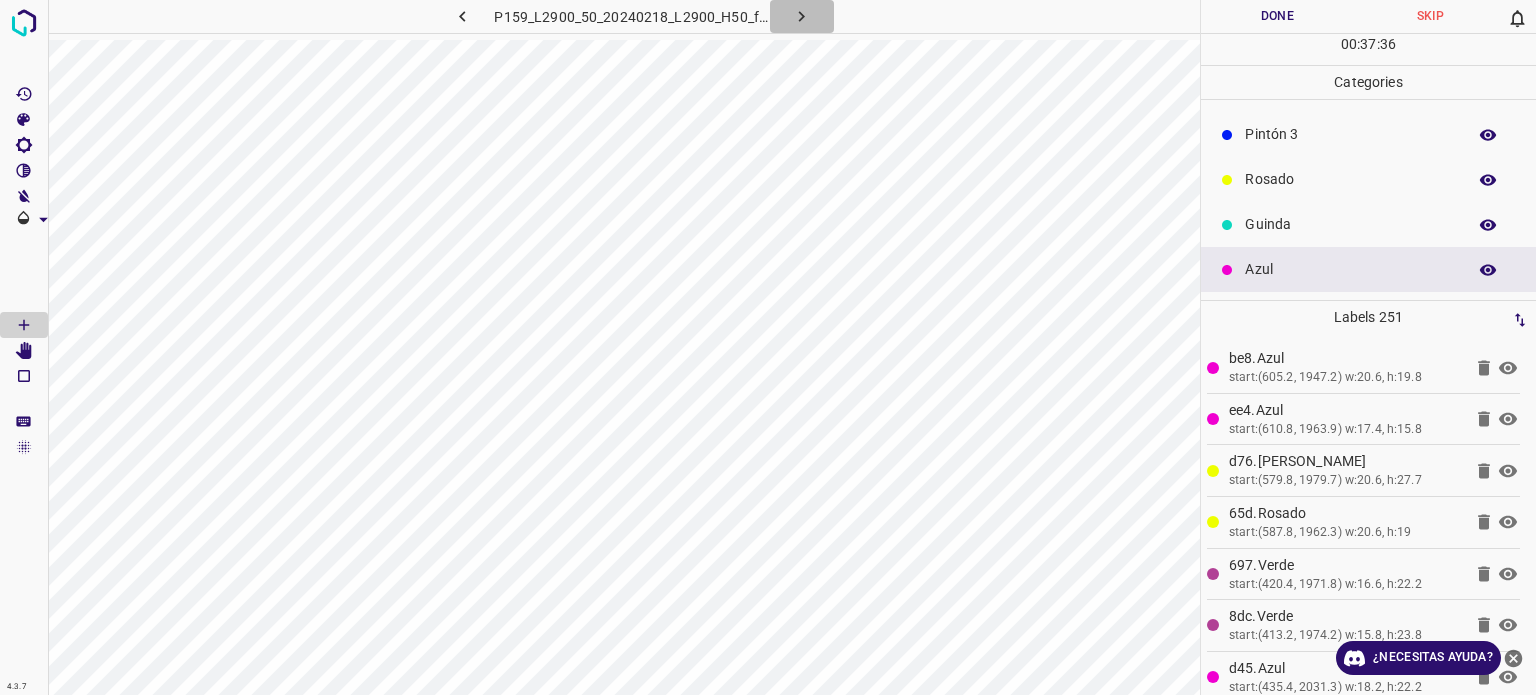click 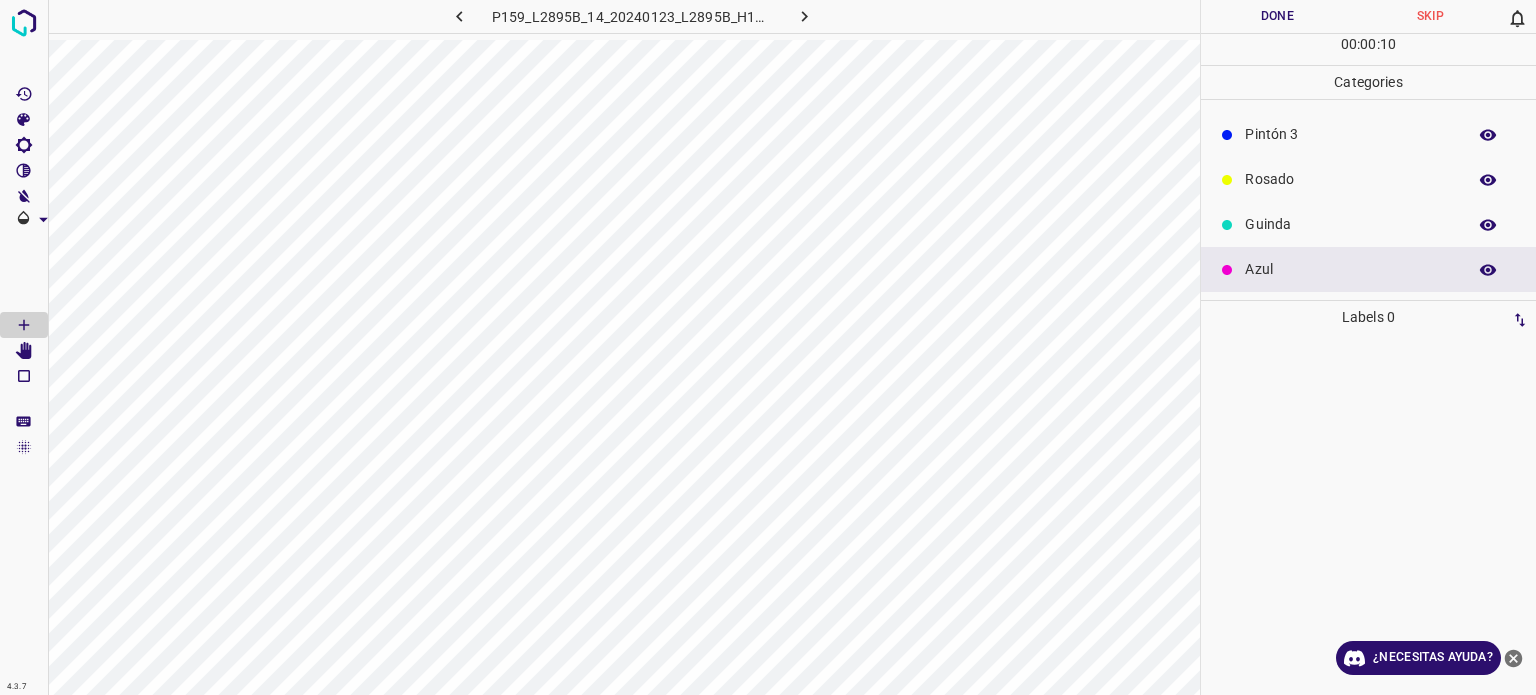 scroll, scrollTop: 76, scrollLeft: 0, axis: vertical 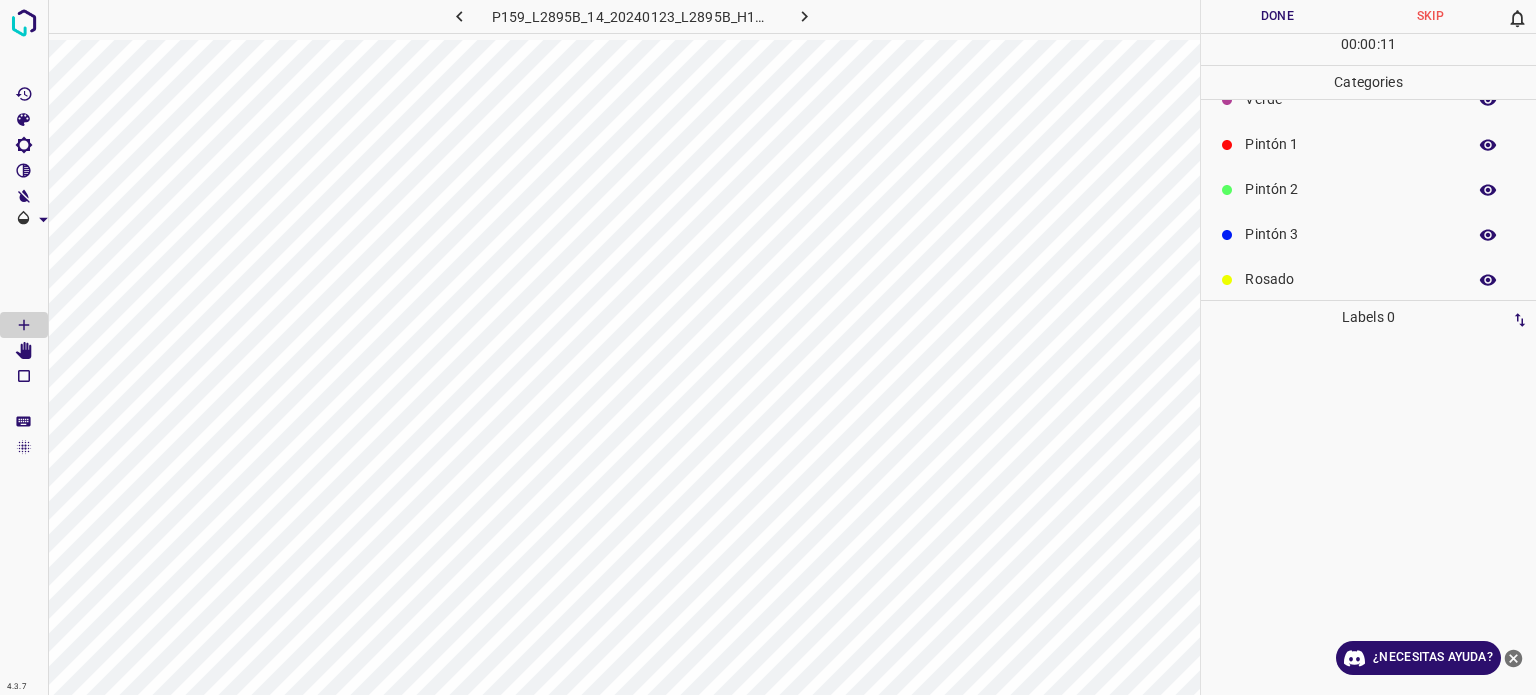 click on "Pintón 3" at bounding box center (1350, 234) 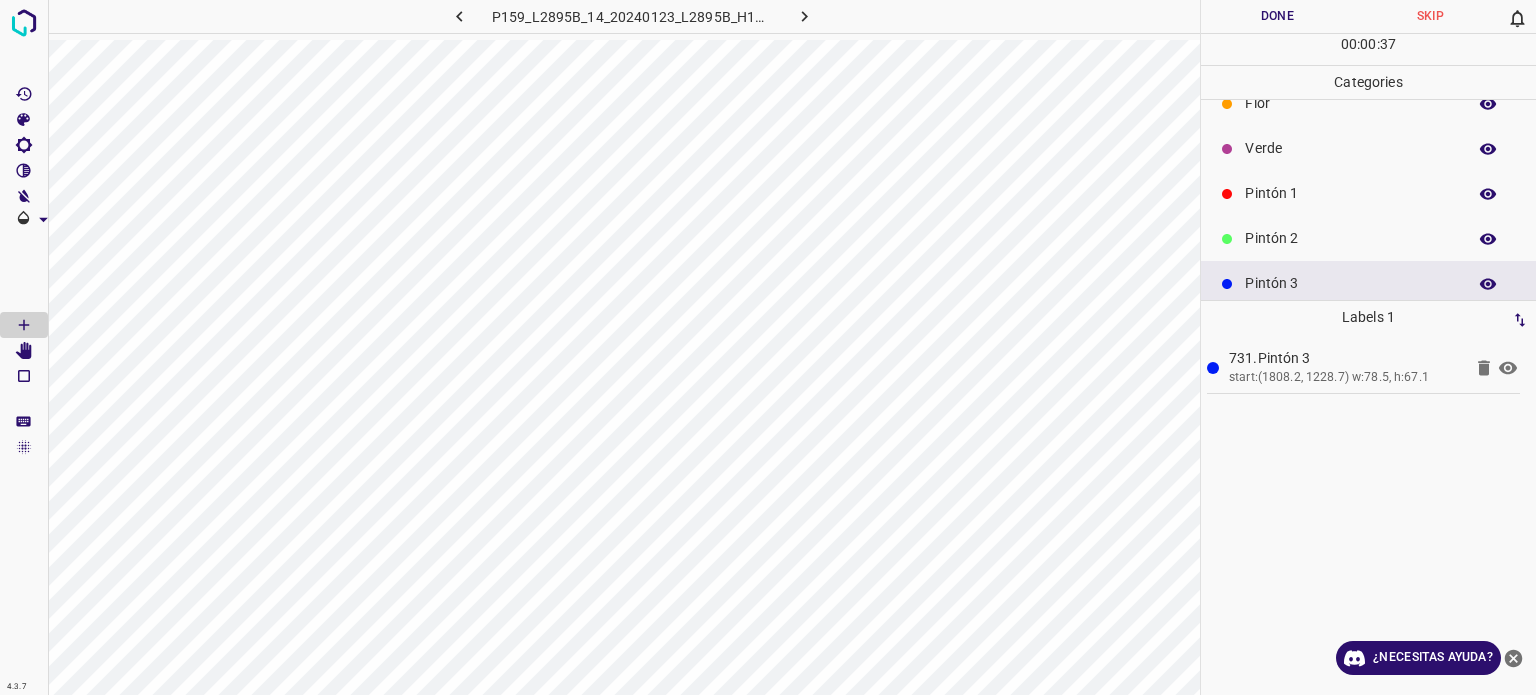 scroll, scrollTop: 0, scrollLeft: 0, axis: both 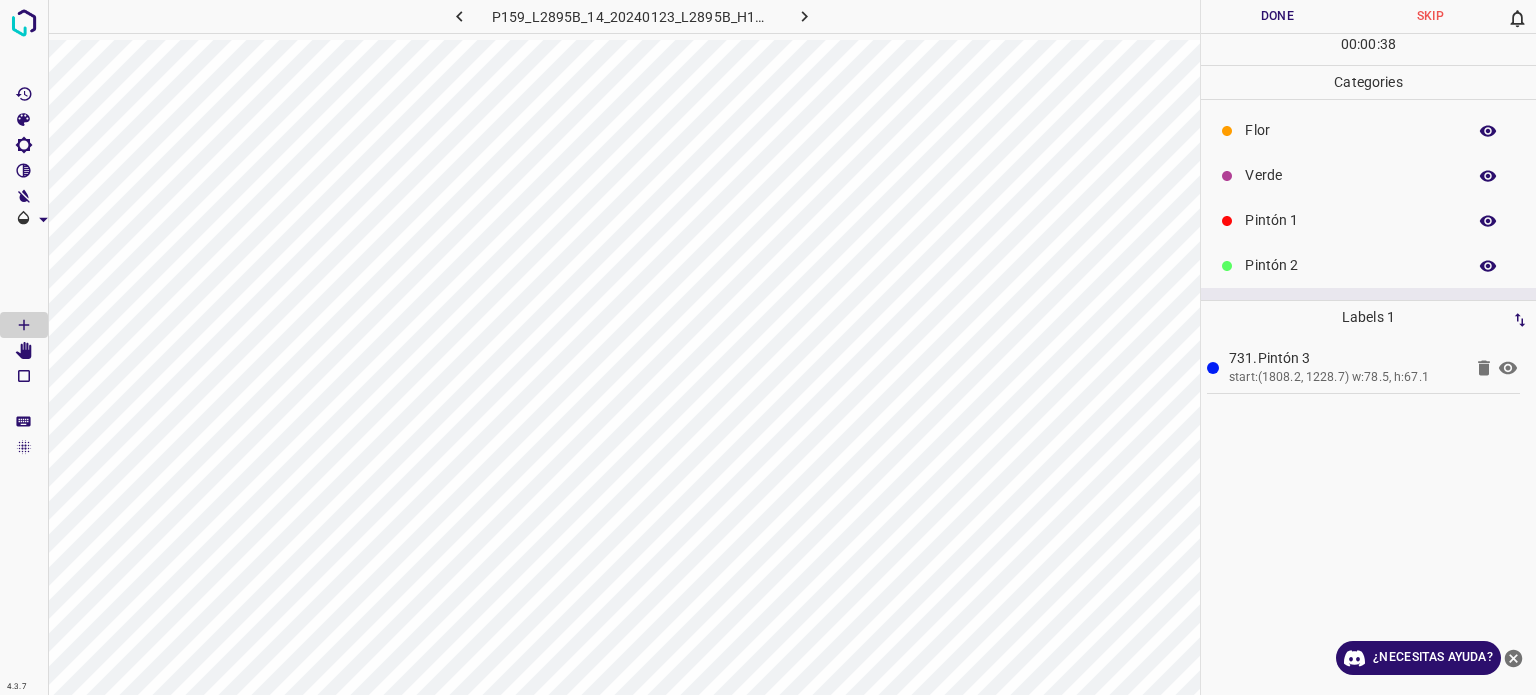click on "Verde" at bounding box center (1368, 175) 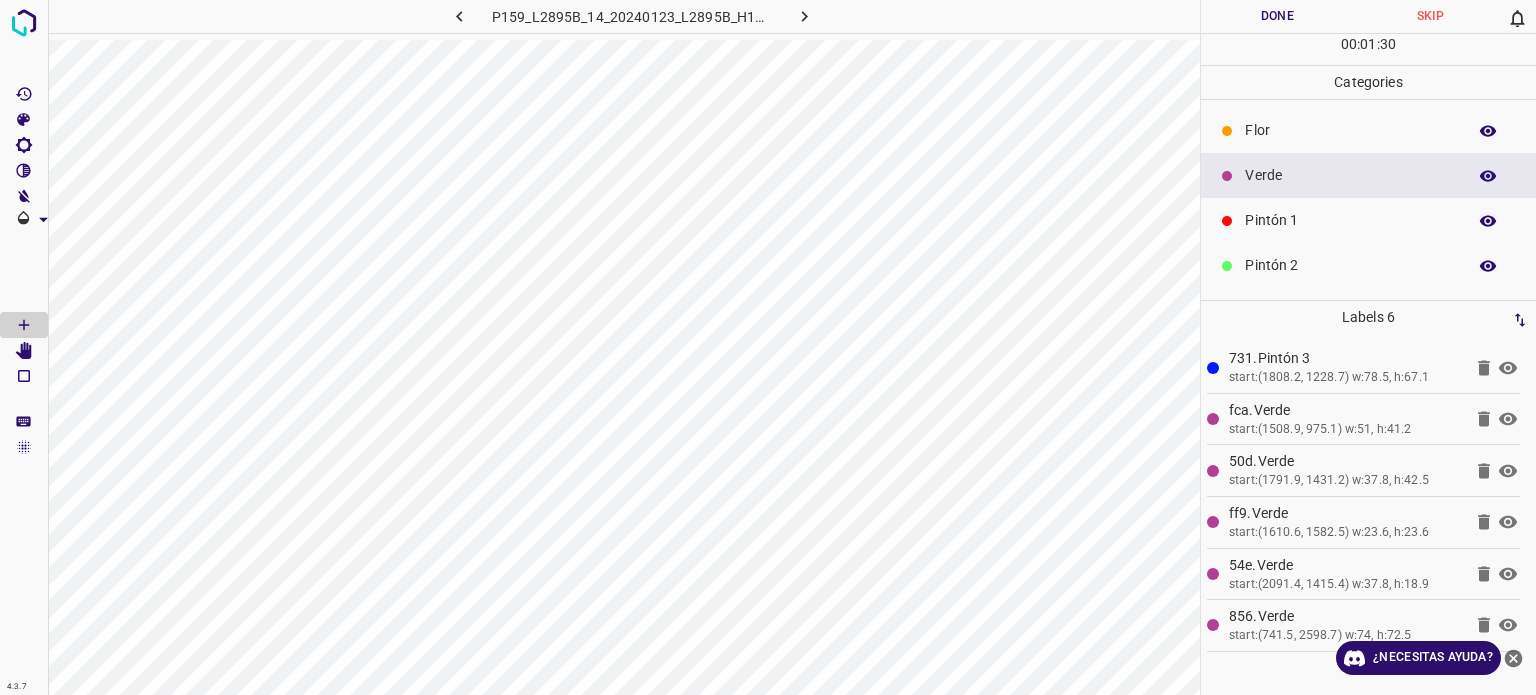 click 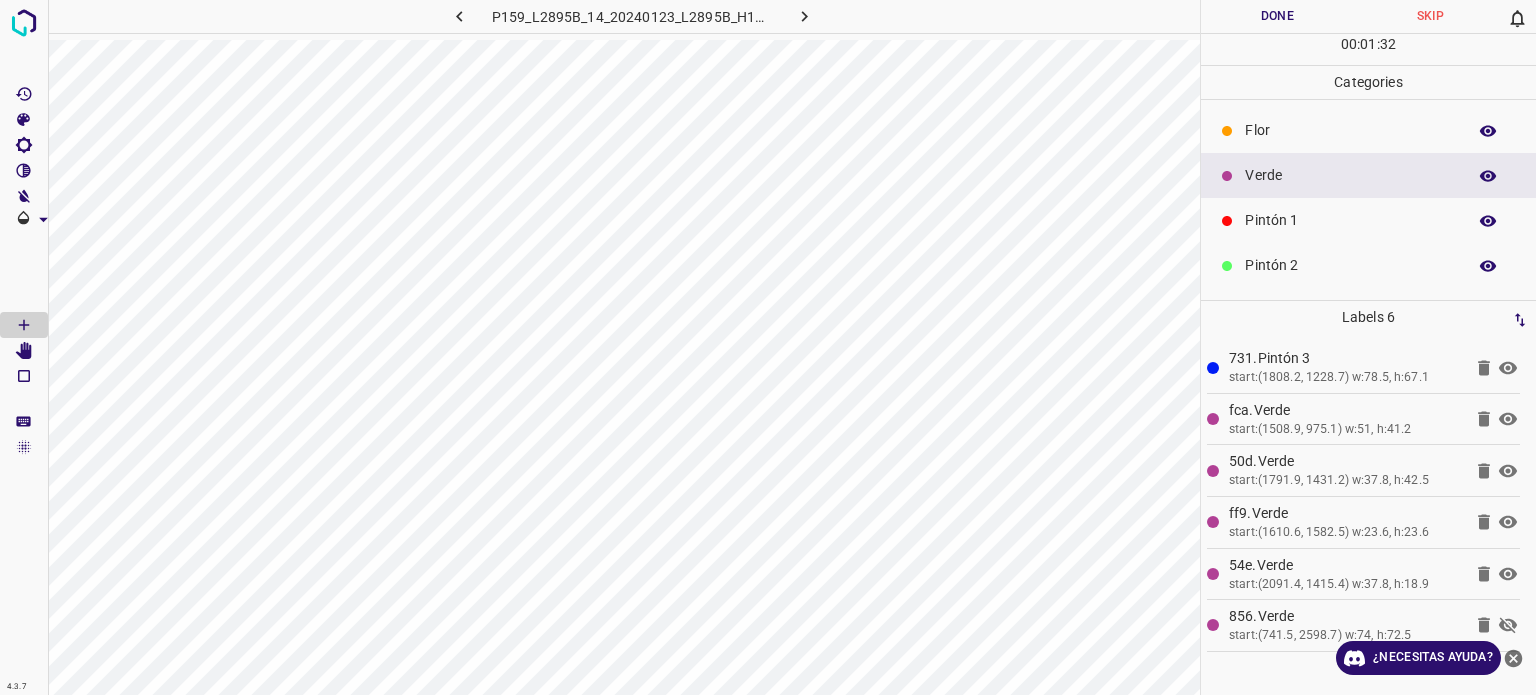 click 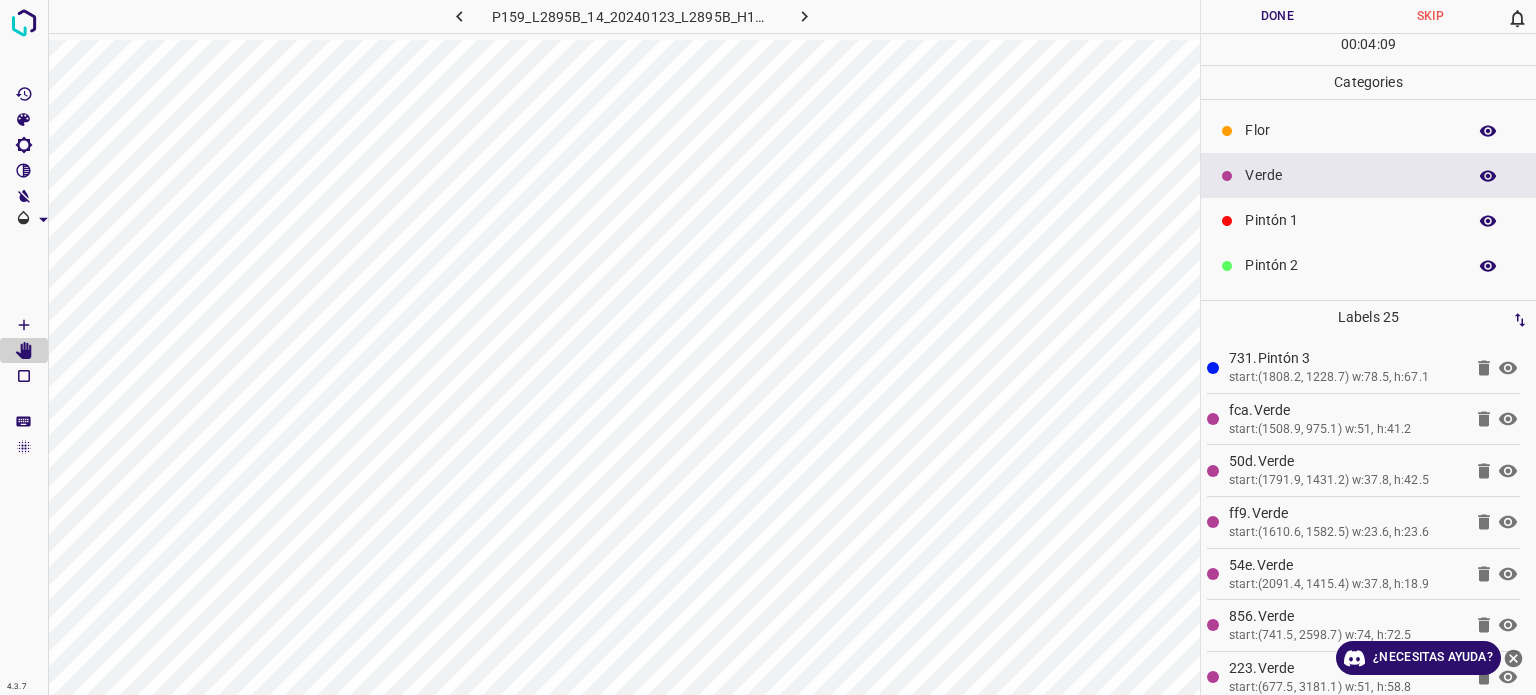 scroll, scrollTop: 176, scrollLeft: 0, axis: vertical 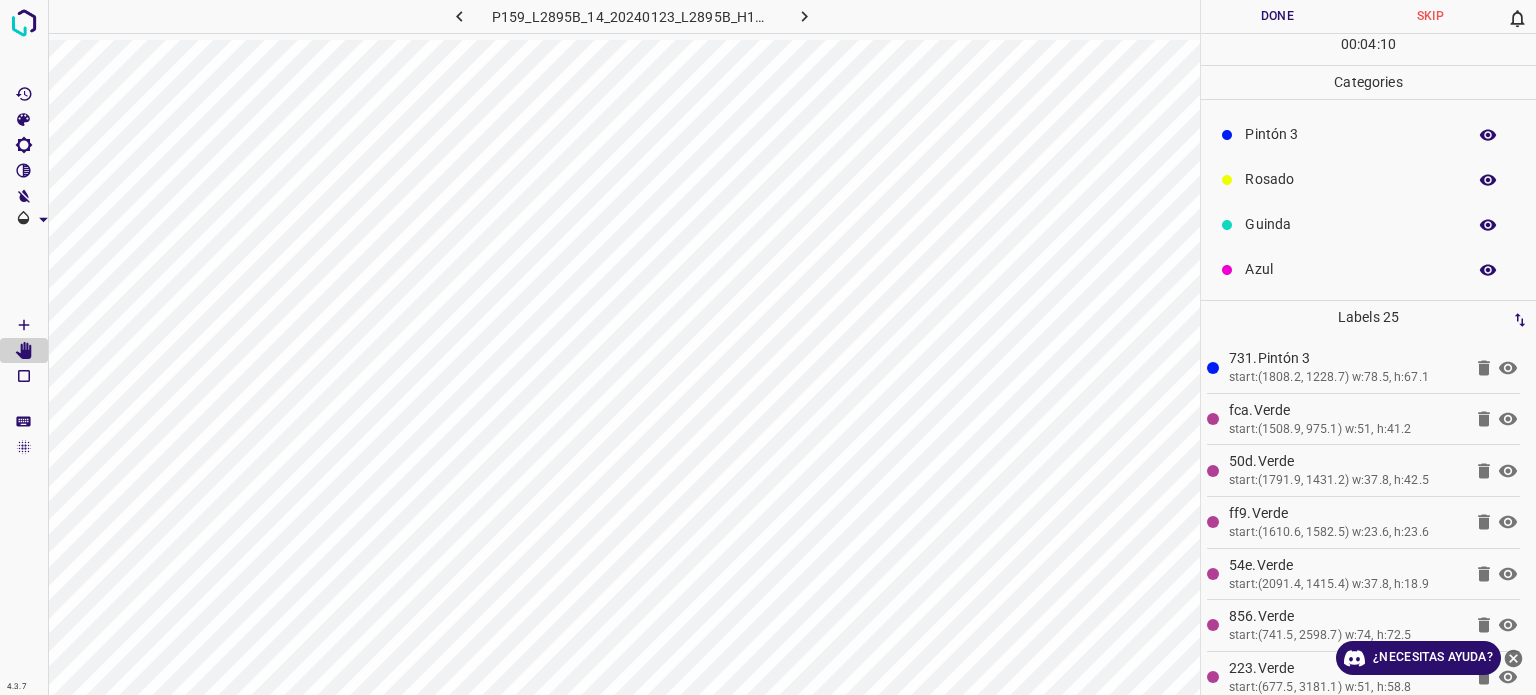 click on "Azul" at bounding box center (1368, 269) 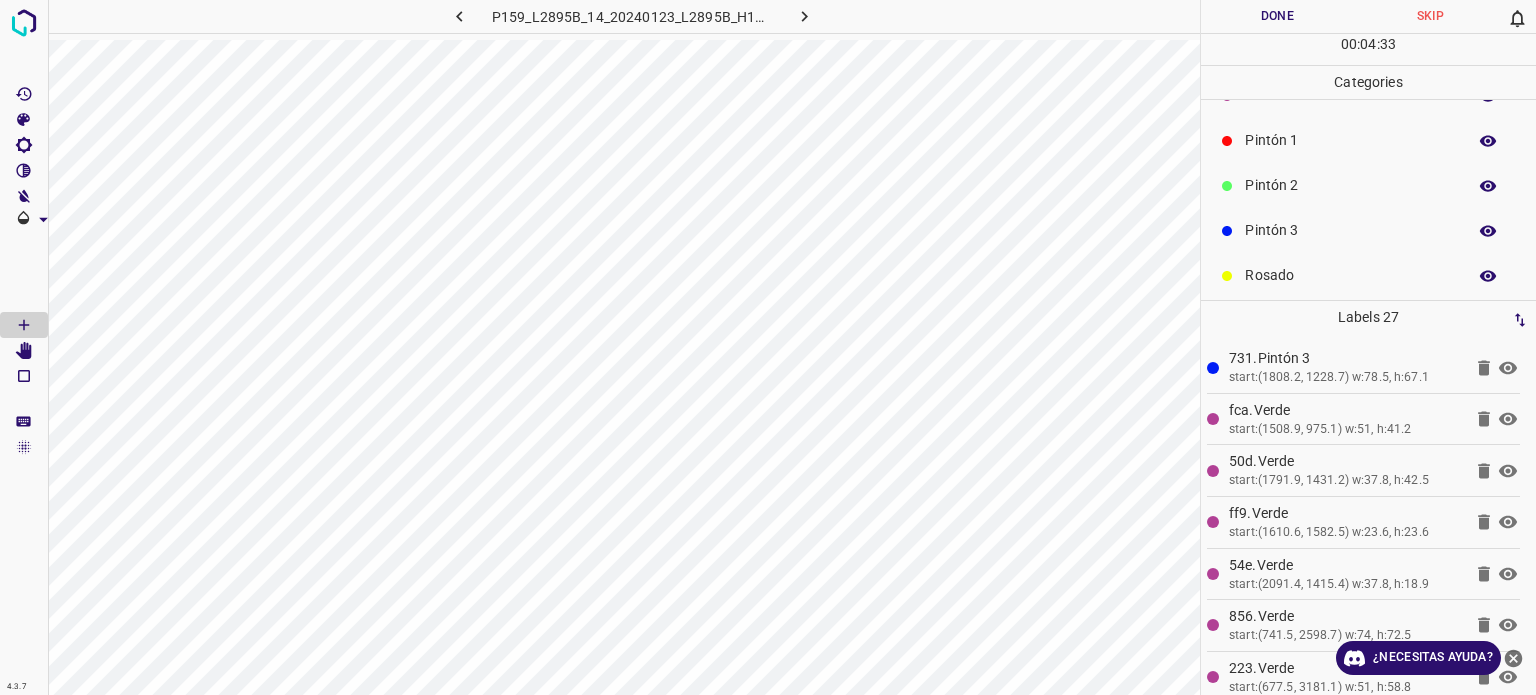 scroll, scrollTop: 0, scrollLeft: 0, axis: both 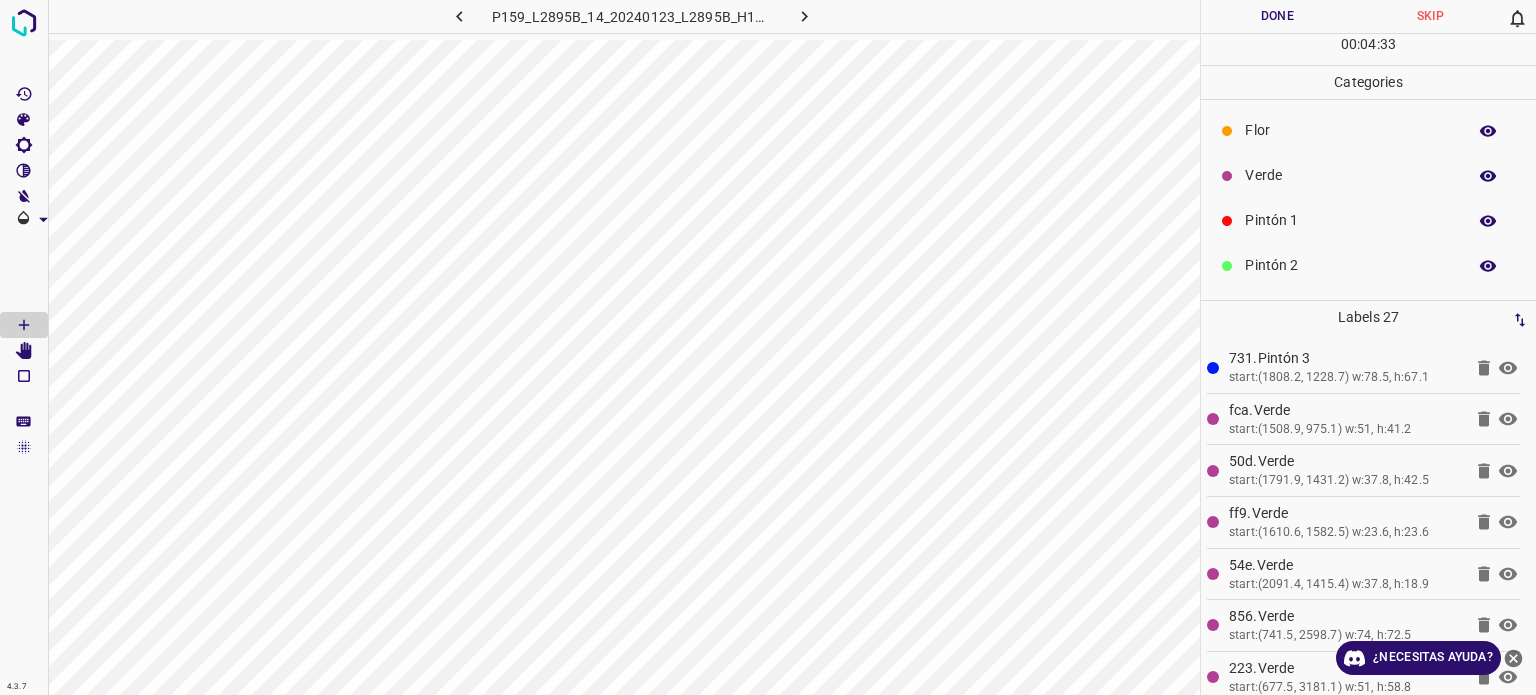 click on "Verde" at bounding box center (1350, 175) 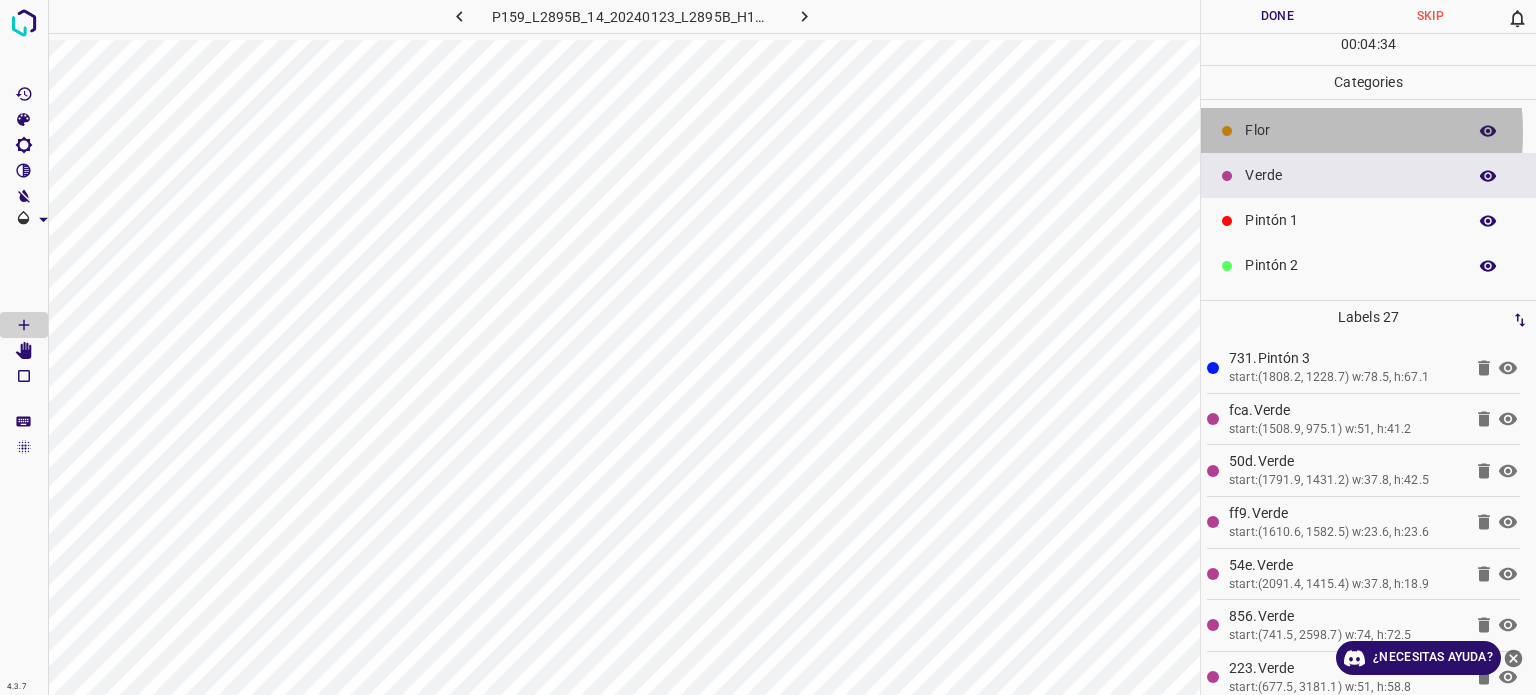click on "Flor" at bounding box center (1350, 130) 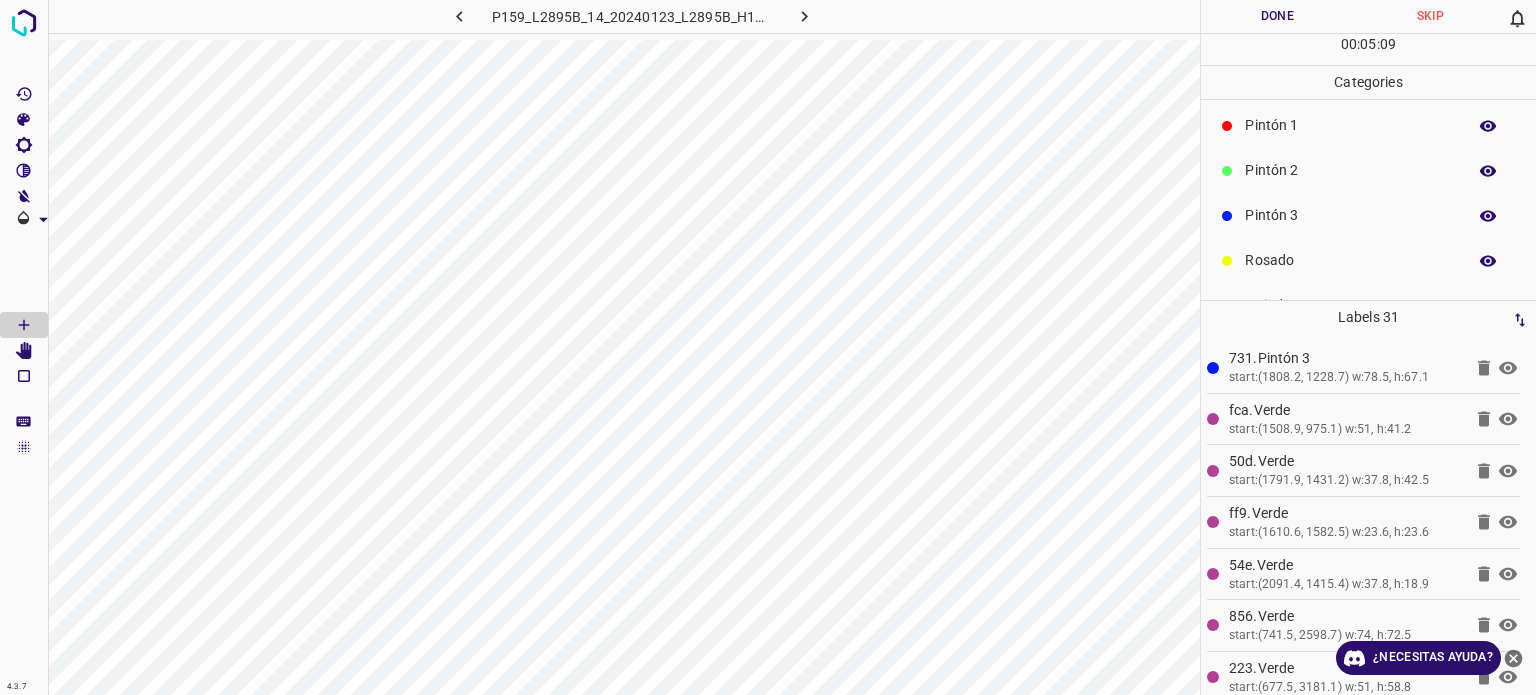 scroll, scrollTop: 176, scrollLeft: 0, axis: vertical 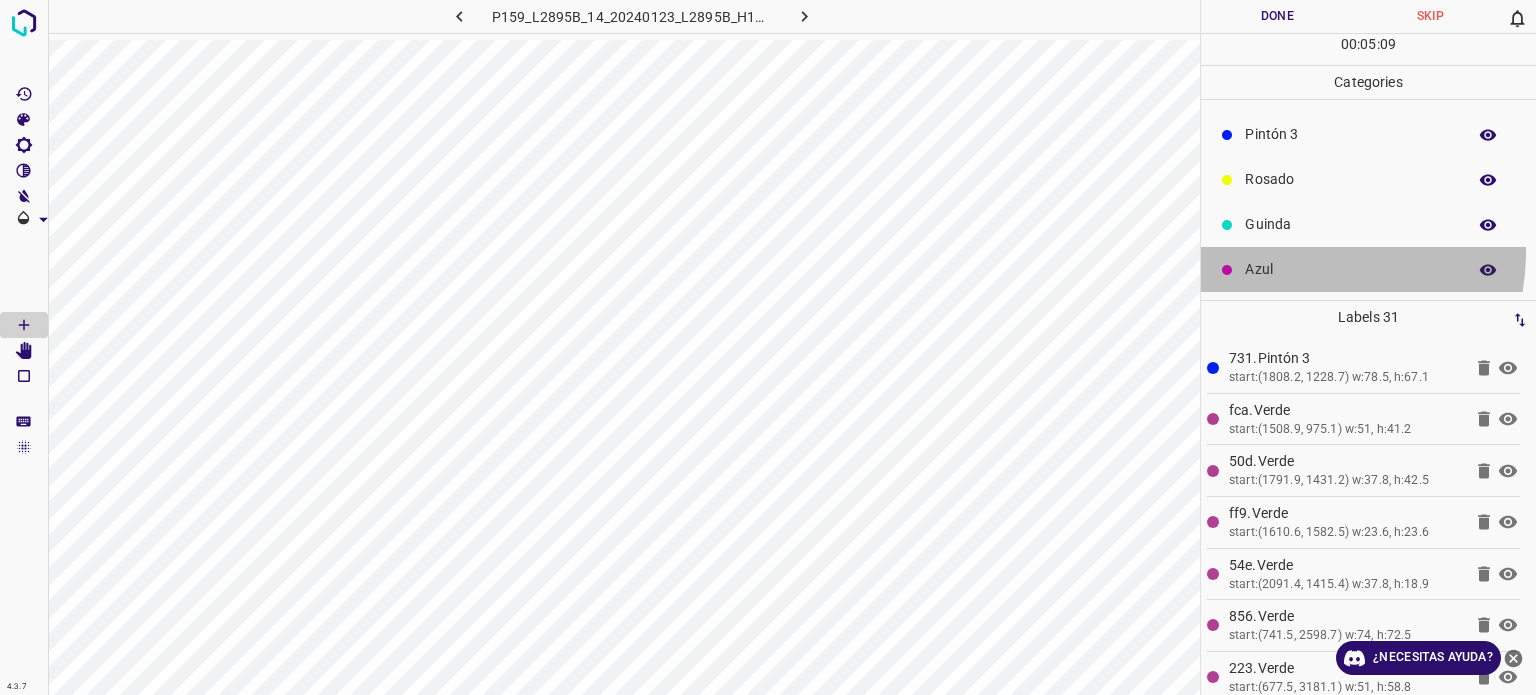 drag, startPoint x: 1281, startPoint y: 251, endPoint x: 1291, endPoint y: 264, distance: 16.40122 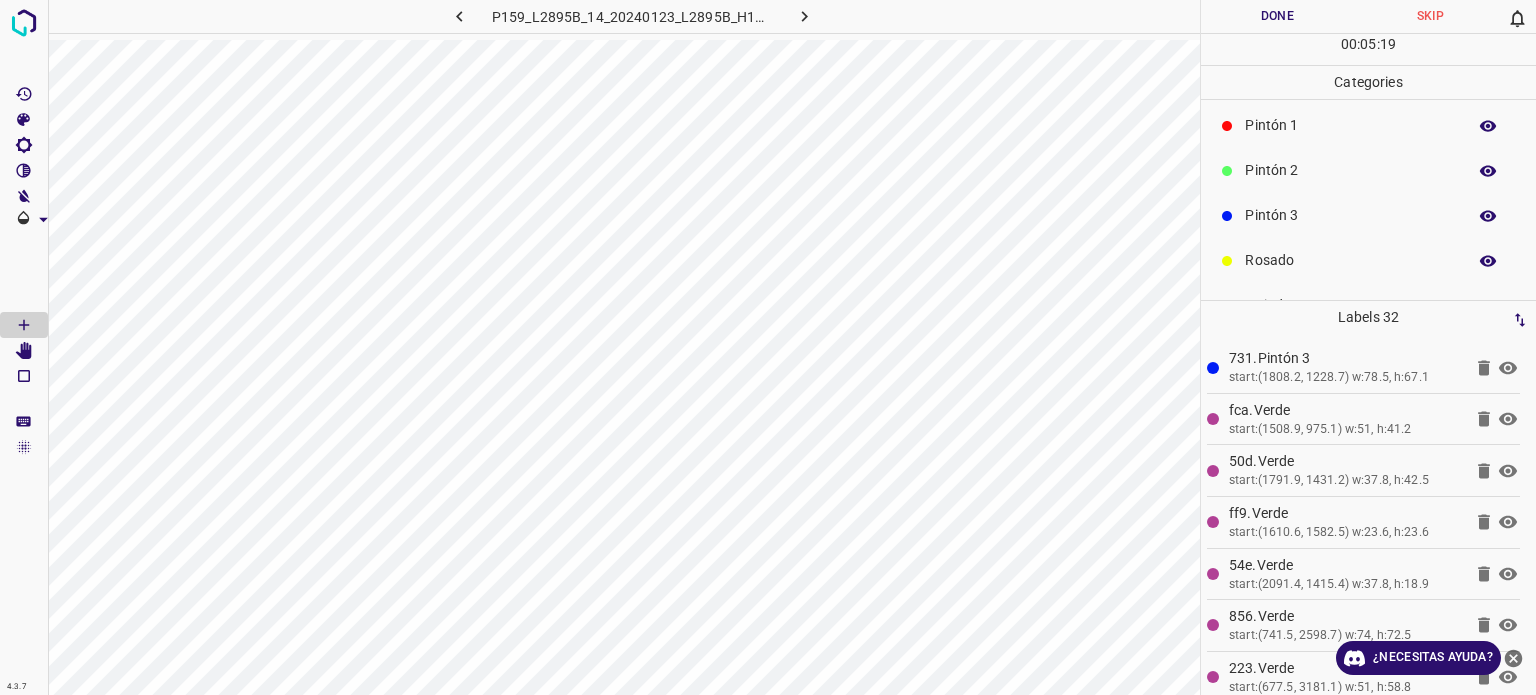 scroll, scrollTop: 0, scrollLeft: 0, axis: both 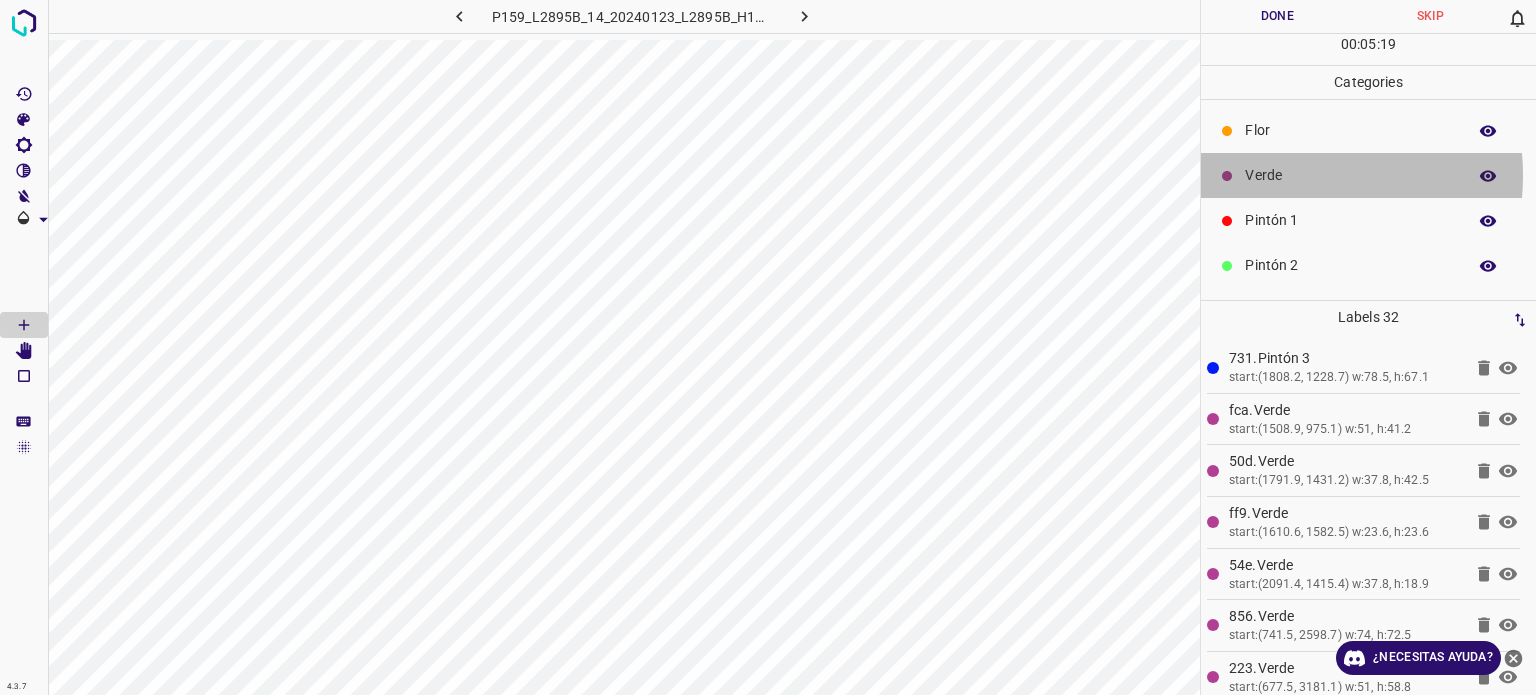 click on "Verde" at bounding box center (1350, 175) 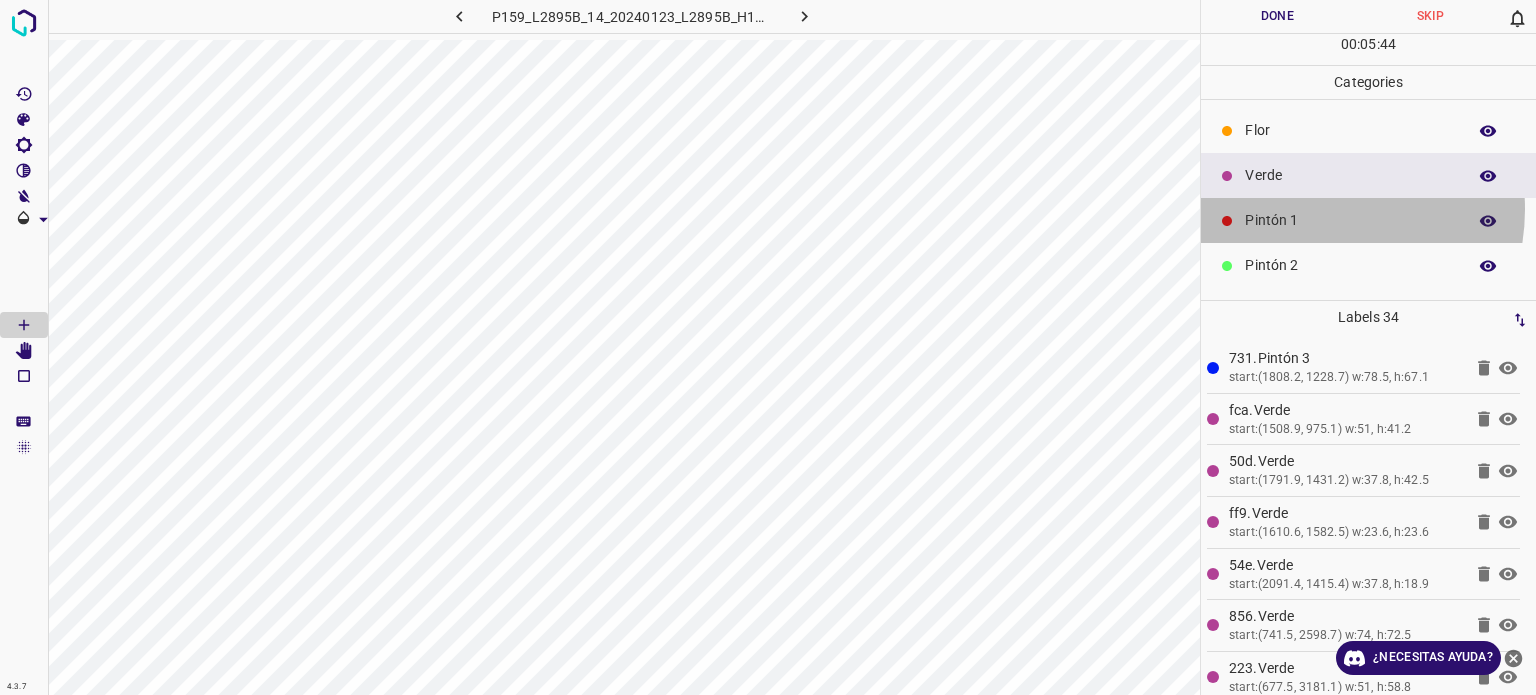 drag, startPoint x: 1309, startPoint y: 209, endPoint x: 1286, endPoint y: 211, distance: 23.086792 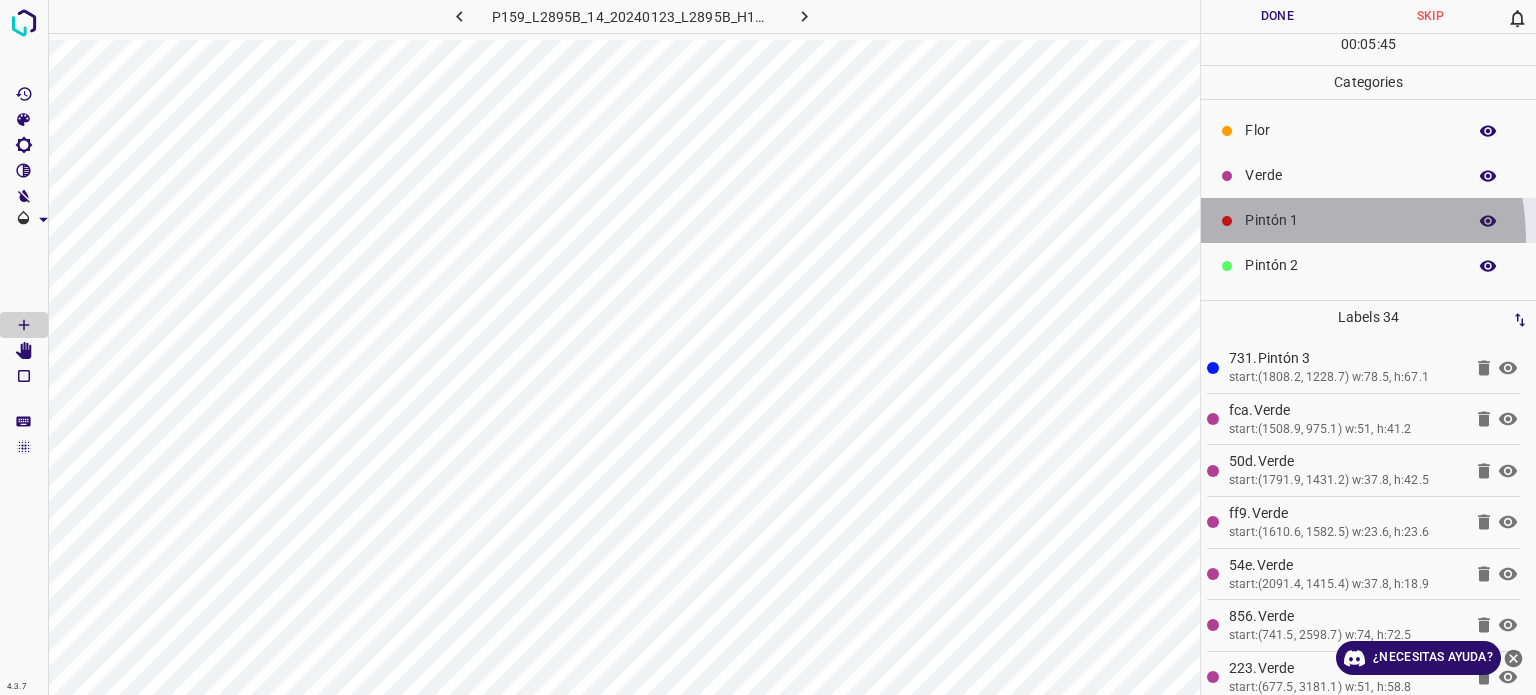 click on "Pintón 1" at bounding box center [1368, 220] 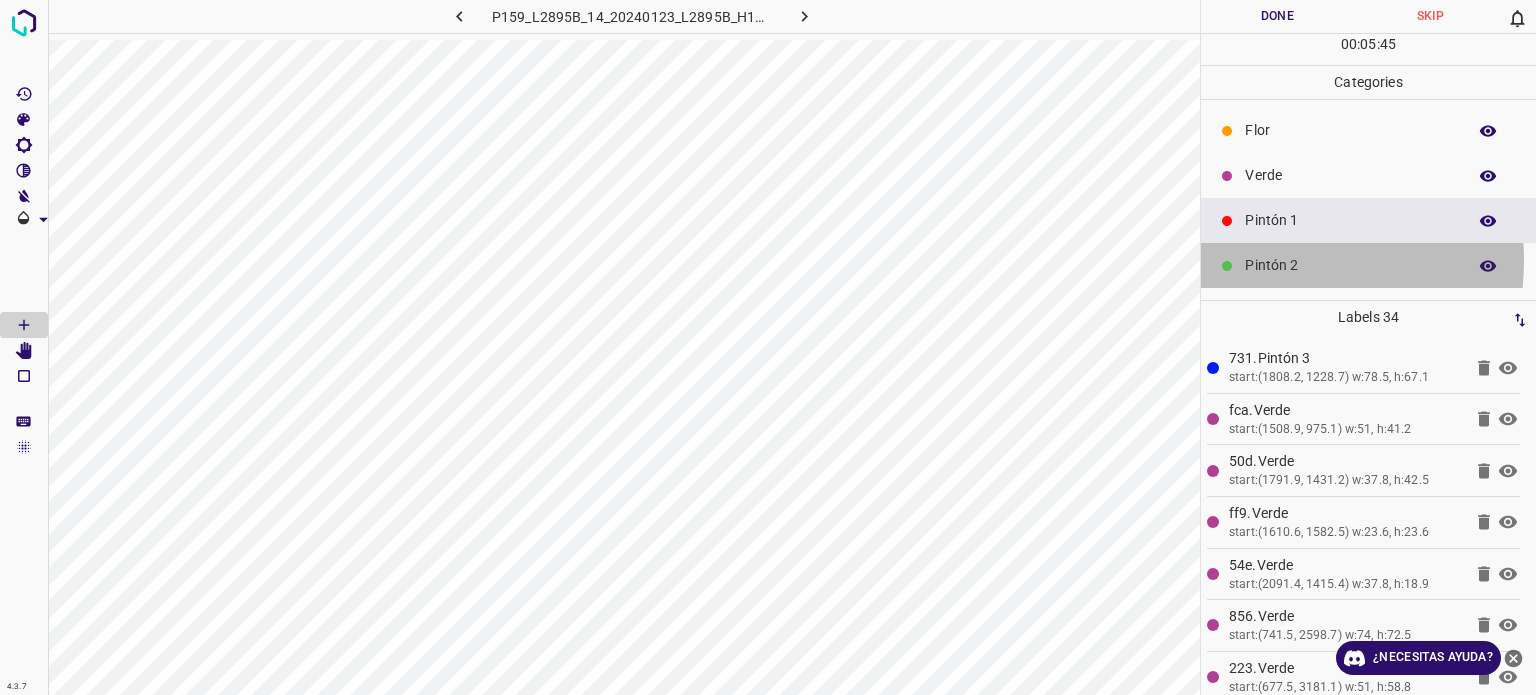 click on "Pintón 2" at bounding box center [1350, 265] 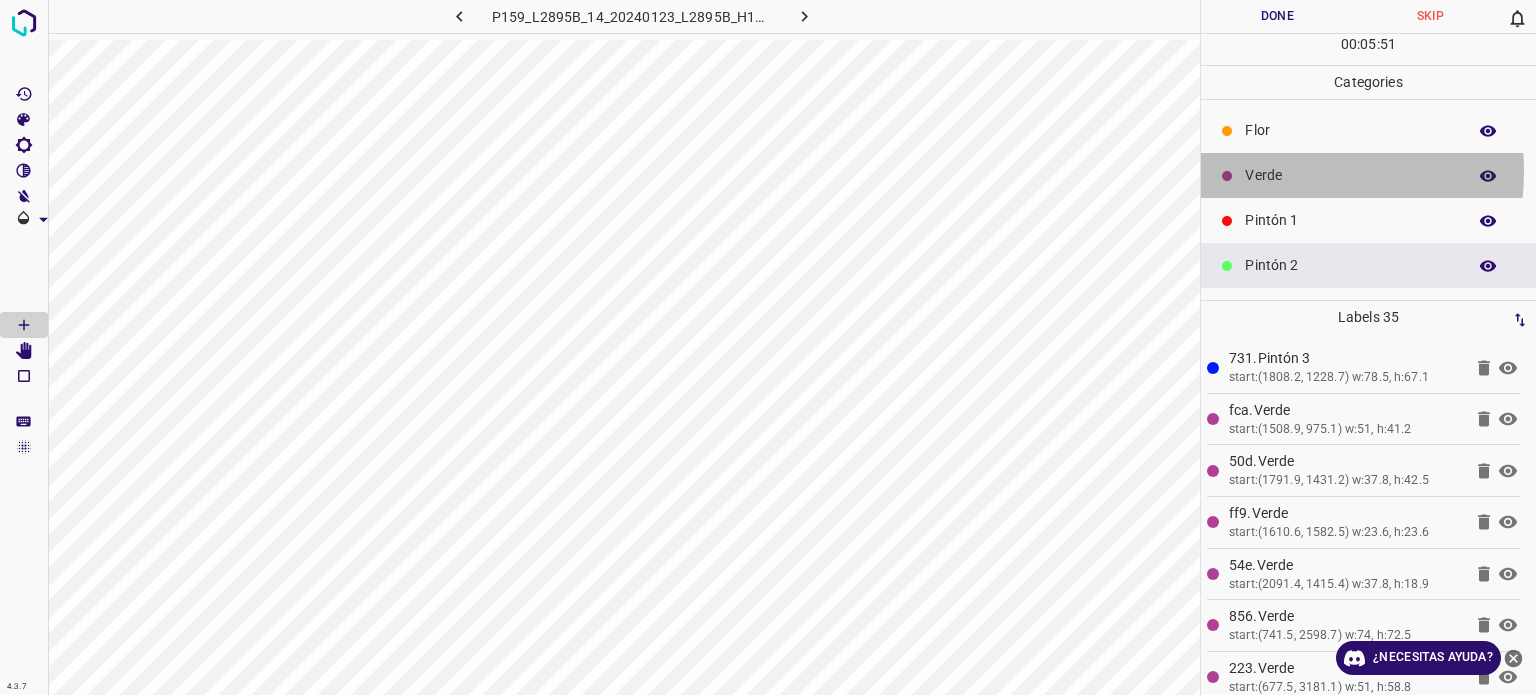 click on "Verde" at bounding box center [1350, 175] 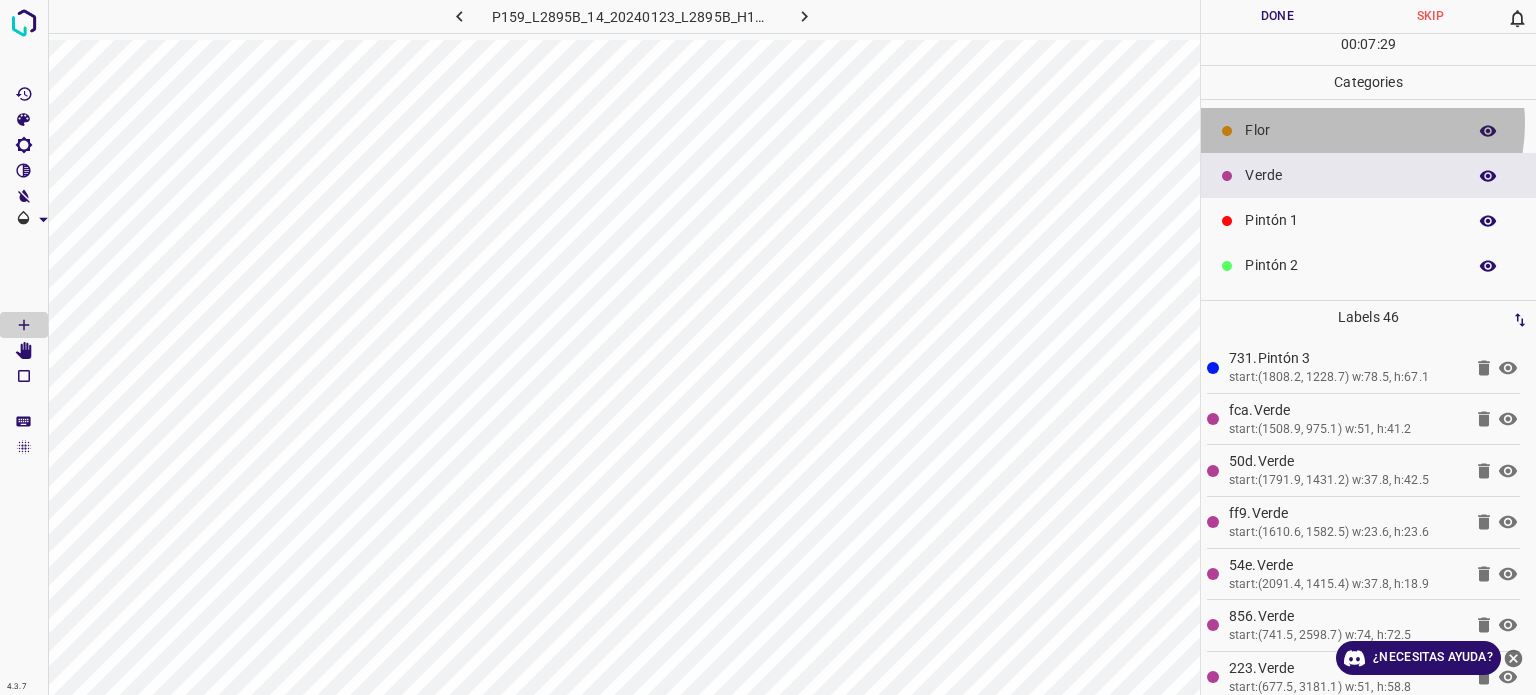 click on "Flor" at bounding box center (1350, 130) 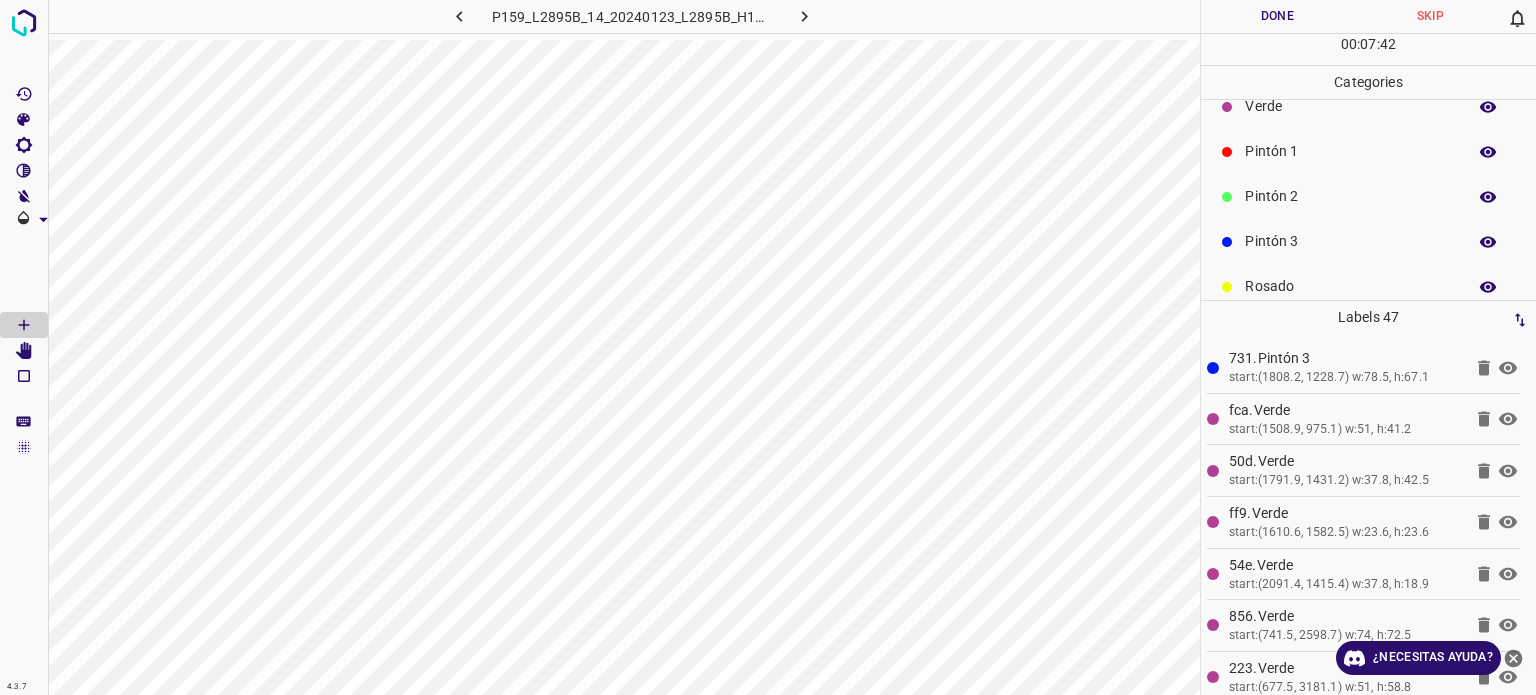 scroll, scrollTop: 100, scrollLeft: 0, axis: vertical 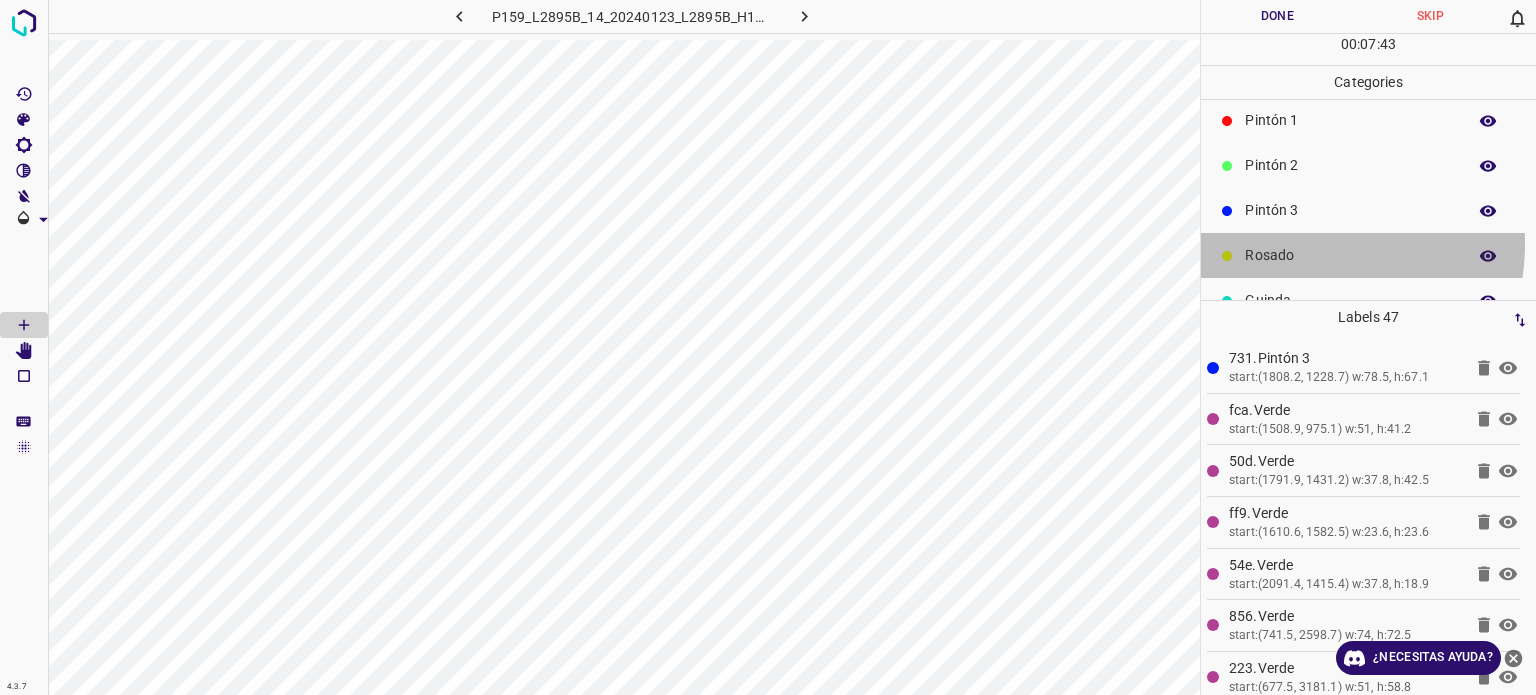 click on "Rosado" at bounding box center (1368, 255) 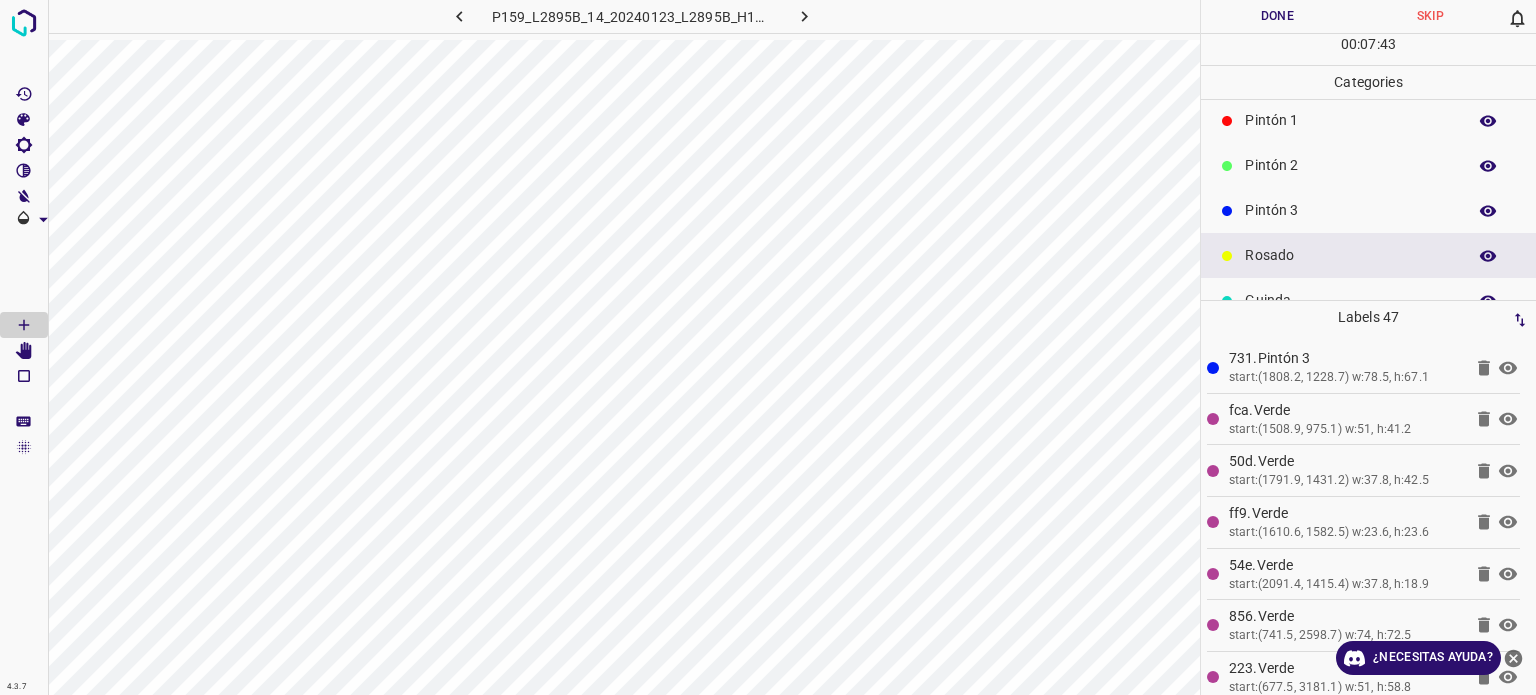 click on "Pintón 3" at bounding box center [1350, 210] 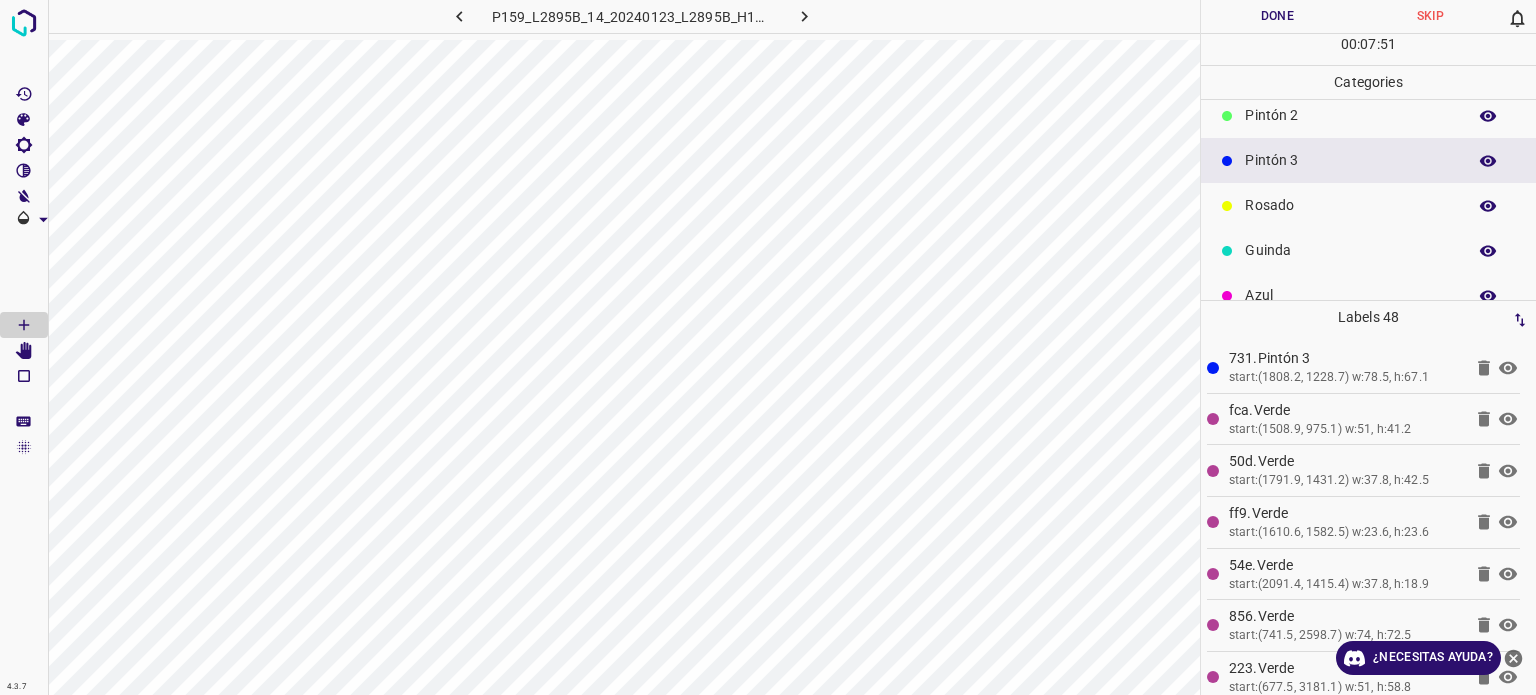 scroll, scrollTop: 176, scrollLeft: 0, axis: vertical 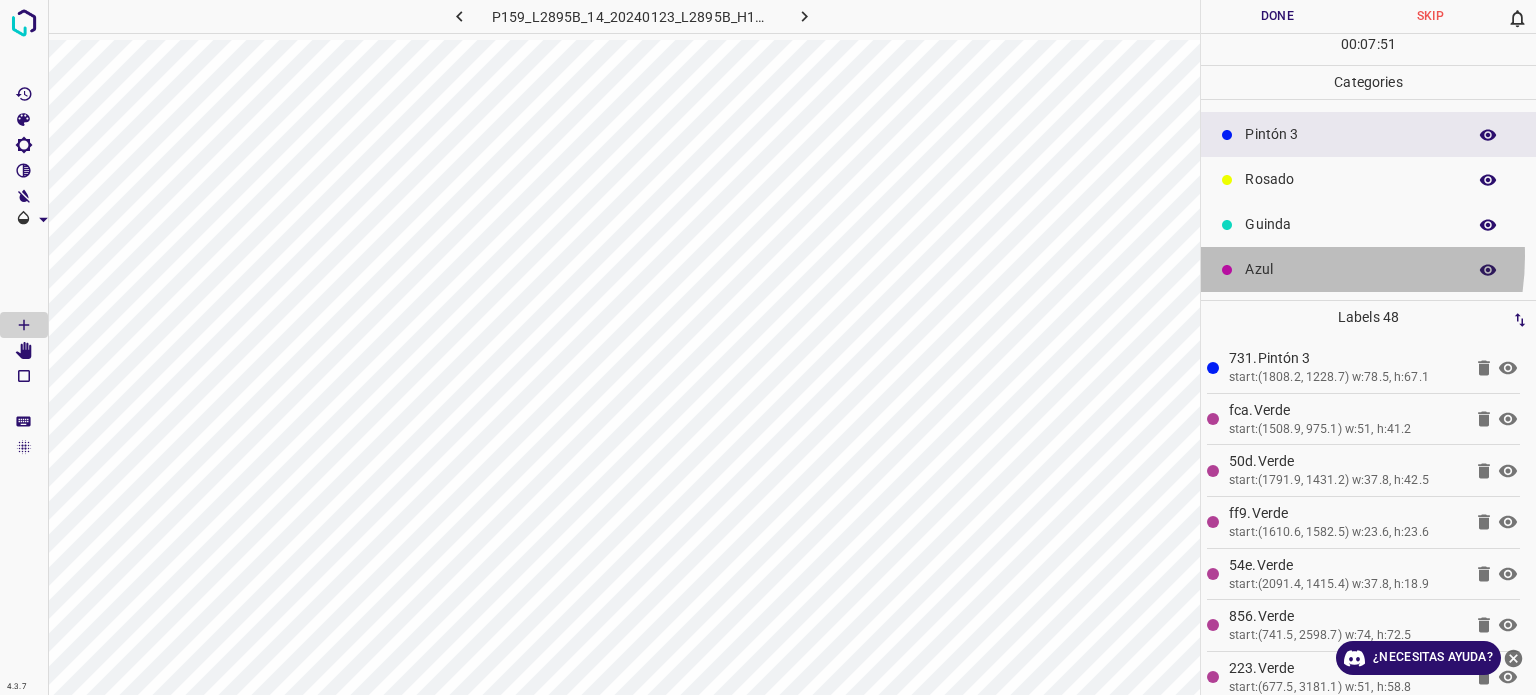 click on "Azul" at bounding box center [1368, 269] 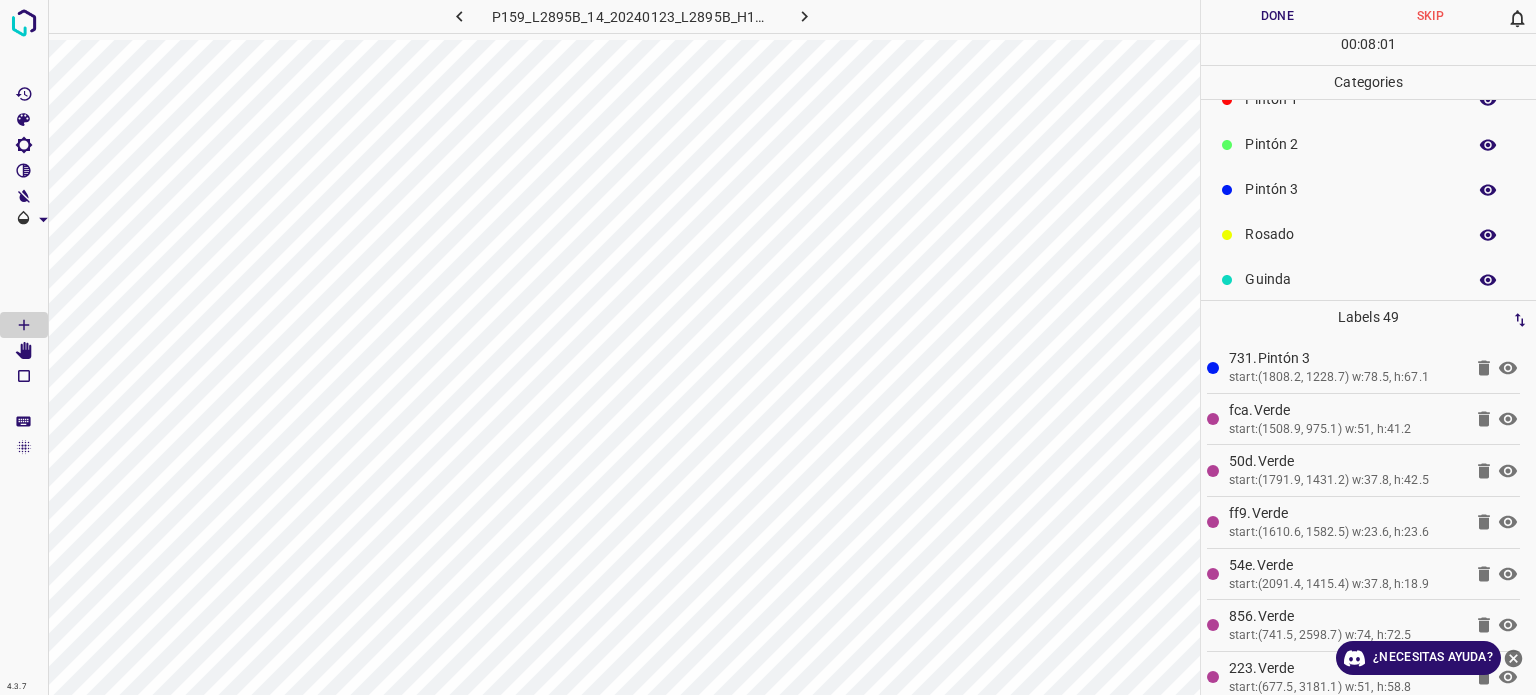 scroll, scrollTop: 0, scrollLeft: 0, axis: both 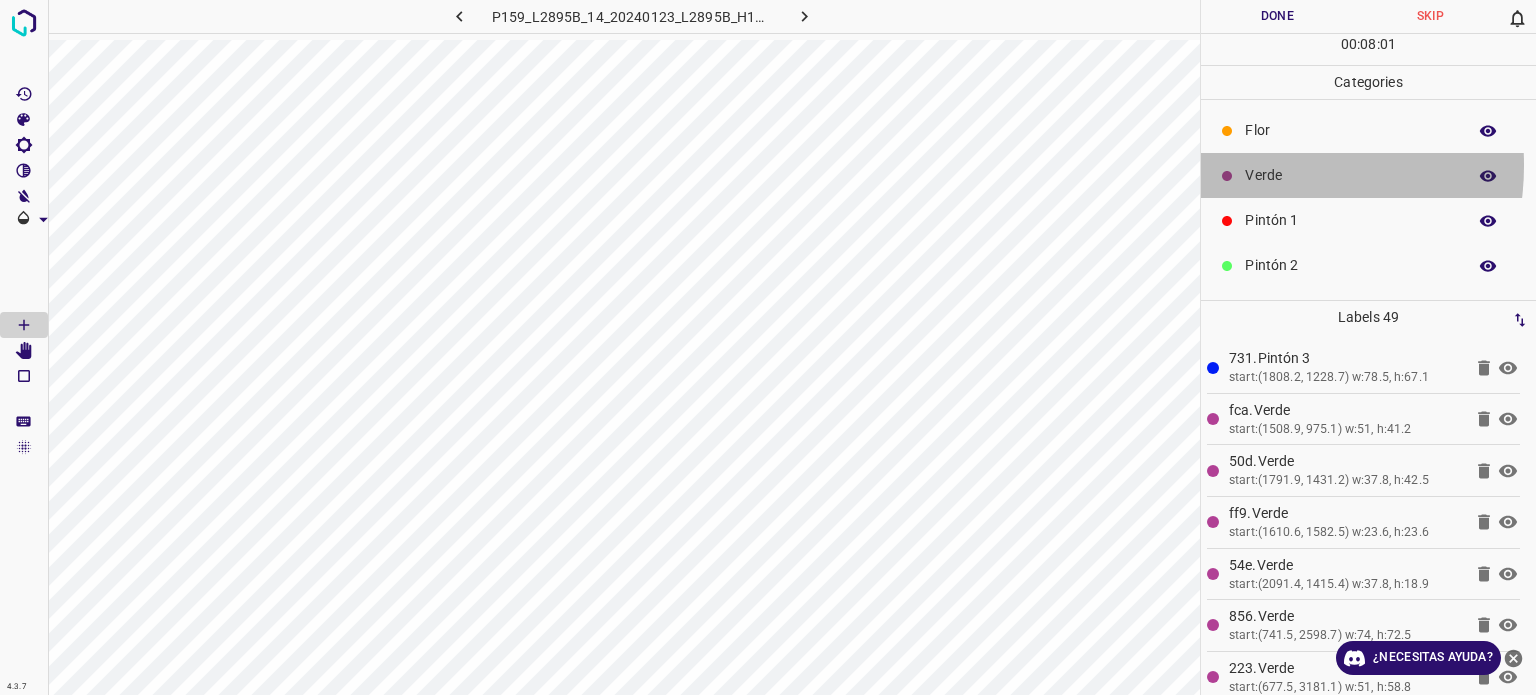 drag, startPoint x: 1255, startPoint y: 165, endPoint x: 1244, endPoint y: 167, distance: 11.18034 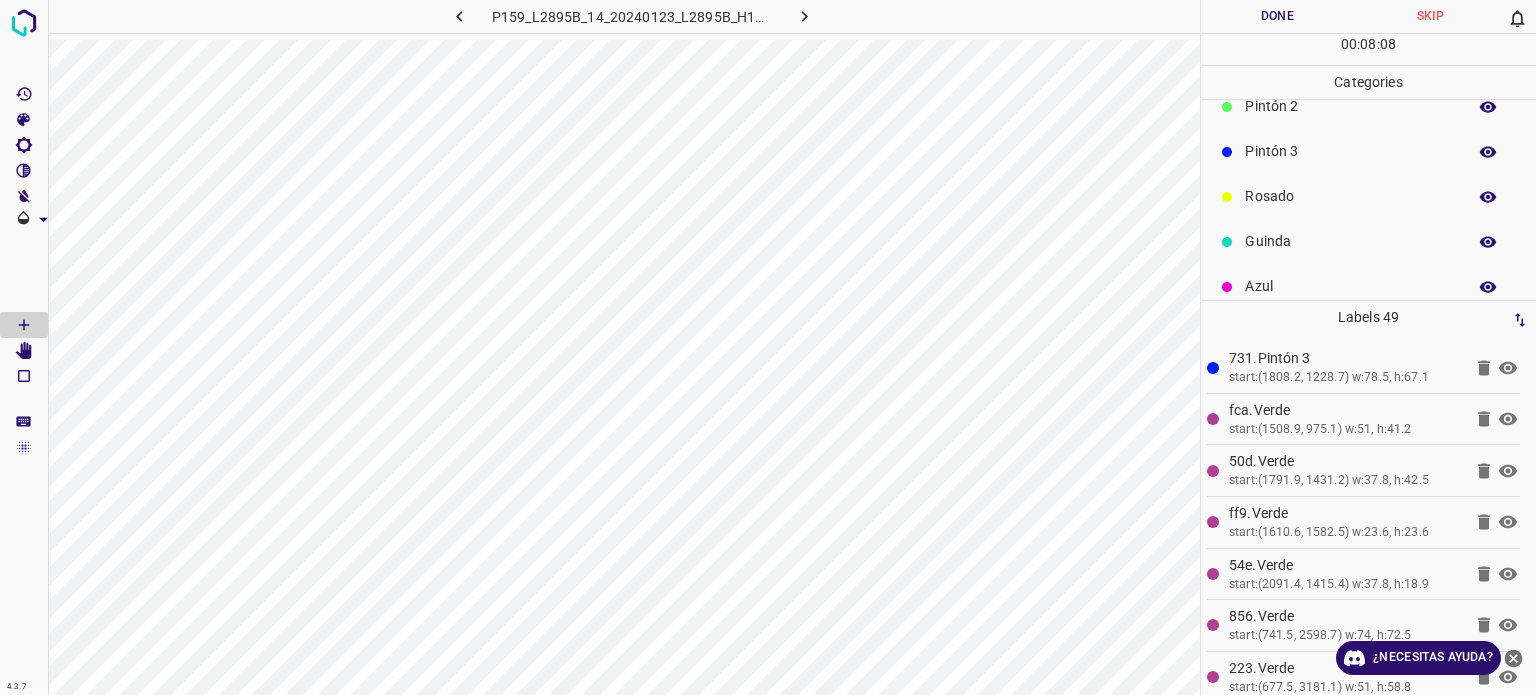 scroll, scrollTop: 176, scrollLeft: 0, axis: vertical 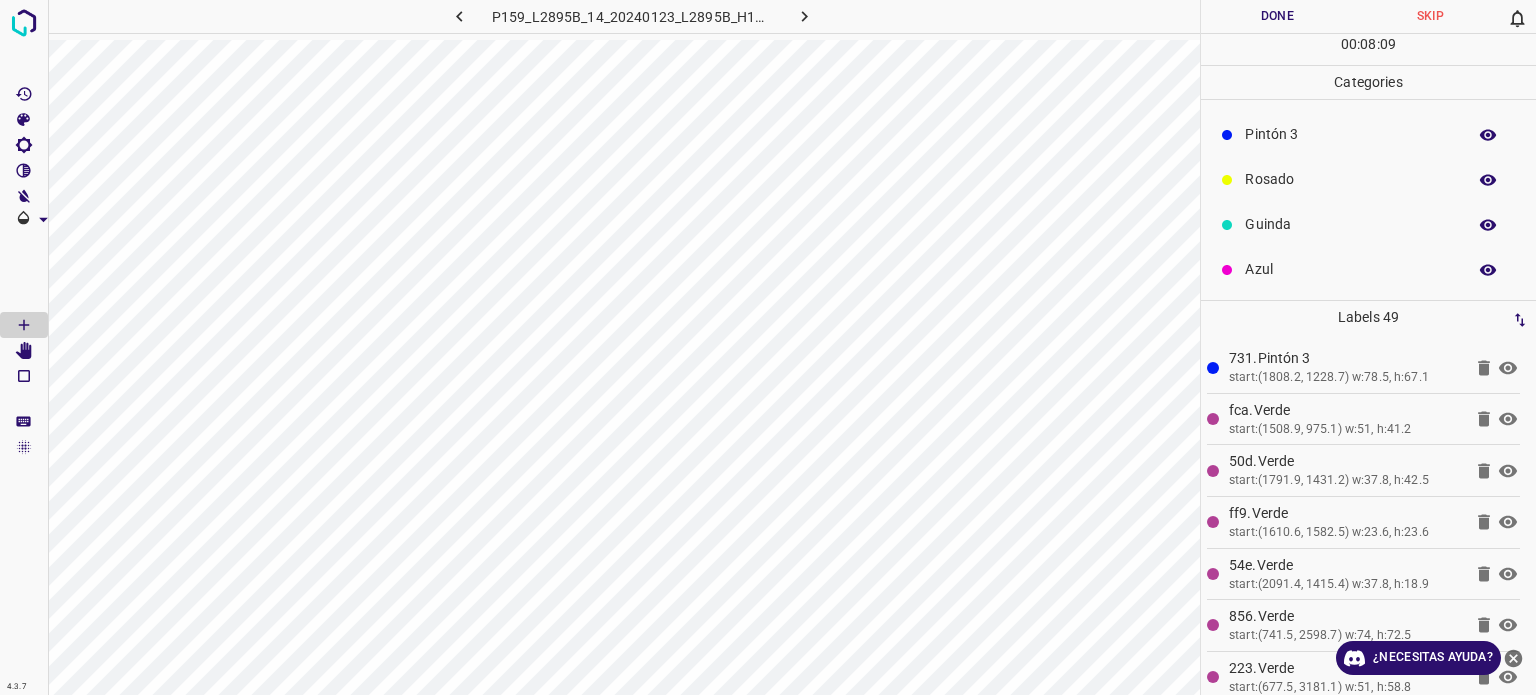 click on "Pintón 3" at bounding box center (1350, 134) 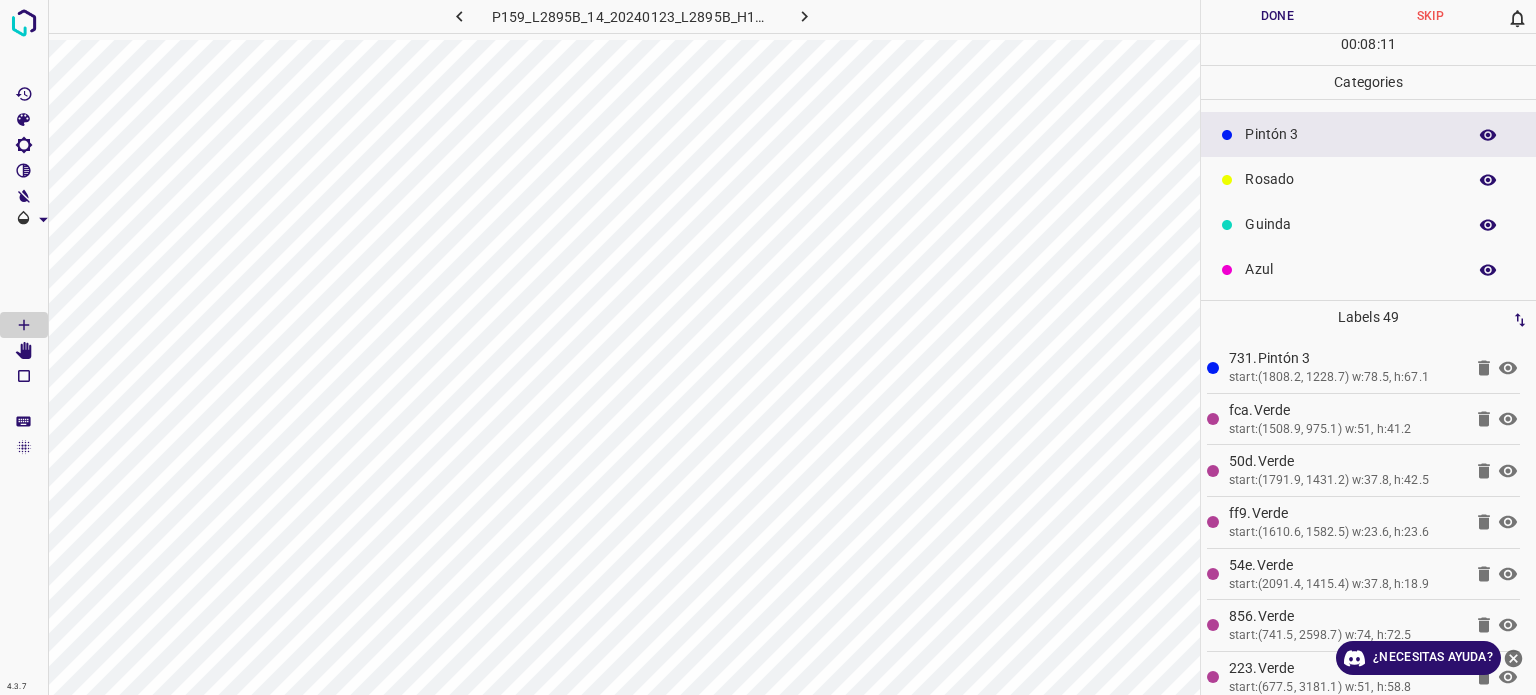 click on "Guinda" at bounding box center (1350, 224) 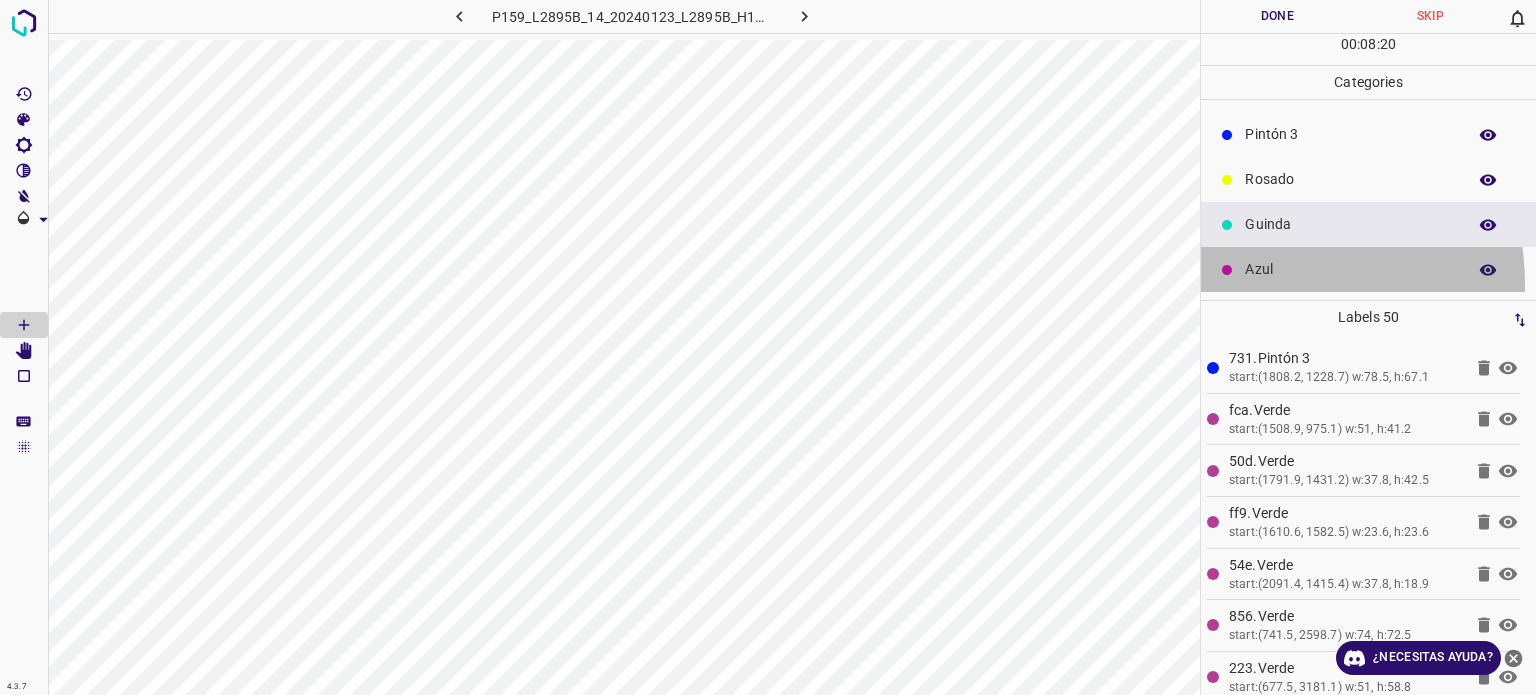 click on "Azul" at bounding box center (1368, 269) 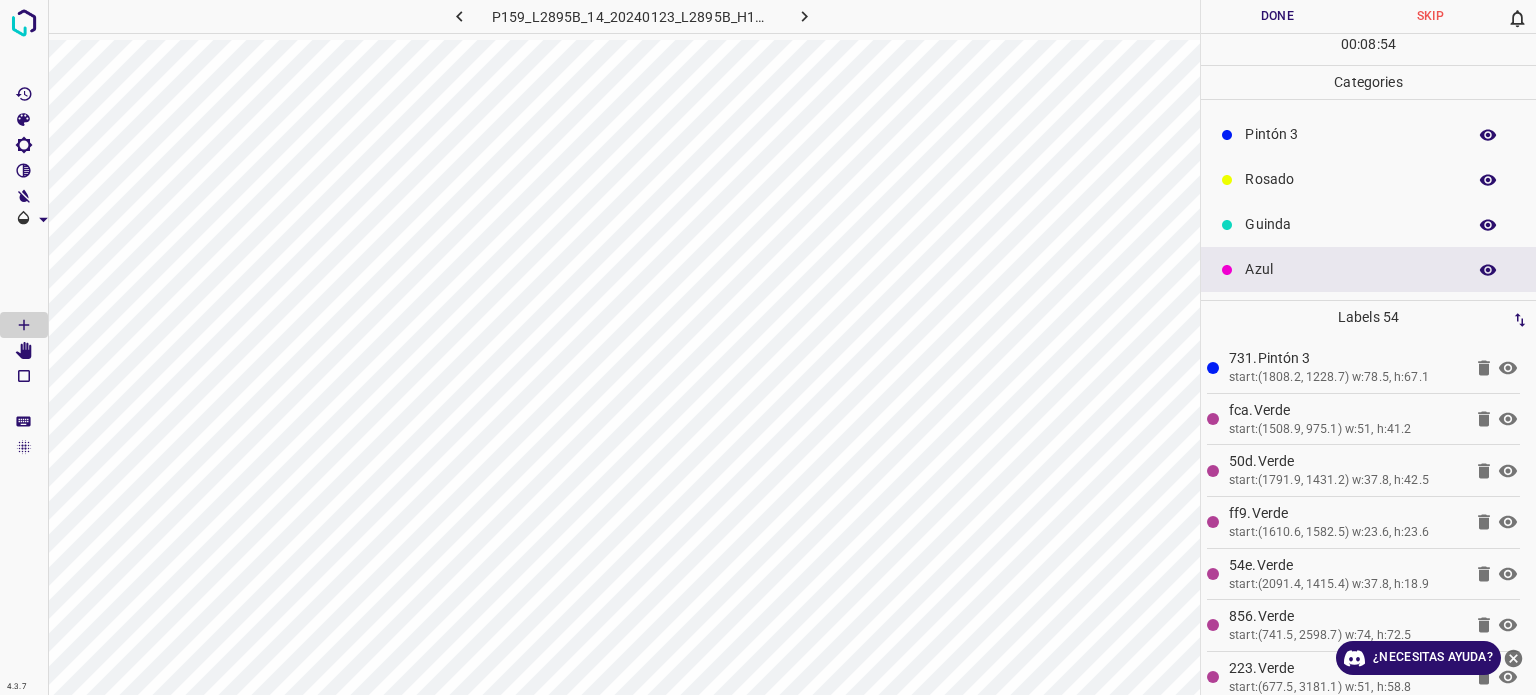 scroll, scrollTop: 0, scrollLeft: 0, axis: both 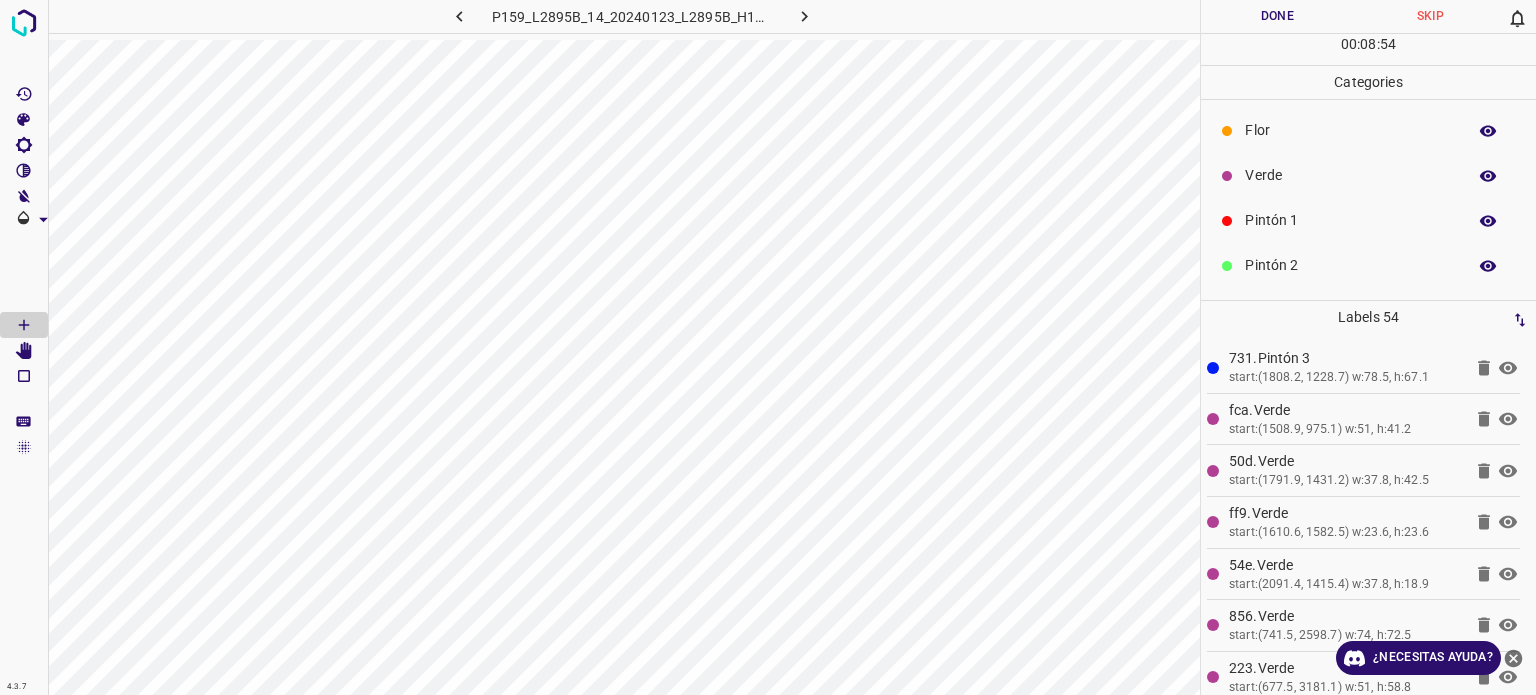 click on "Verde" at bounding box center (1350, 175) 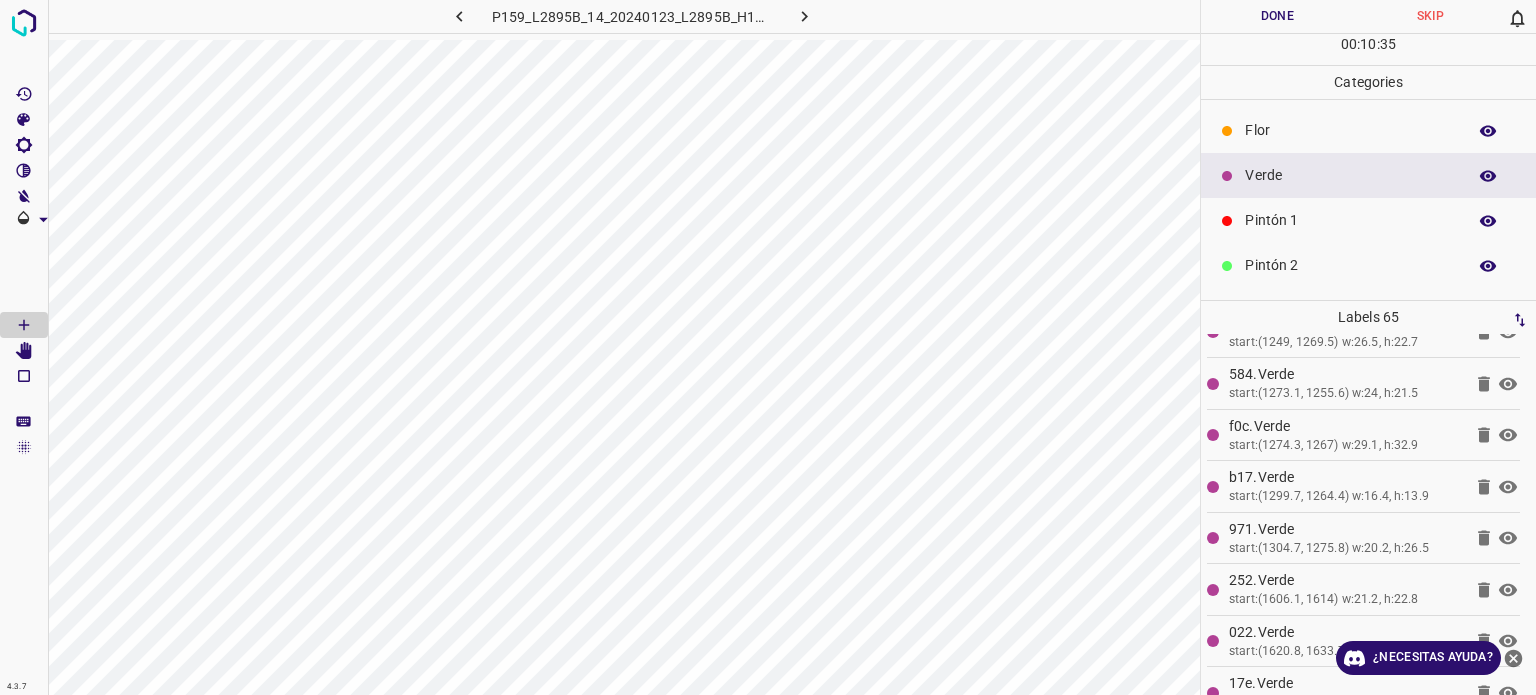 scroll, scrollTop: 2989, scrollLeft: 0, axis: vertical 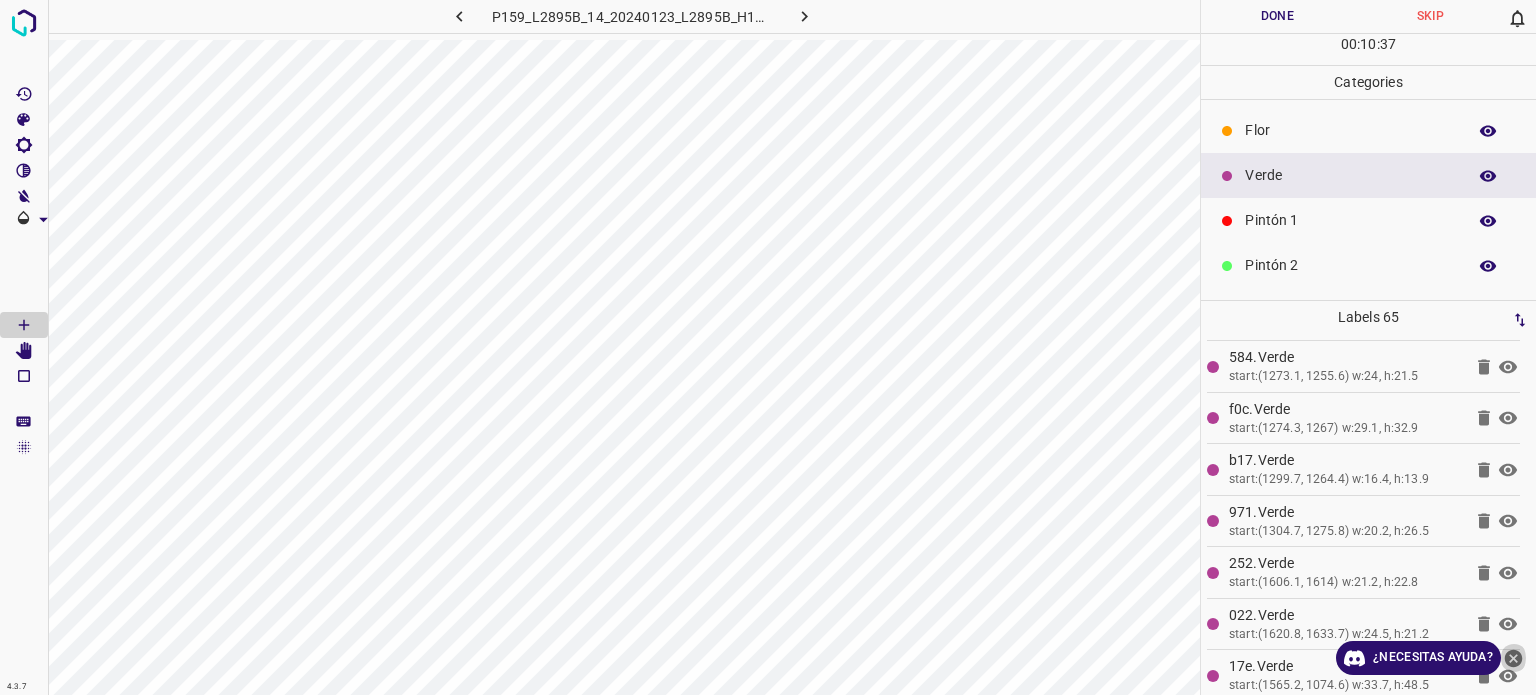 click 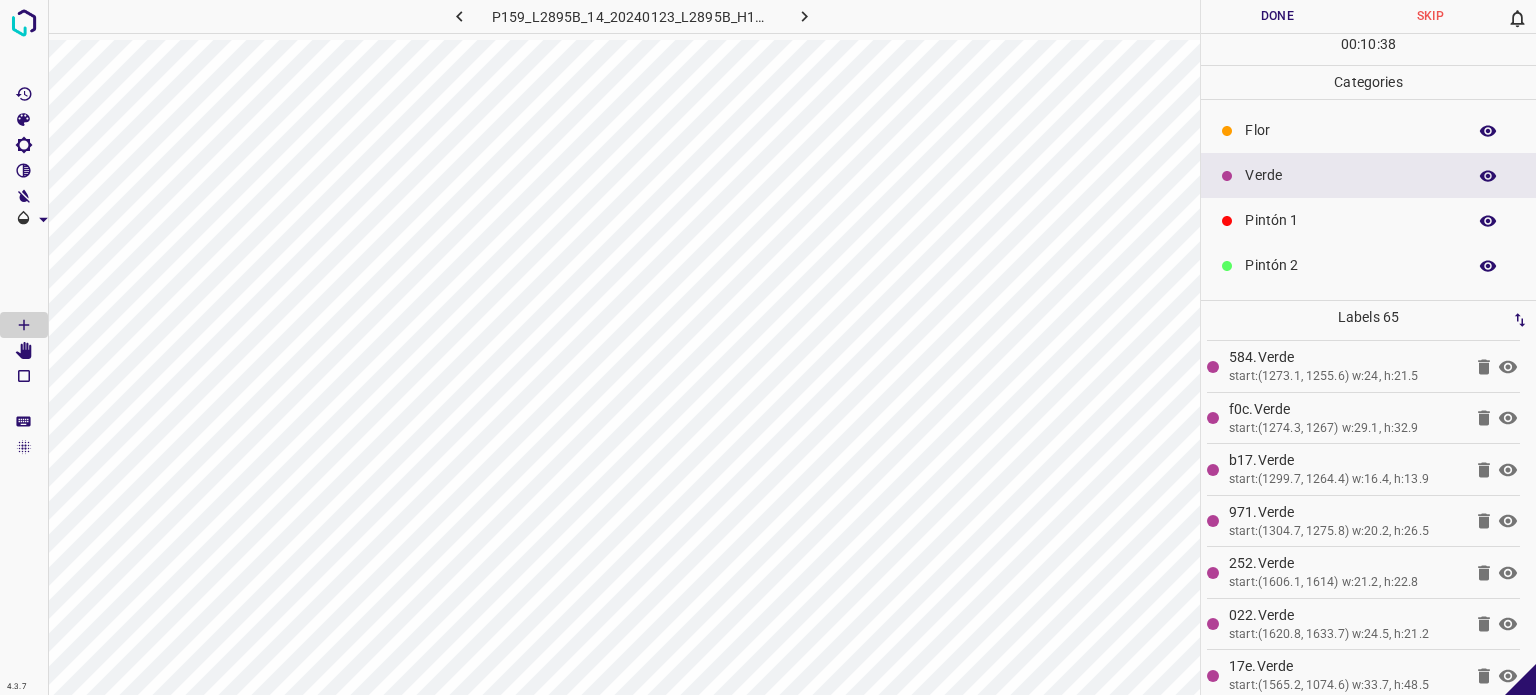 click 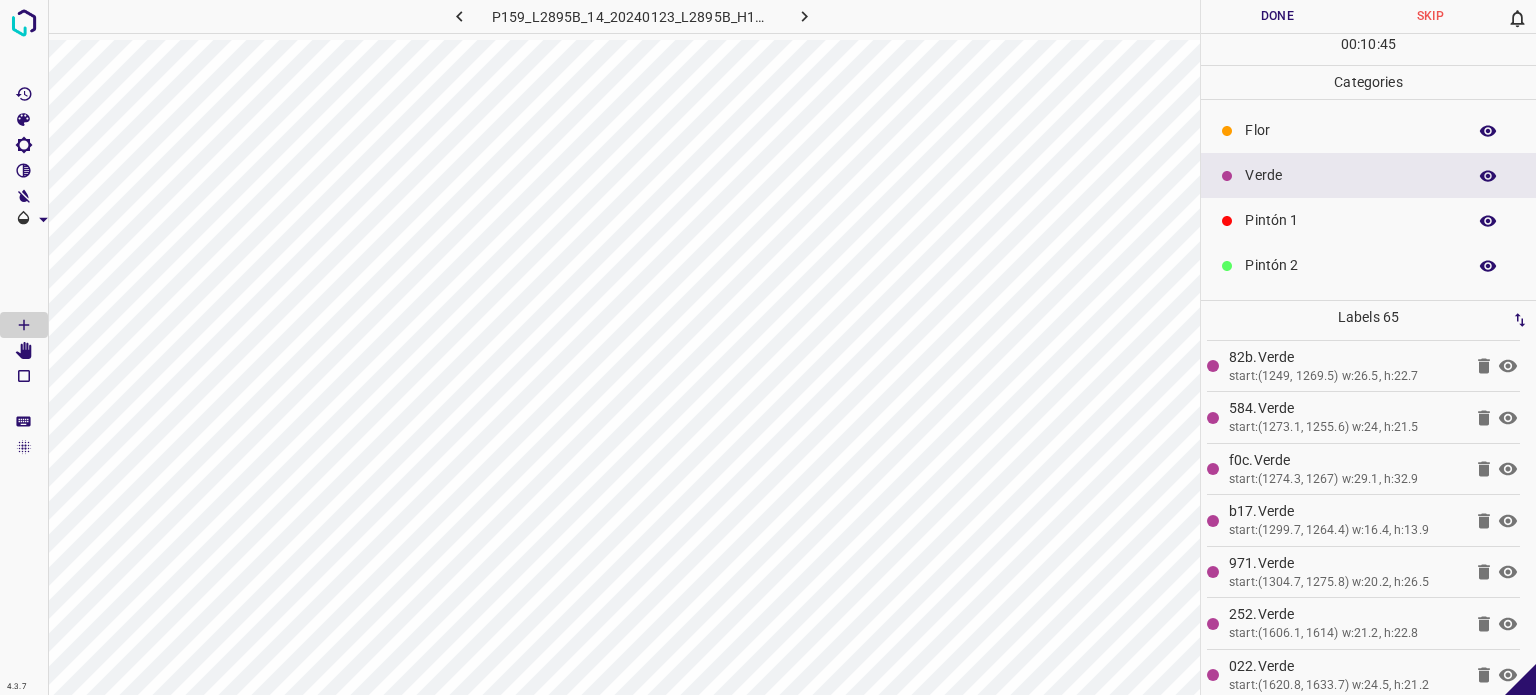 scroll, scrollTop: 2989, scrollLeft: 0, axis: vertical 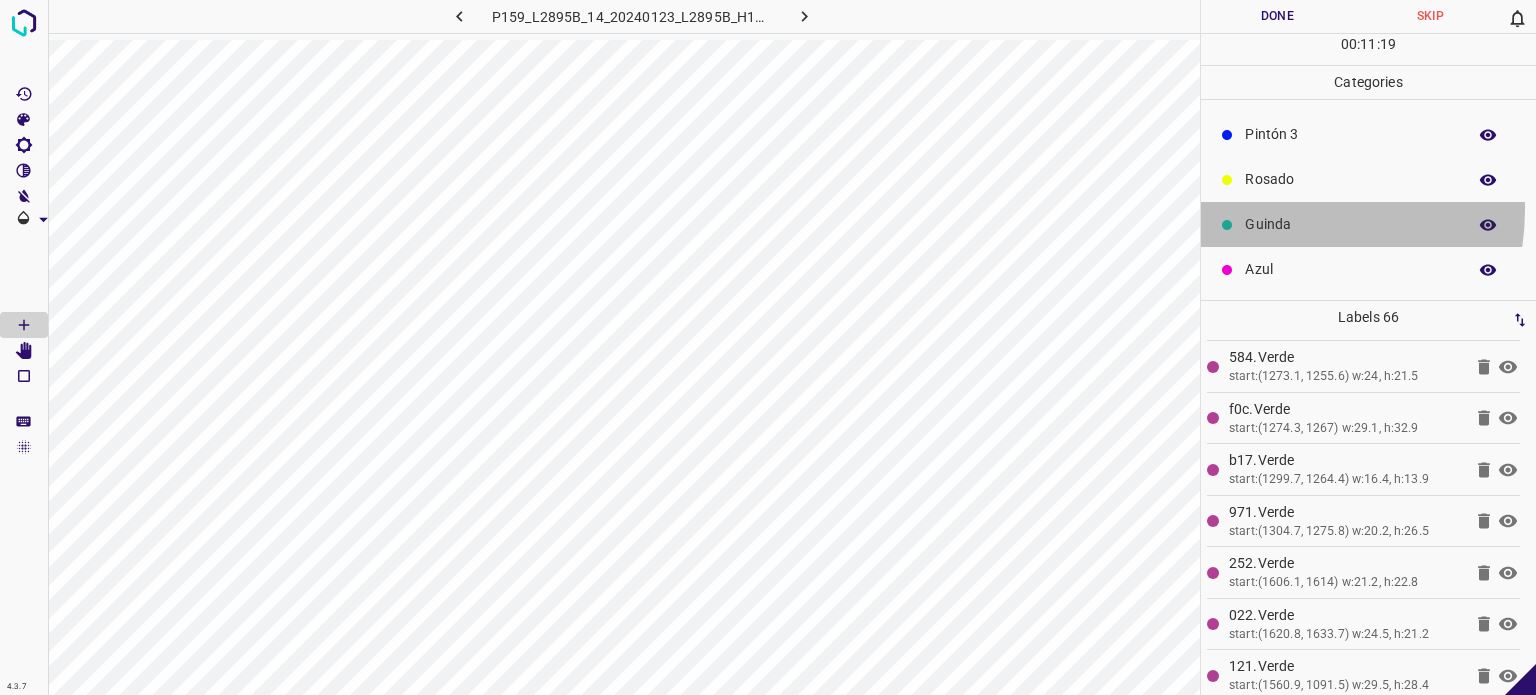 click on "Guinda" at bounding box center [1368, 224] 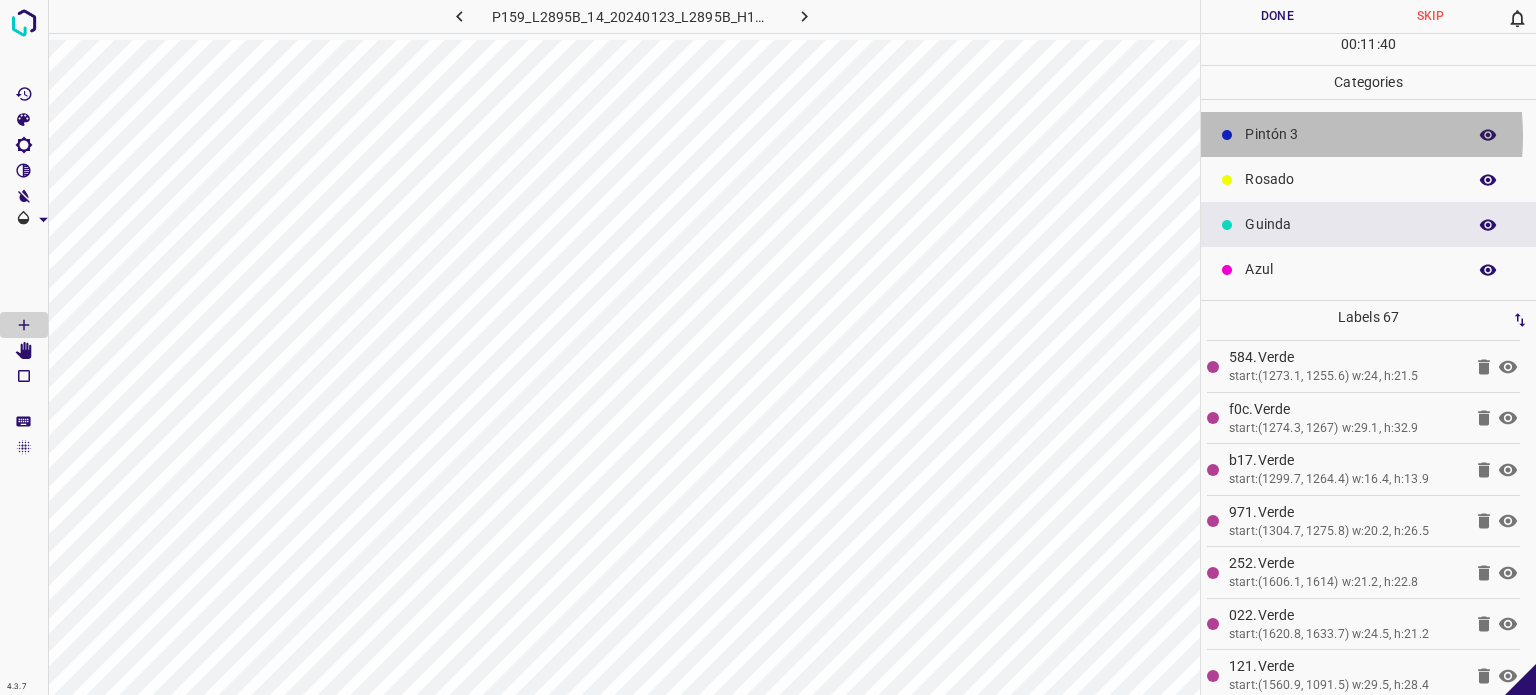 click on "Pintón 3" at bounding box center (1350, 134) 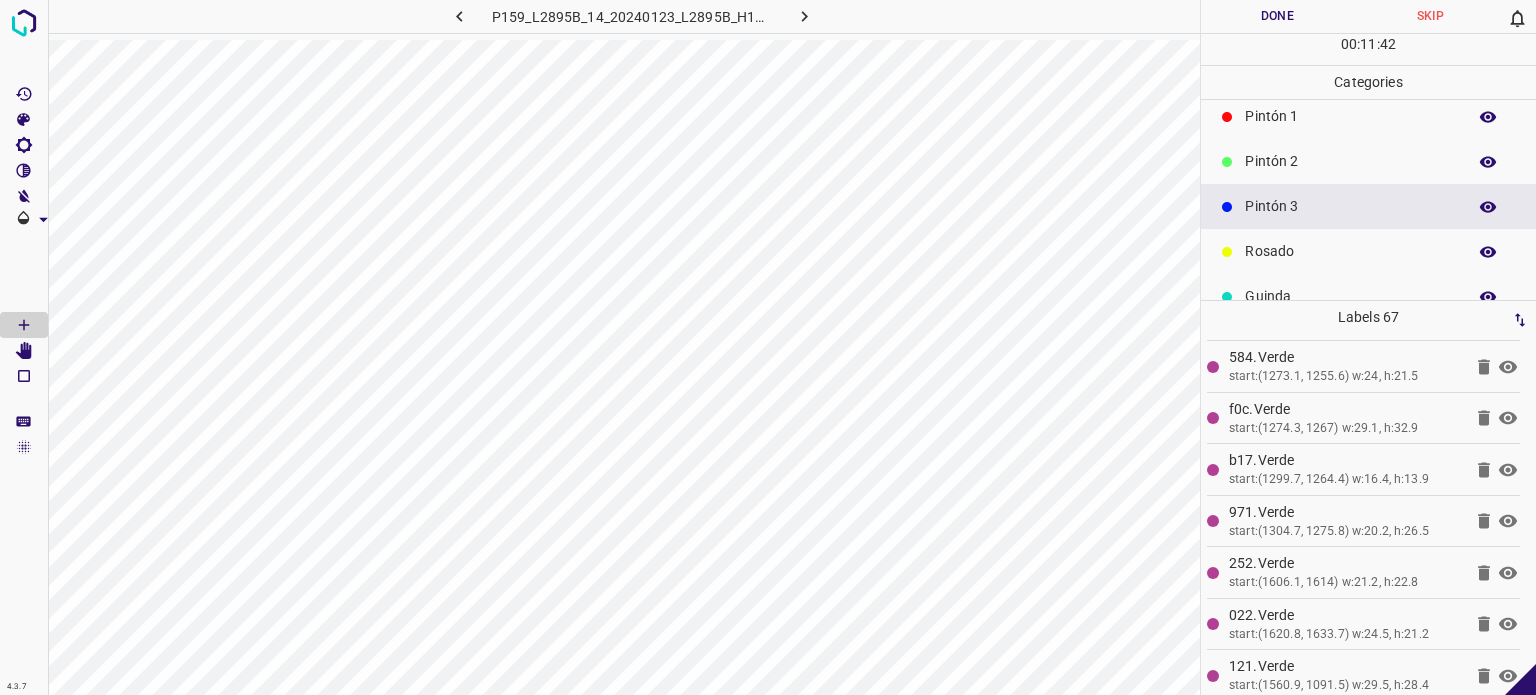 scroll, scrollTop: 76, scrollLeft: 0, axis: vertical 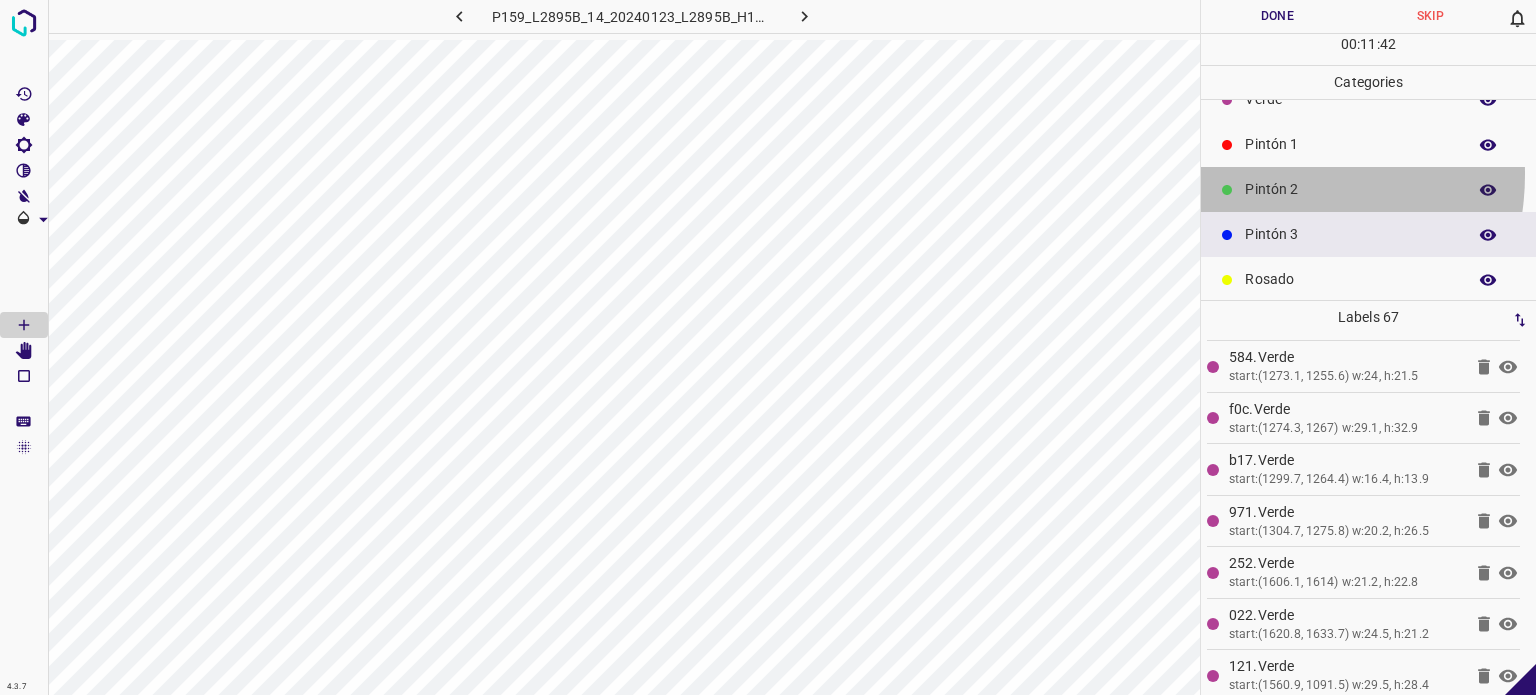 click on "Pintón 2" at bounding box center (1368, 189) 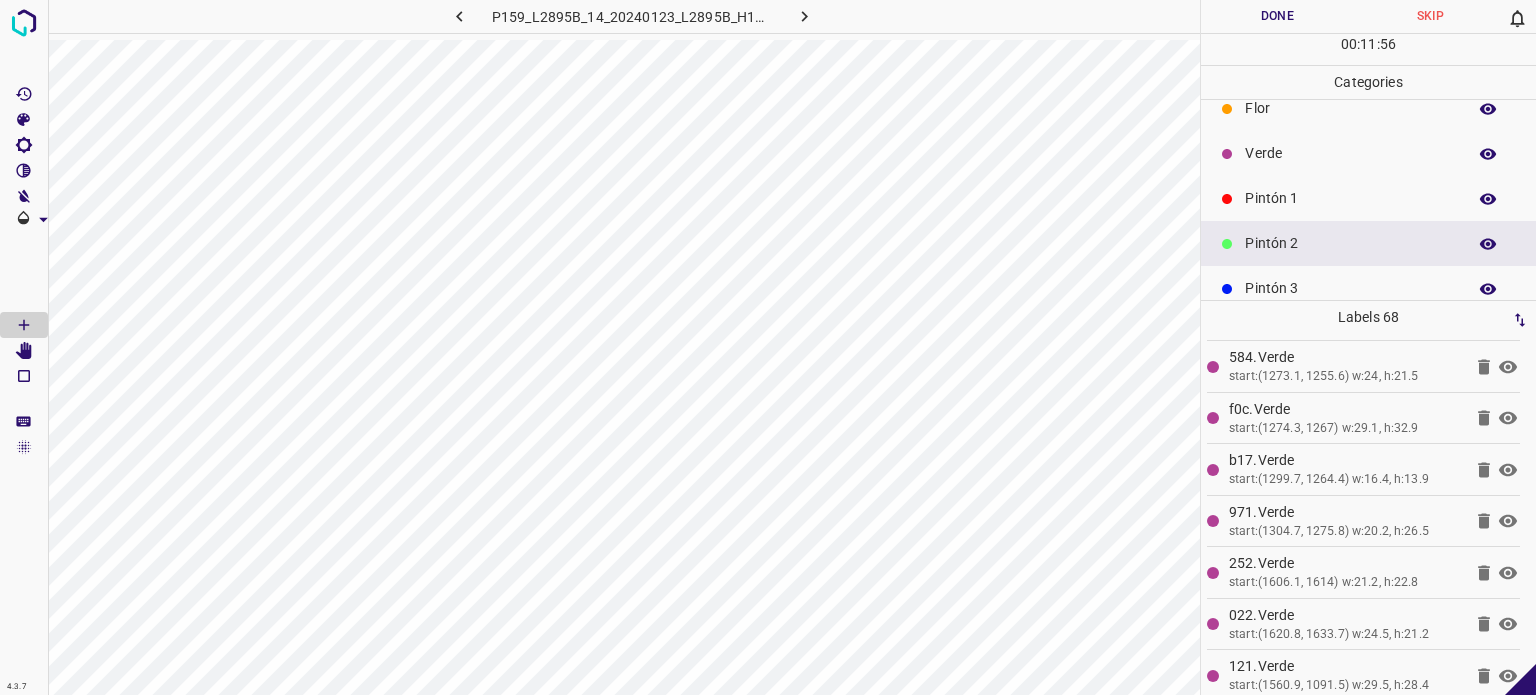 scroll, scrollTop: 0, scrollLeft: 0, axis: both 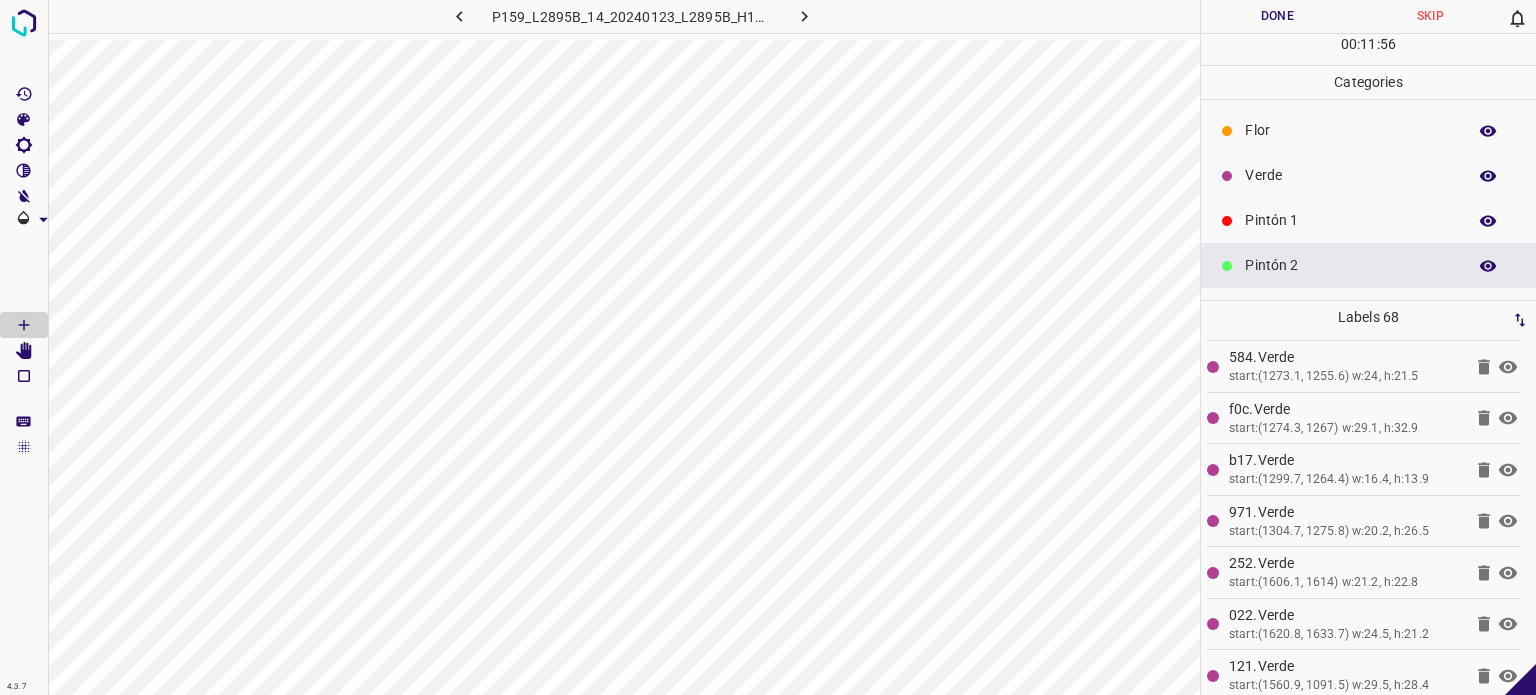 drag, startPoint x: 1300, startPoint y: 157, endPoint x: 1270, endPoint y: 176, distance: 35.510563 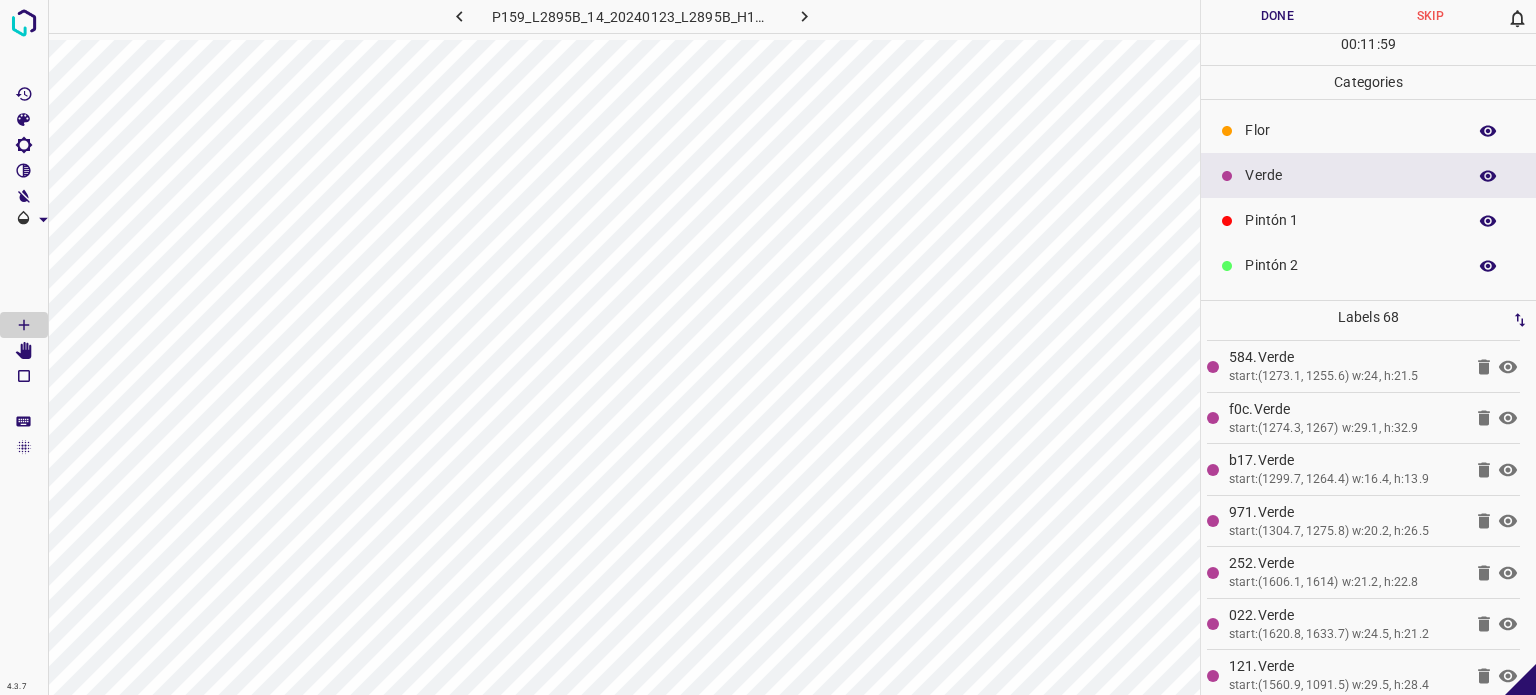 click on "Flor" at bounding box center (1368, 130) 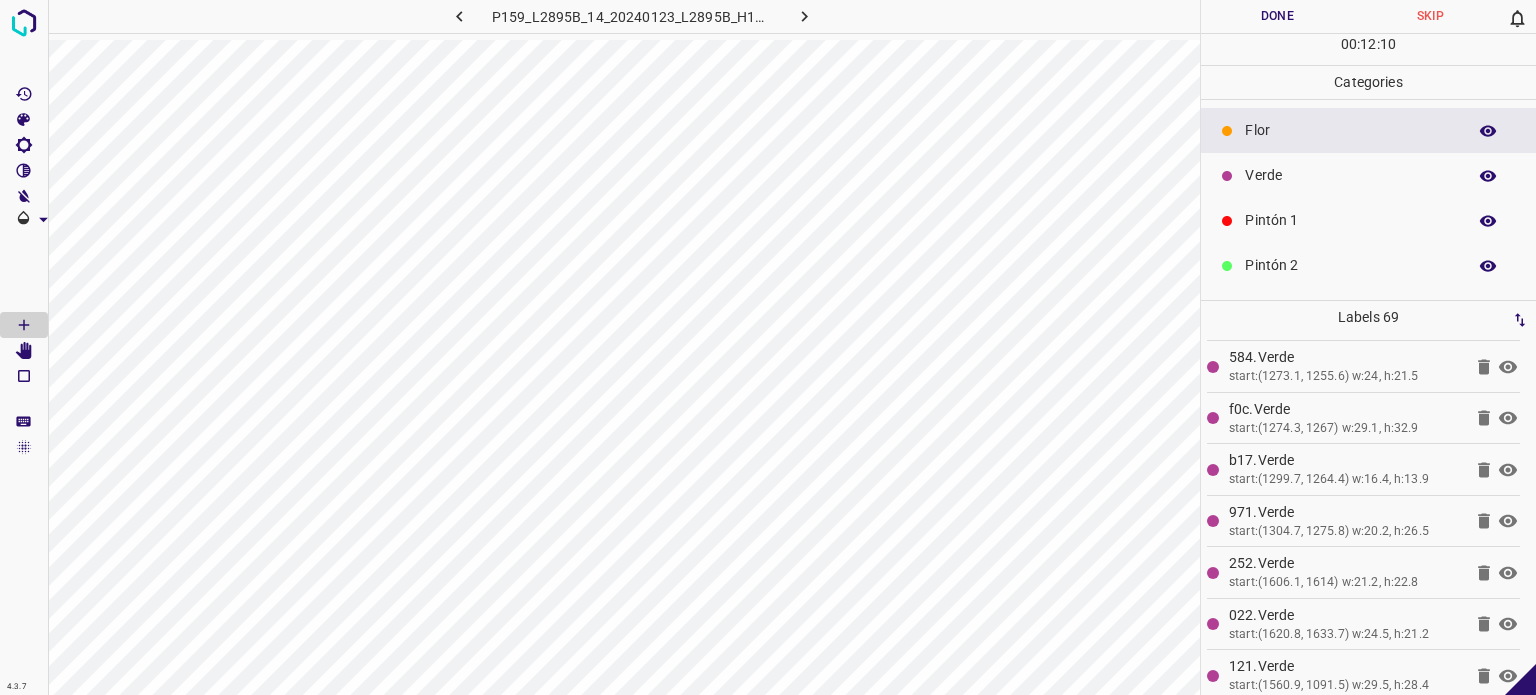 click on "Verde" at bounding box center (1368, 175) 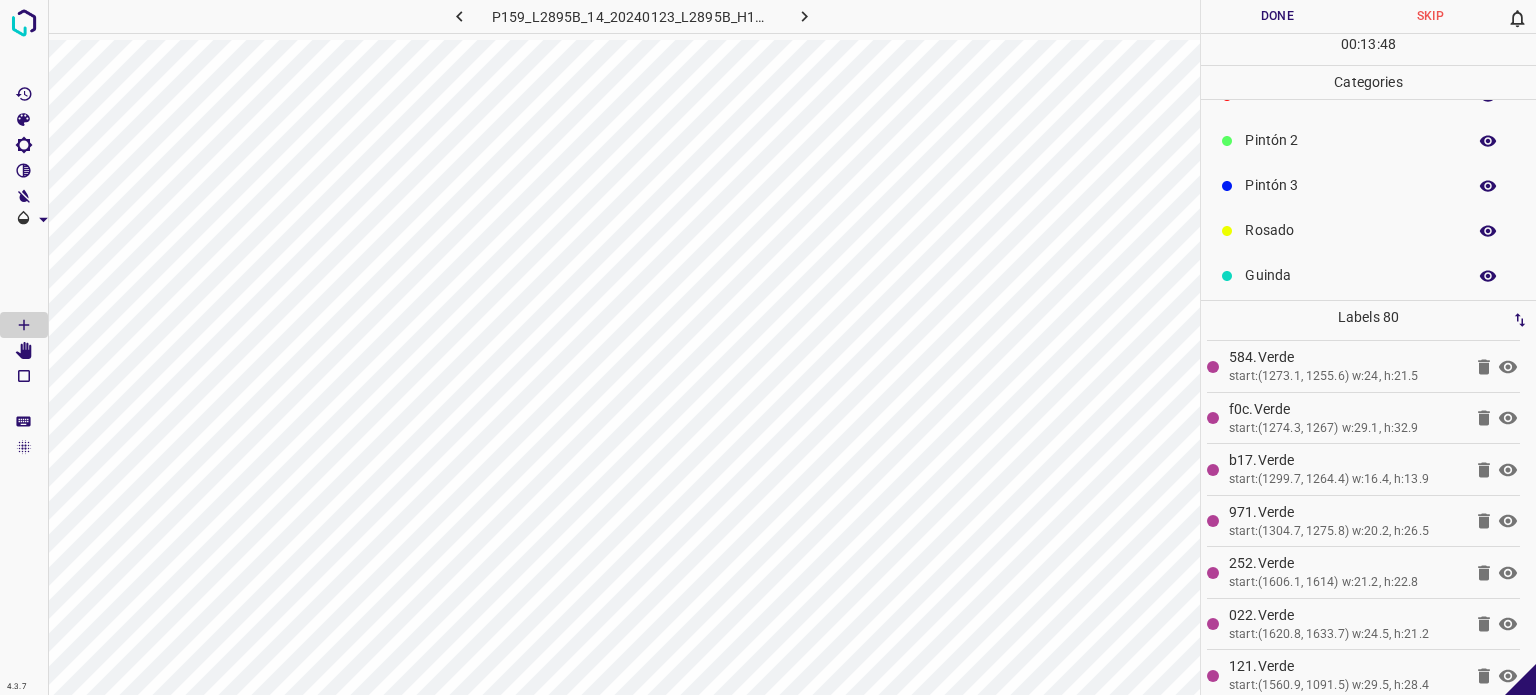 scroll, scrollTop: 176, scrollLeft: 0, axis: vertical 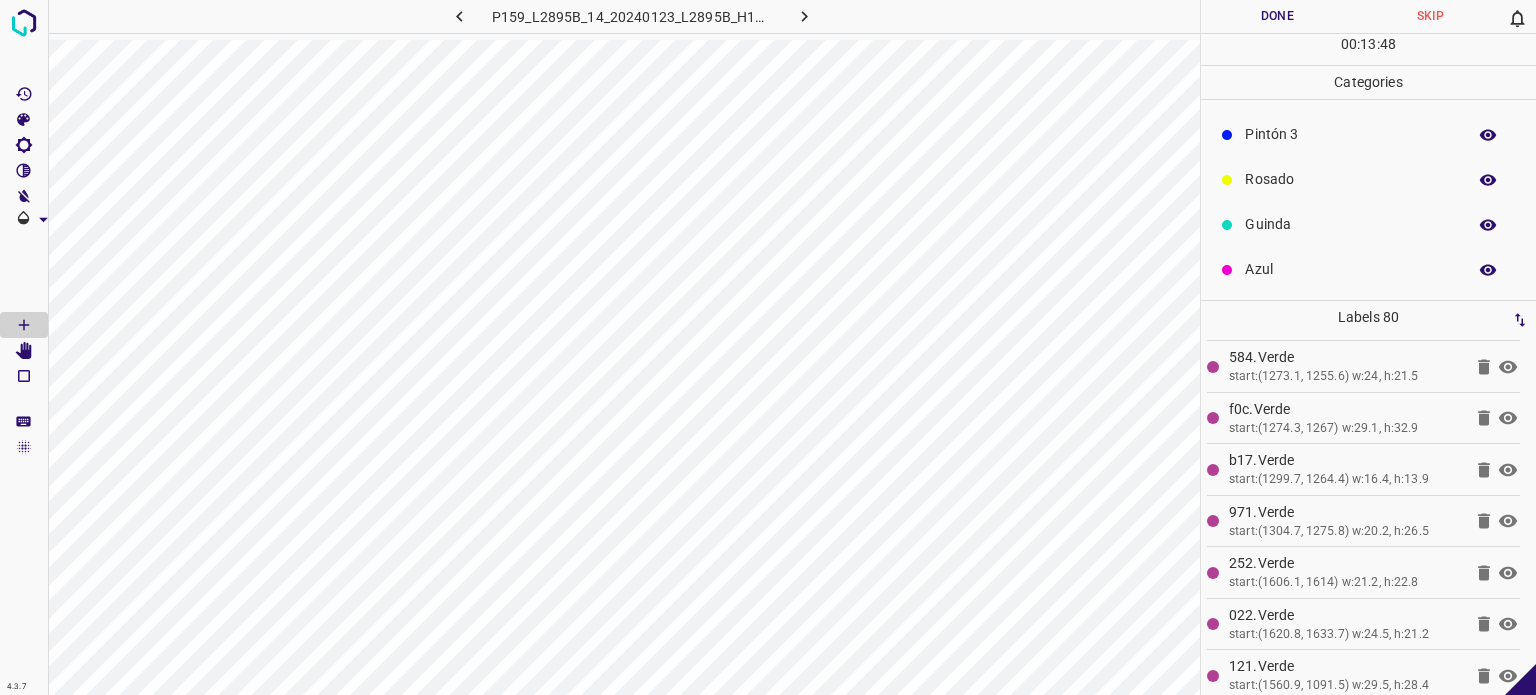 click on "Azul" at bounding box center [1368, 269] 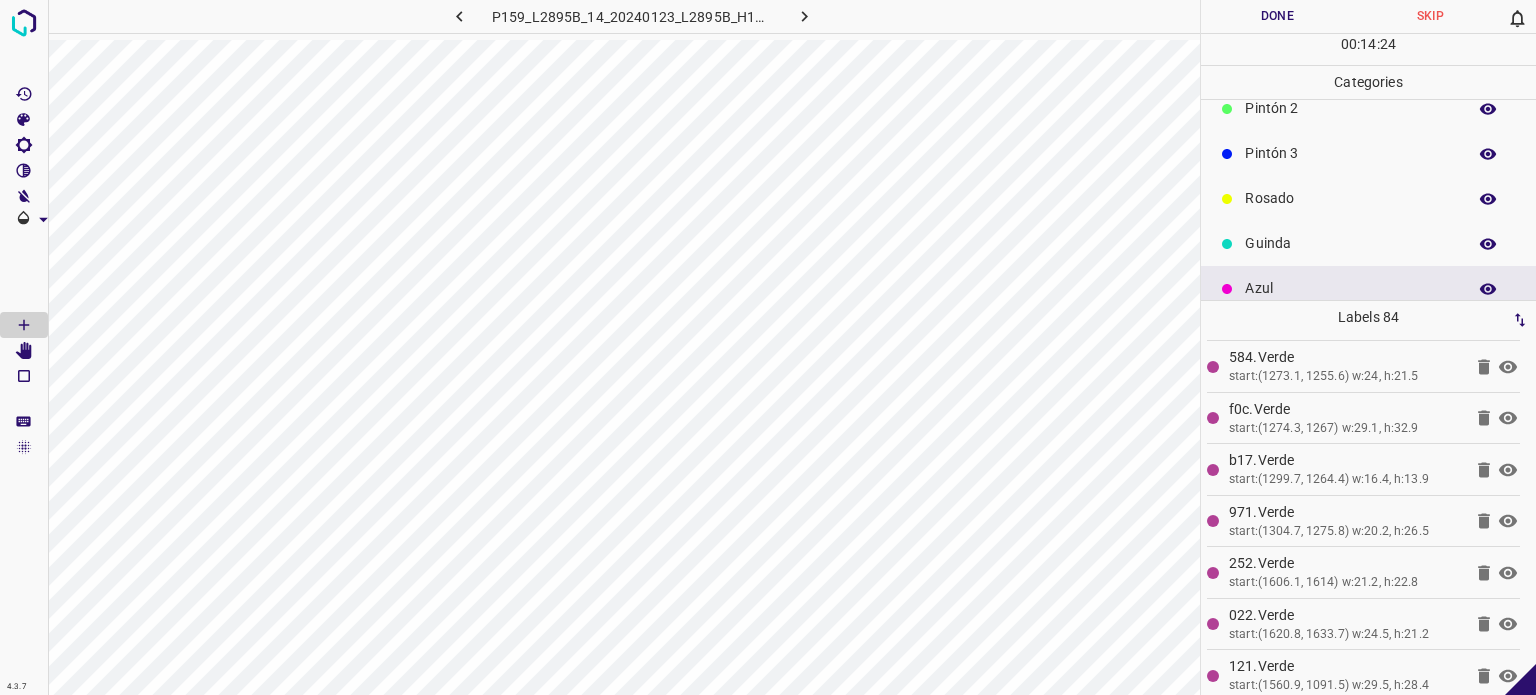 scroll, scrollTop: 176, scrollLeft: 0, axis: vertical 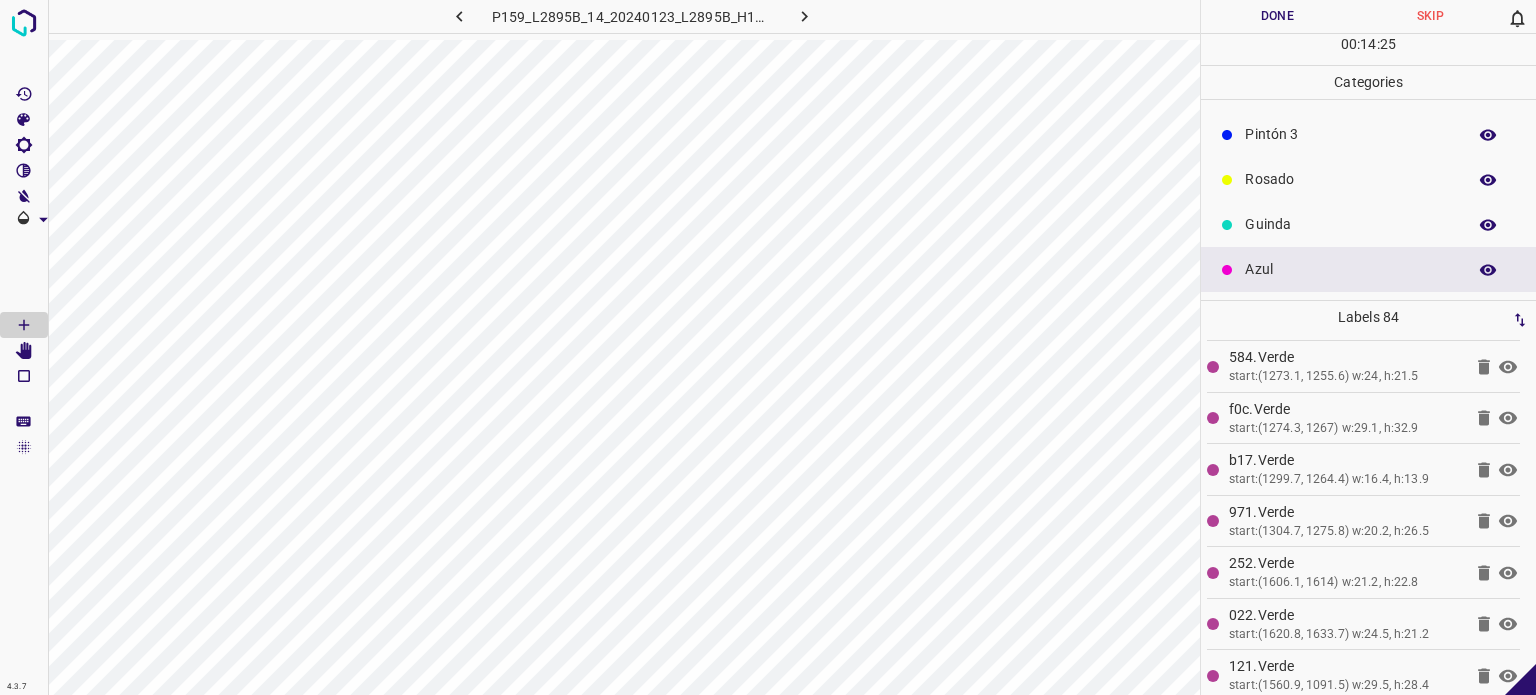 click on "Rosado" at bounding box center [1350, 179] 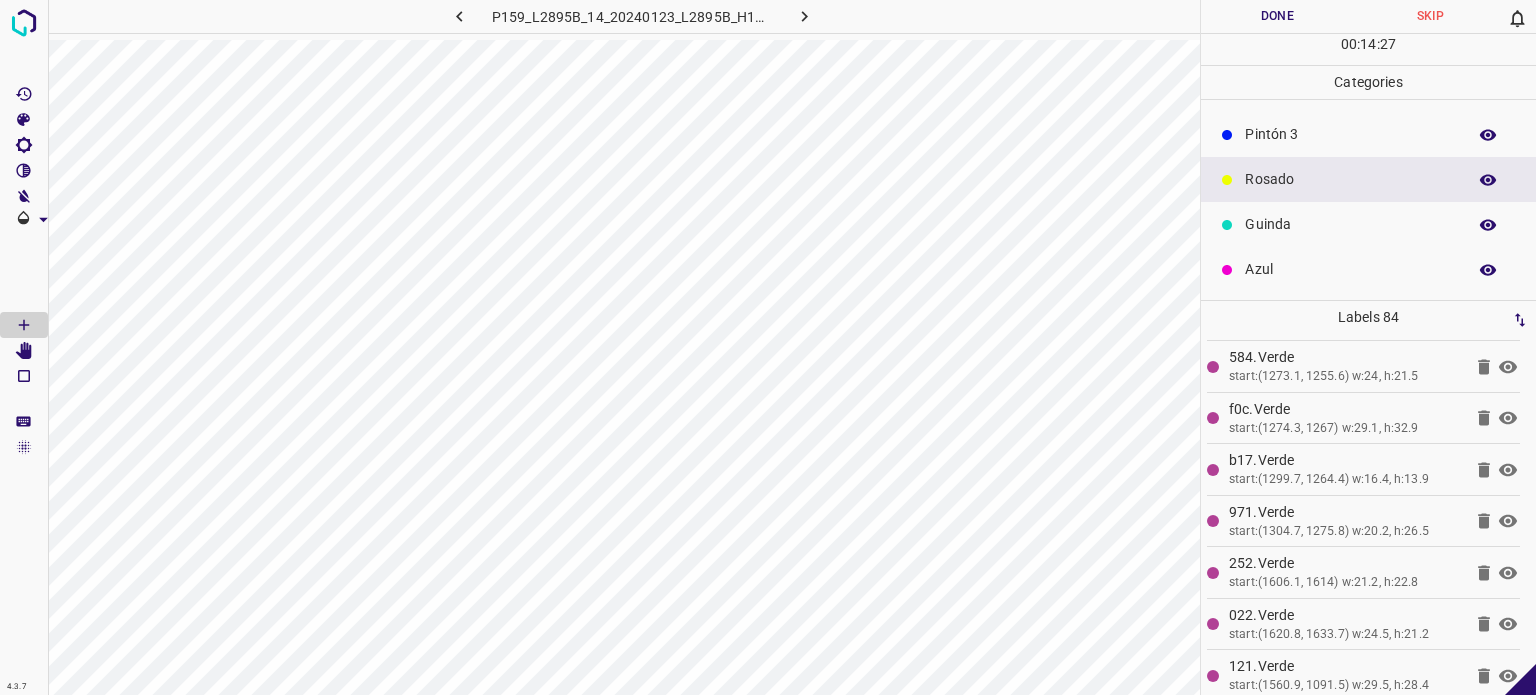 drag, startPoint x: 1268, startPoint y: 123, endPoint x: 1232, endPoint y: 132, distance: 37.107952 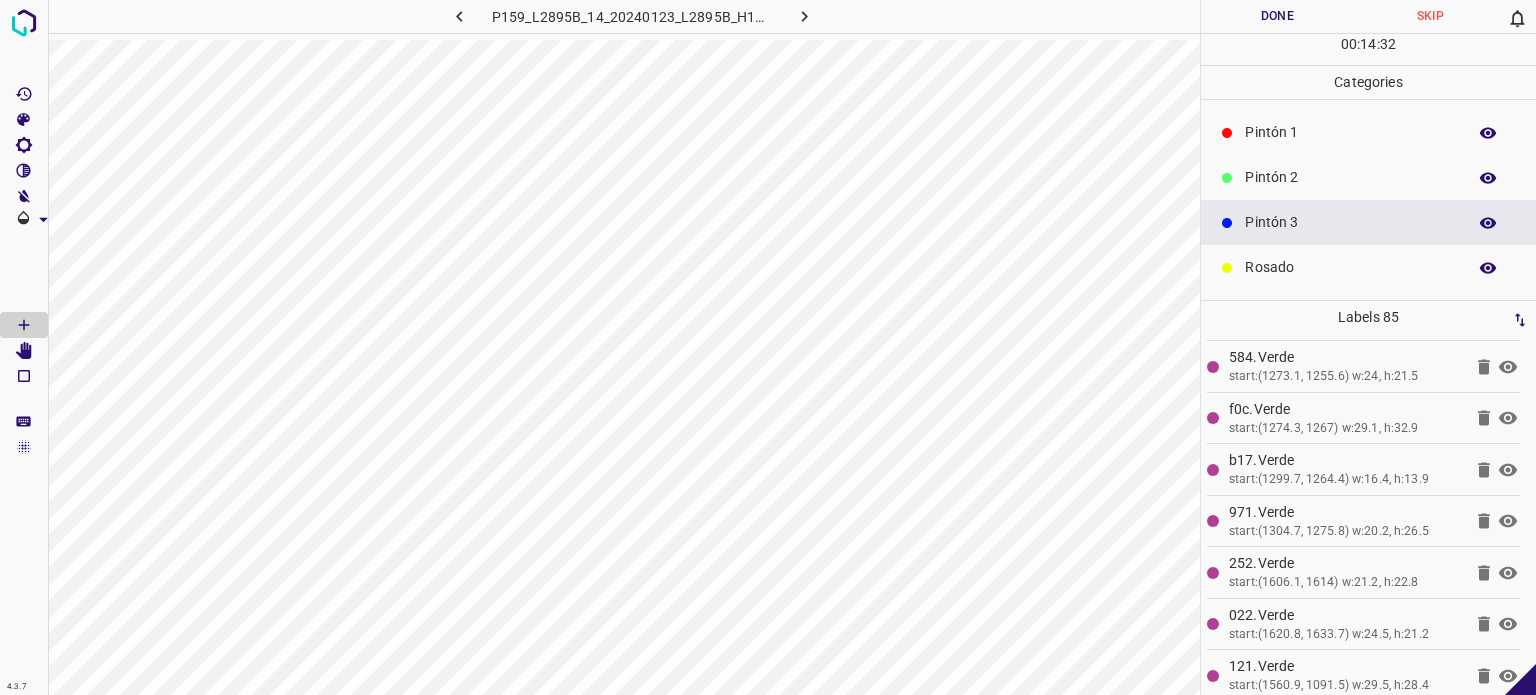 scroll, scrollTop: 0, scrollLeft: 0, axis: both 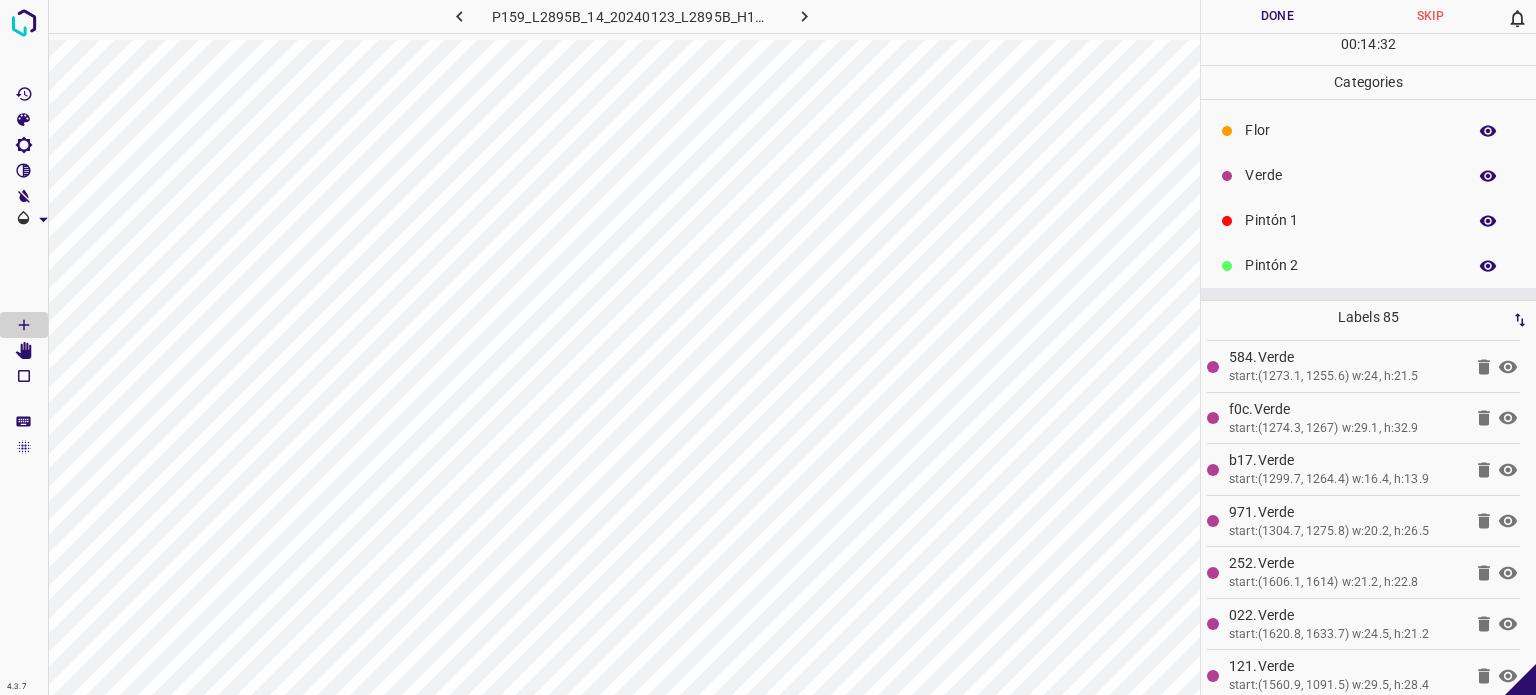 click on "Verde" at bounding box center (1350, 175) 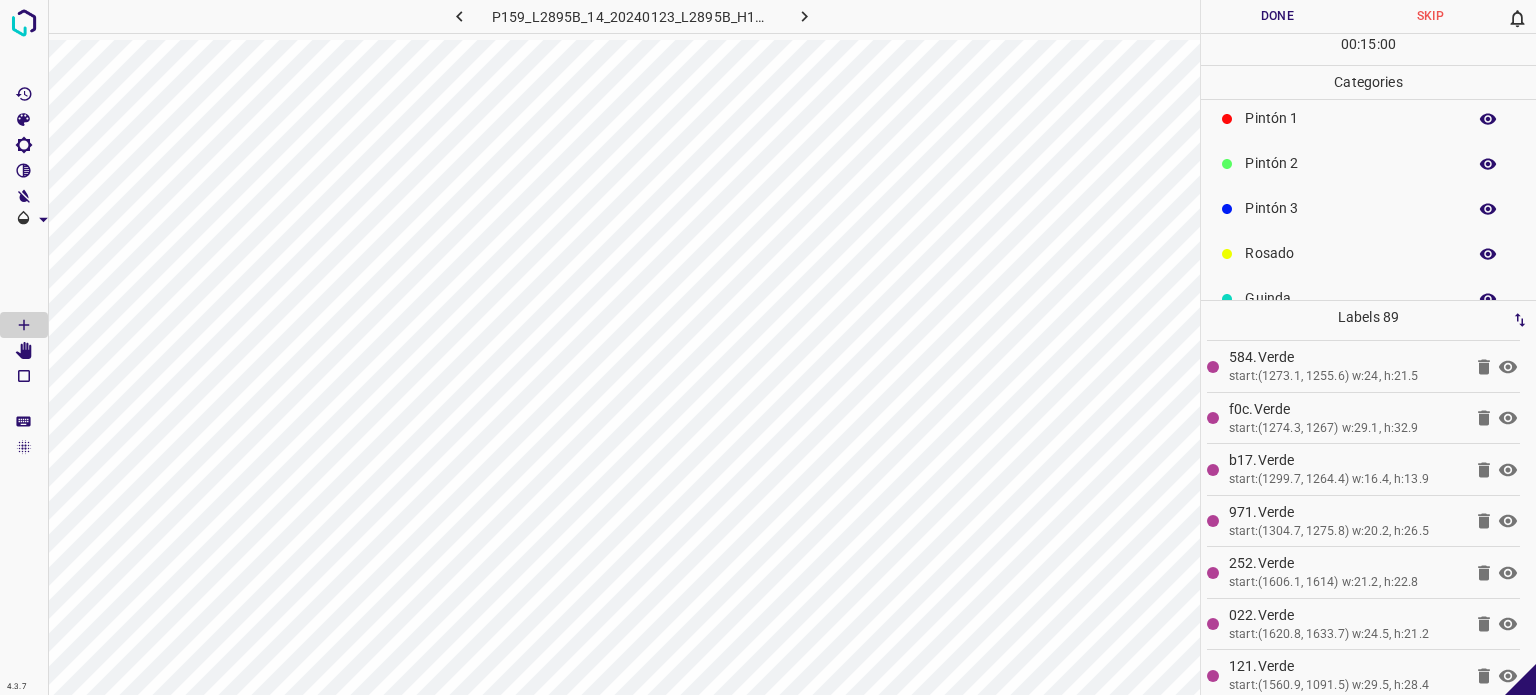 scroll, scrollTop: 0, scrollLeft: 0, axis: both 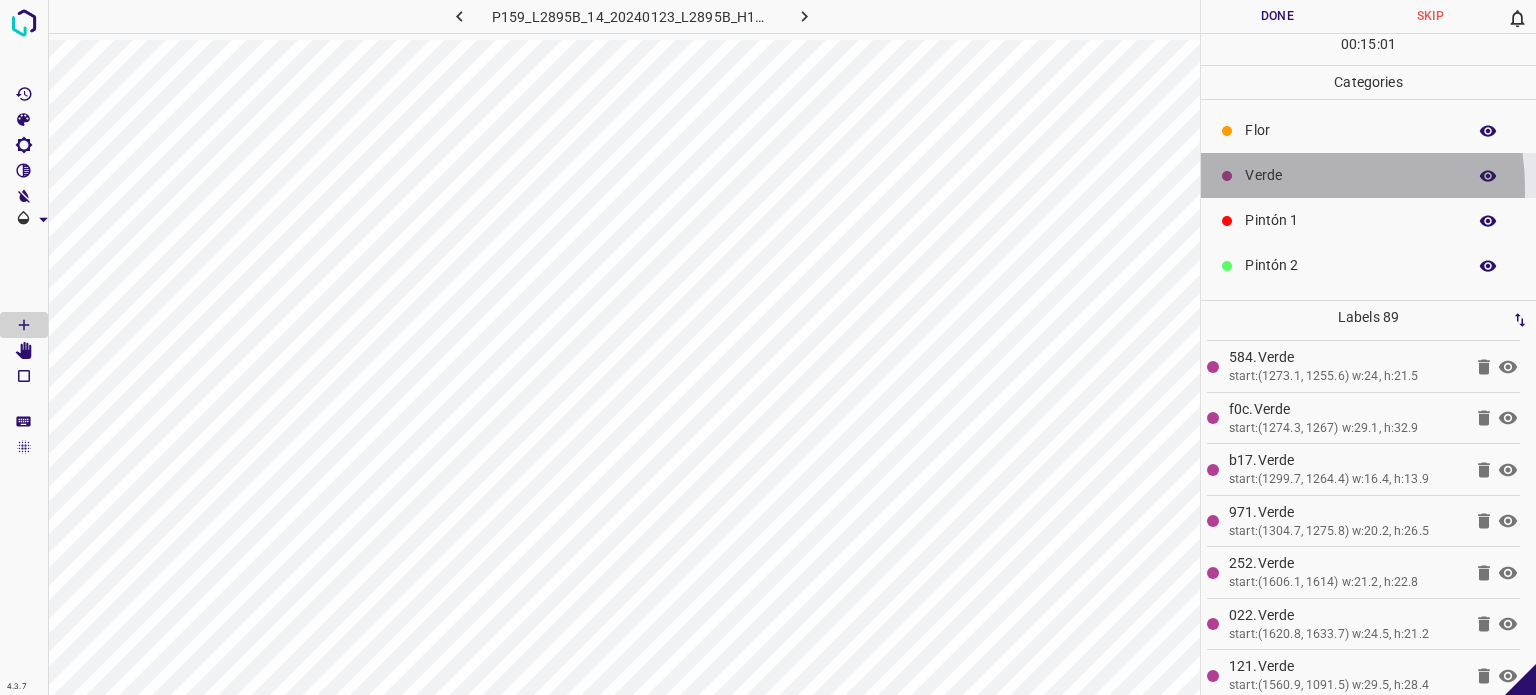 drag, startPoint x: 1273, startPoint y: 188, endPoint x: 1228, endPoint y: 147, distance: 60.876926 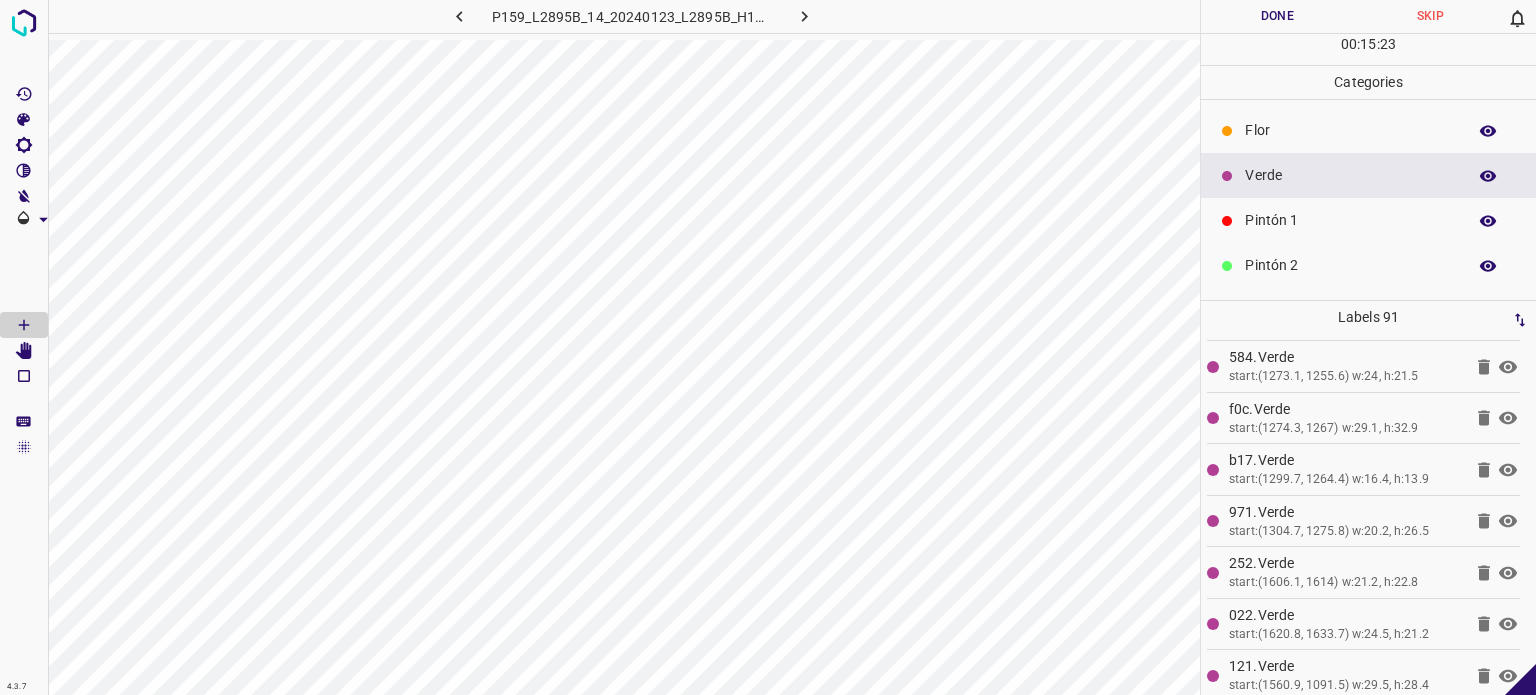 scroll, scrollTop: 100, scrollLeft: 0, axis: vertical 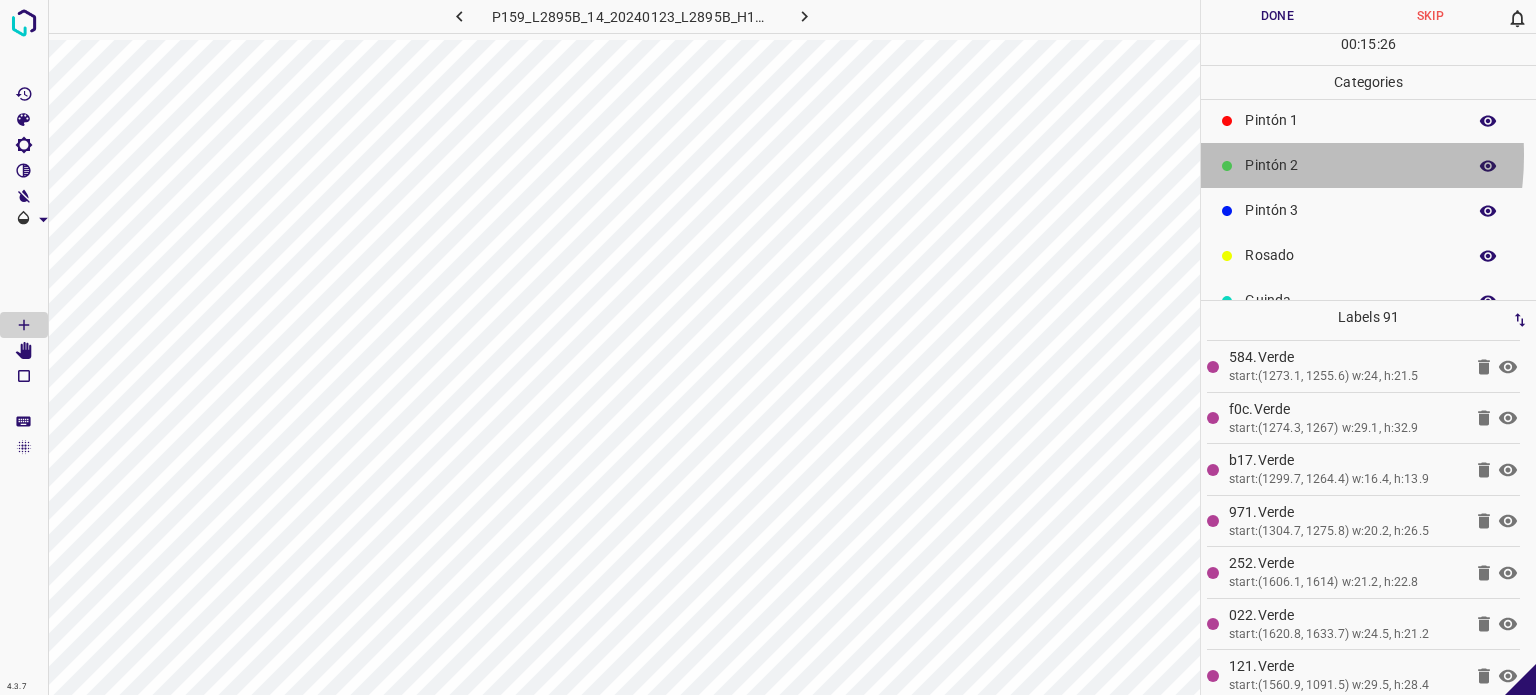 click on "Pintón 2" at bounding box center [1350, 165] 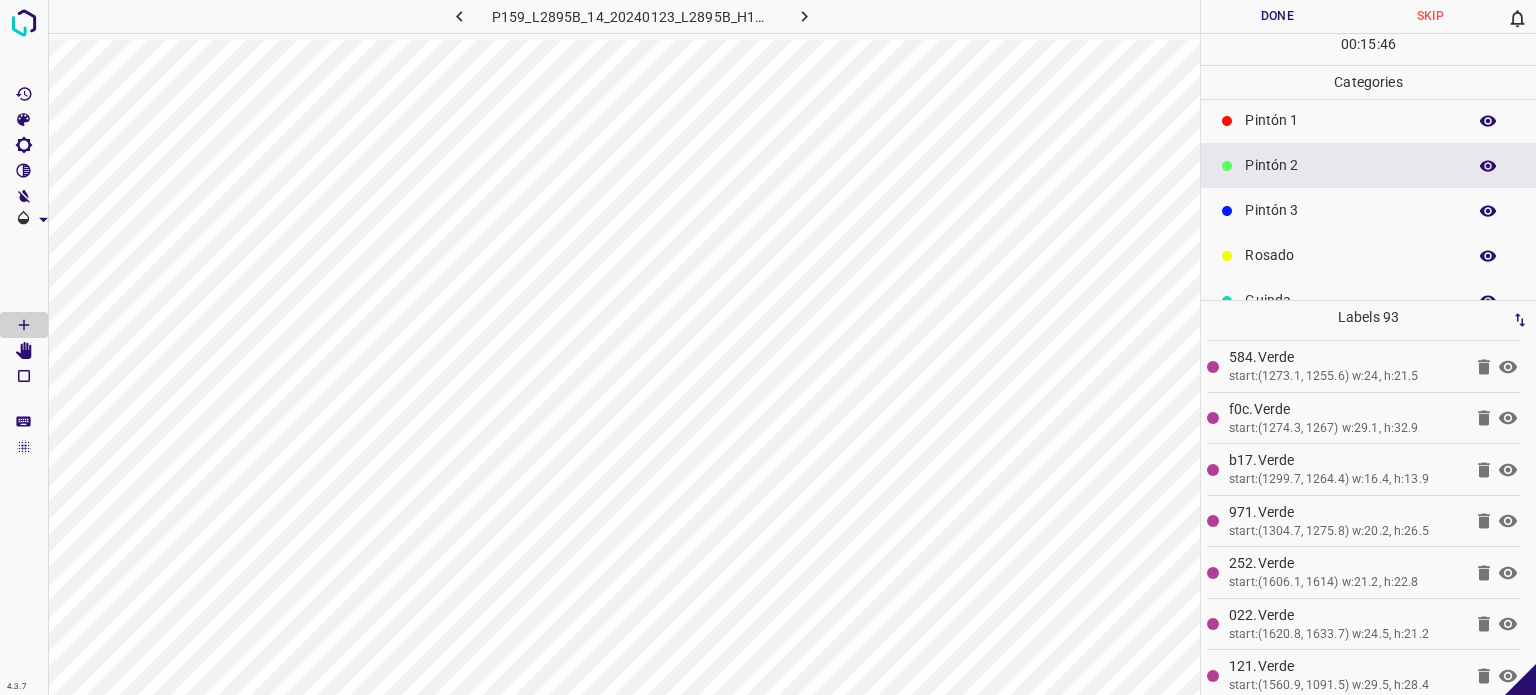 scroll, scrollTop: 0, scrollLeft: 0, axis: both 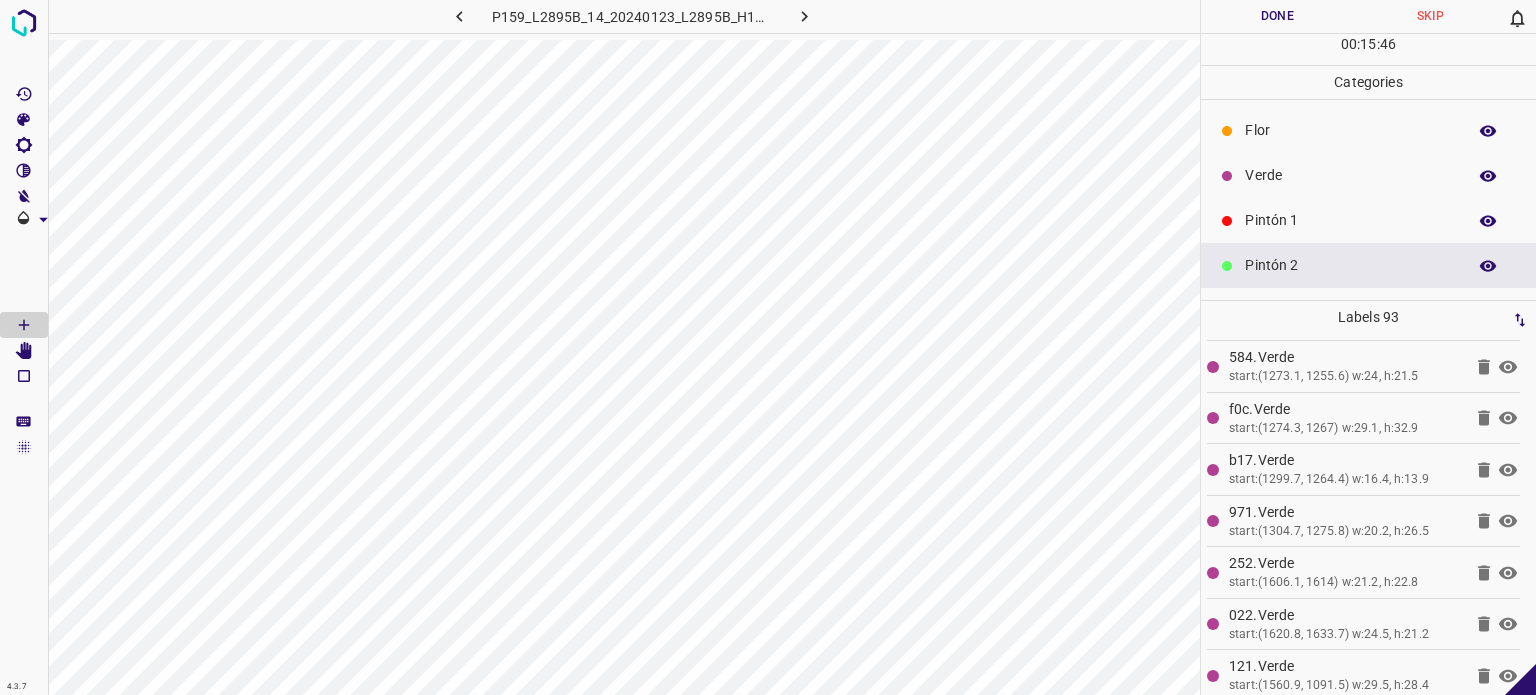 click on "Verde" at bounding box center [1368, 175] 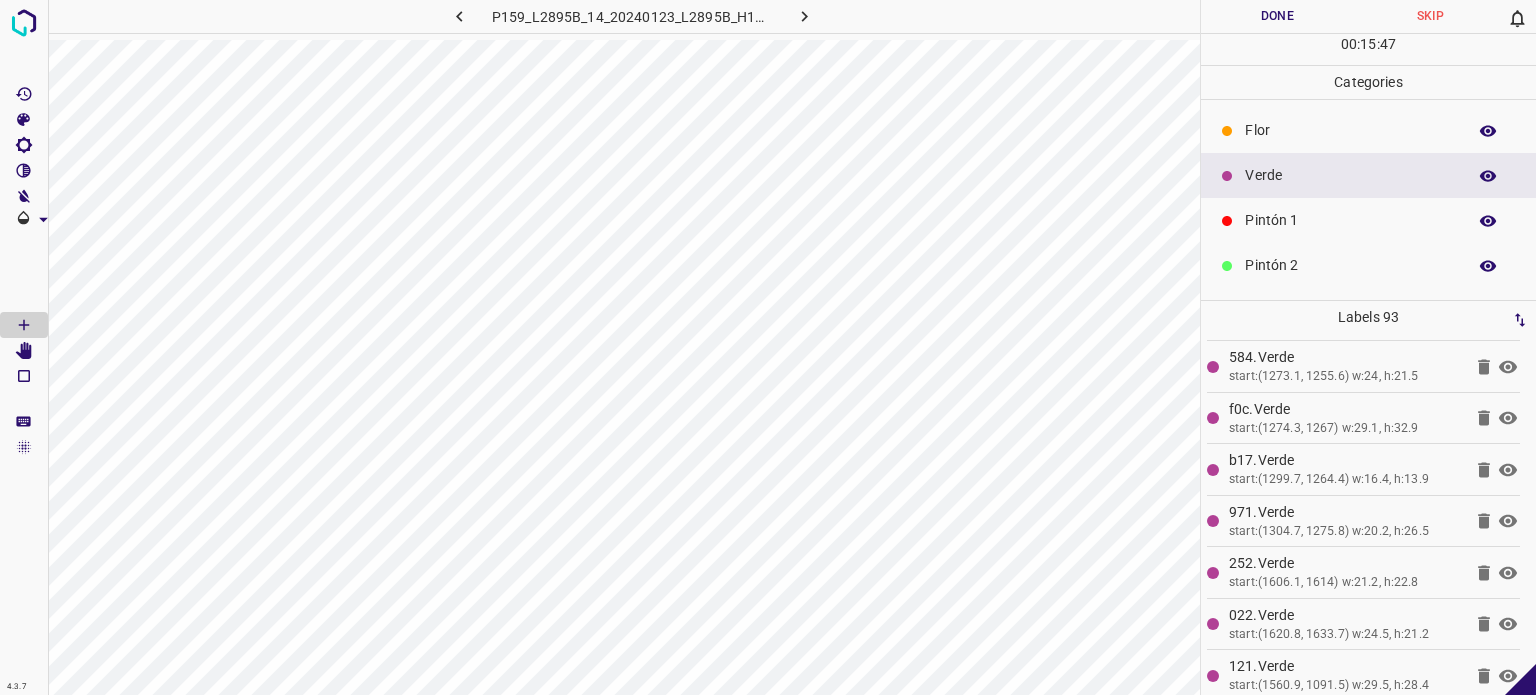 click on "Pintón 1" at bounding box center (1368, 220) 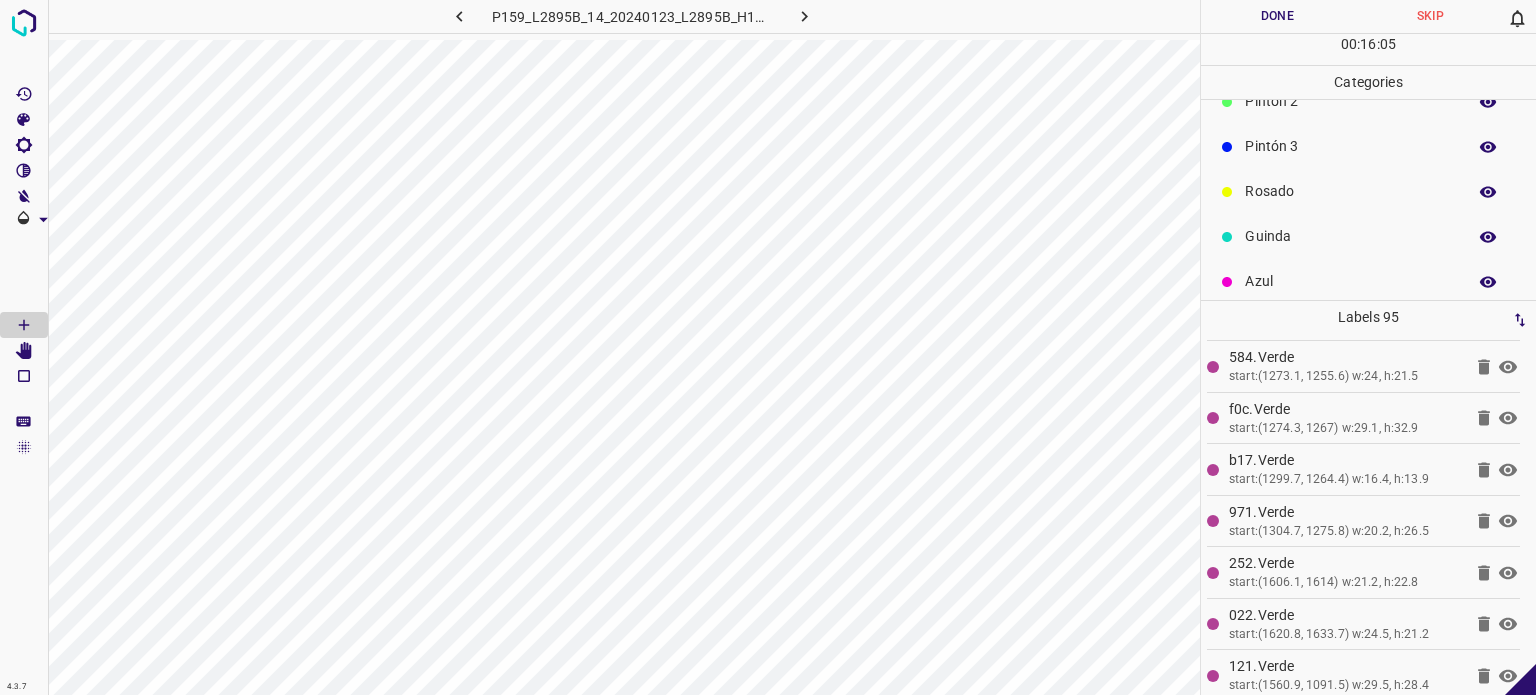scroll, scrollTop: 176, scrollLeft: 0, axis: vertical 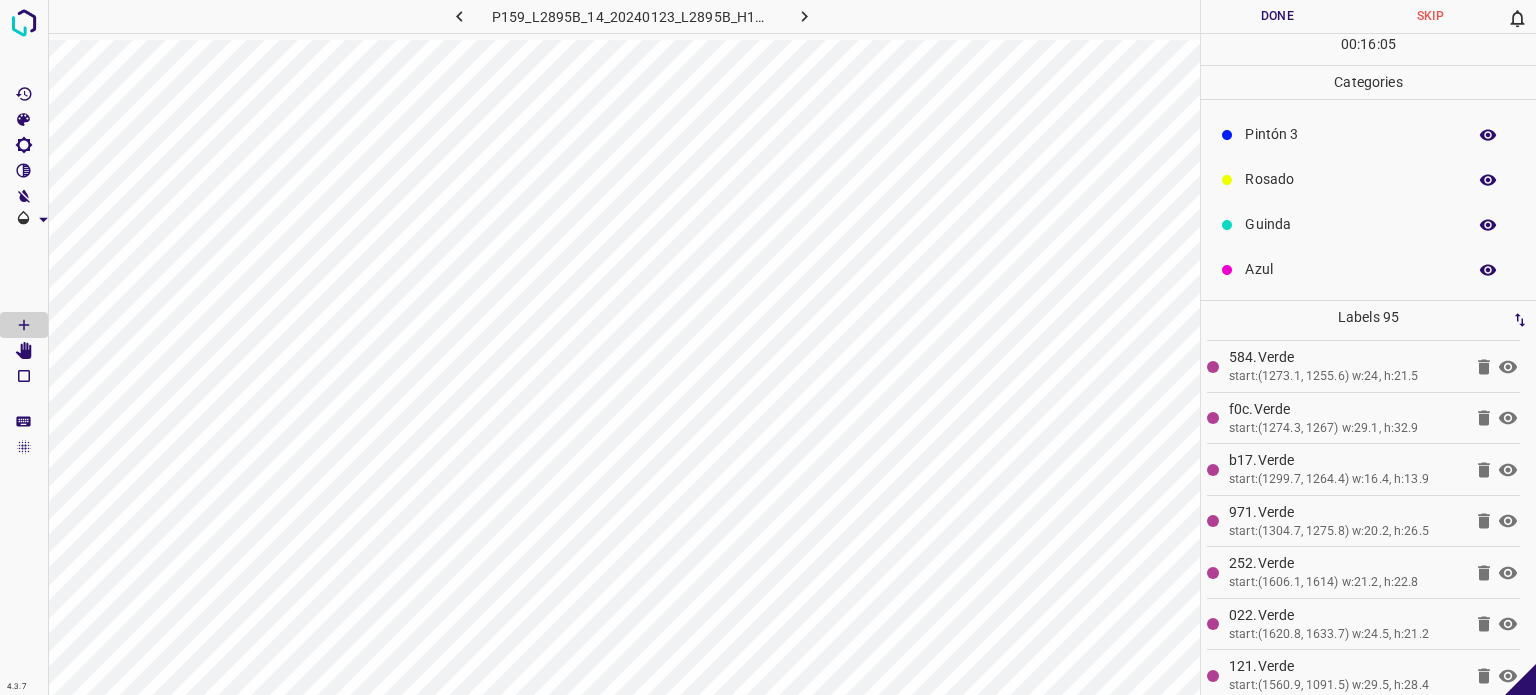 click on "Azul" at bounding box center (1368, 269) 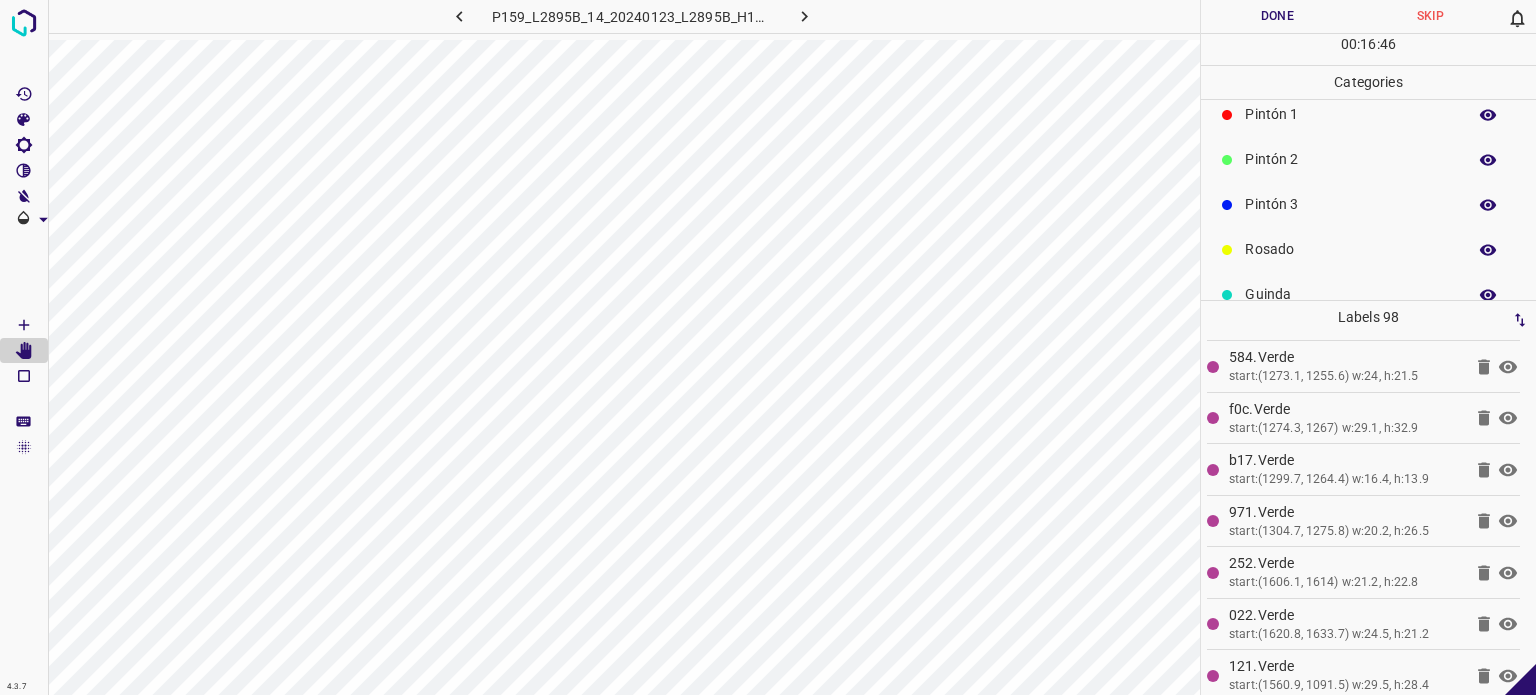 scroll, scrollTop: 0, scrollLeft: 0, axis: both 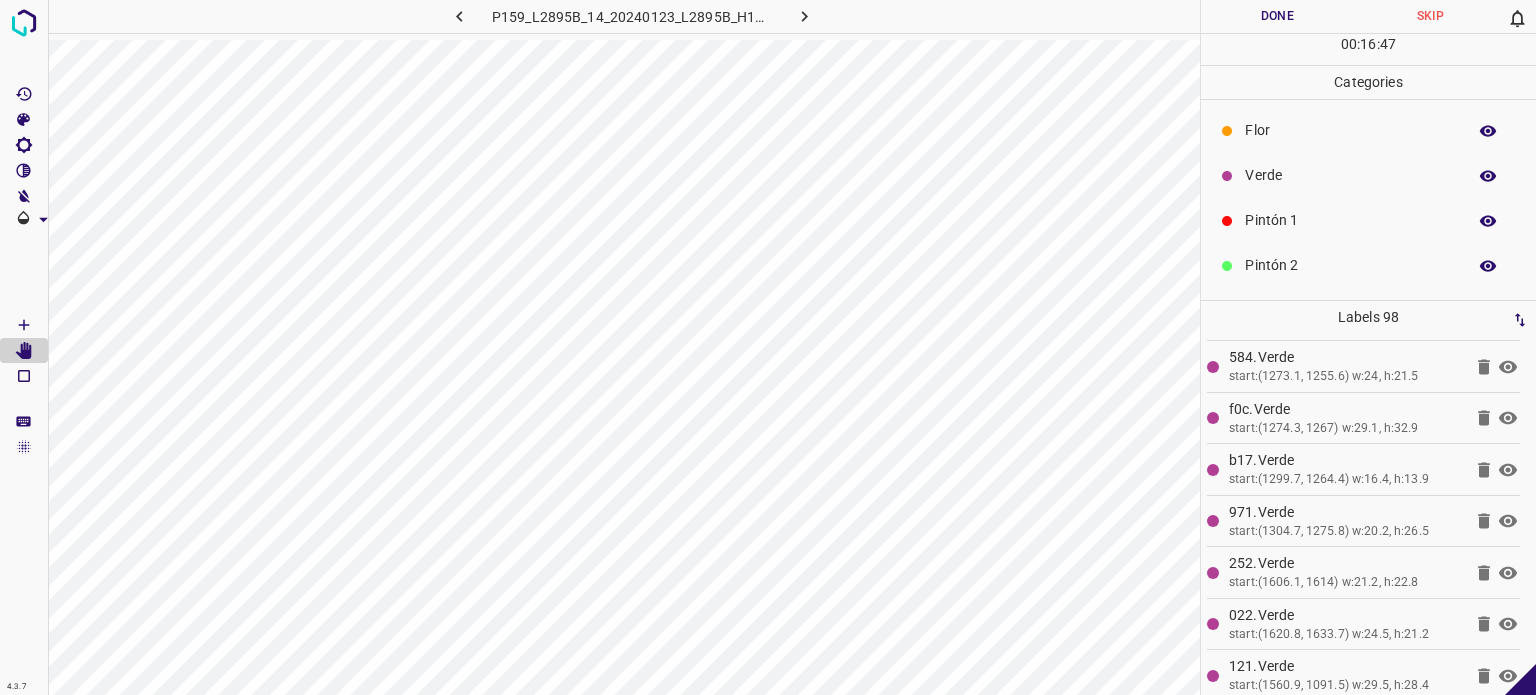 click on "Verde" at bounding box center [1350, 175] 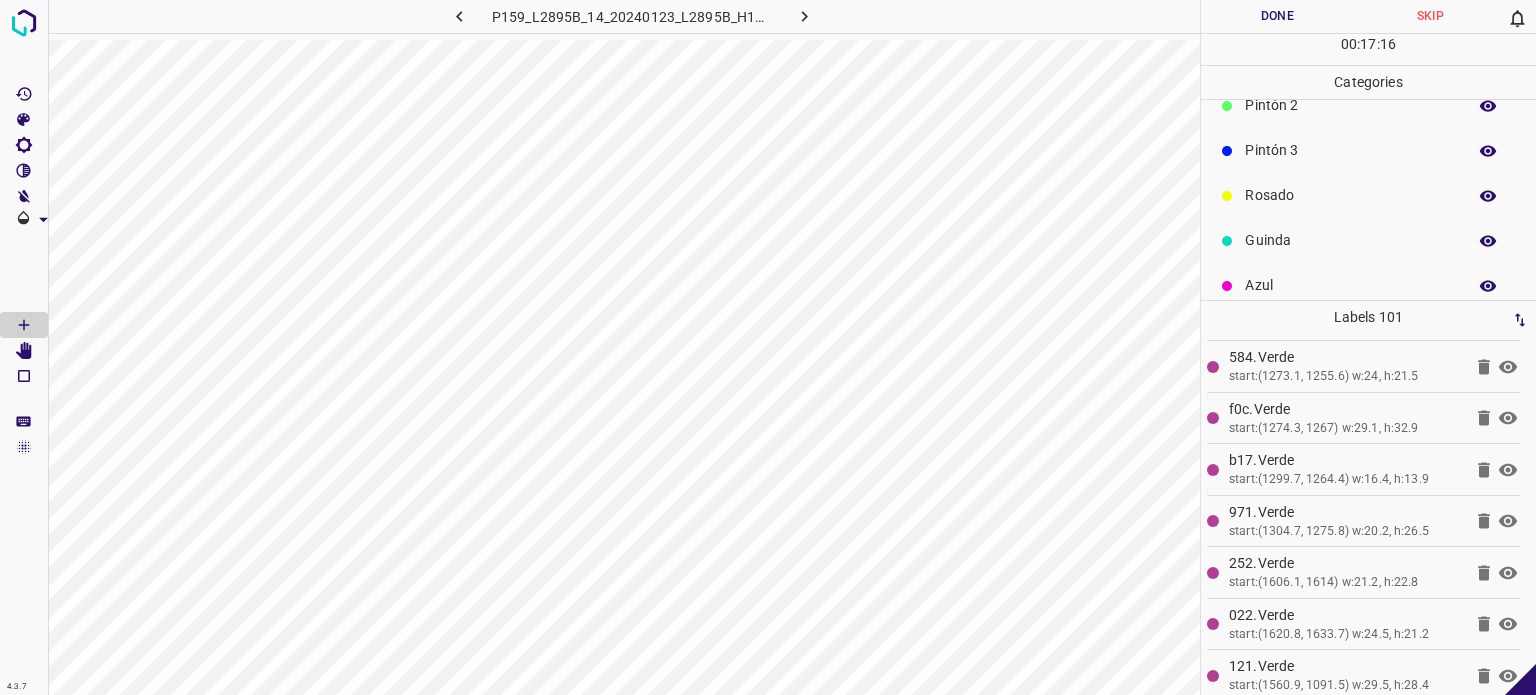 scroll, scrollTop: 176, scrollLeft: 0, axis: vertical 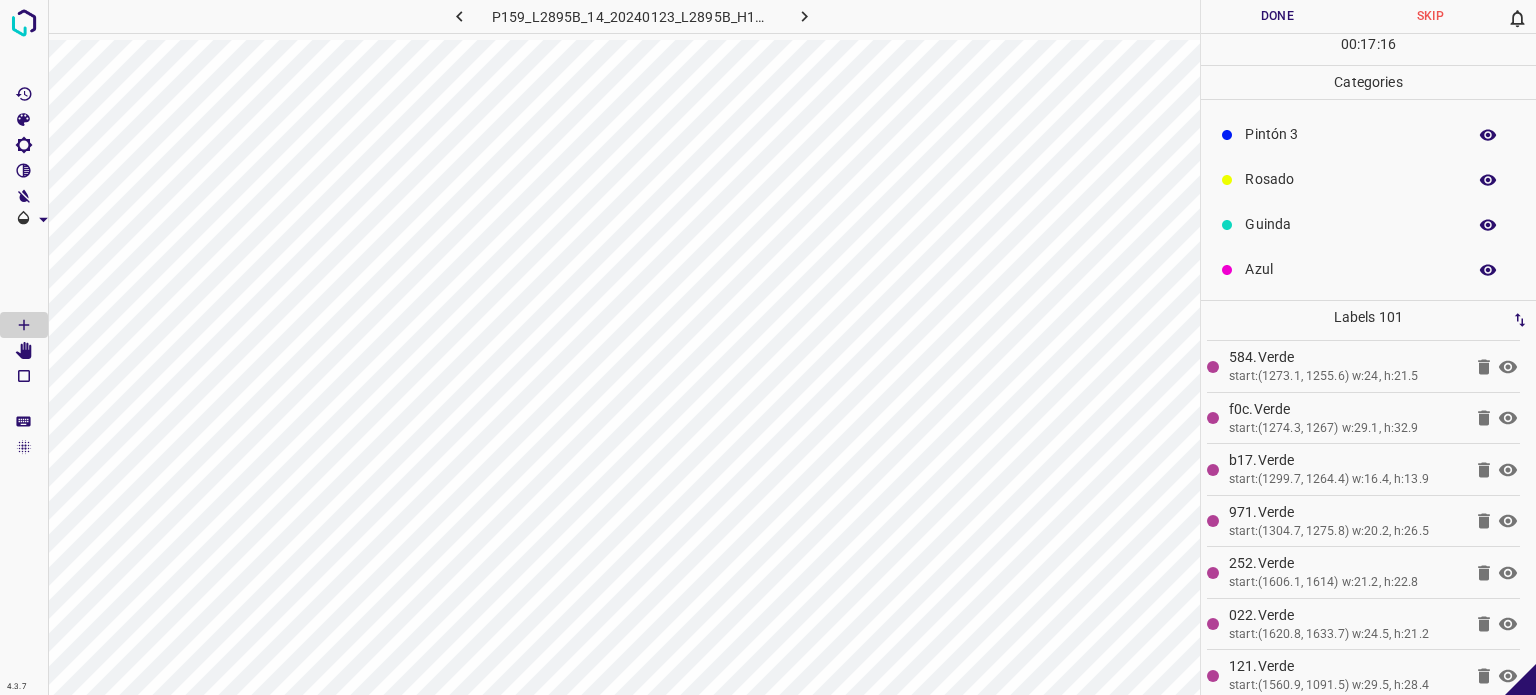 click on "Azul" at bounding box center [1350, 269] 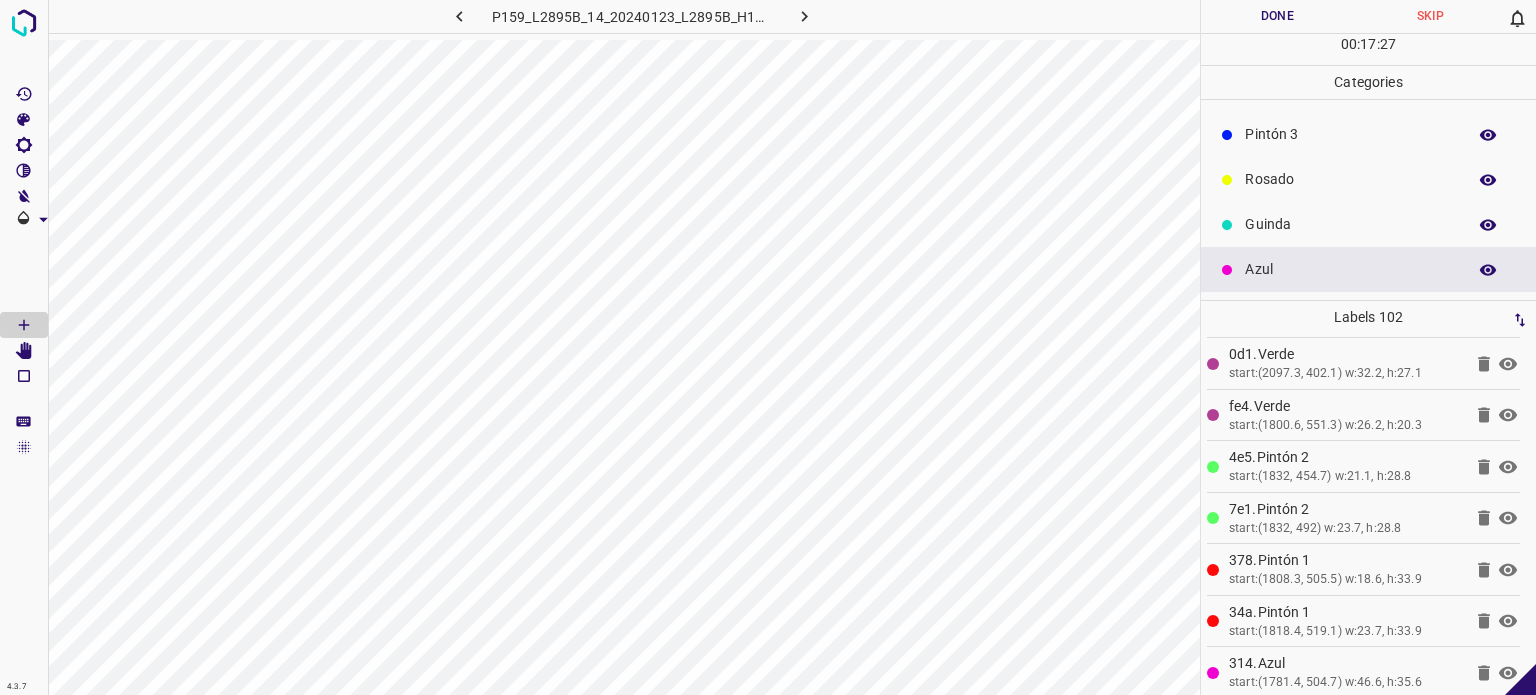 scroll, scrollTop: 4888, scrollLeft: 0, axis: vertical 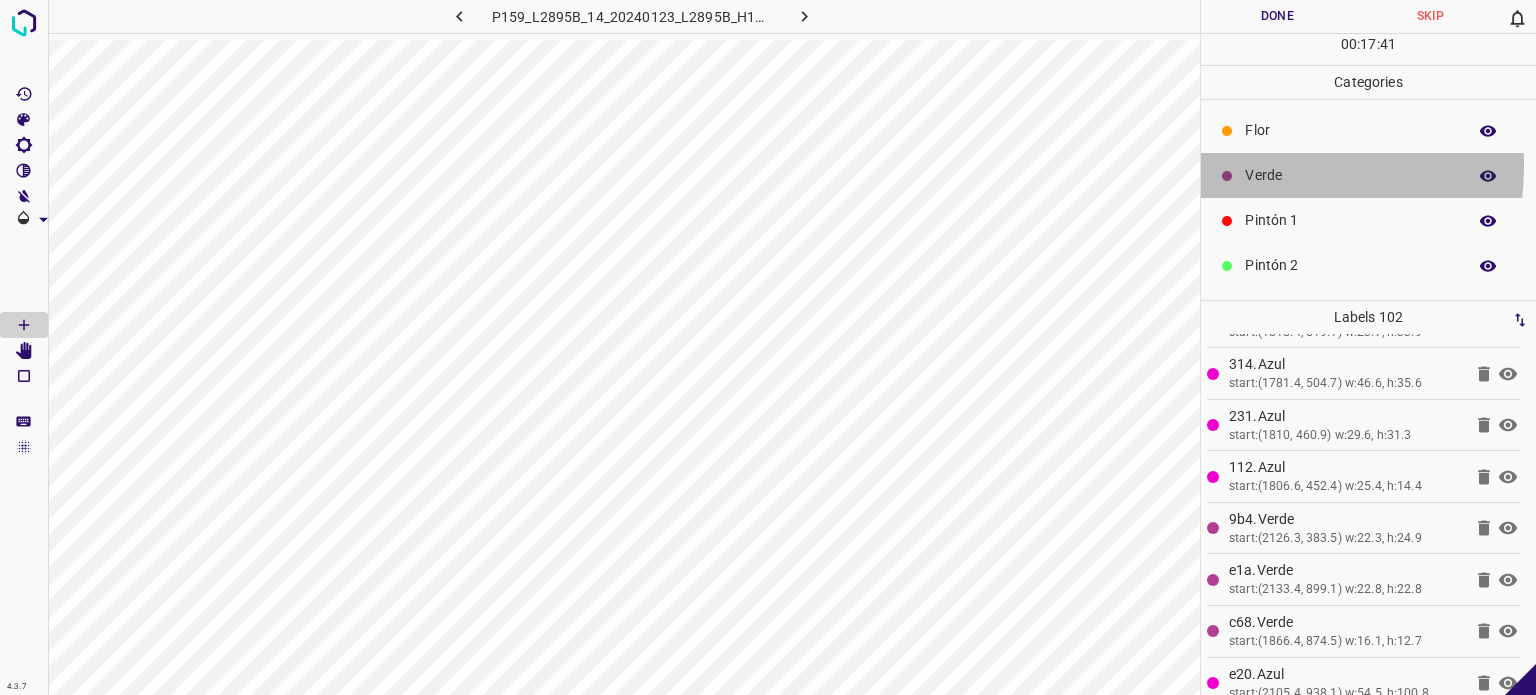 drag, startPoint x: 1268, startPoint y: 166, endPoint x: 1256, endPoint y: 171, distance: 13 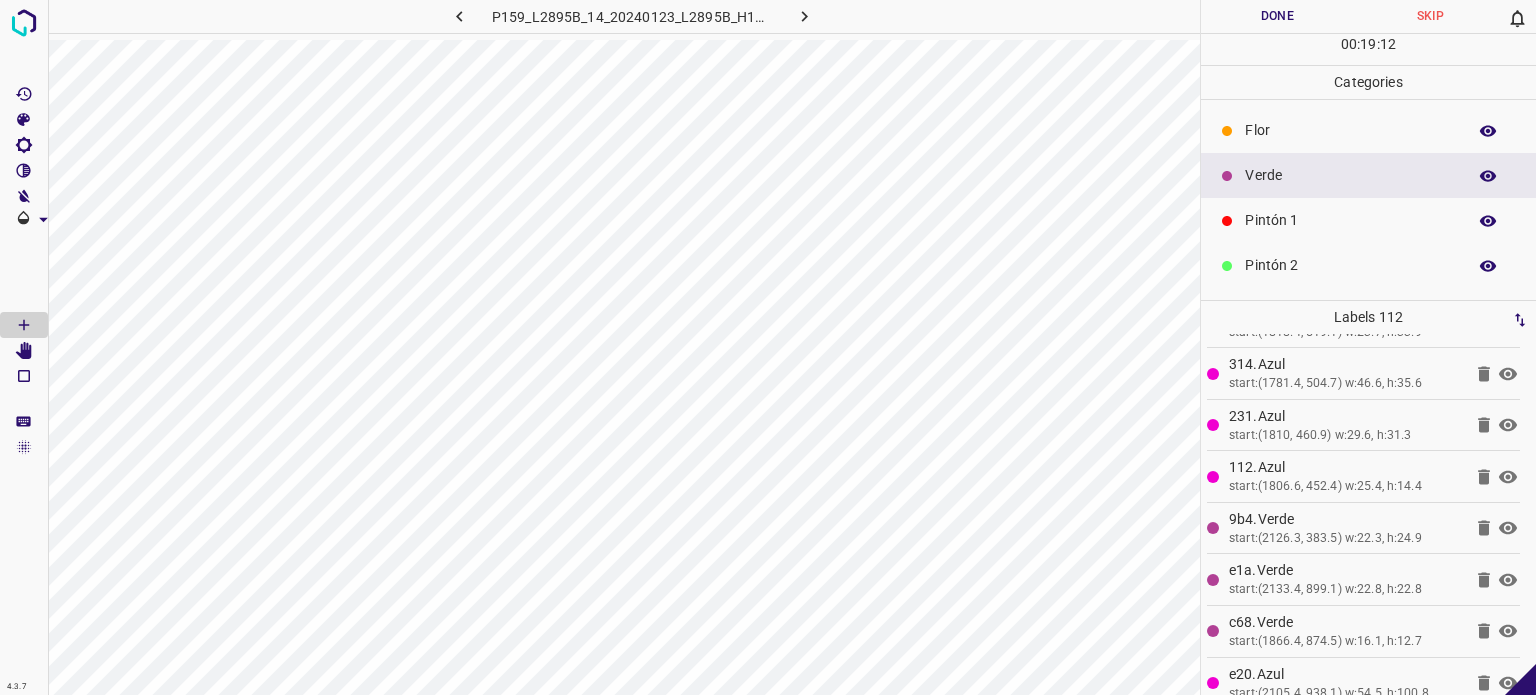 click on "Pintón 1" at bounding box center (1368, 220) 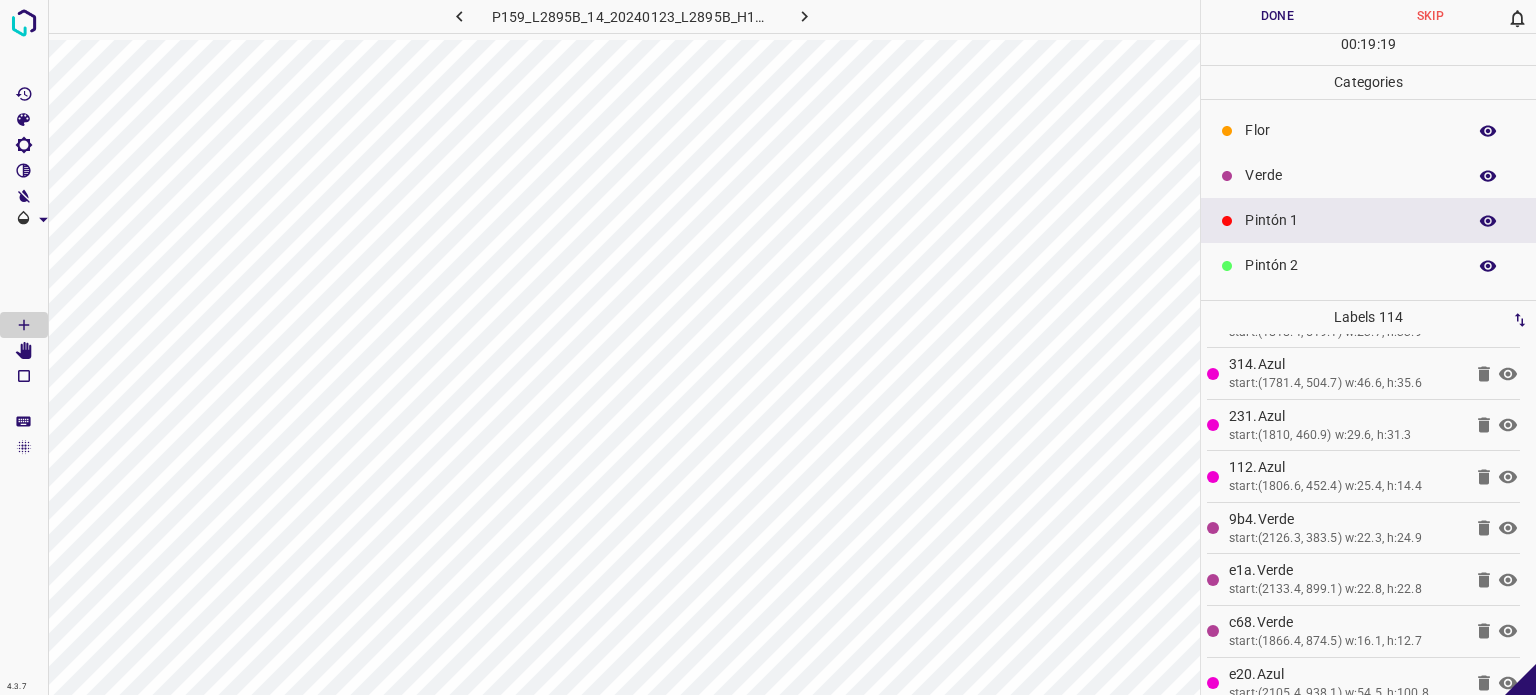 click on "Verde" at bounding box center [1350, 175] 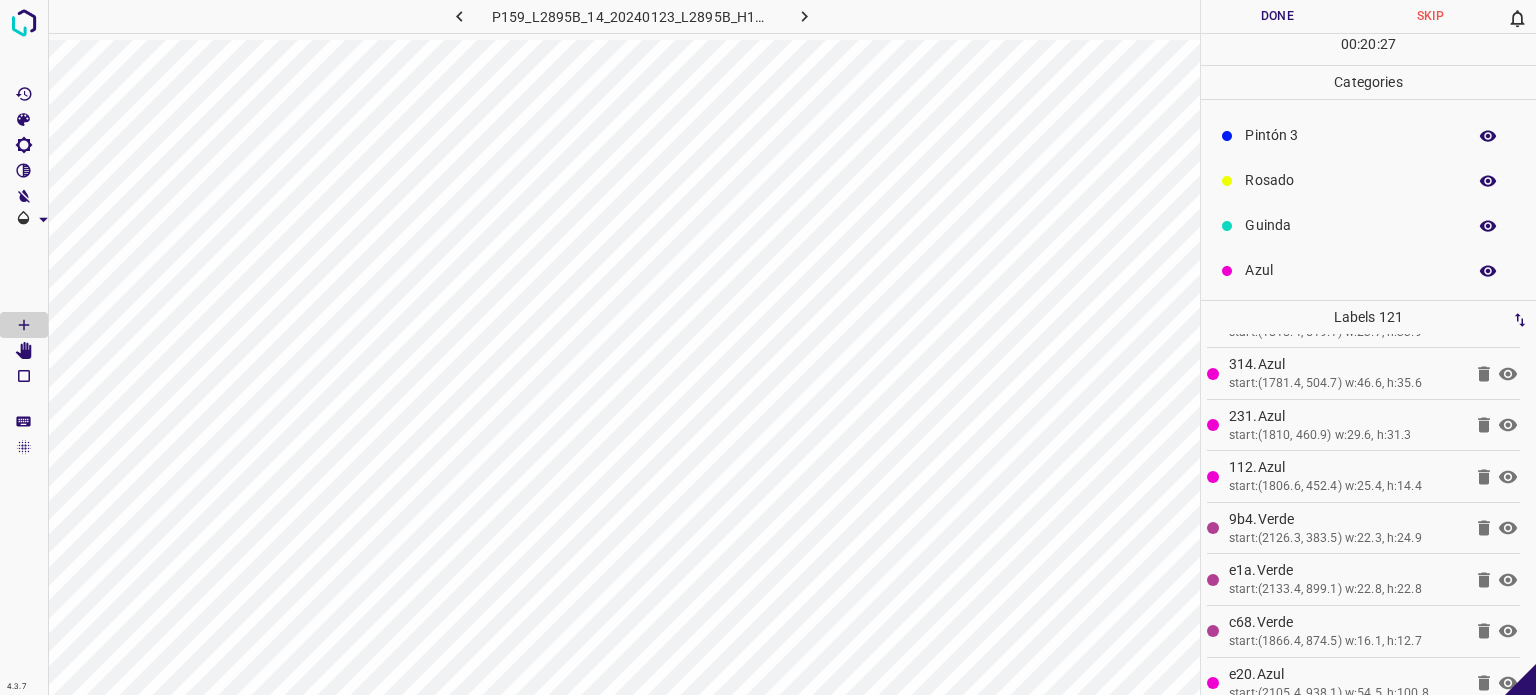 scroll, scrollTop: 176, scrollLeft: 0, axis: vertical 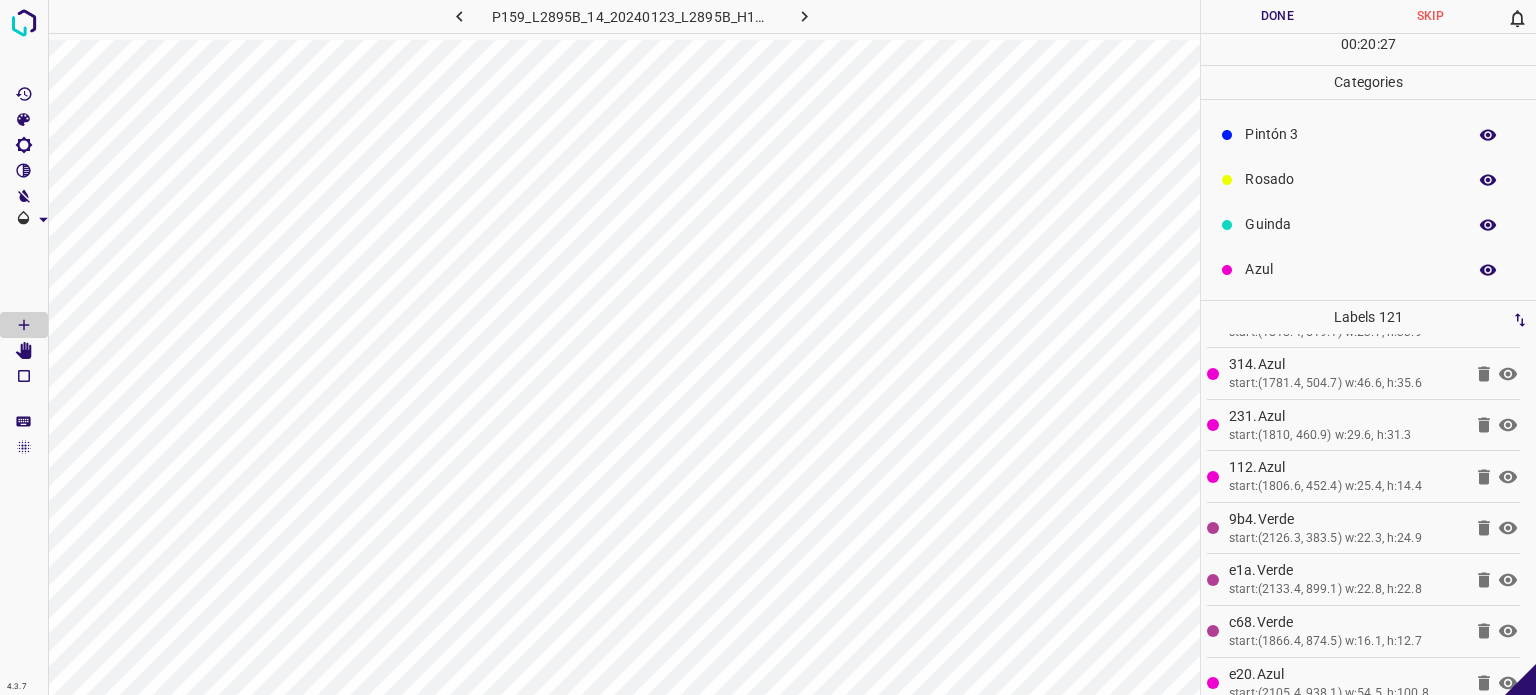 click on "Azul" at bounding box center (1368, 269) 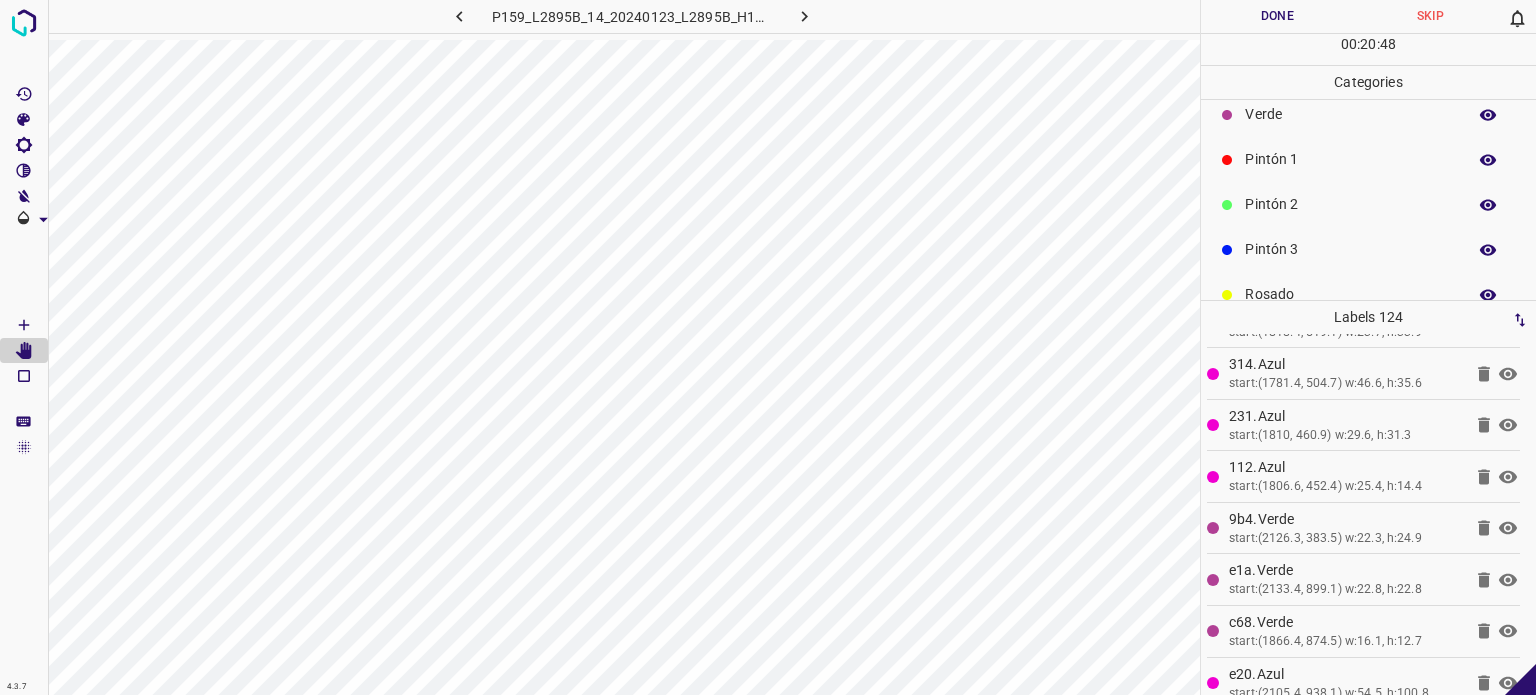 scroll, scrollTop: 0, scrollLeft: 0, axis: both 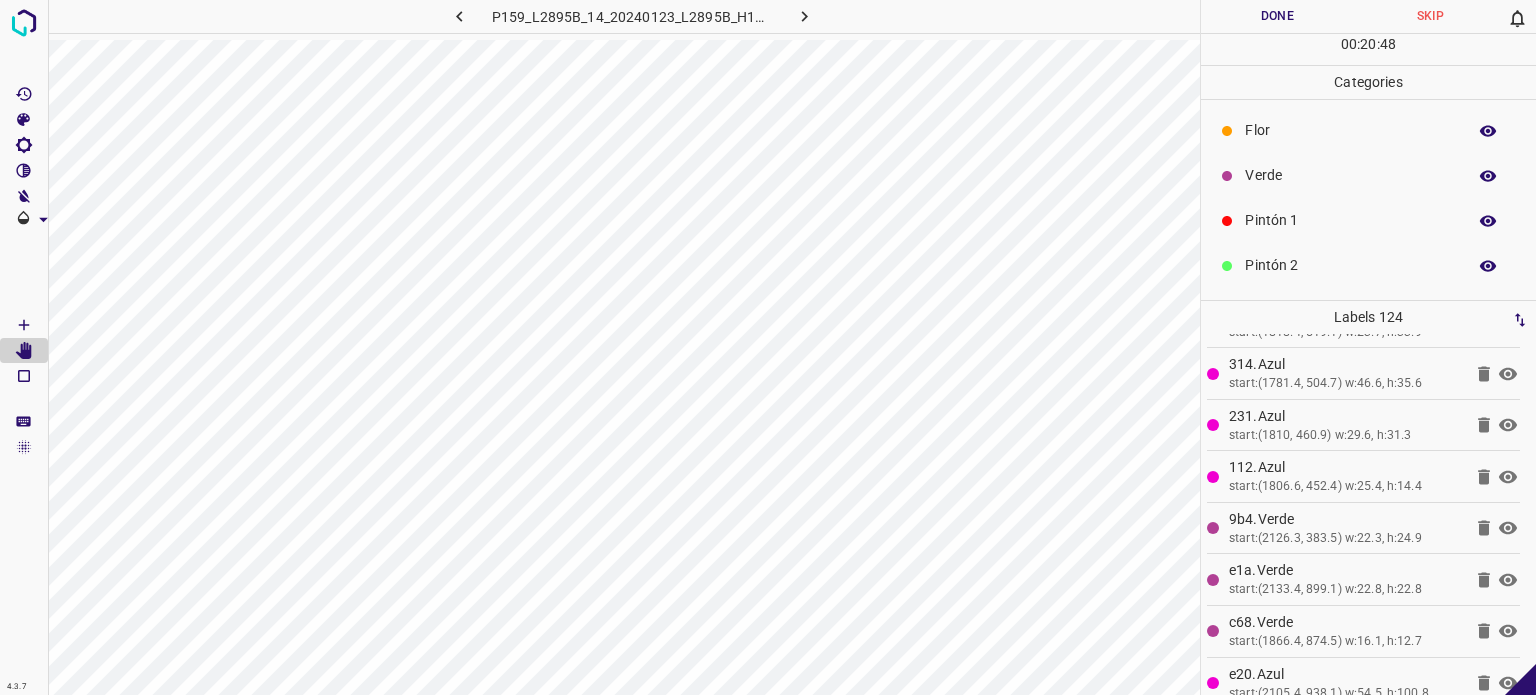 click on "Verde" at bounding box center (1350, 175) 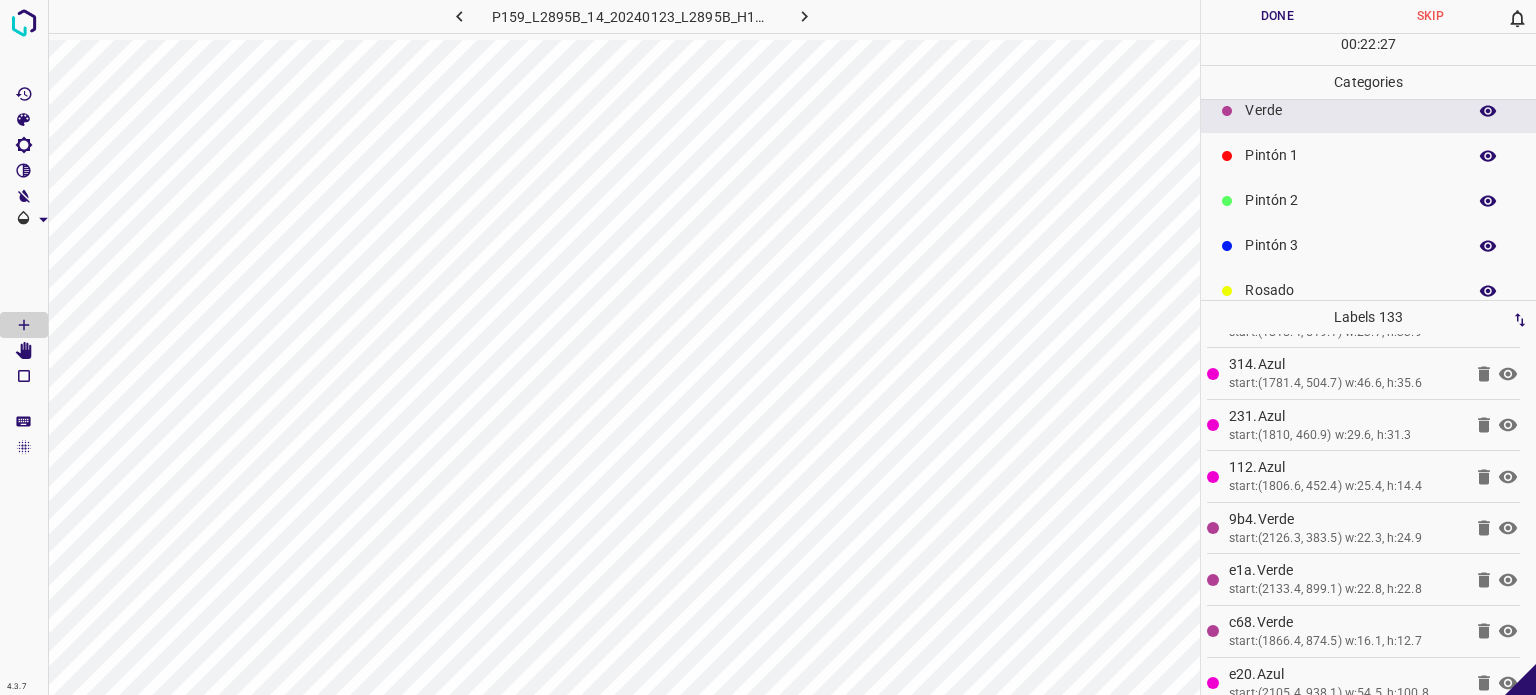 scroll, scrollTop: 100, scrollLeft: 0, axis: vertical 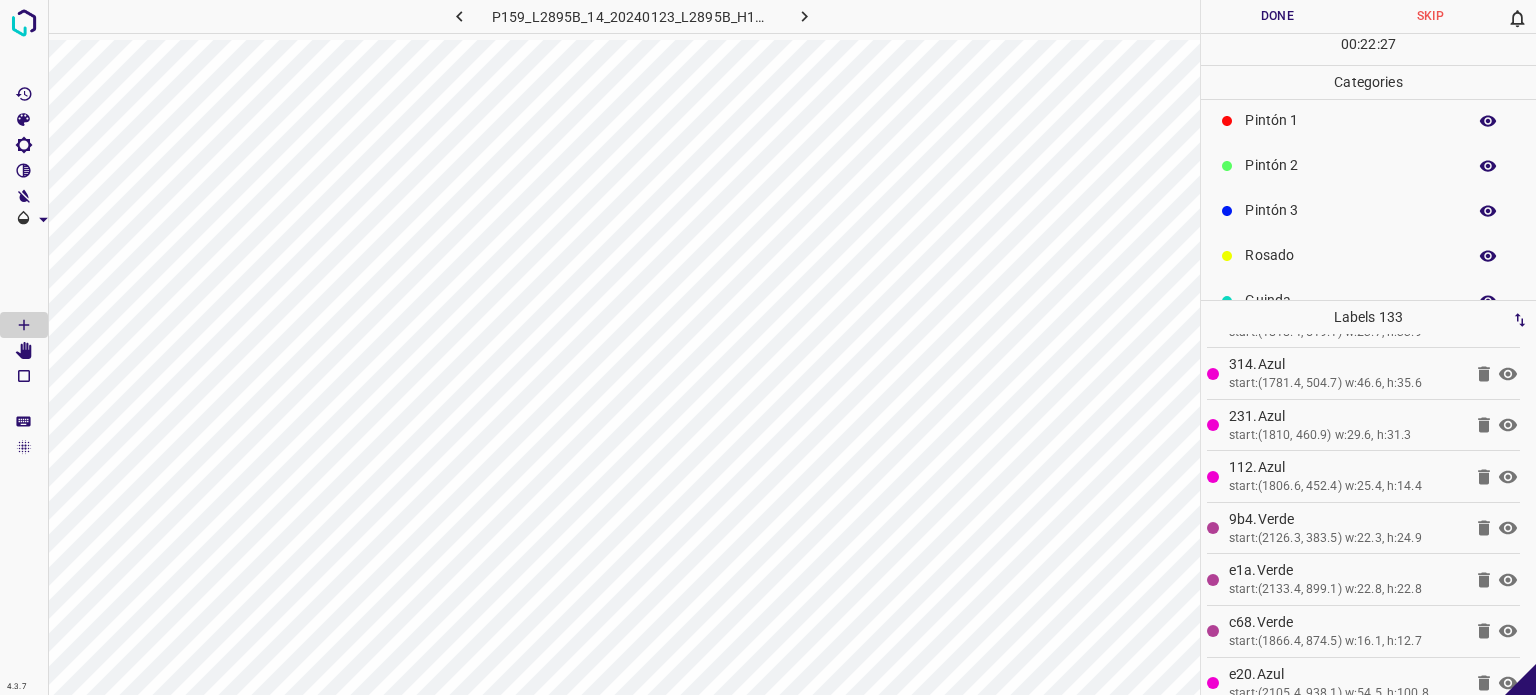 click on "Pintón 3" at bounding box center (1350, 210) 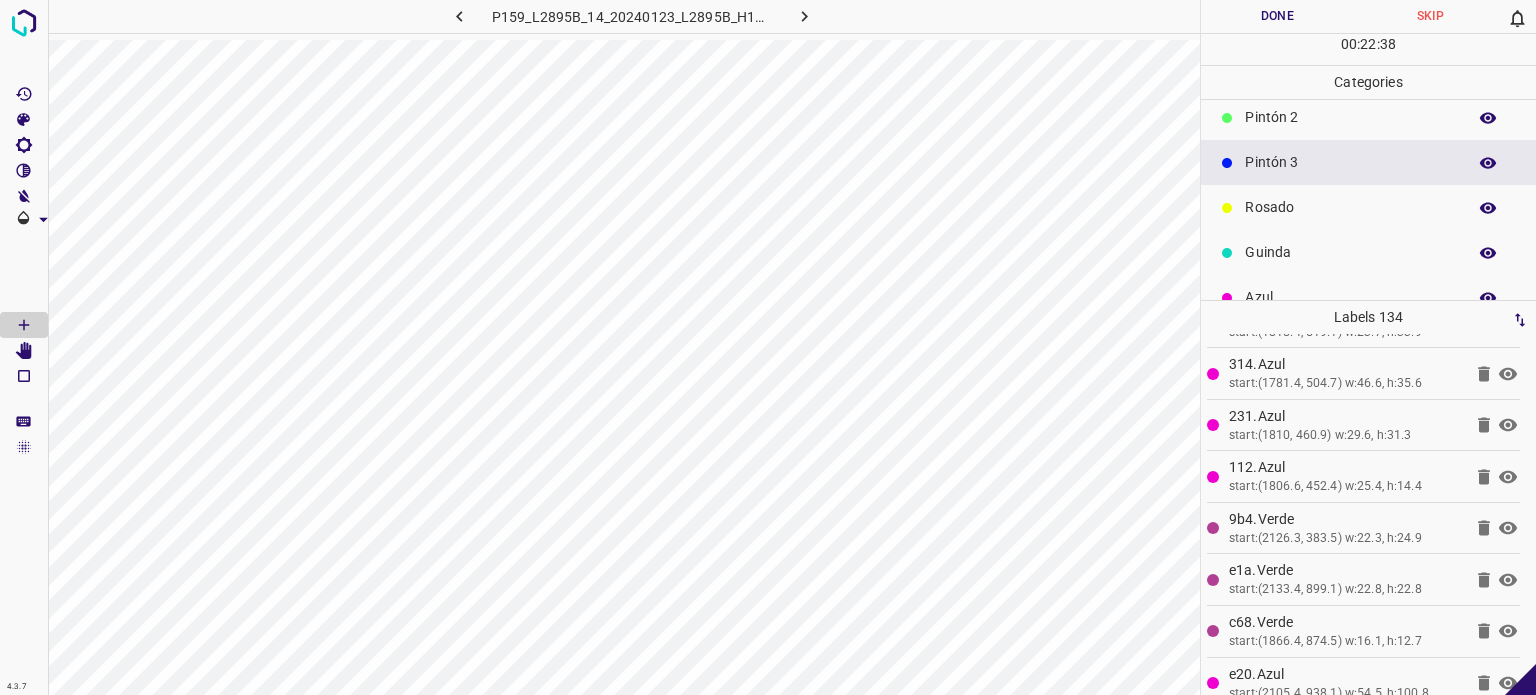 scroll, scrollTop: 176, scrollLeft: 0, axis: vertical 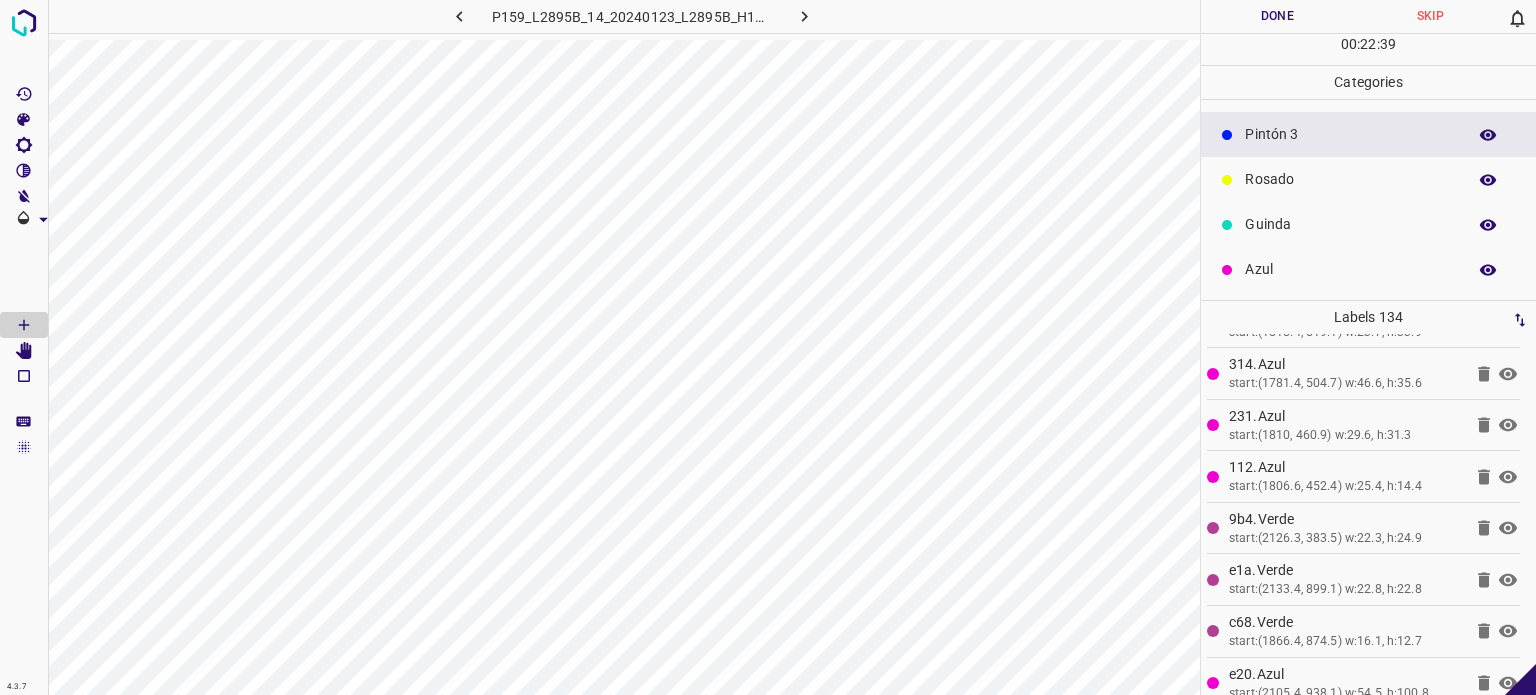 click on "Azul" at bounding box center (1350, 269) 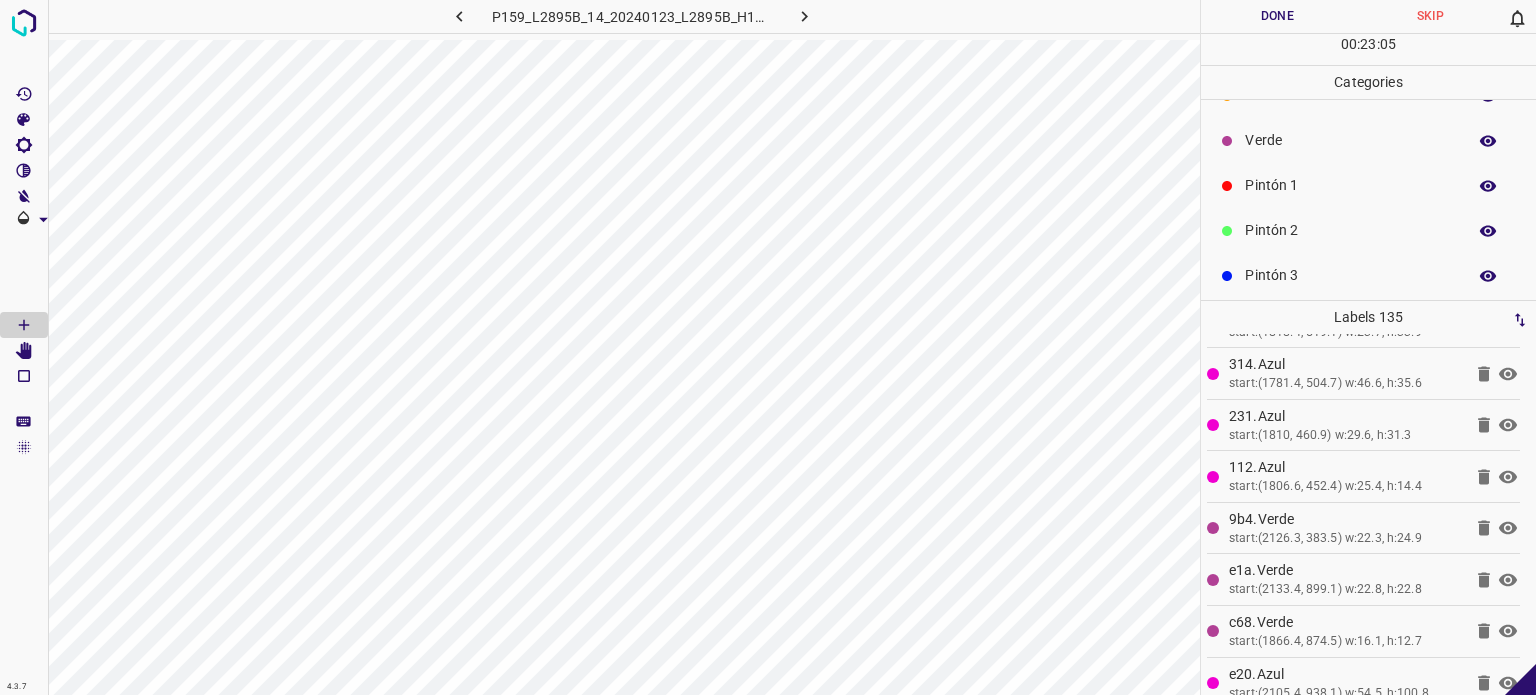 scroll, scrollTop: 0, scrollLeft: 0, axis: both 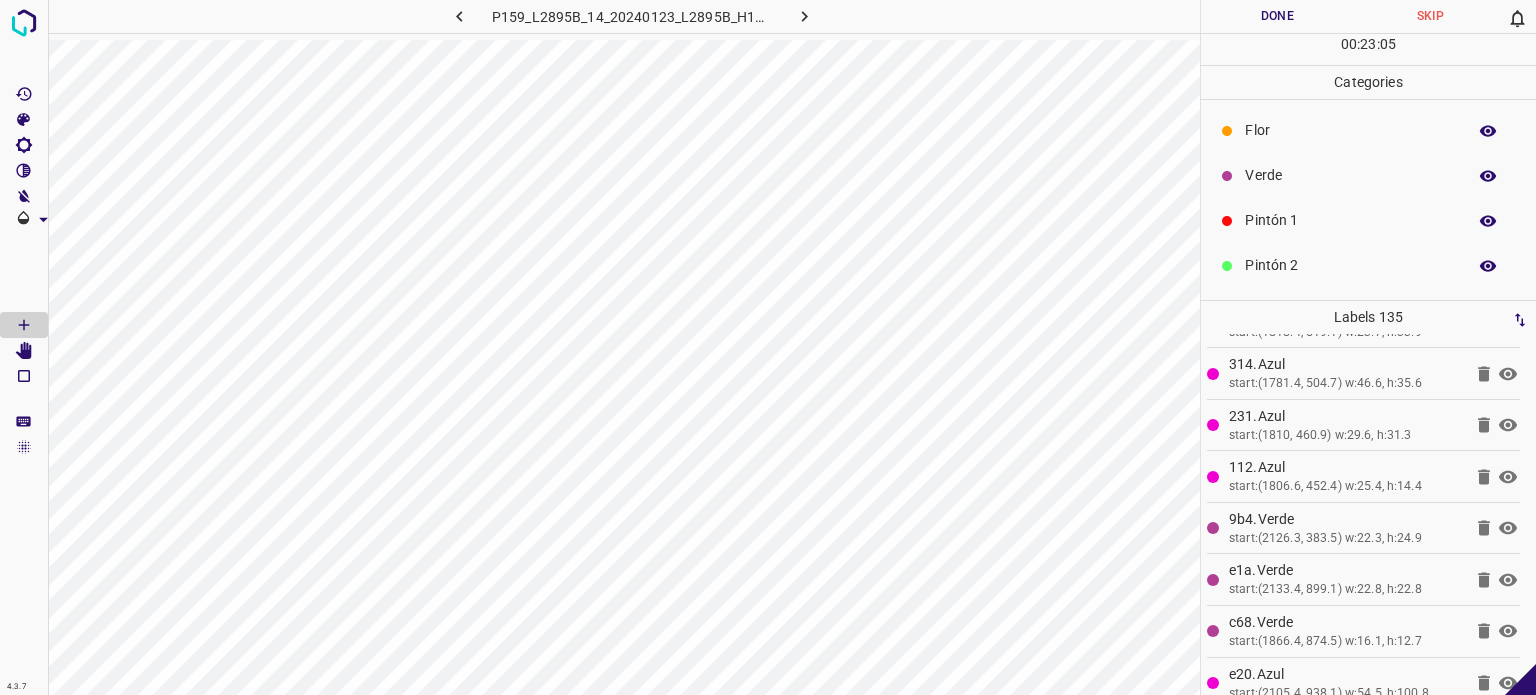 drag, startPoint x: 1280, startPoint y: 172, endPoint x: 1241, endPoint y: 171, distance: 39.012817 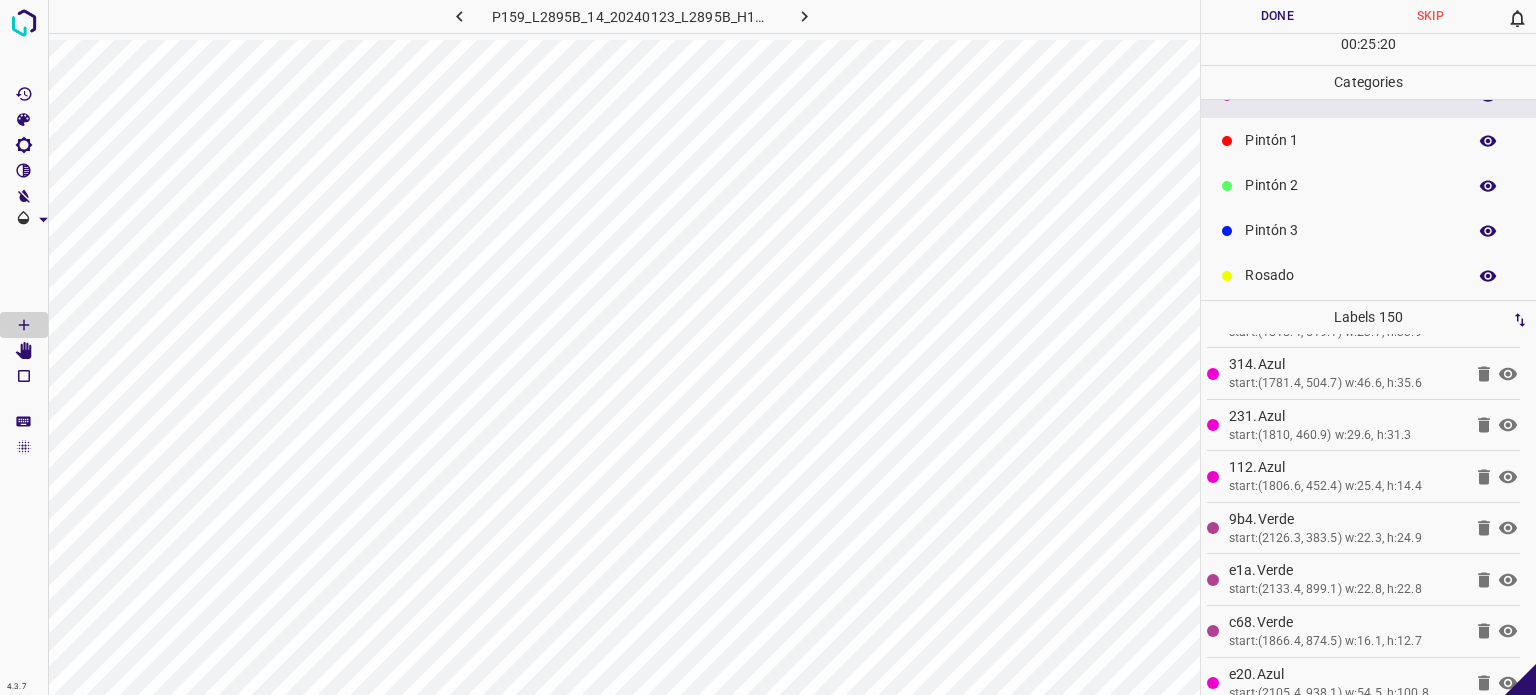 scroll, scrollTop: 176, scrollLeft: 0, axis: vertical 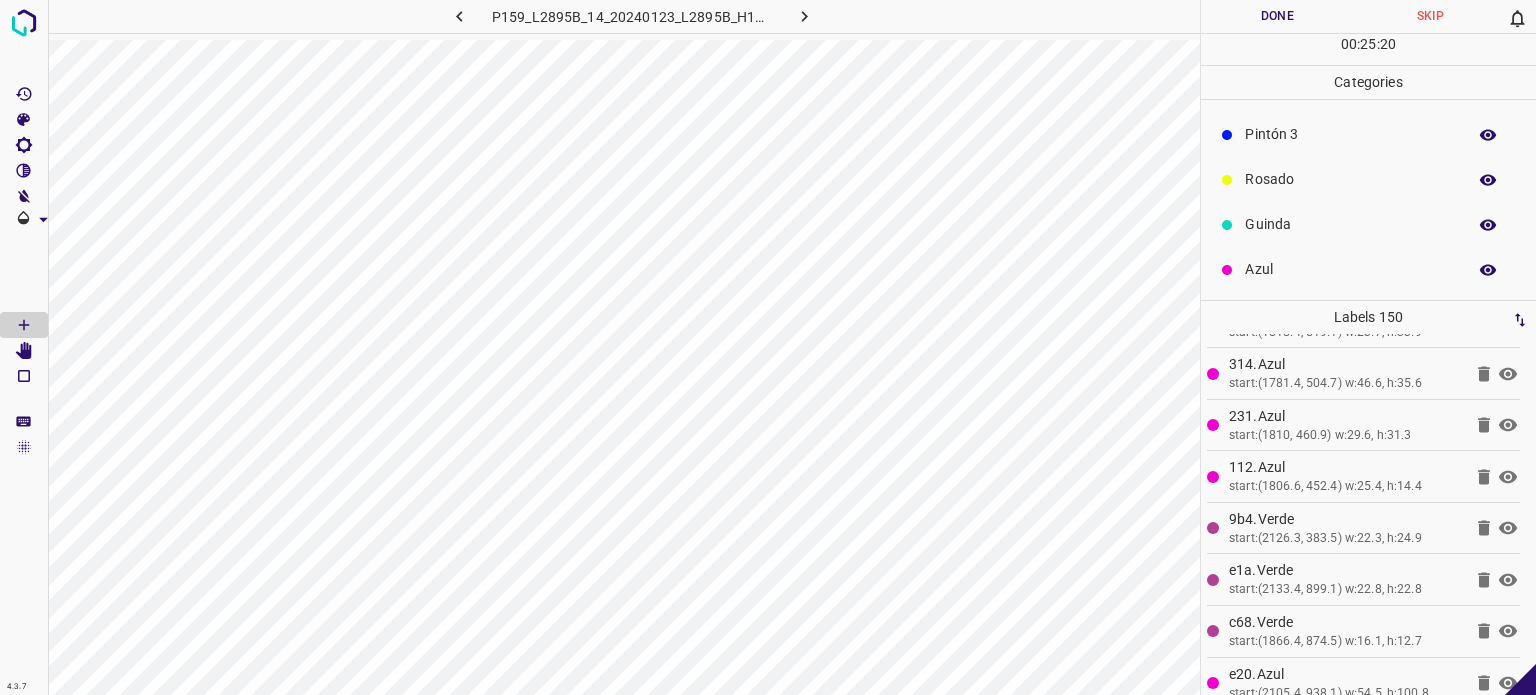 click on "Azul" at bounding box center (1350, 269) 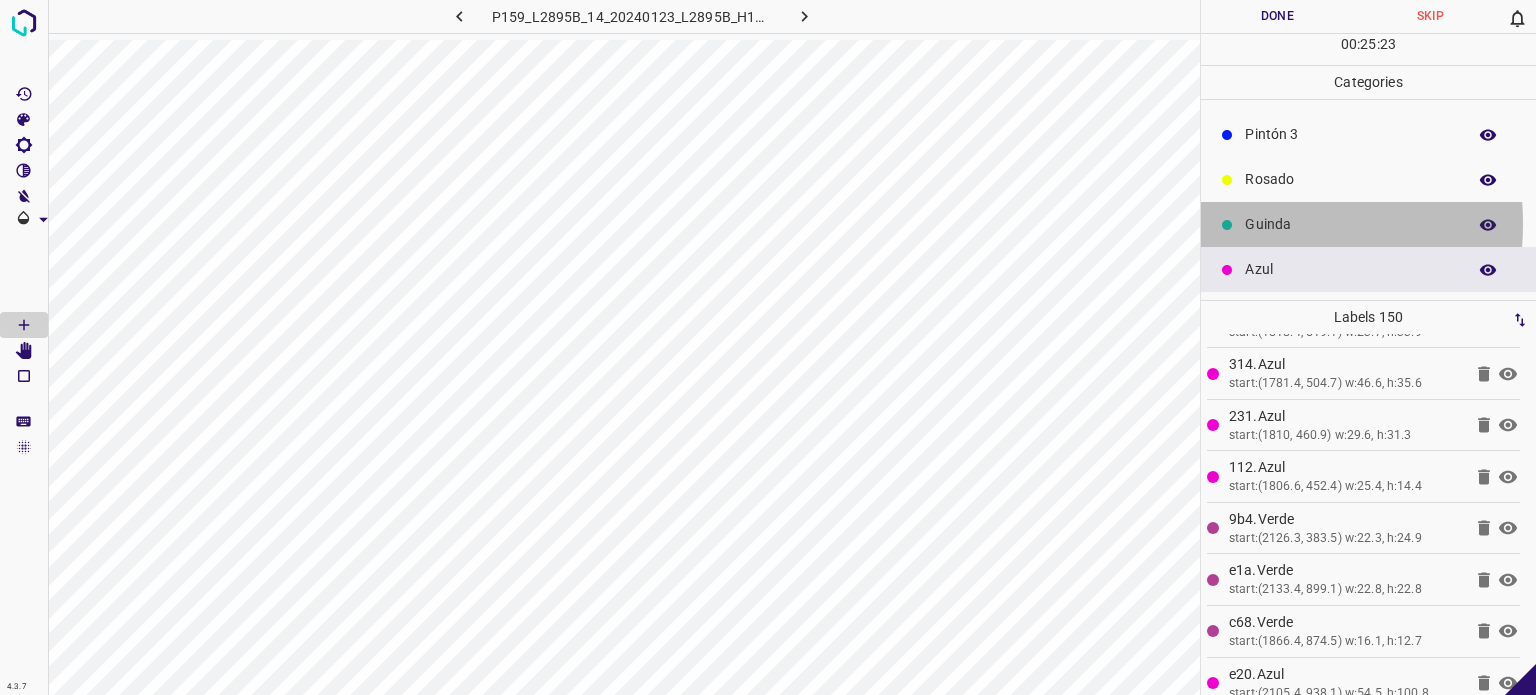 click on "Guinda" at bounding box center [1350, 224] 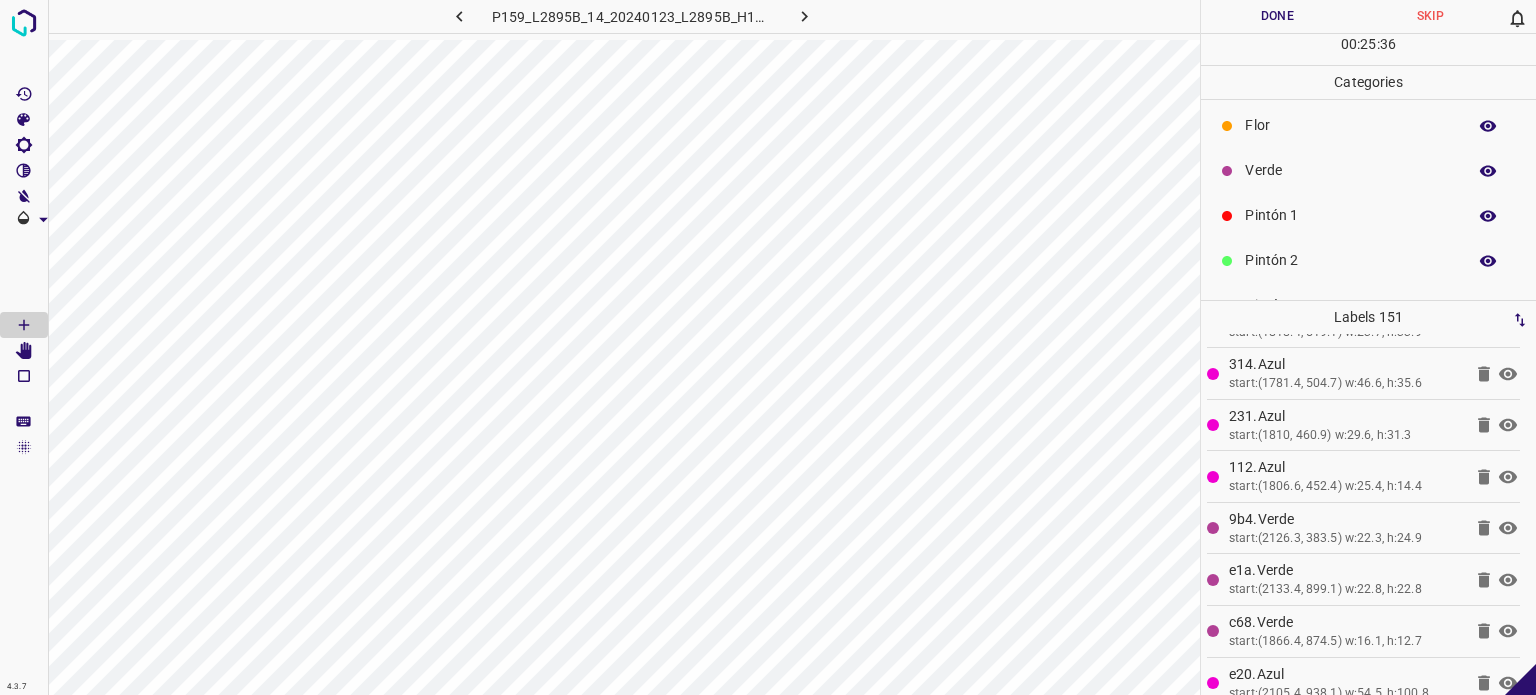 scroll, scrollTop: 0, scrollLeft: 0, axis: both 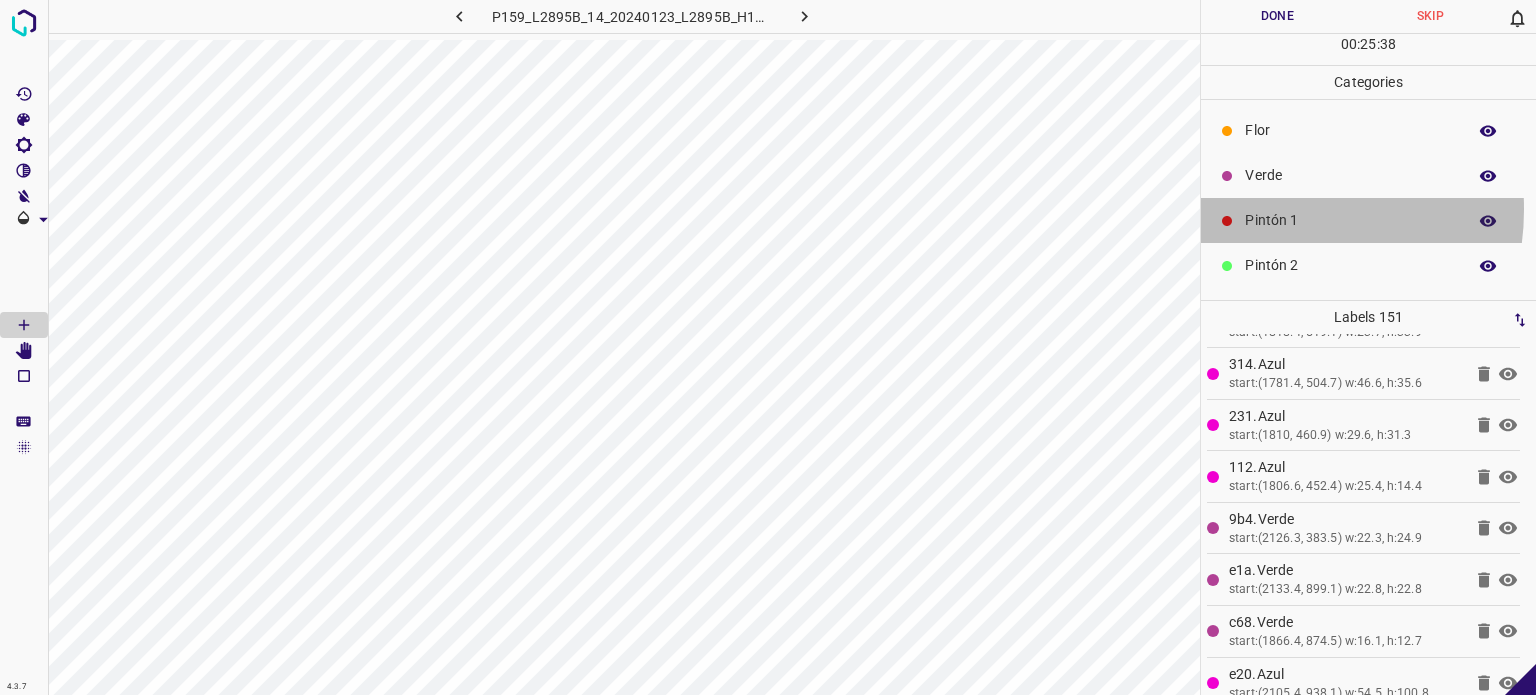 click on "Pintón 1" at bounding box center [1350, 220] 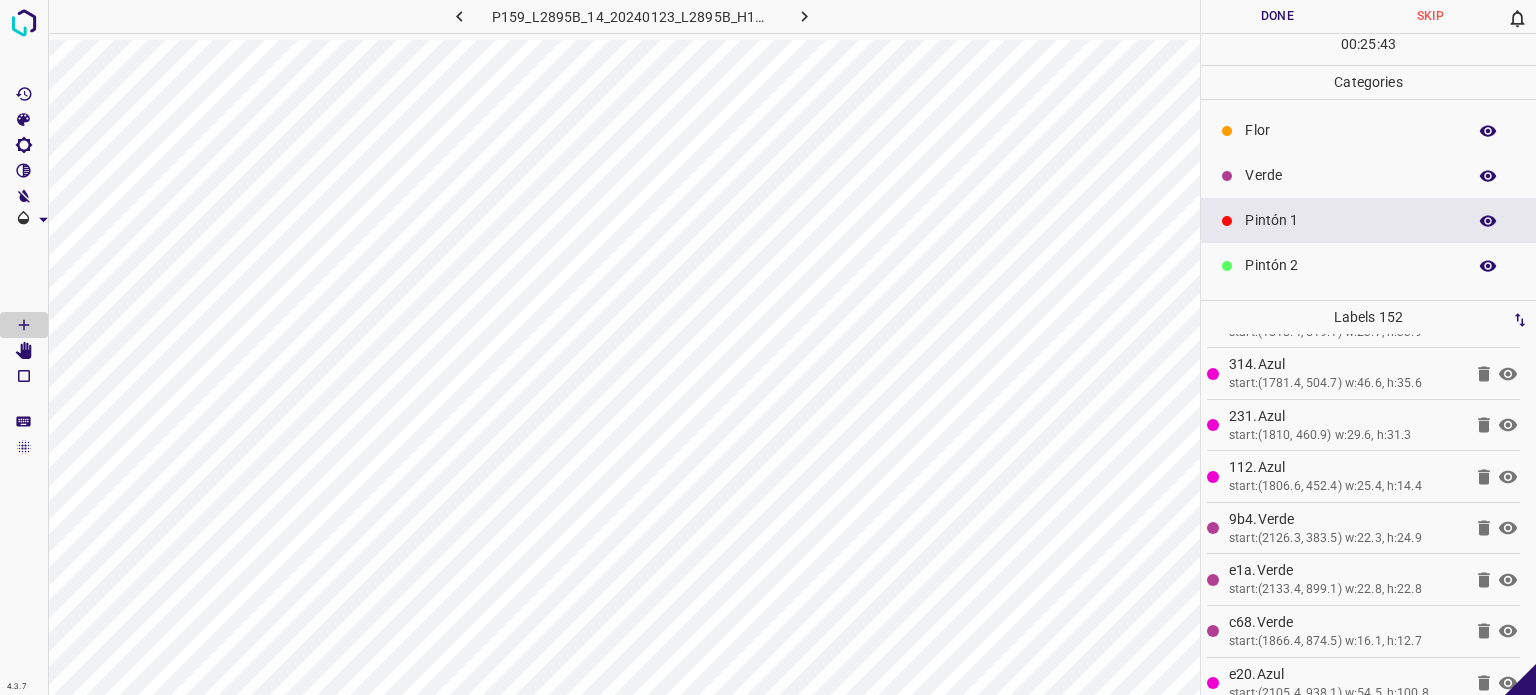 drag, startPoint x: 1257, startPoint y: 171, endPoint x: 1271, endPoint y: 182, distance: 17.804493 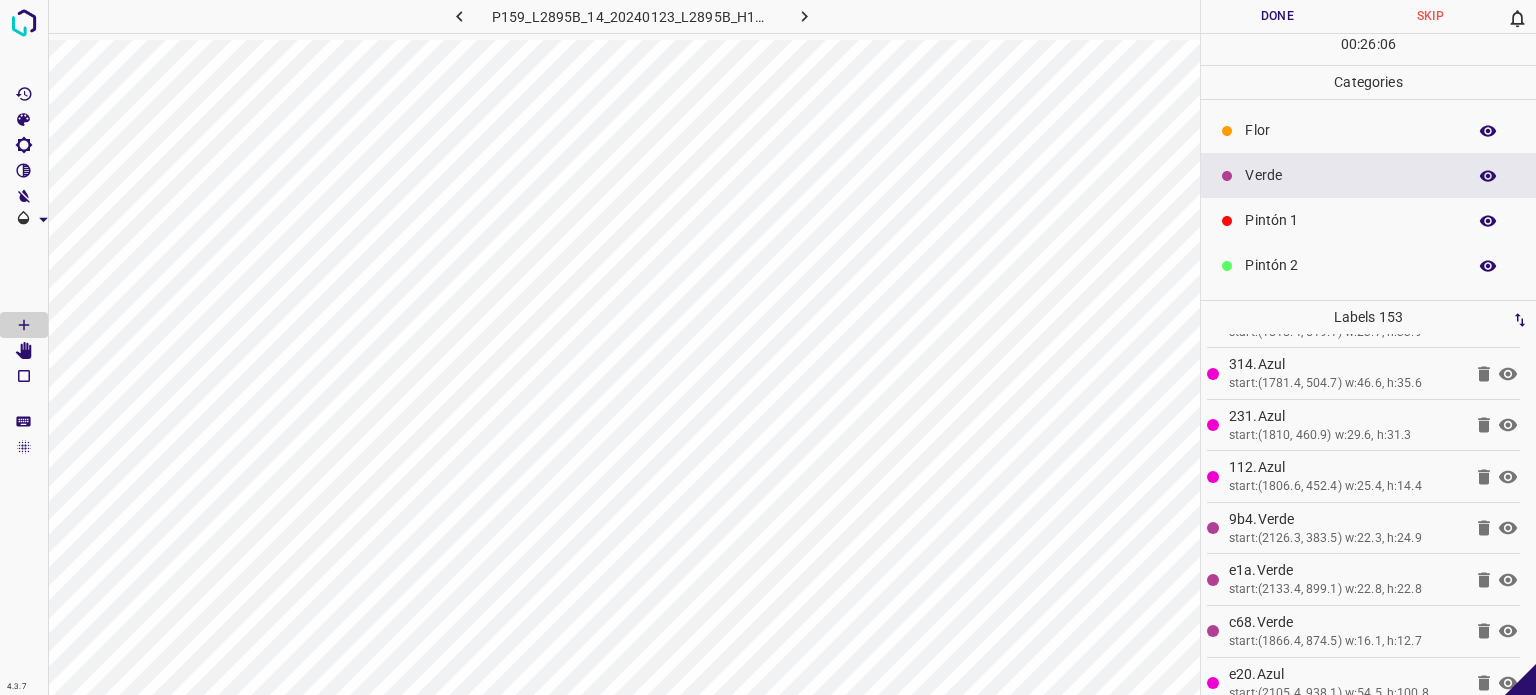 click on "Pintón 1" at bounding box center (1368, 220) 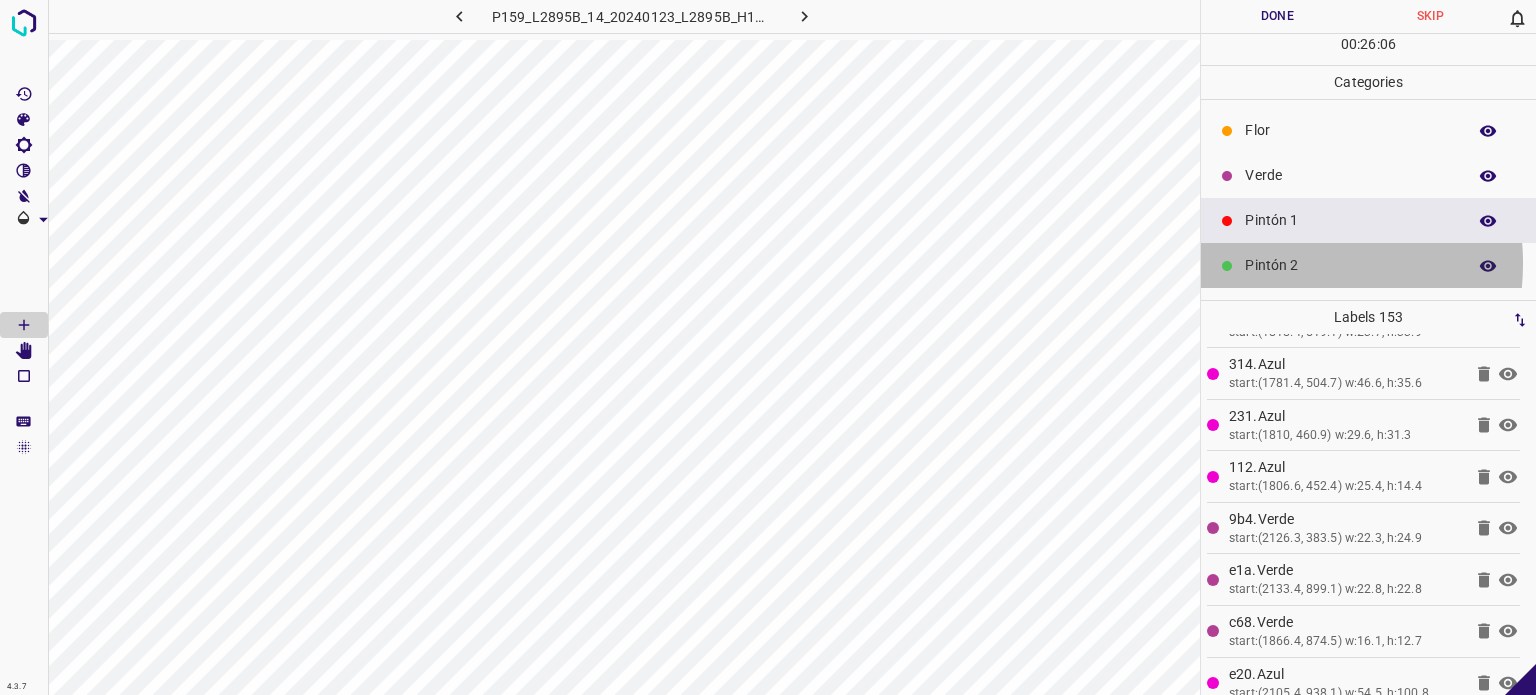 click on "Pintón 2" at bounding box center (1350, 265) 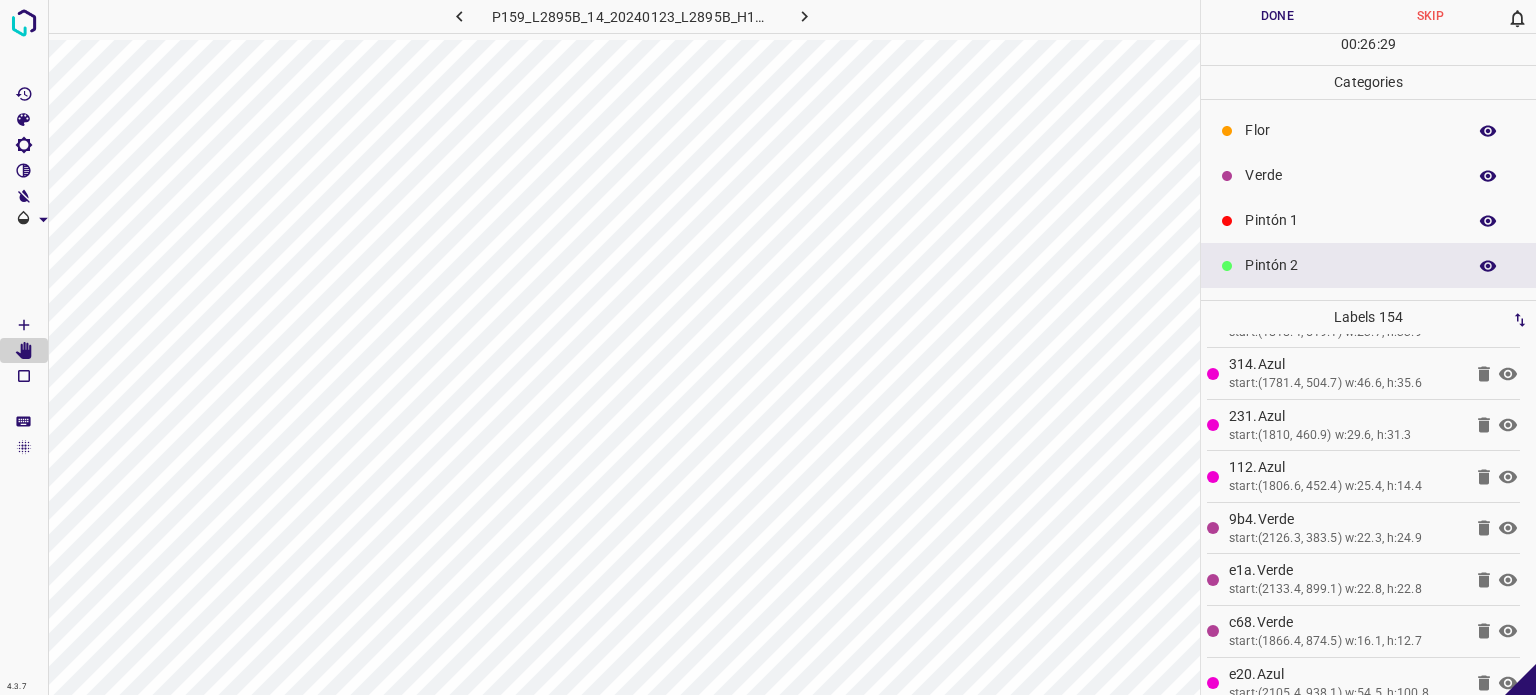 scroll, scrollTop: 0, scrollLeft: 0, axis: both 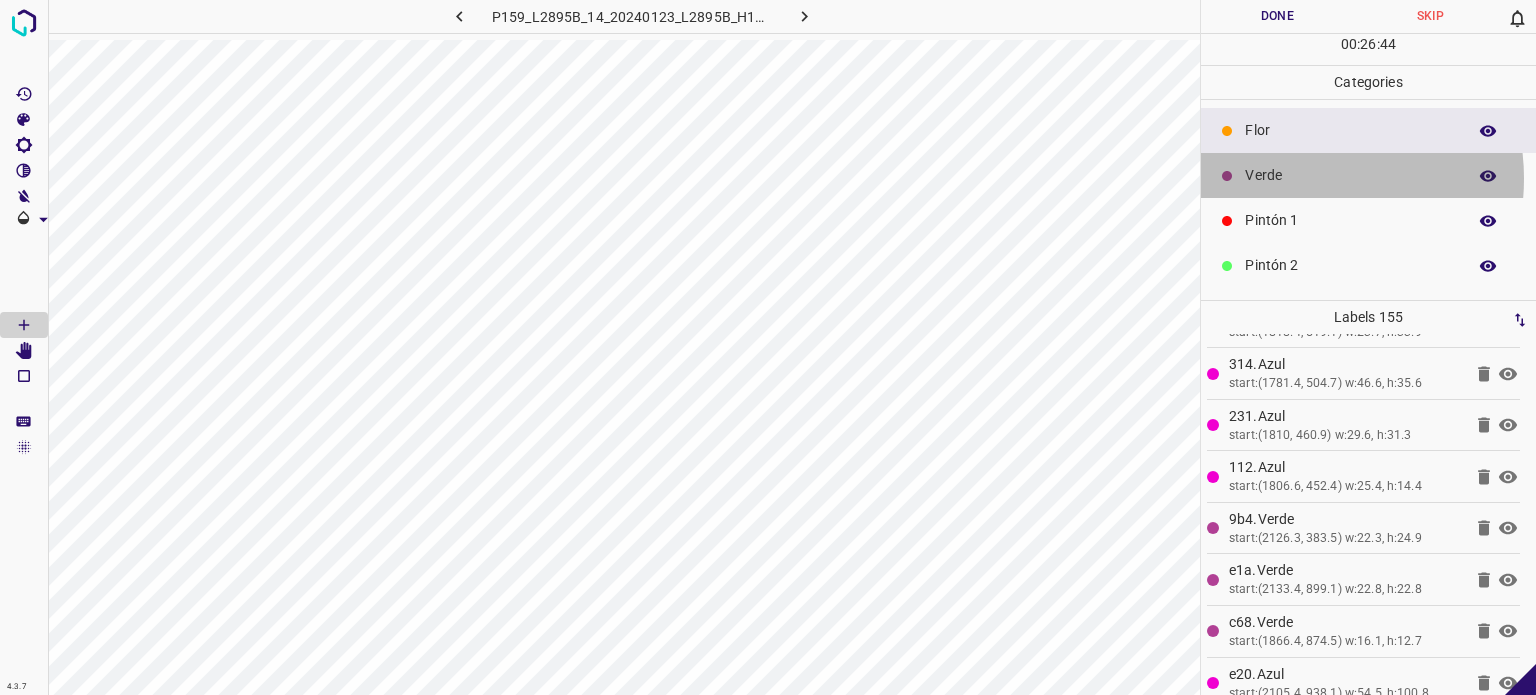click on "Verde" at bounding box center [1350, 175] 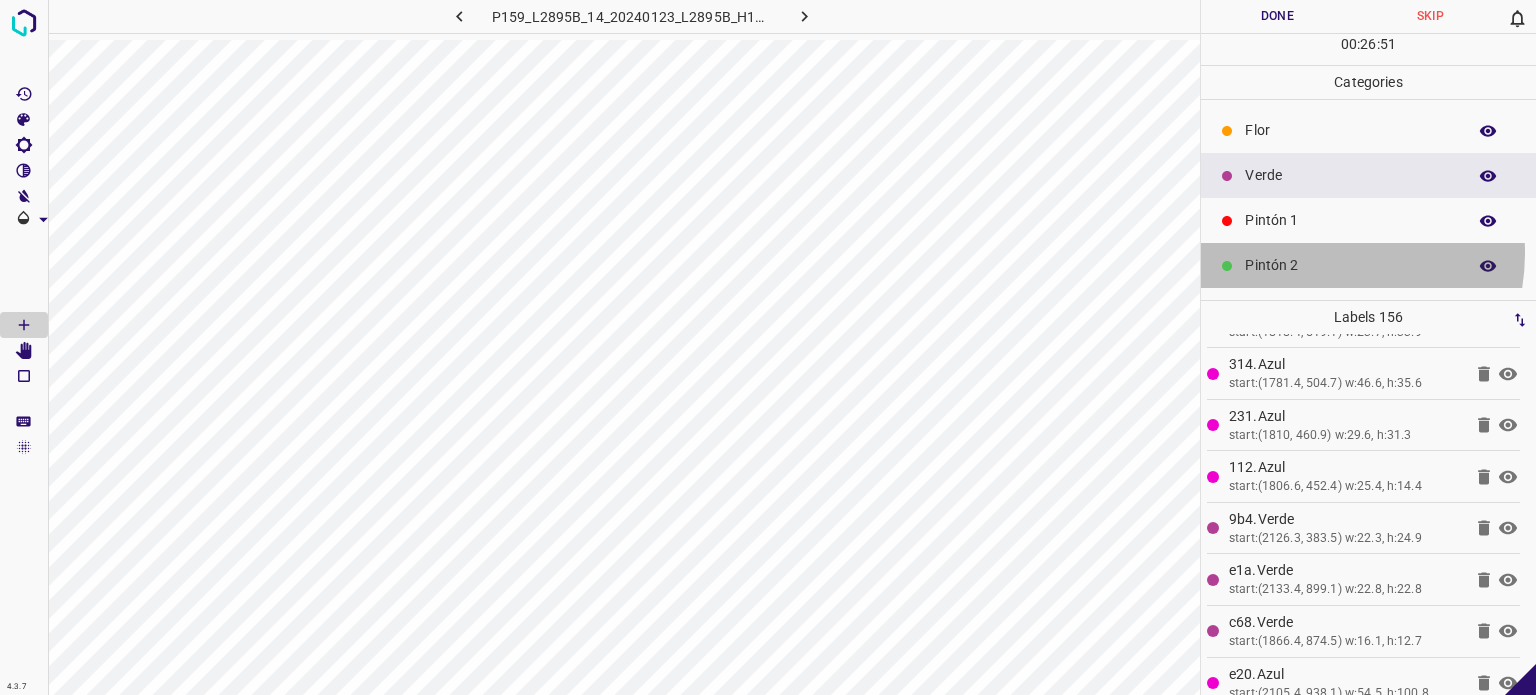 drag, startPoint x: 1305, startPoint y: 253, endPoint x: 1222, endPoint y: 254, distance: 83.00603 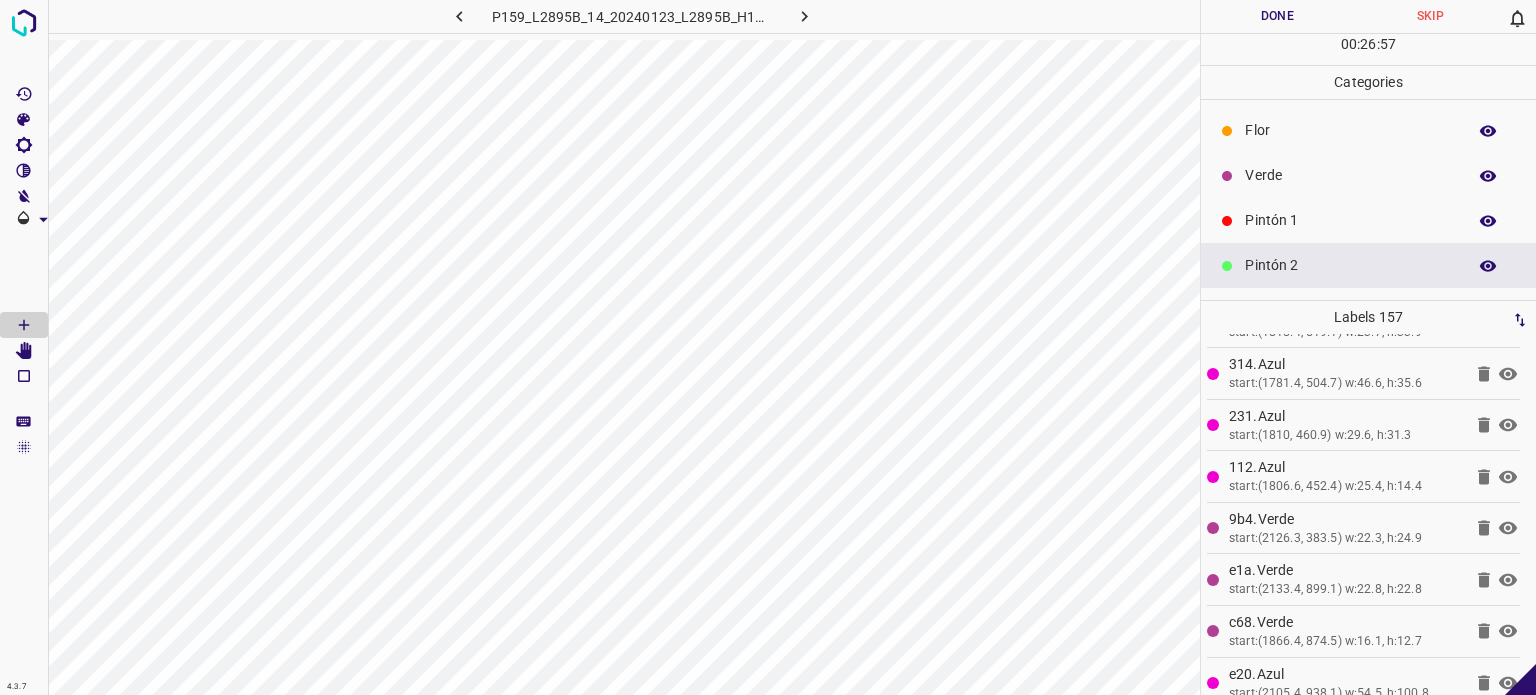 scroll, scrollTop: 100, scrollLeft: 0, axis: vertical 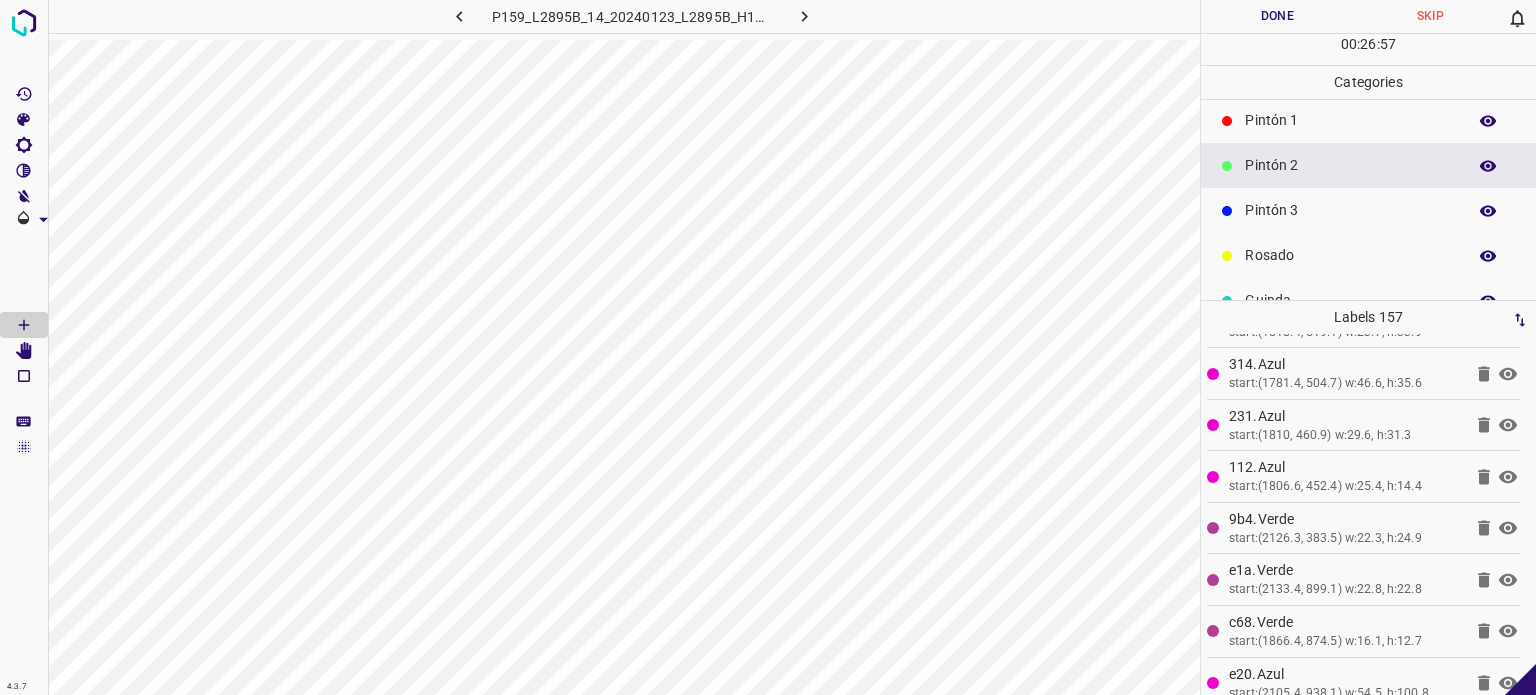 click on "Pintón 3" at bounding box center (1350, 210) 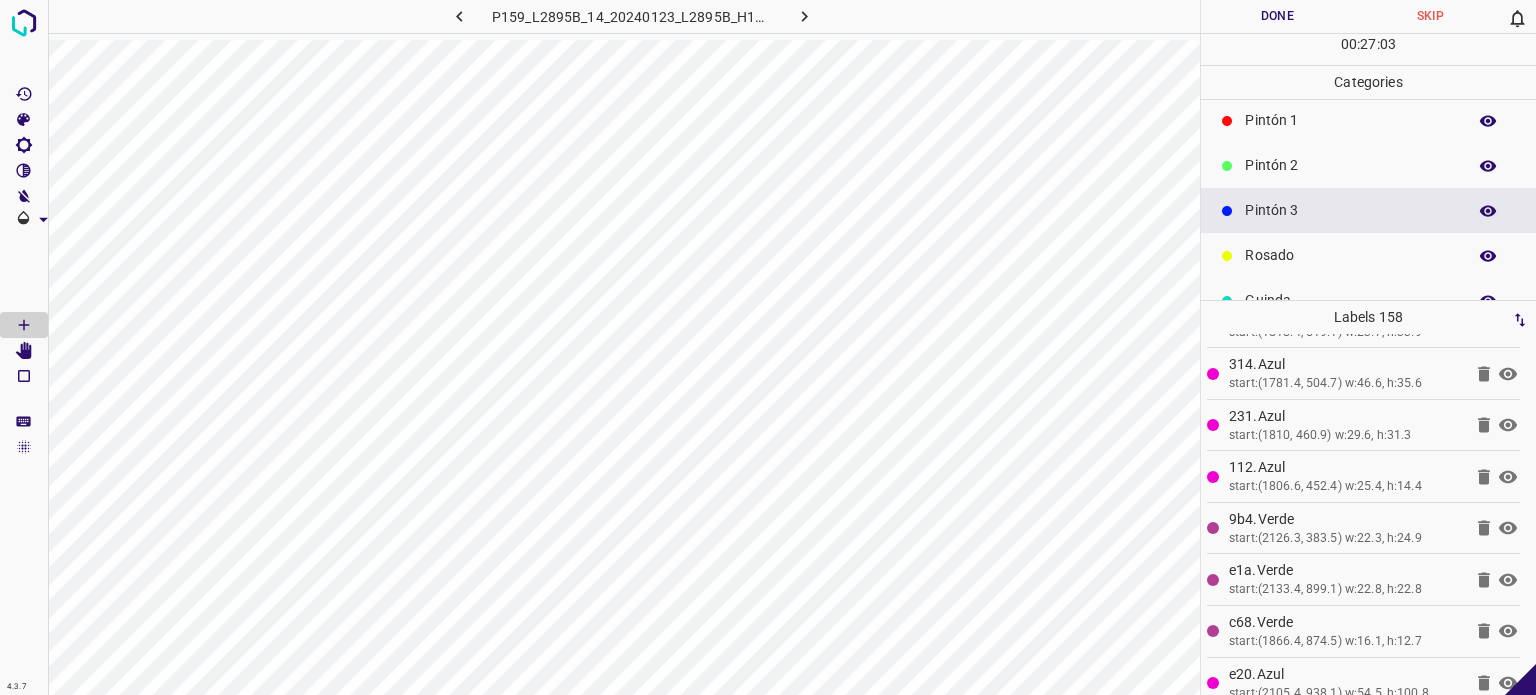 click on "Pintón 2" at bounding box center [1368, 165] 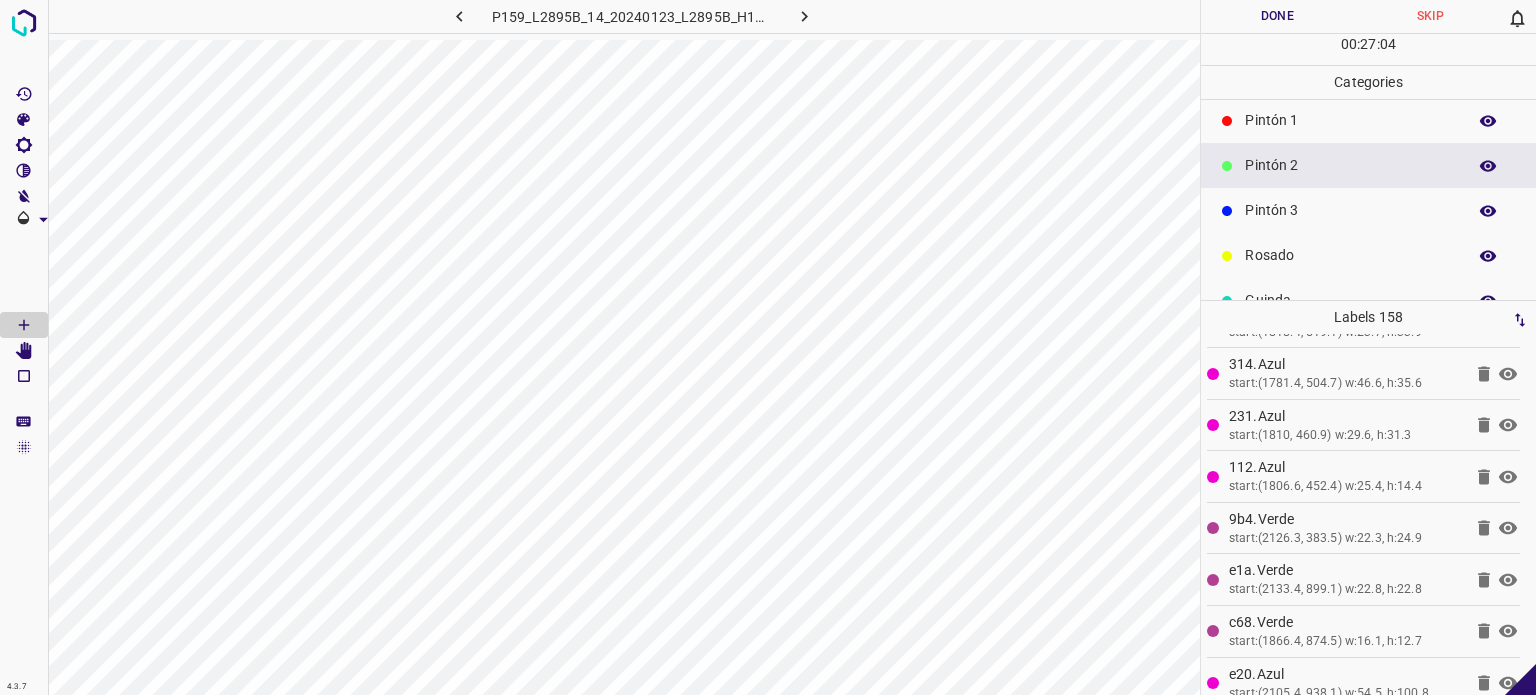 drag, startPoint x: 1261, startPoint y: 135, endPoint x: 1200, endPoint y: 144, distance: 61.66036 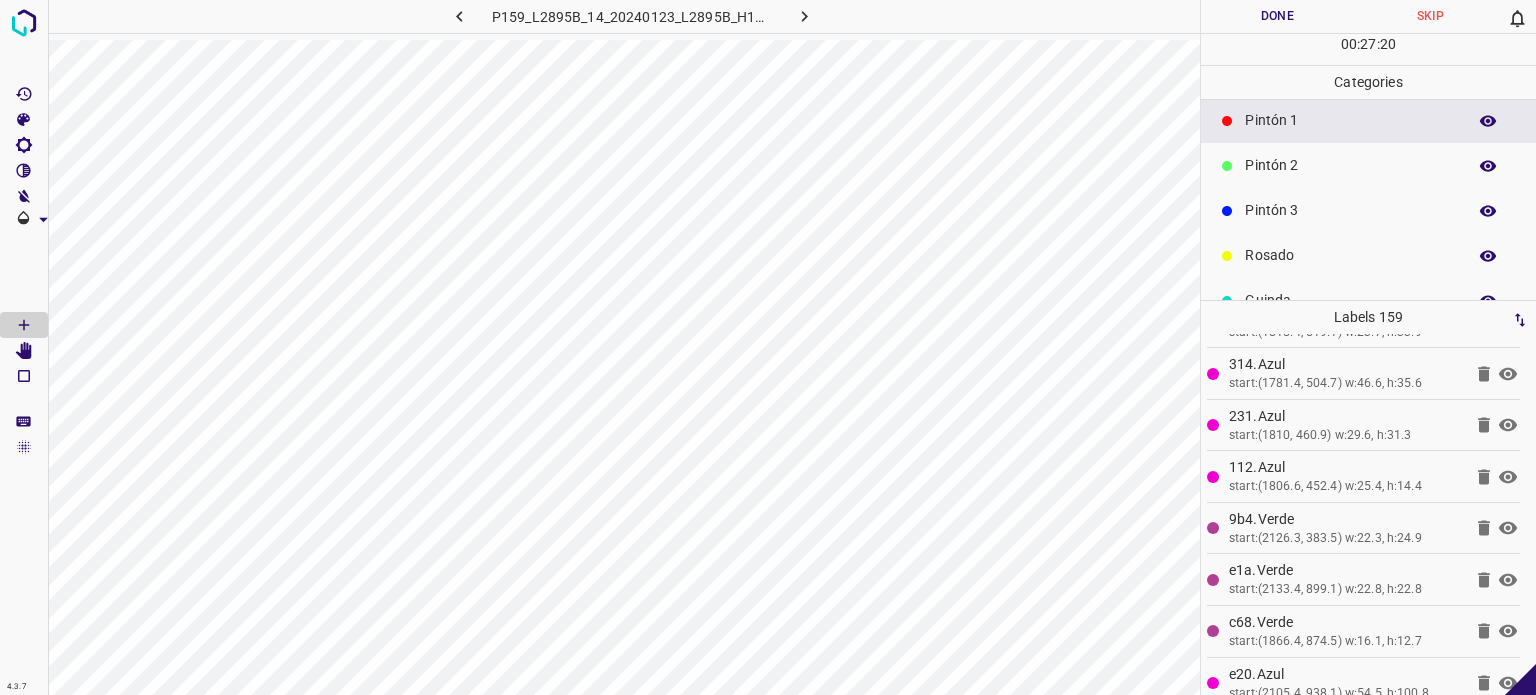scroll, scrollTop: 0, scrollLeft: 0, axis: both 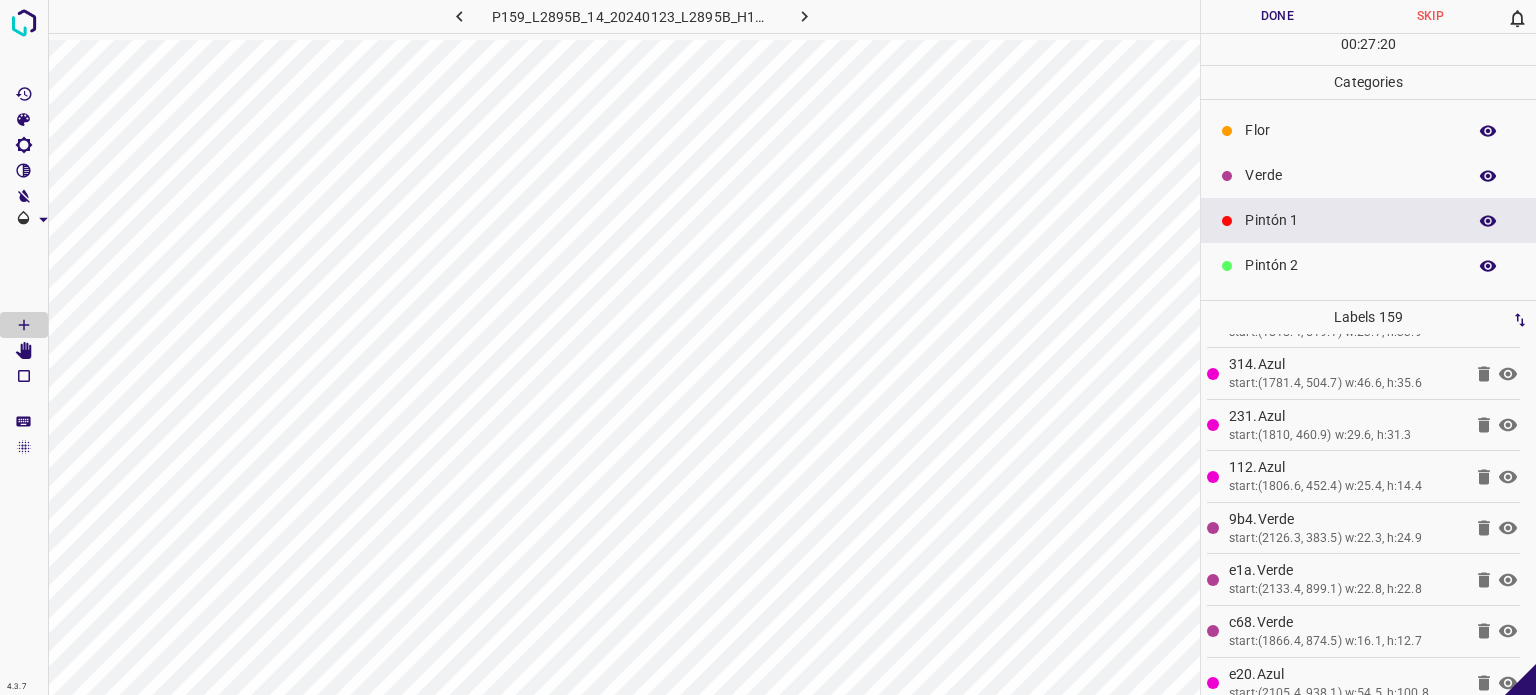click on "Verde" at bounding box center [1350, 175] 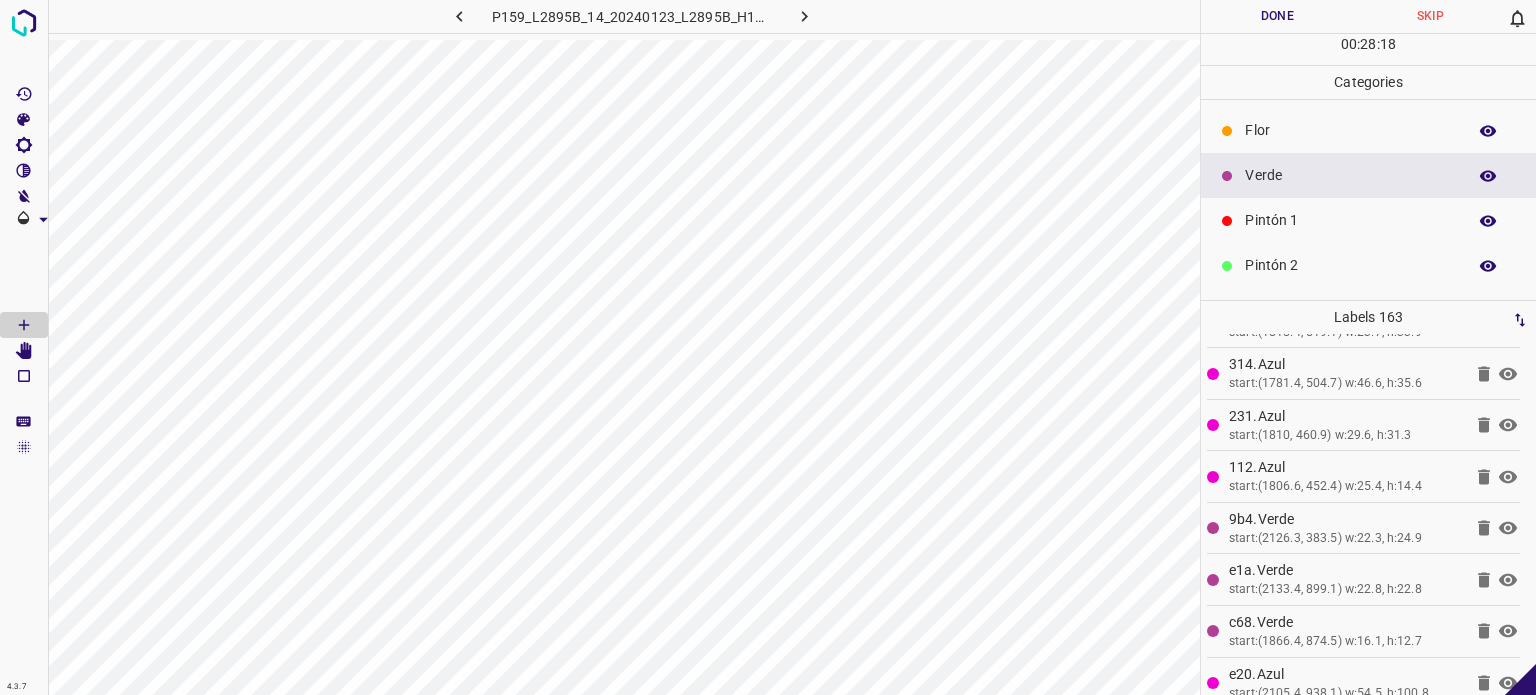 click 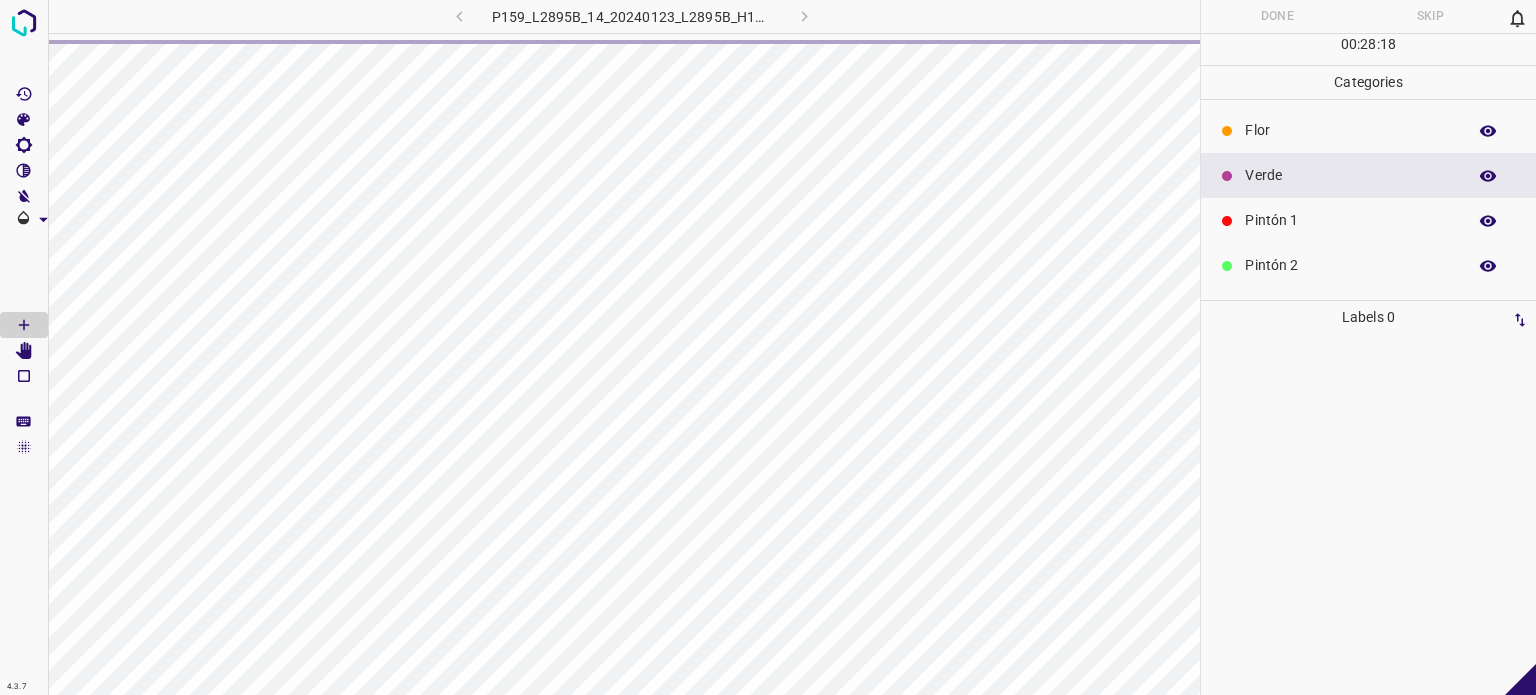scroll, scrollTop: 0, scrollLeft: 0, axis: both 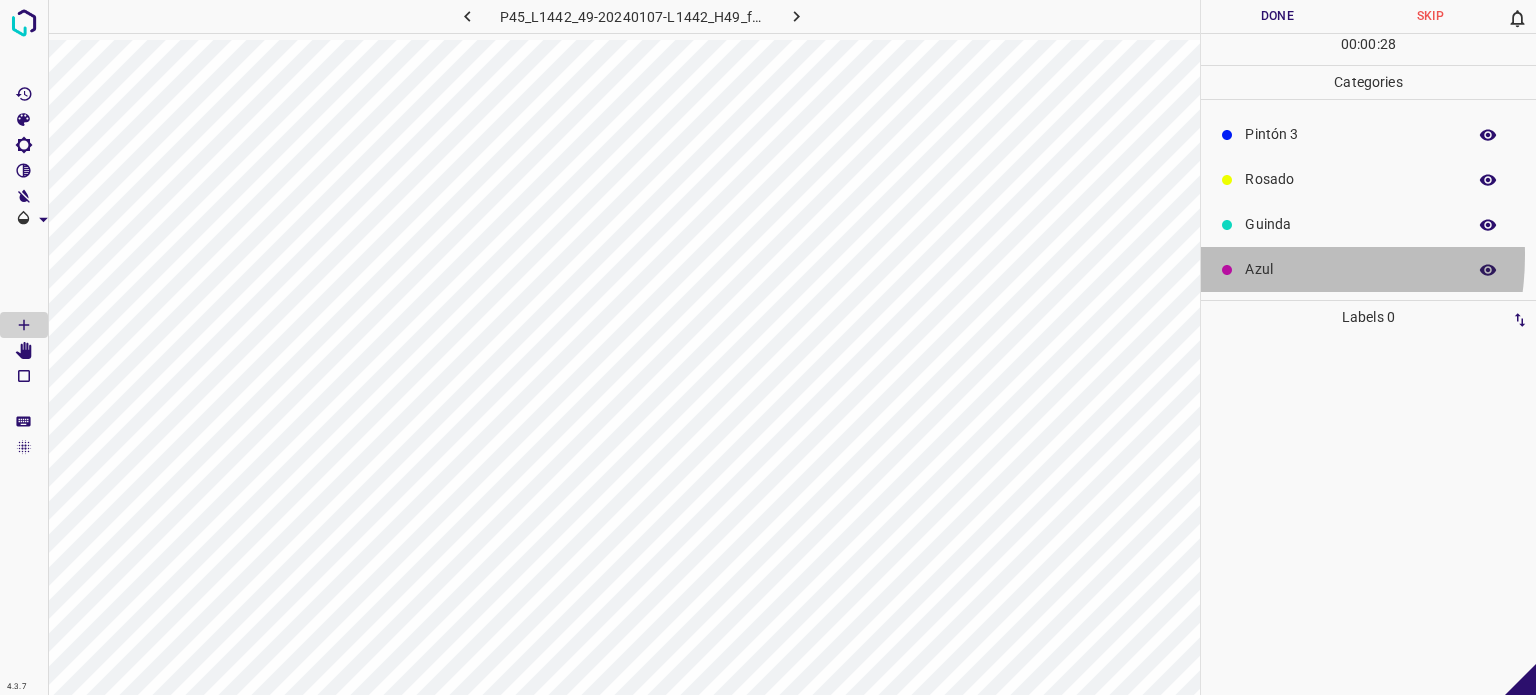 click on "Azul" at bounding box center [1368, 269] 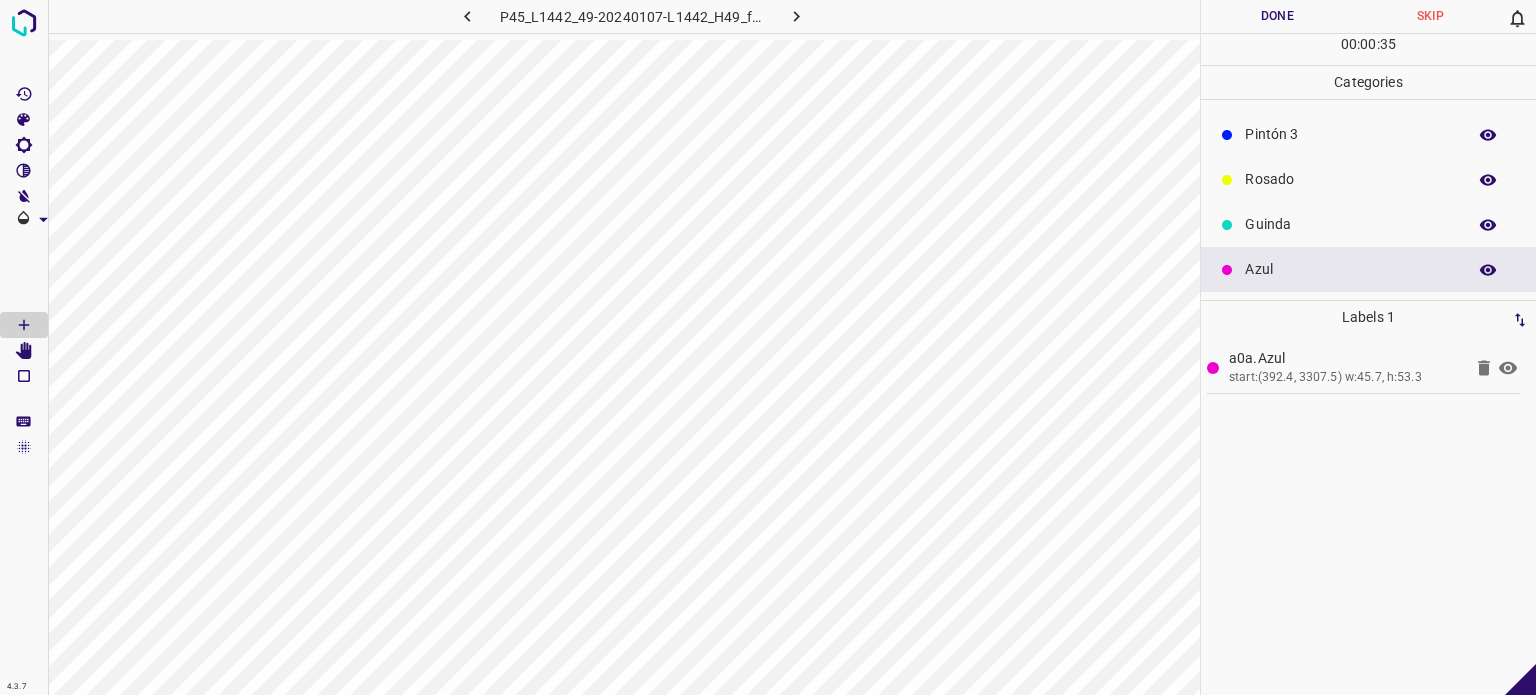 click on "Guinda" at bounding box center [1368, 224] 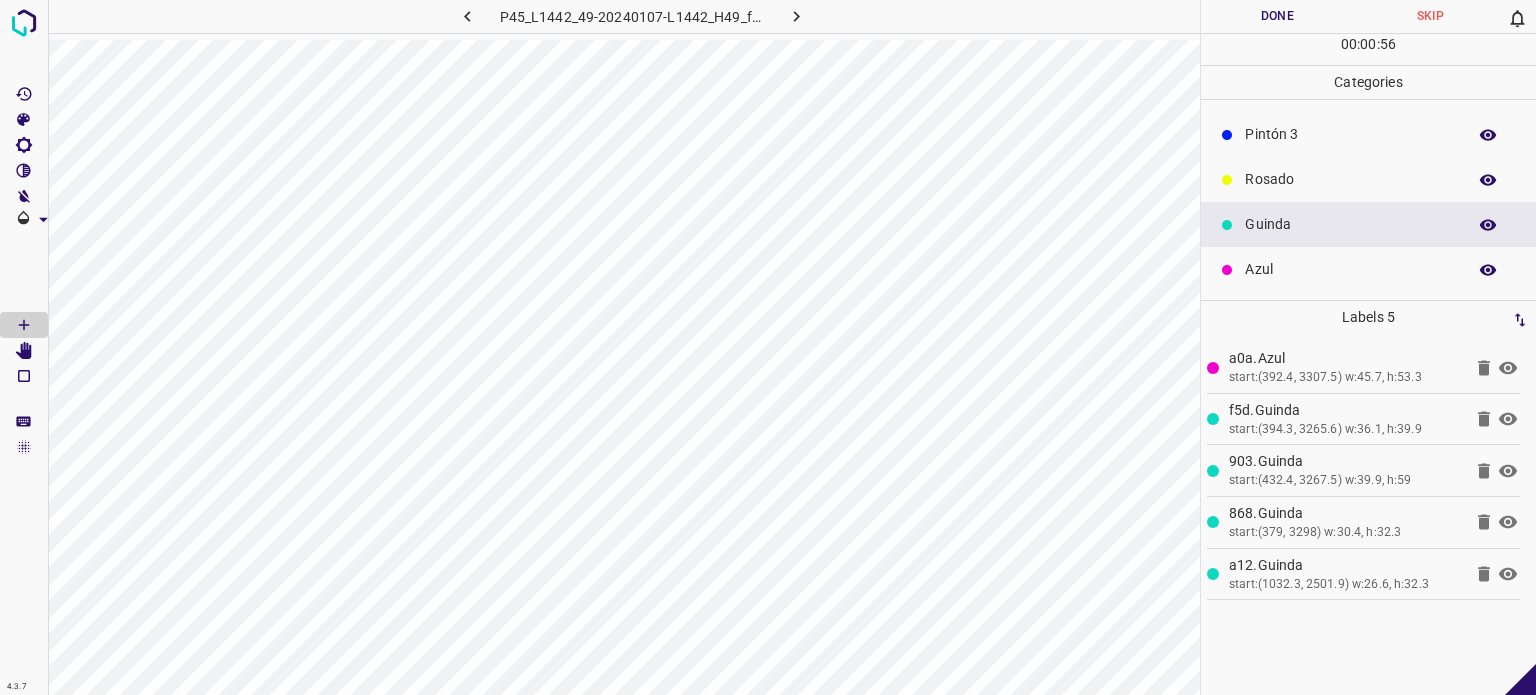 click on "Azul" at bounding box center (1350, 269) 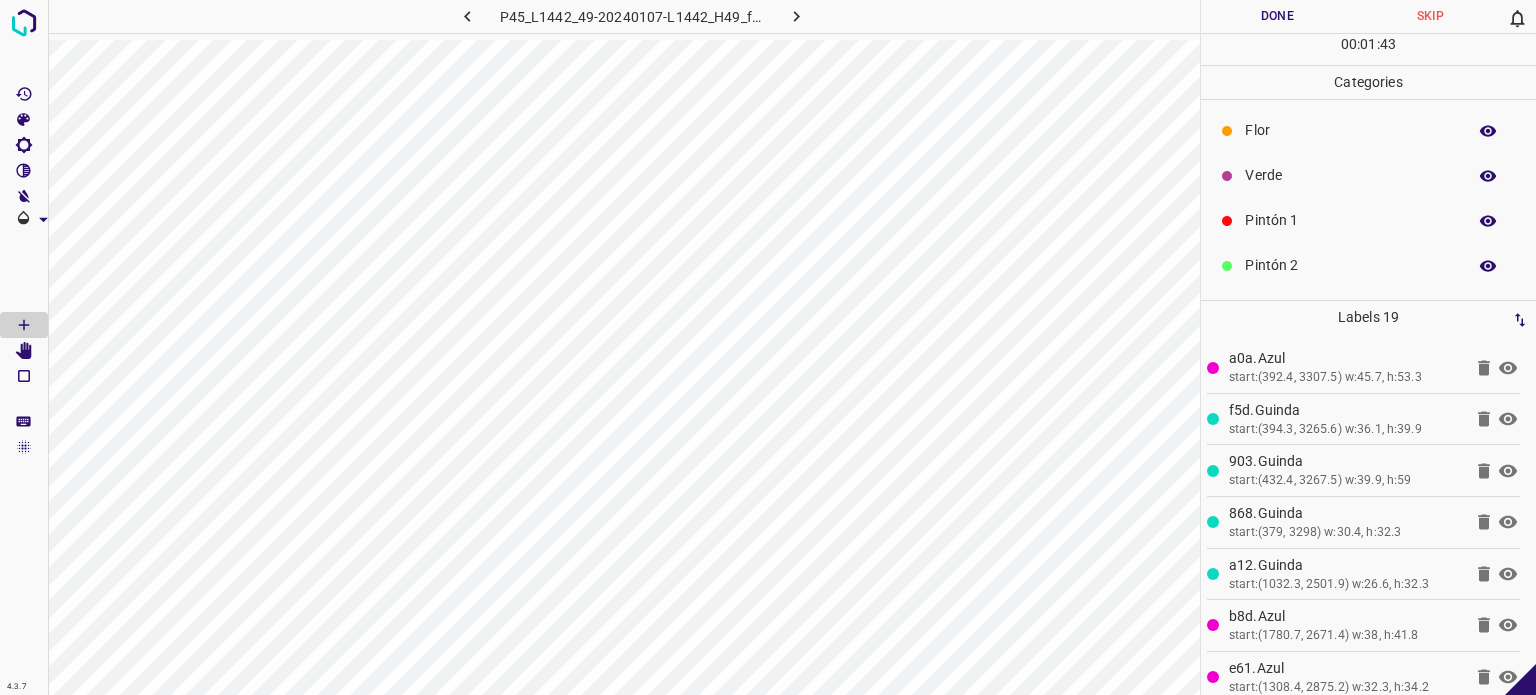 scroll, scrollTop: 0, scrollLeft: 0, axis: both 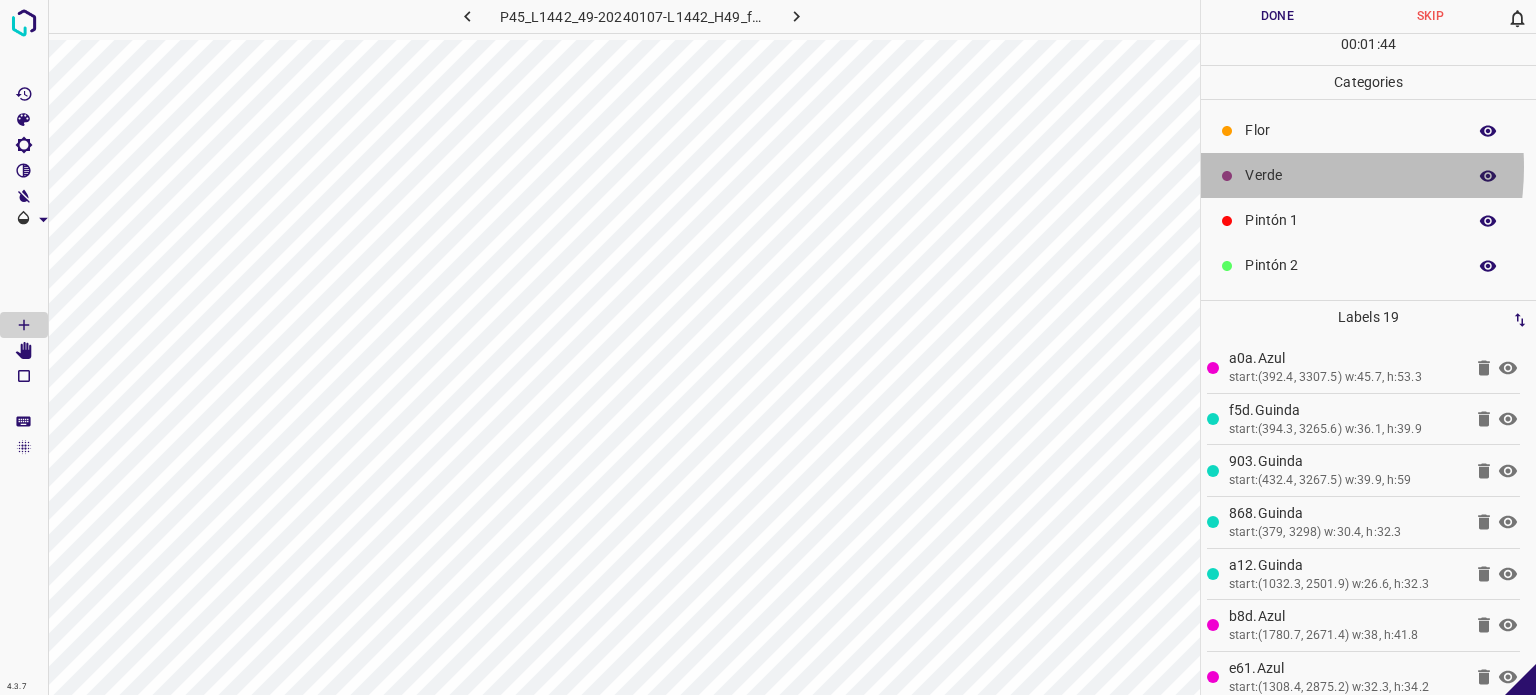 click on "Verde" at bounding box center [1350, 175] 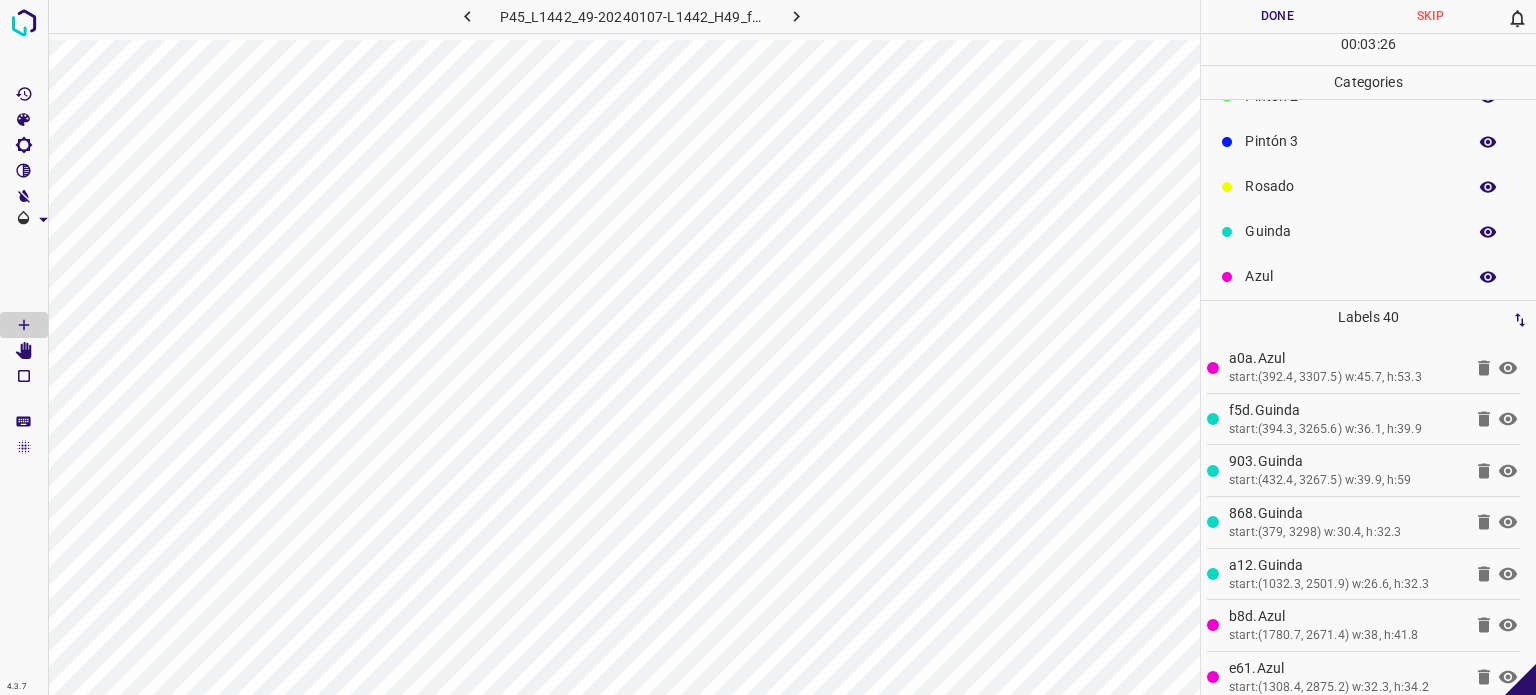 scroll, scrollTop: 176, scrollLeft: 0, axis: vertical 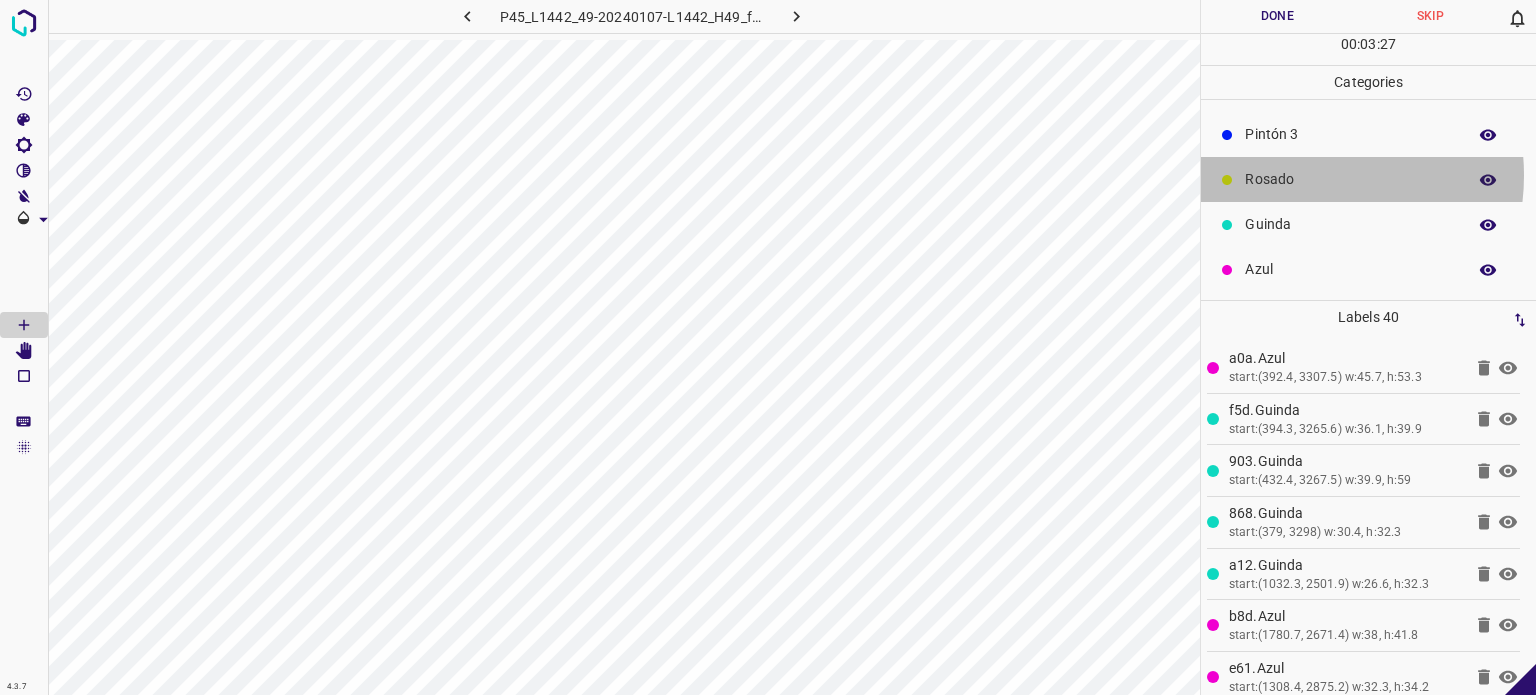 click on "Rosado" at bounding box center [1350, 179] 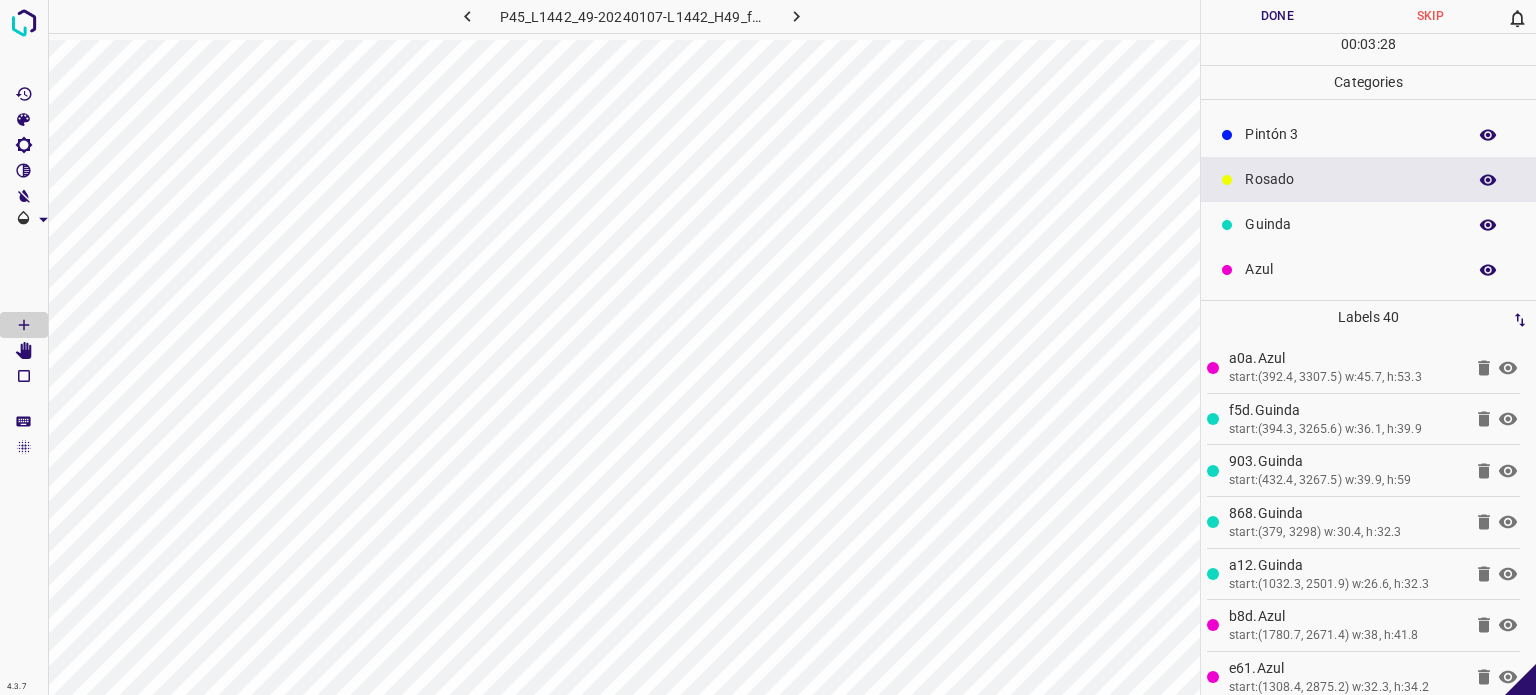 drag, startPoint x: 1292, startPoint y: 225, endPoint x: 1204, endPoint y: 203, distance: 90.70832 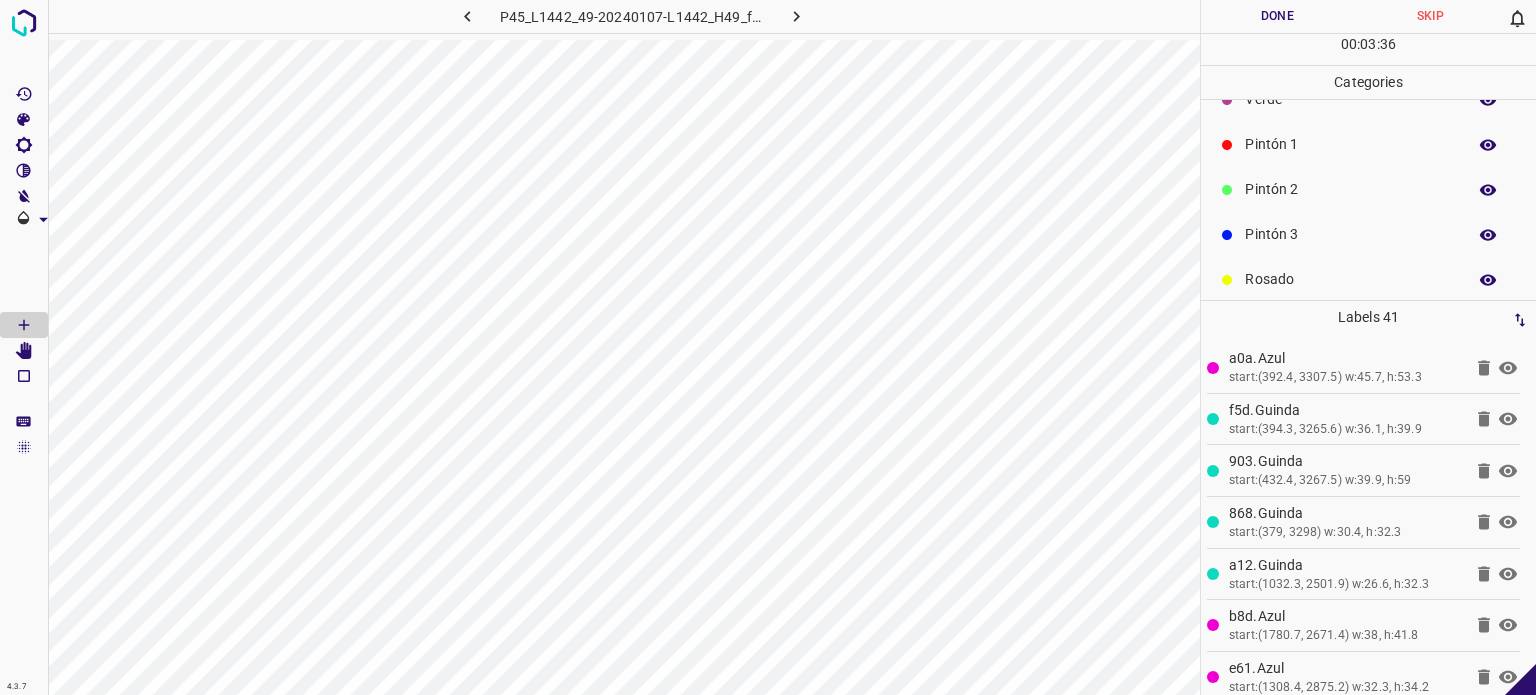 scroll, scrollTop: 0, scrollLeft: 0, axis: both 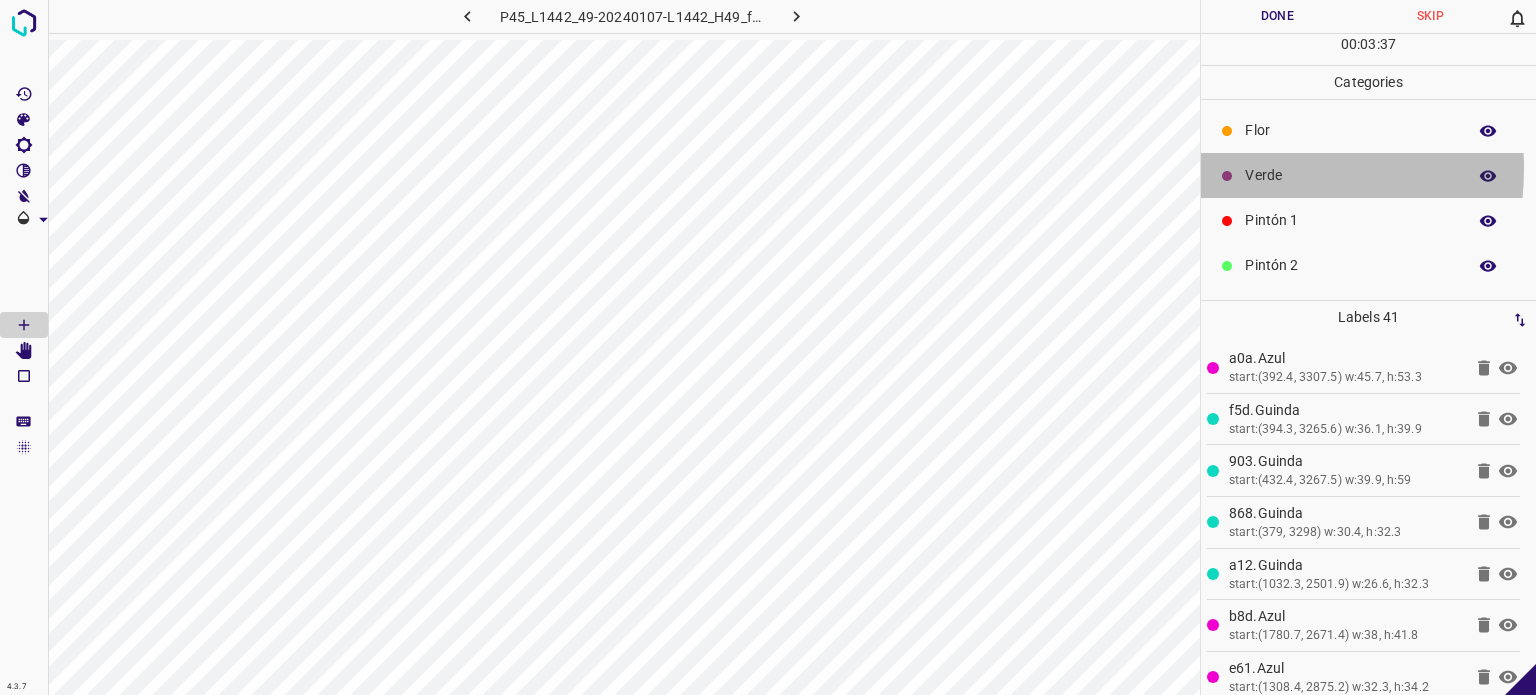 drag, startPoint x: 1234, startPoint y: 168, endPoint x: 1211, endPoint y: 167, distance: 23.021729 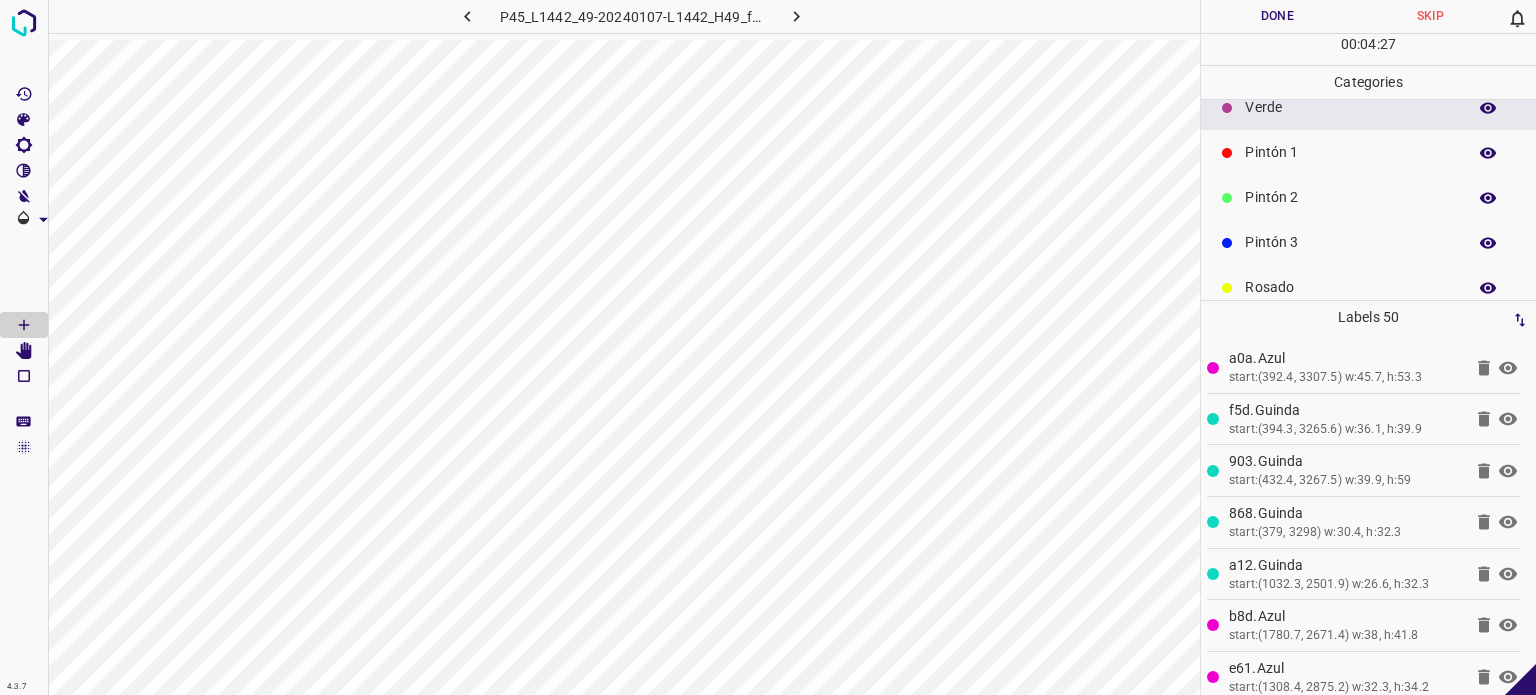 scroll, scrollTop: 100, scrollLeft: 0, axis: vertical 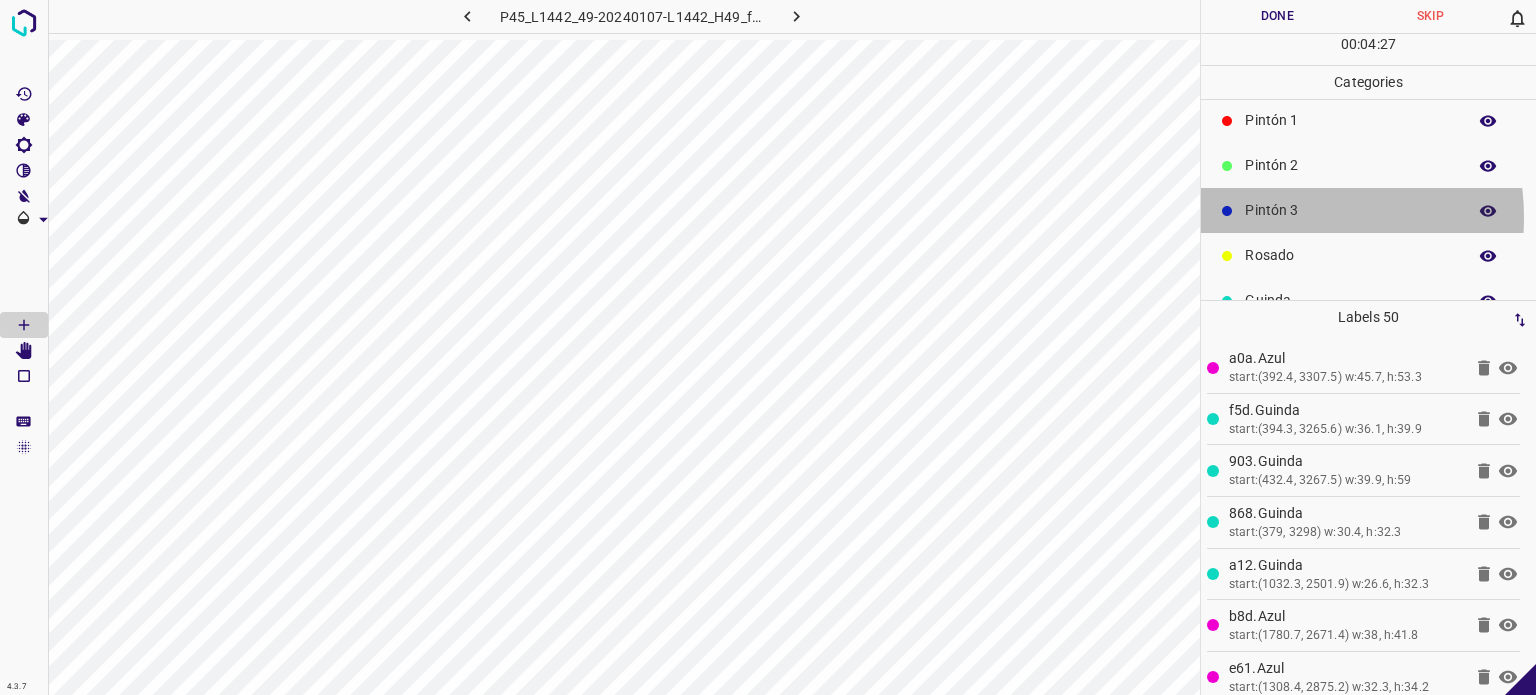 click on "Pintón 3" at bounding box center (1350, 210) 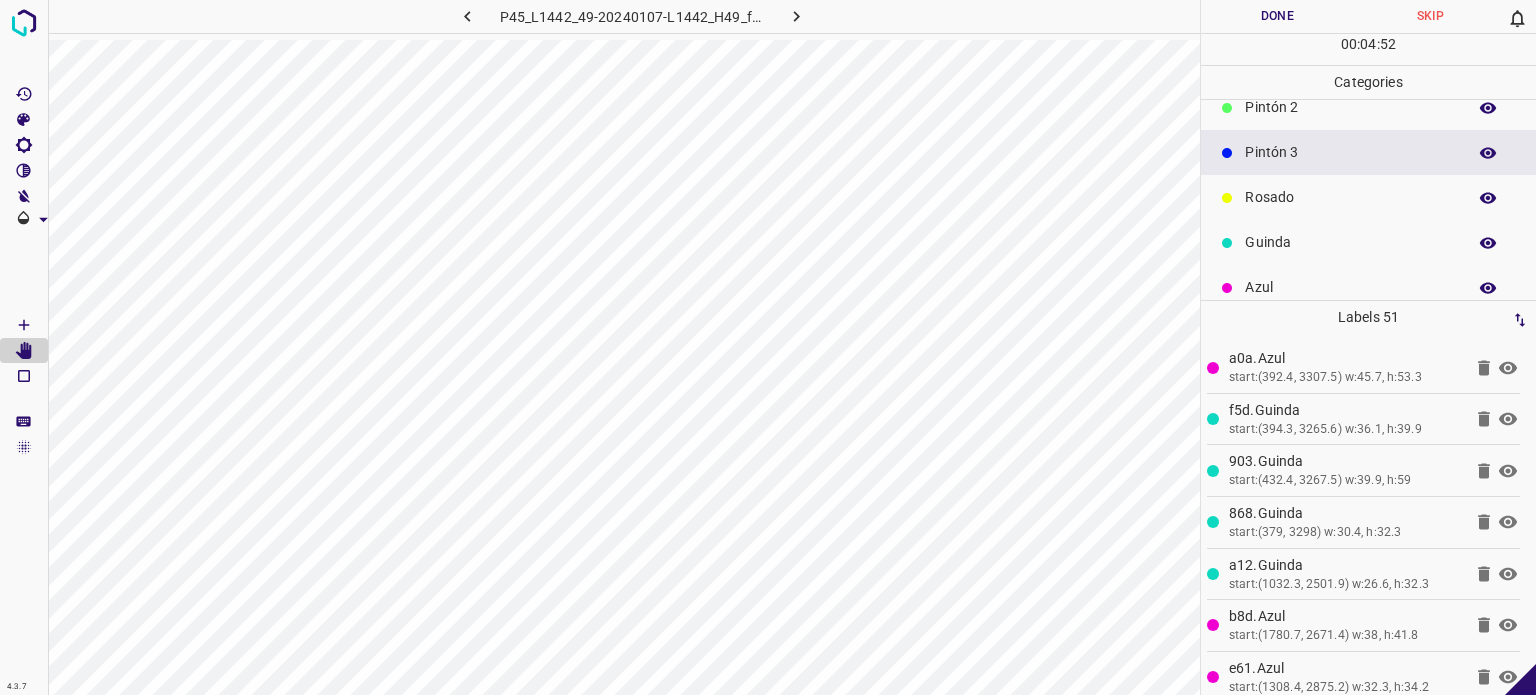 scroll, scrollTop: 176, scrollLeft: 0, axis: vertical 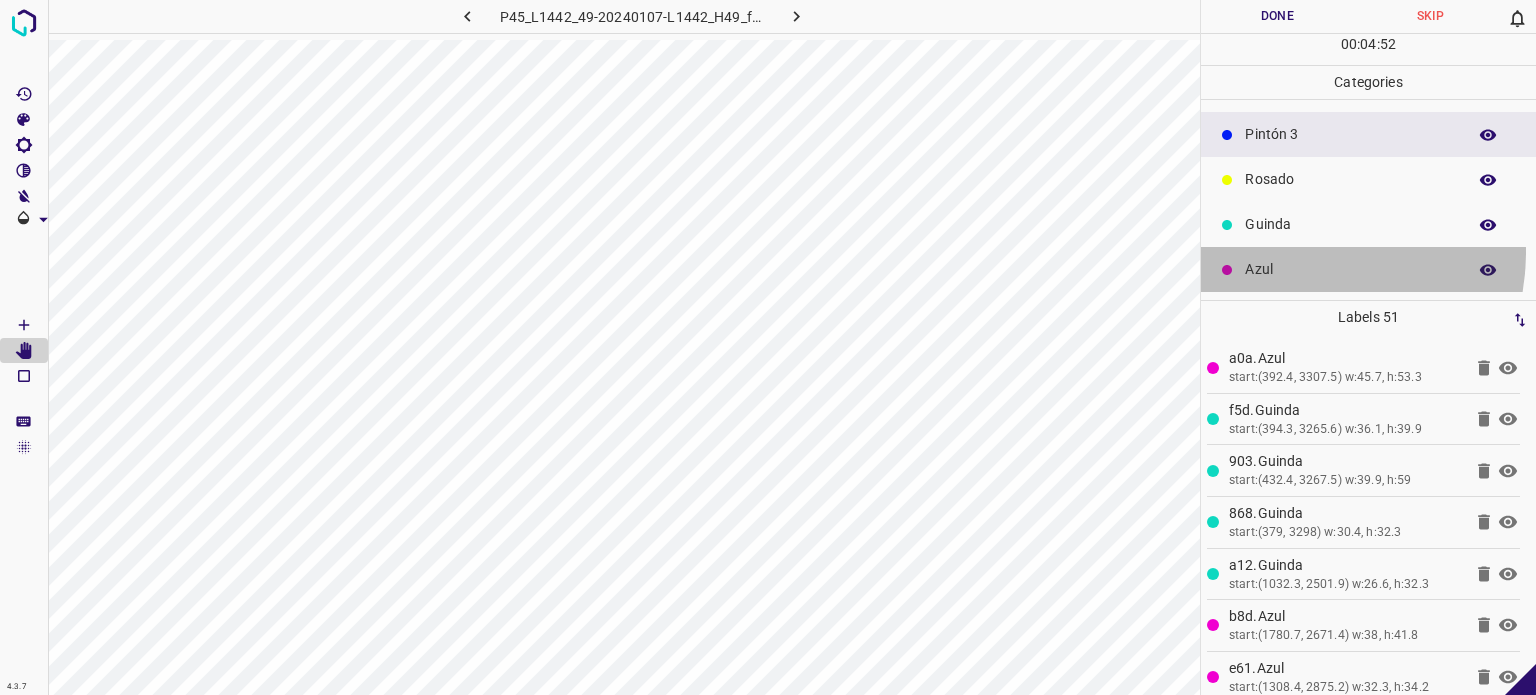 click on "Azul" at bounding box center (1368, 269) 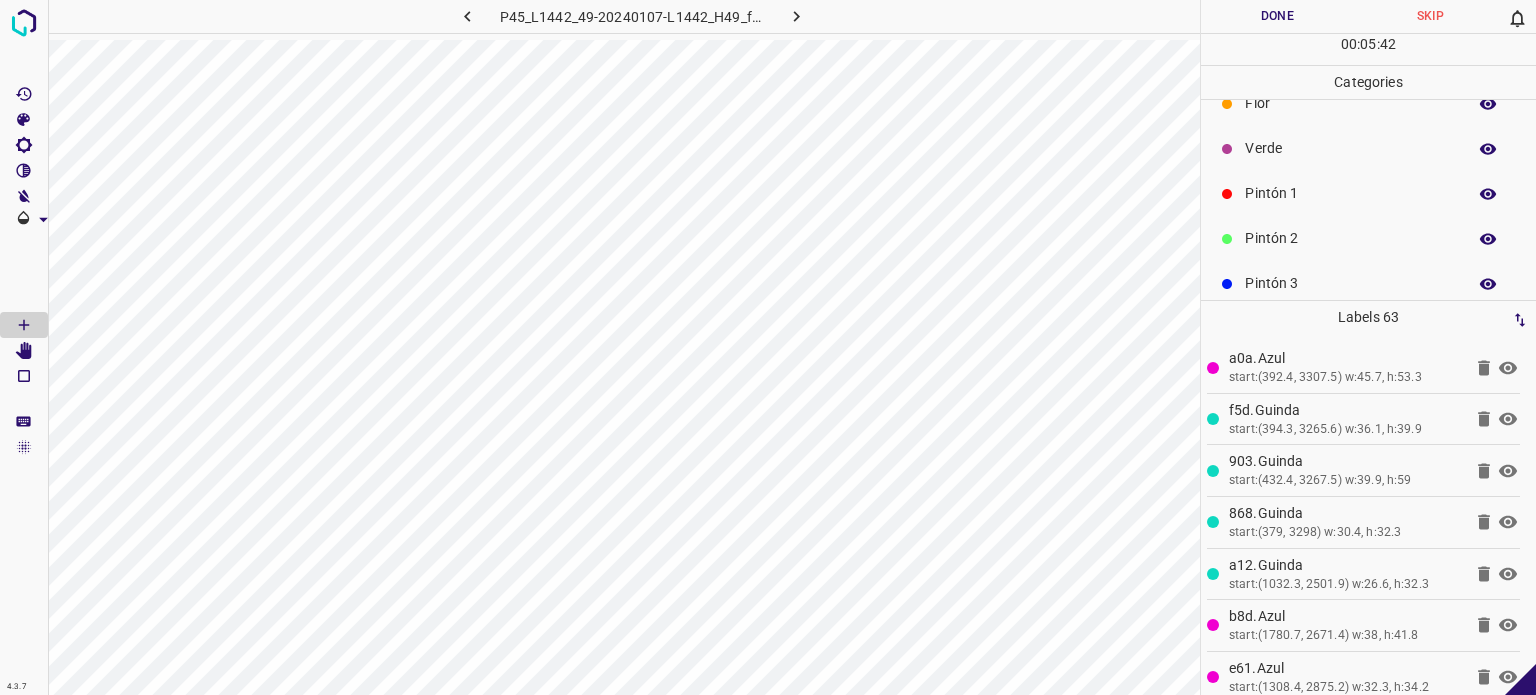 scroll, scrollTop: 0, scrollLeft: 0, axis: both 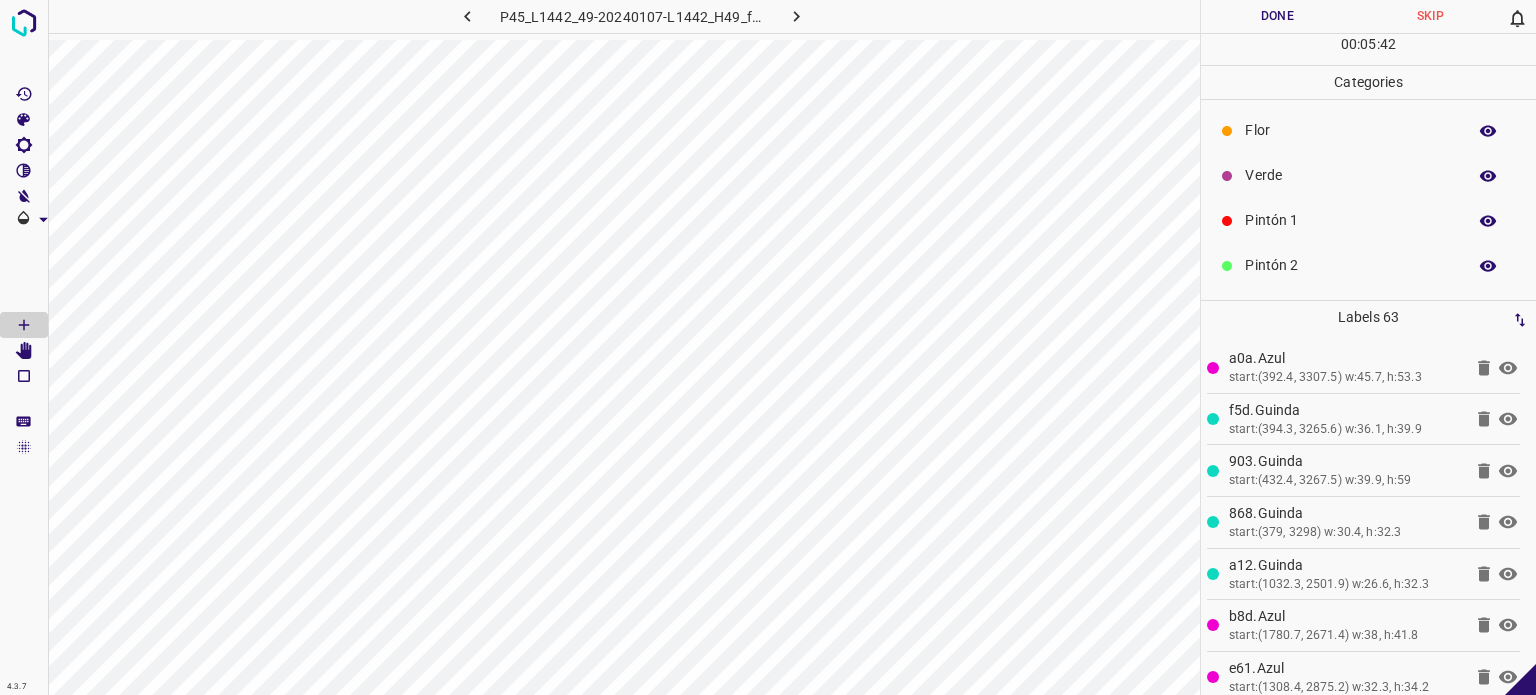 click on "Flor" at bounding box center [1350, 130] 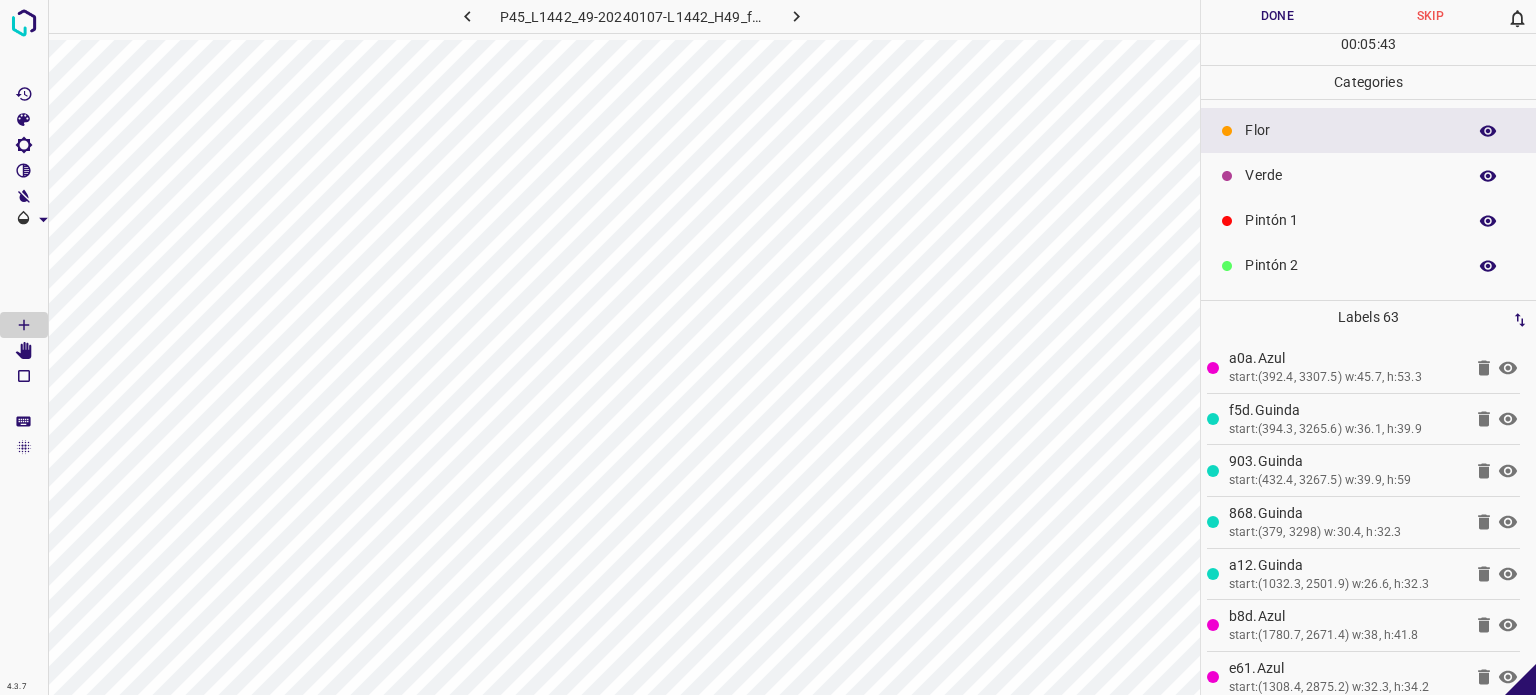 click on "Verde" at bounding box center (1350, 175) 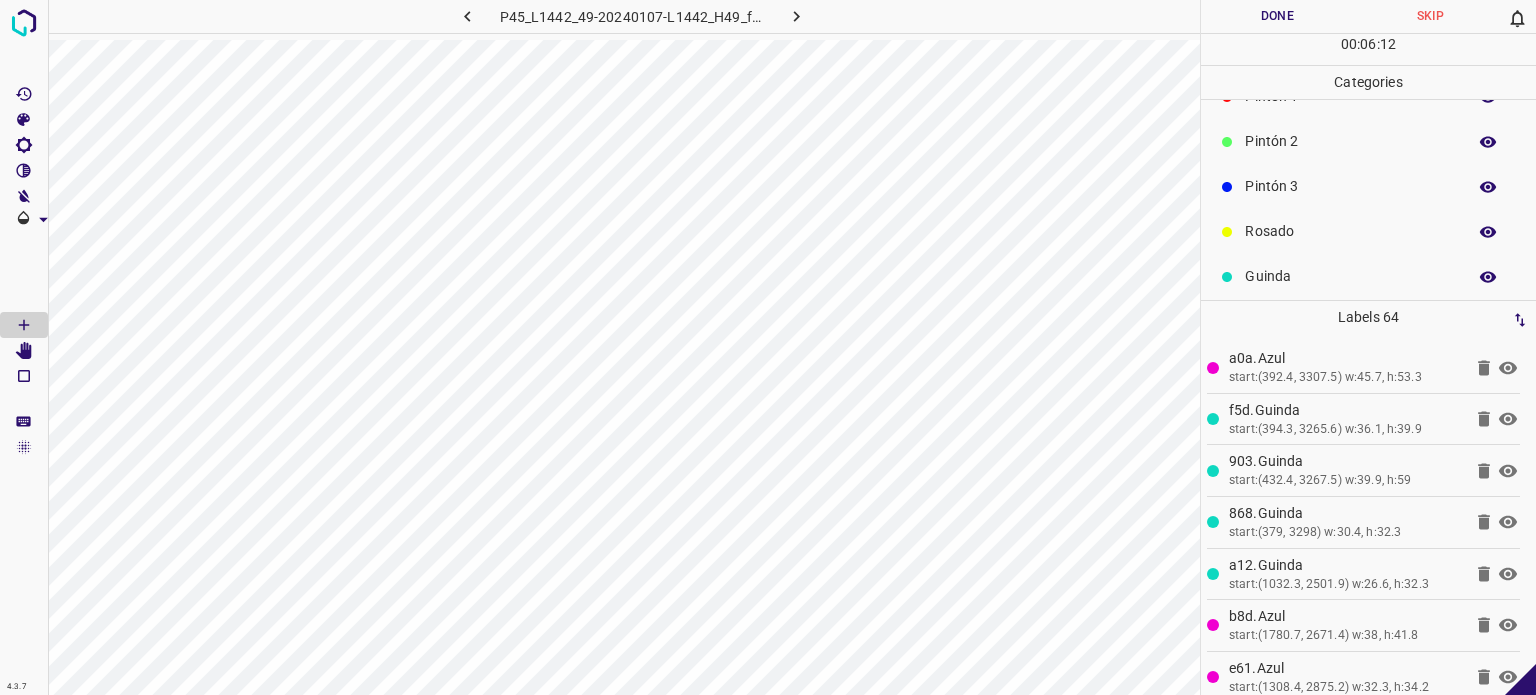 scroll, scrollTop: 76, scrollLeft: 0, axis: vertical 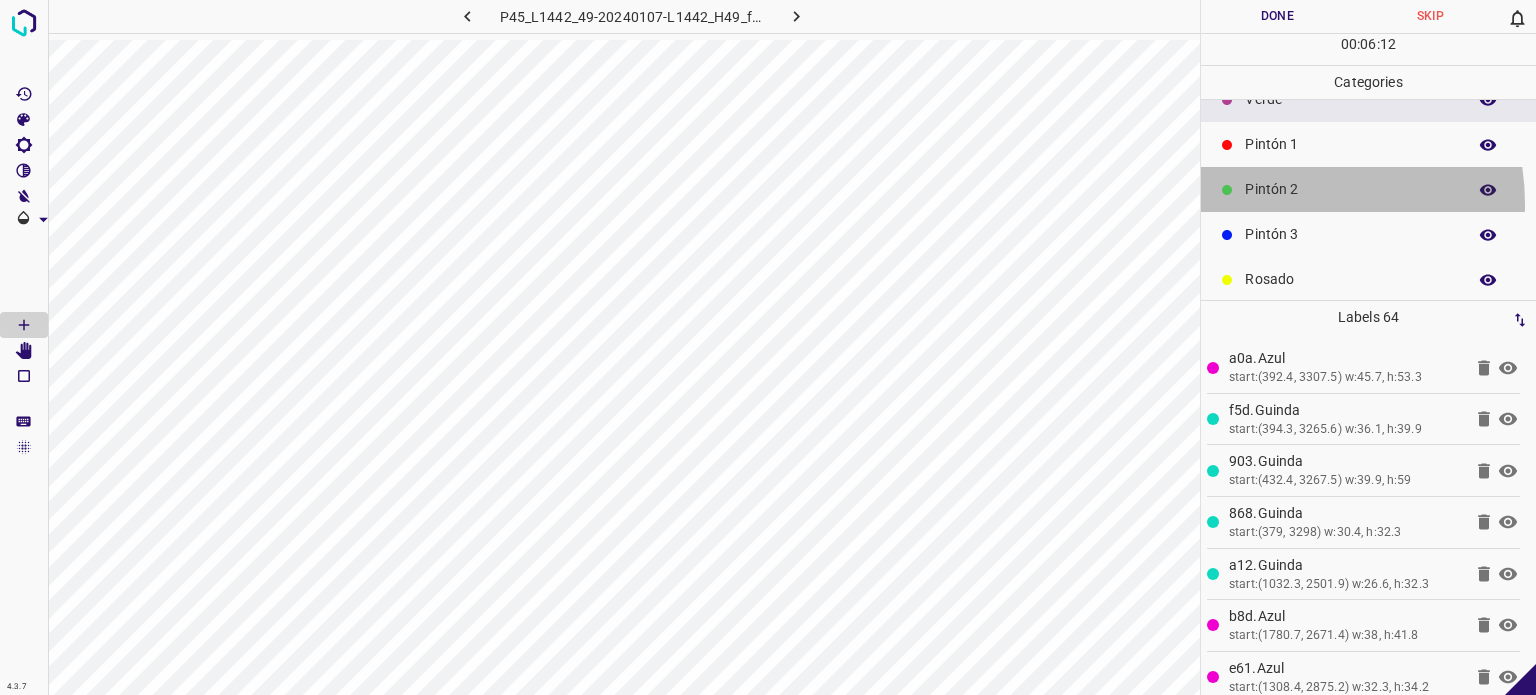 drag, startPoint x: 1263, startPoint y: 204, endPoint x: 1263, endPoint y: 223, distance: 19 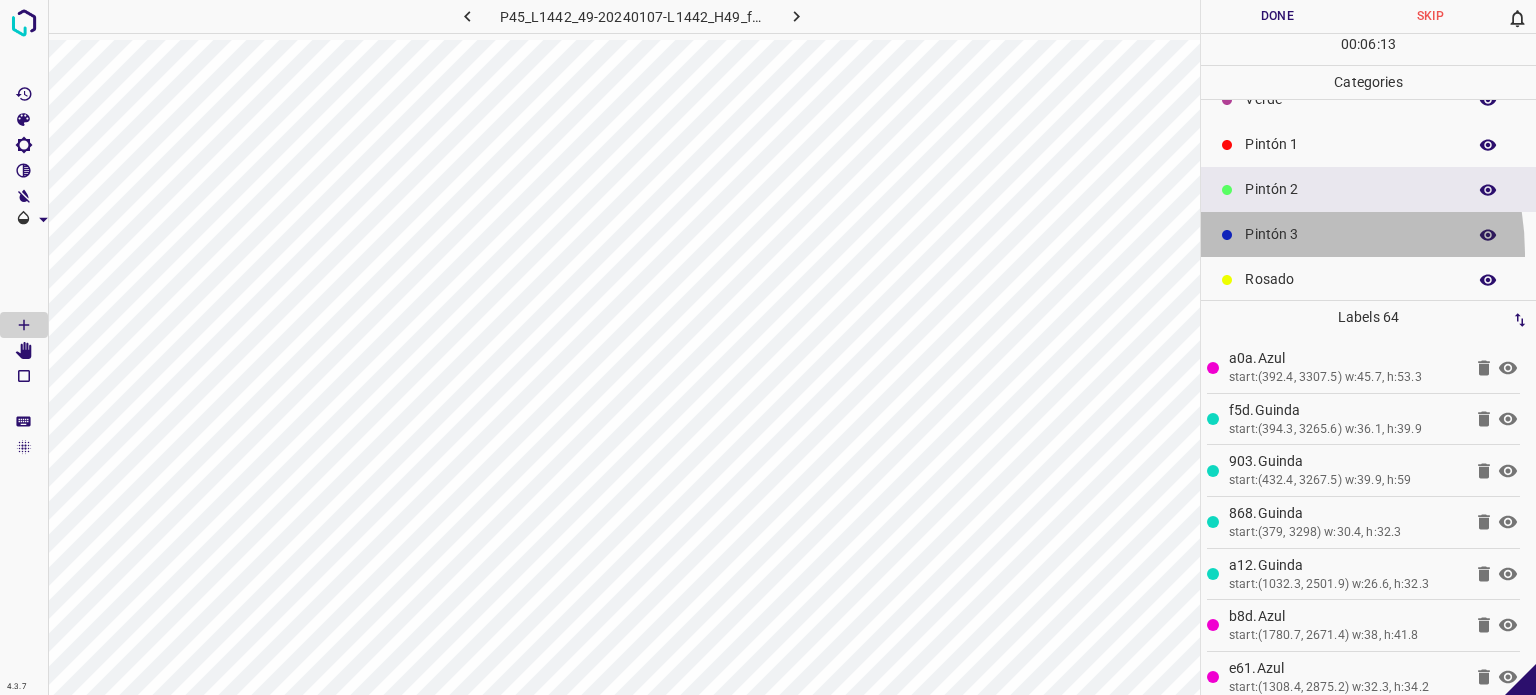 click on "Pintón 3" at bounding box center [1368, 234] 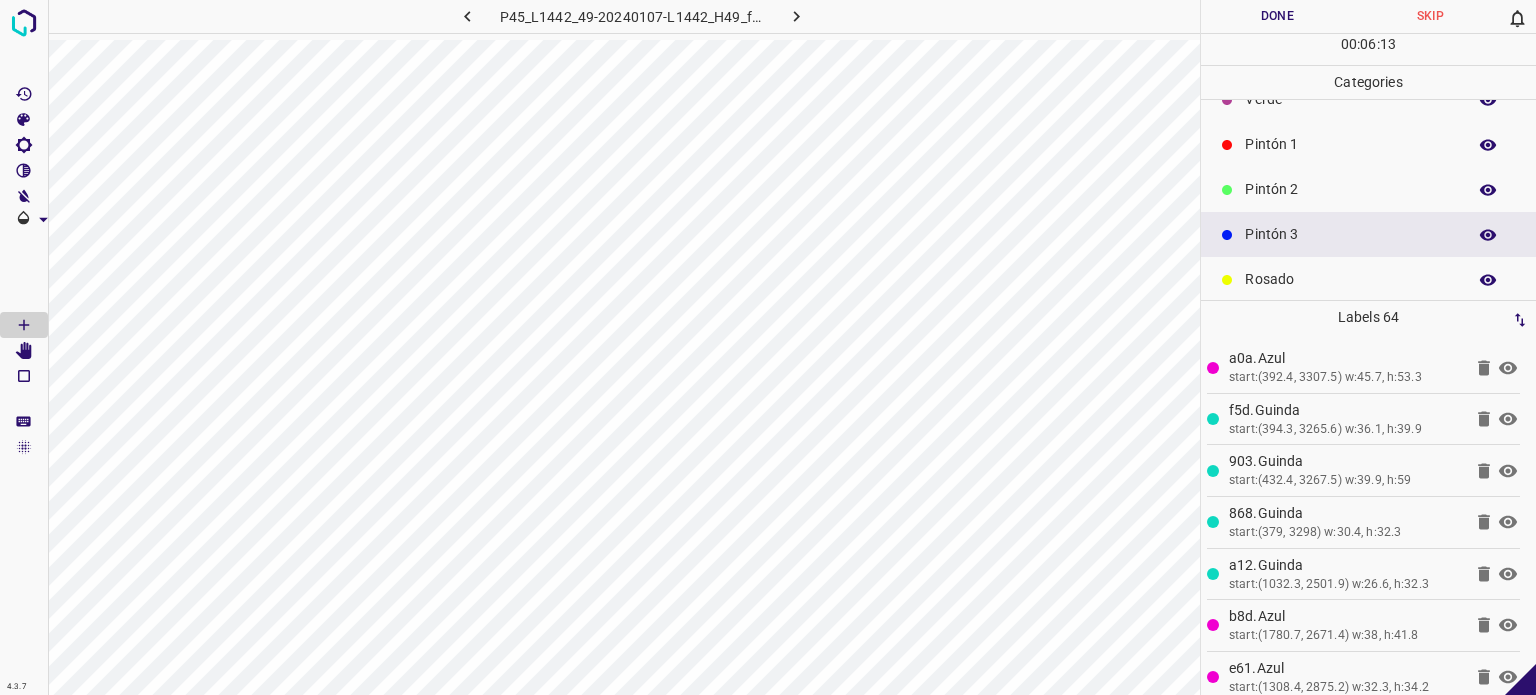 click on "Rosado" at bounding box center [1350, 279] 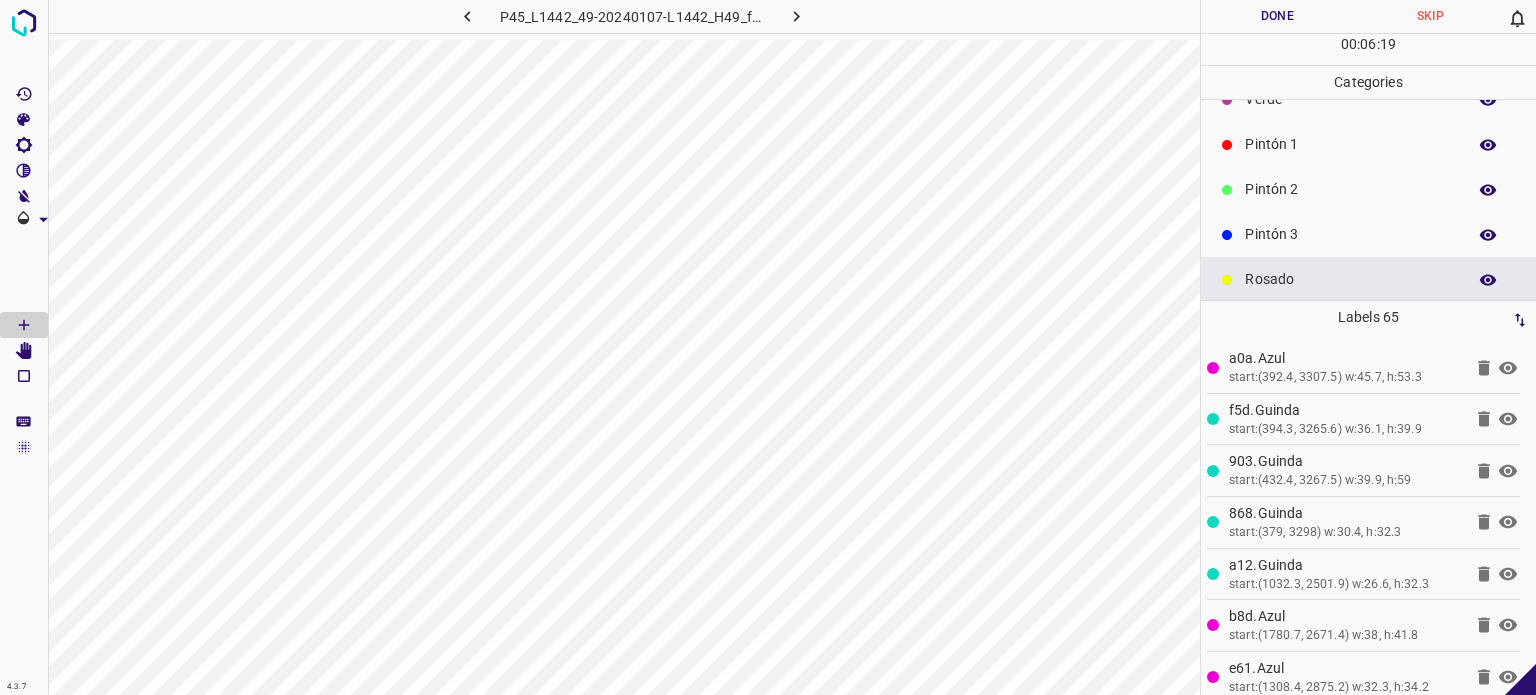 click at bounding box center (1227, 235) 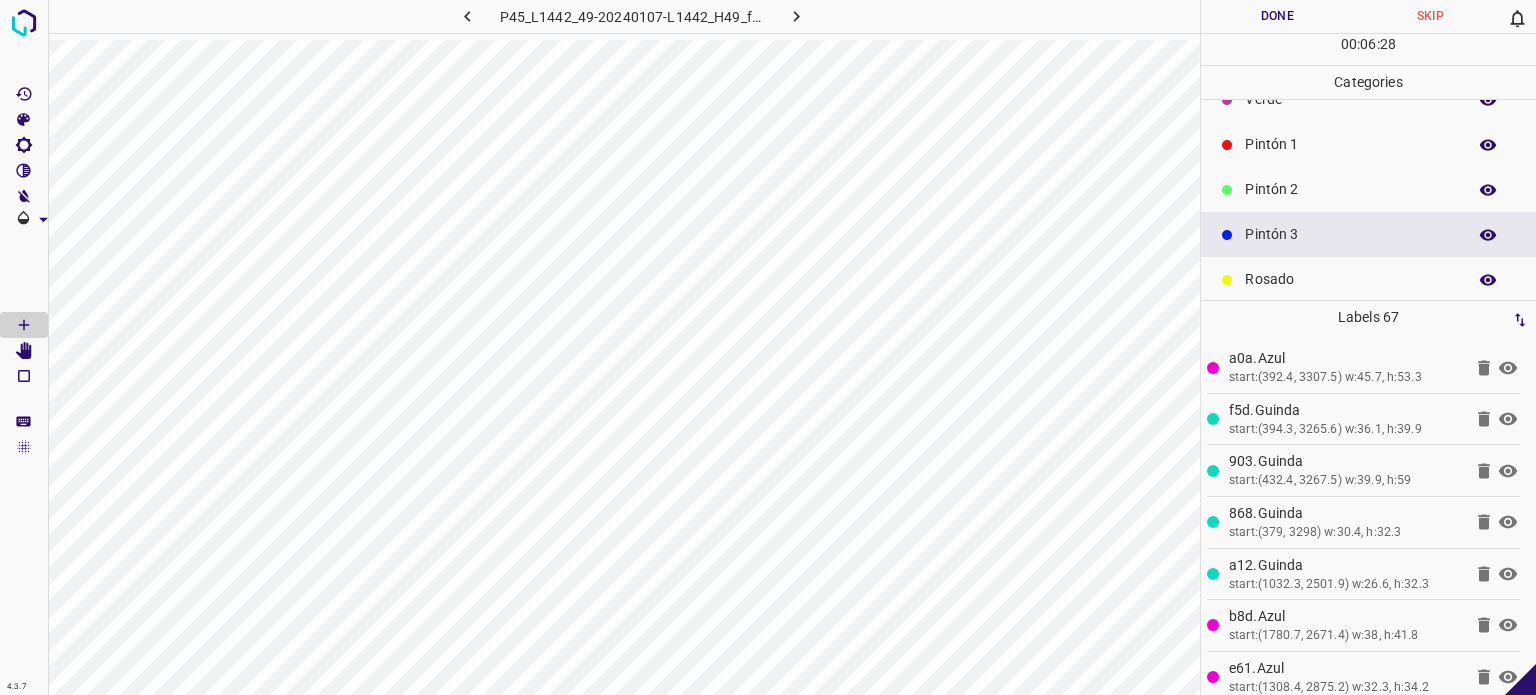 click on "Rosado" at bounding box center [1350, 279] 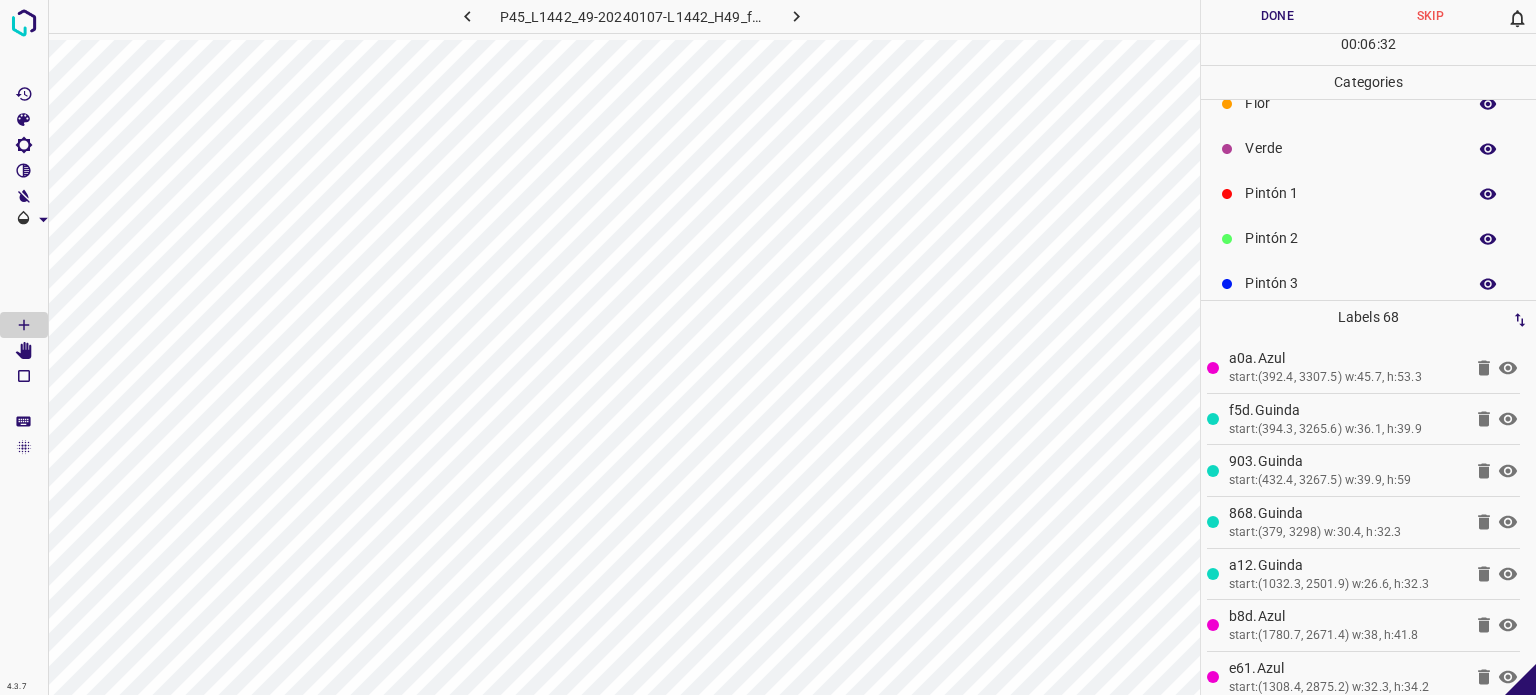 scroll, scrollTop: 0, scrollLeft: 0, axis: both 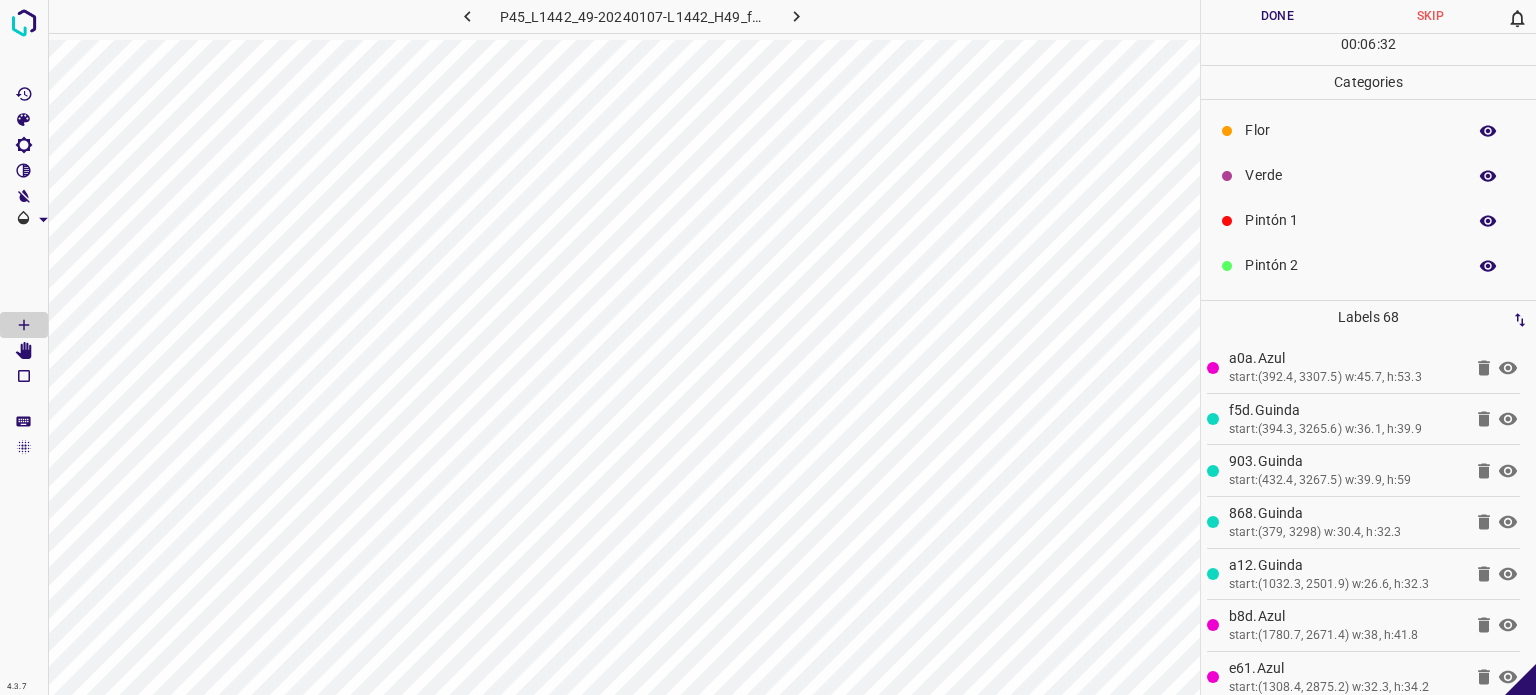 click on "Verde" at bounding box center [1368, 175] 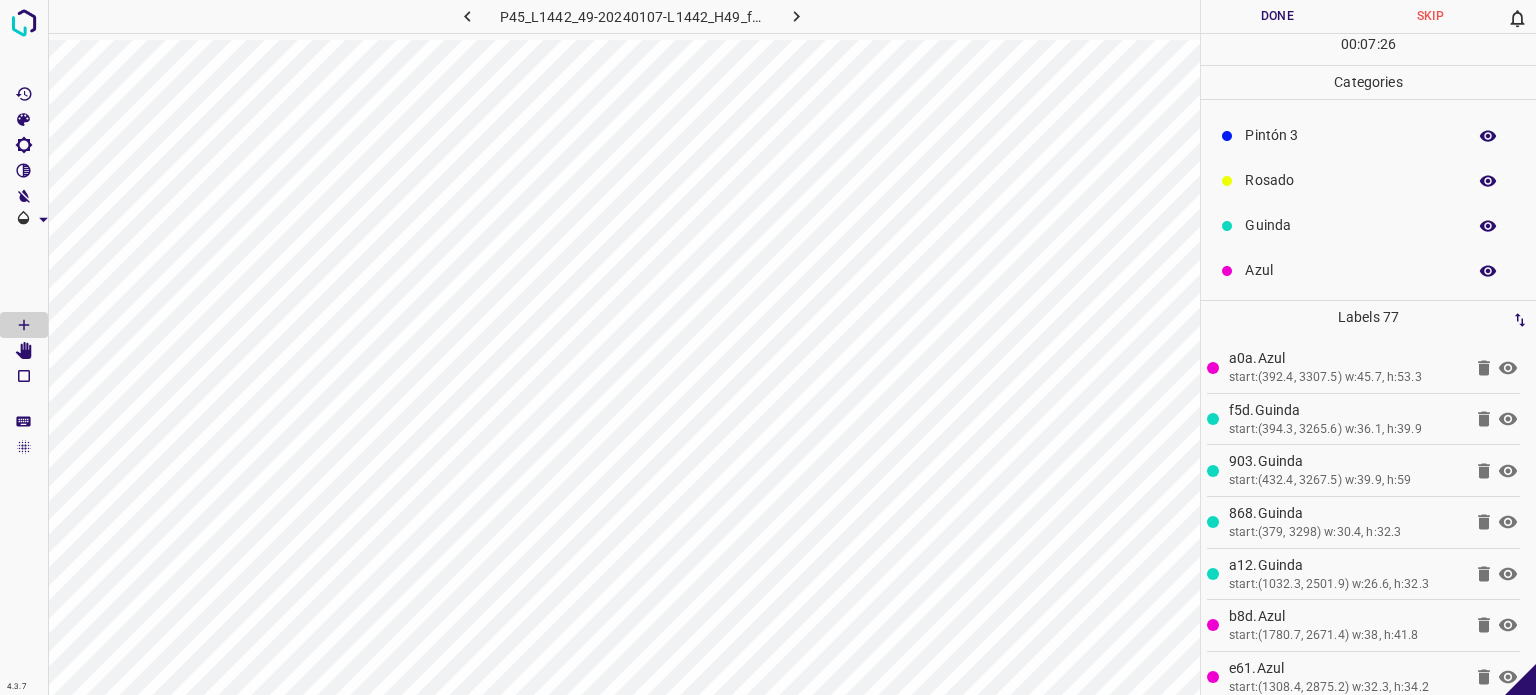 scroll, scrollTop: 176, scrollLeft: 0, axis: vertical 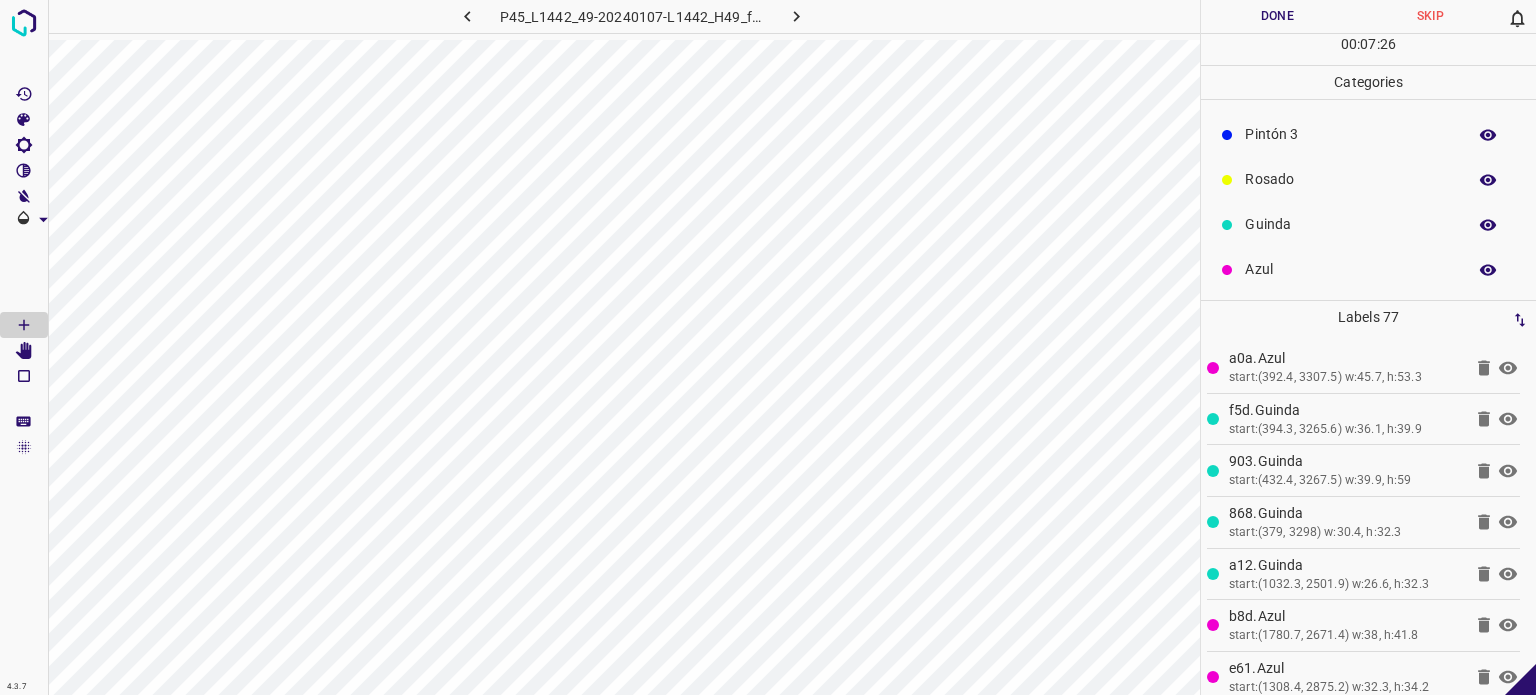 drag, startPoint x: 1277, startPoint y: 261, endPoint x: 1267, endPoint y: 263, distance: 10.198039 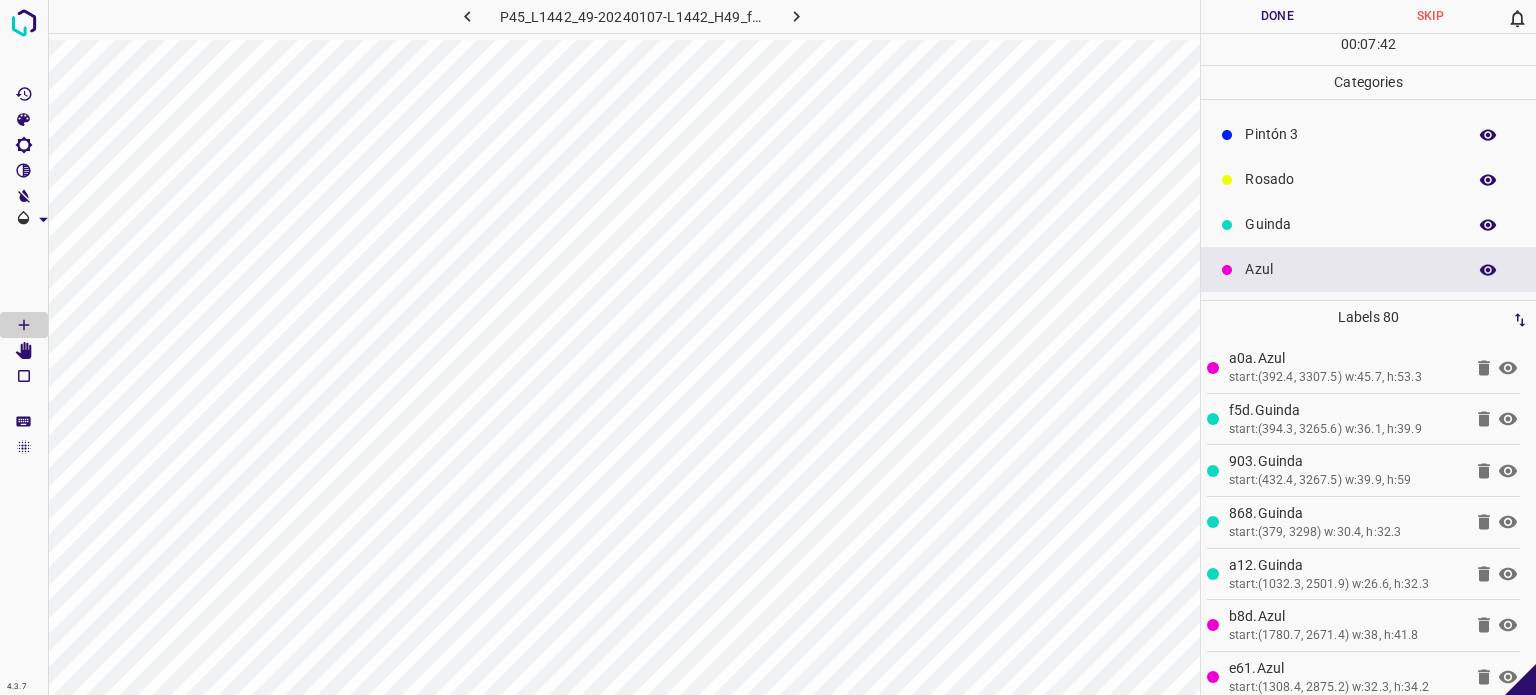click on "Guinda" at bounding box center (1350, 224) 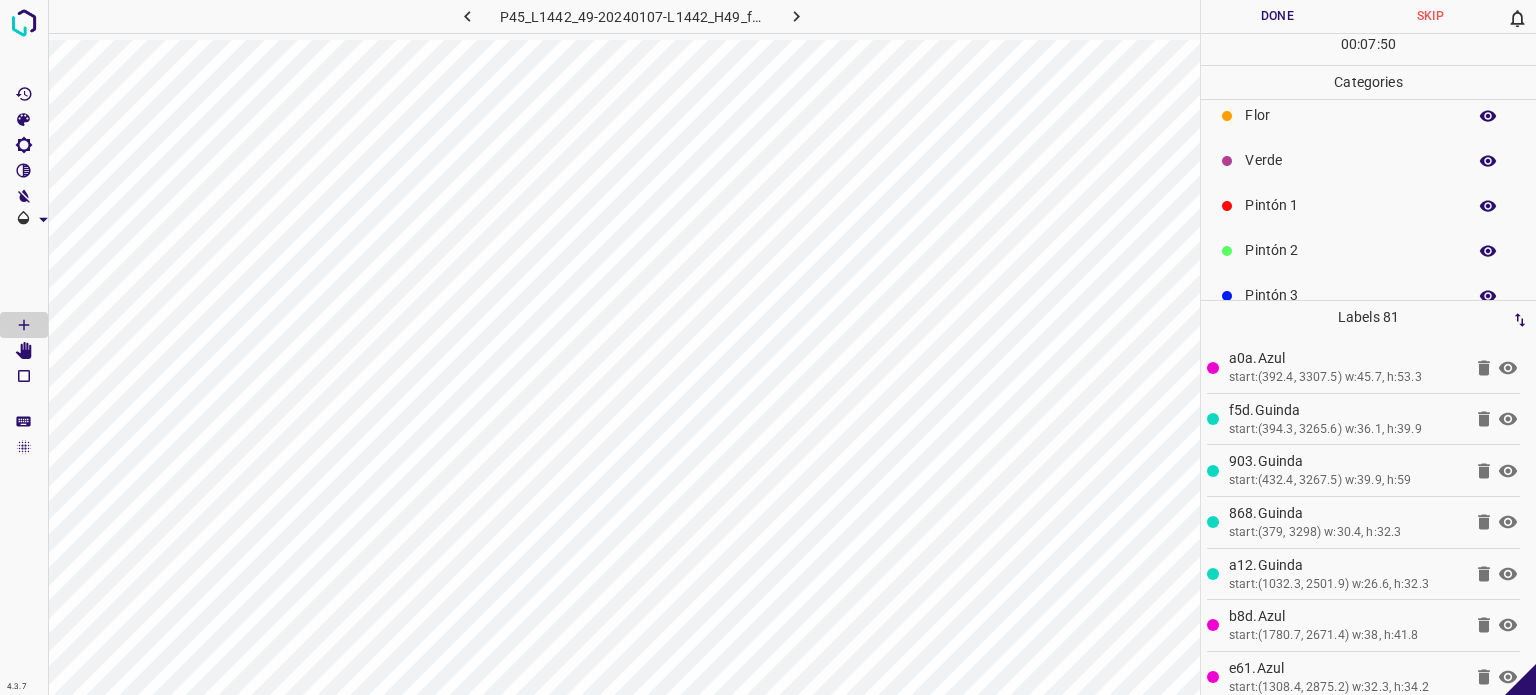 scroll, scrollTop: 0, scrollLeft: 0, axis: both 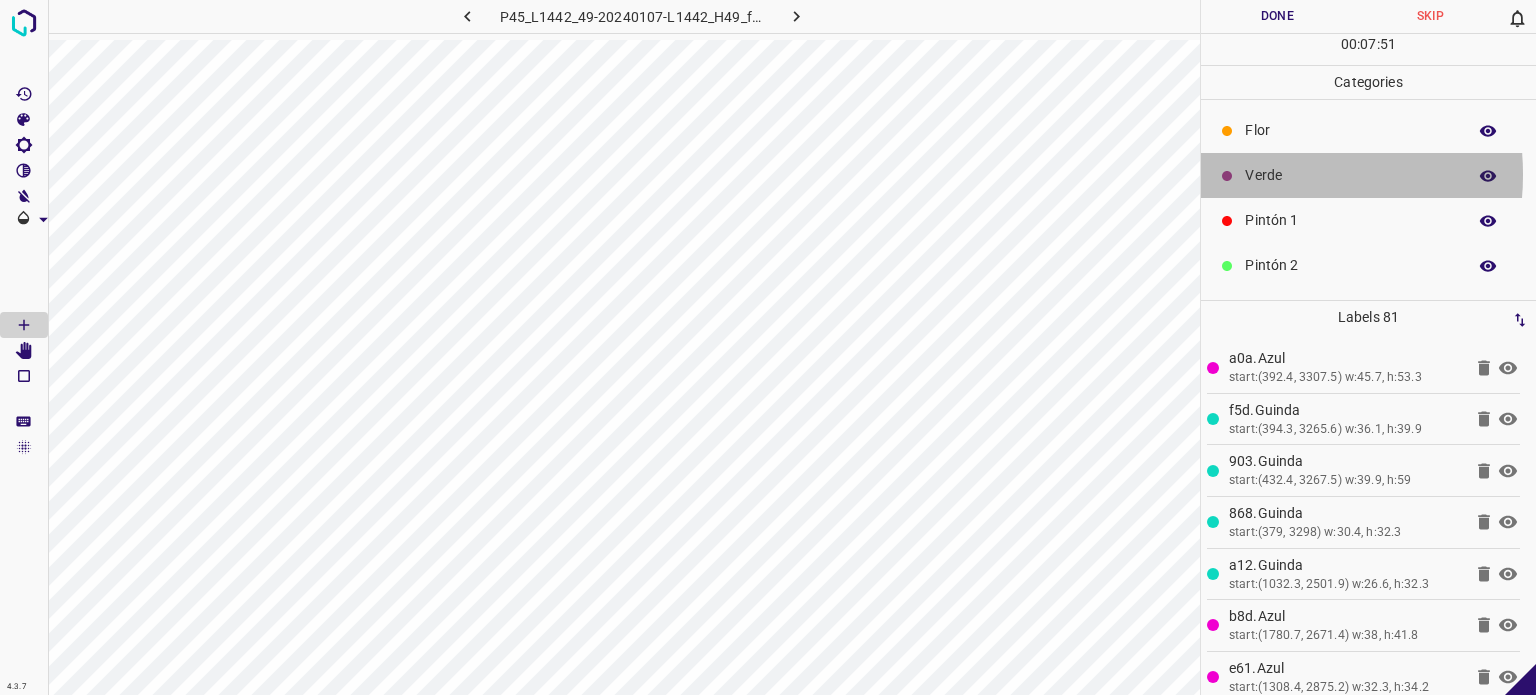 click on "Verde" at bounding box center (1350, 175) 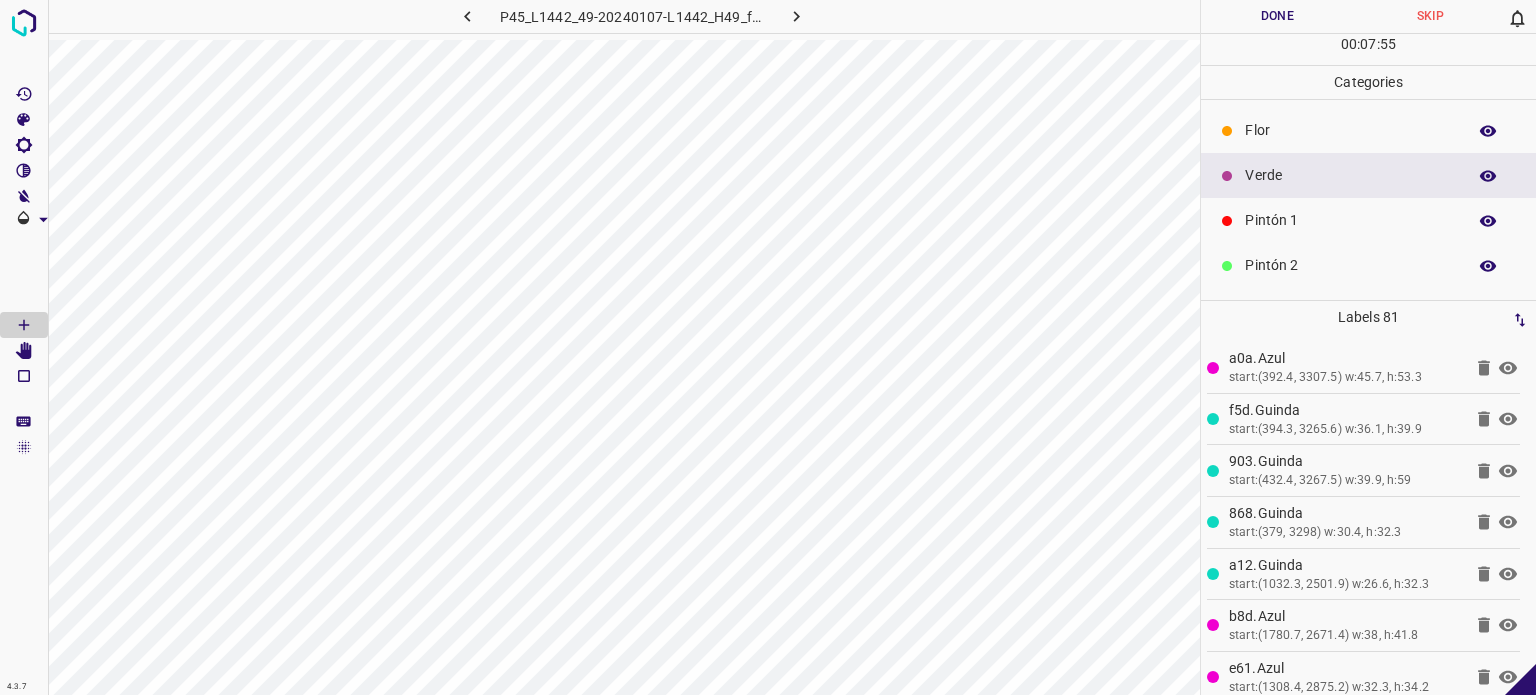 scroll, scrollTop: 100, scrollLeft: 0, axis: vertical 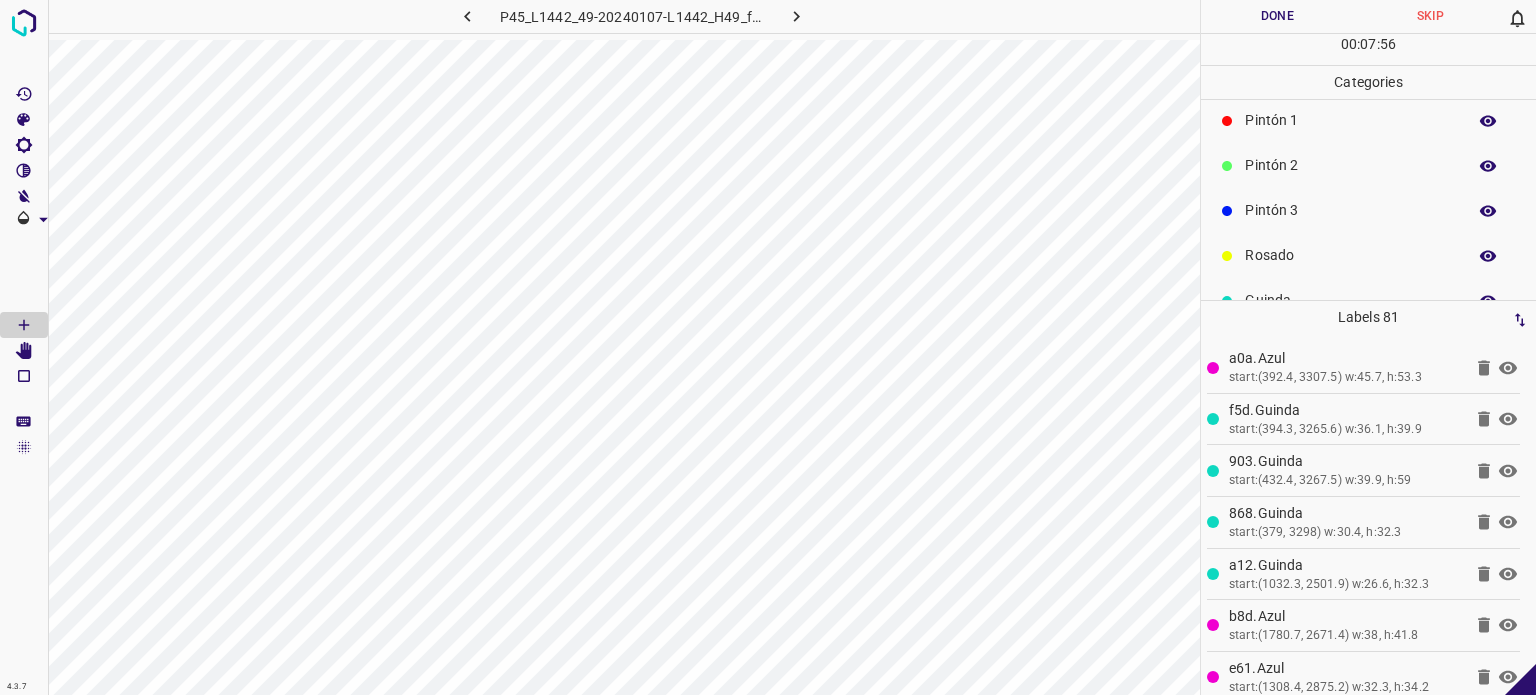 click on "Rosado" at bounding box center (1368, 255) 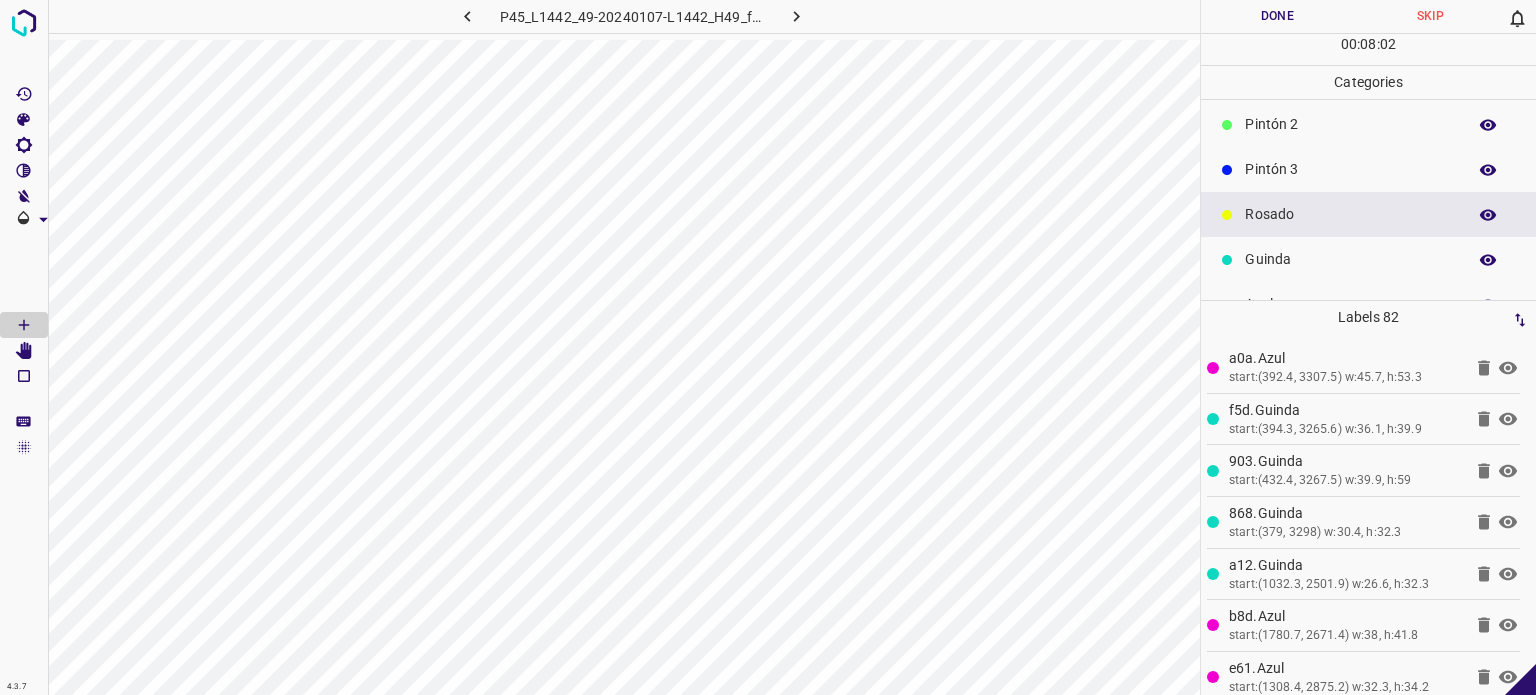 scroll, scrollTop: 176, scrollLeft: 0, axis: vertical 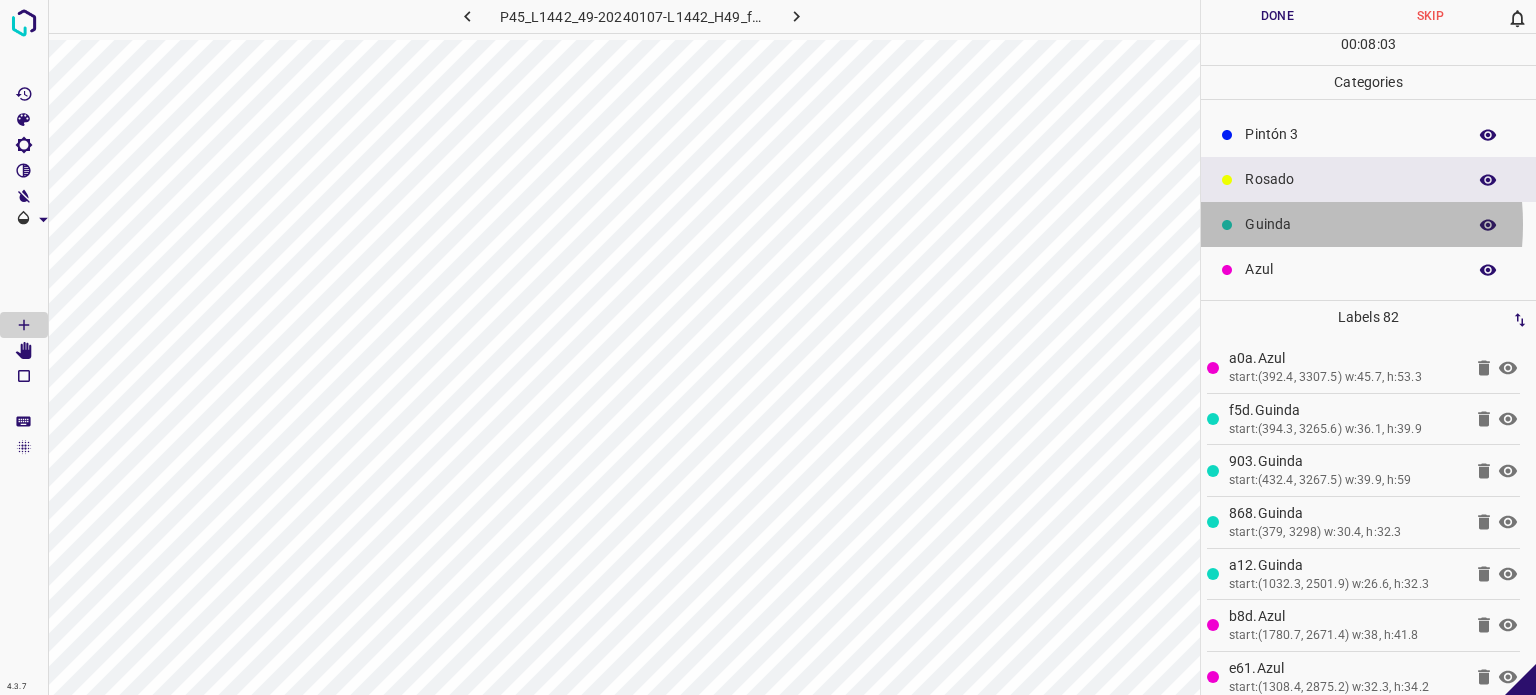 click on "Guinda" at bounding box center (1350, 224) 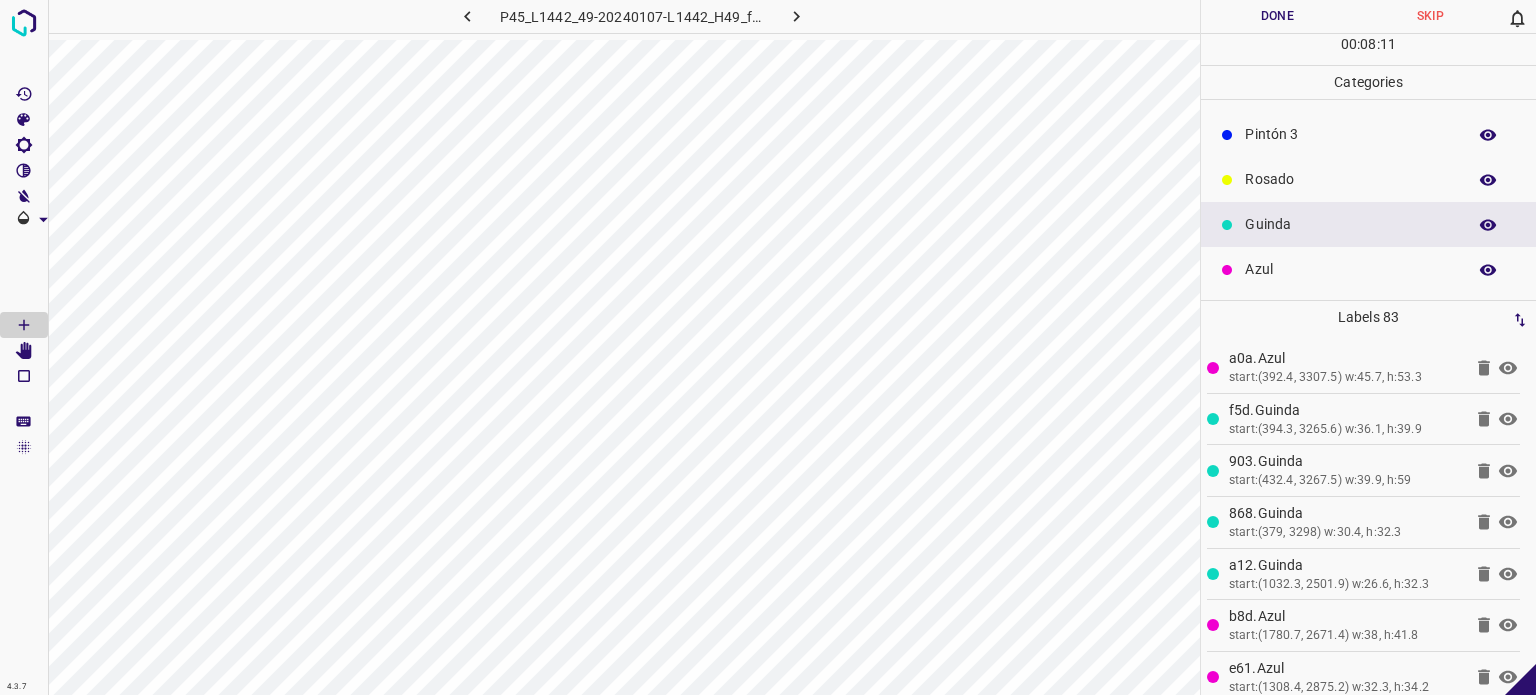 click on "Azul" at bounding box center (1368, 269) 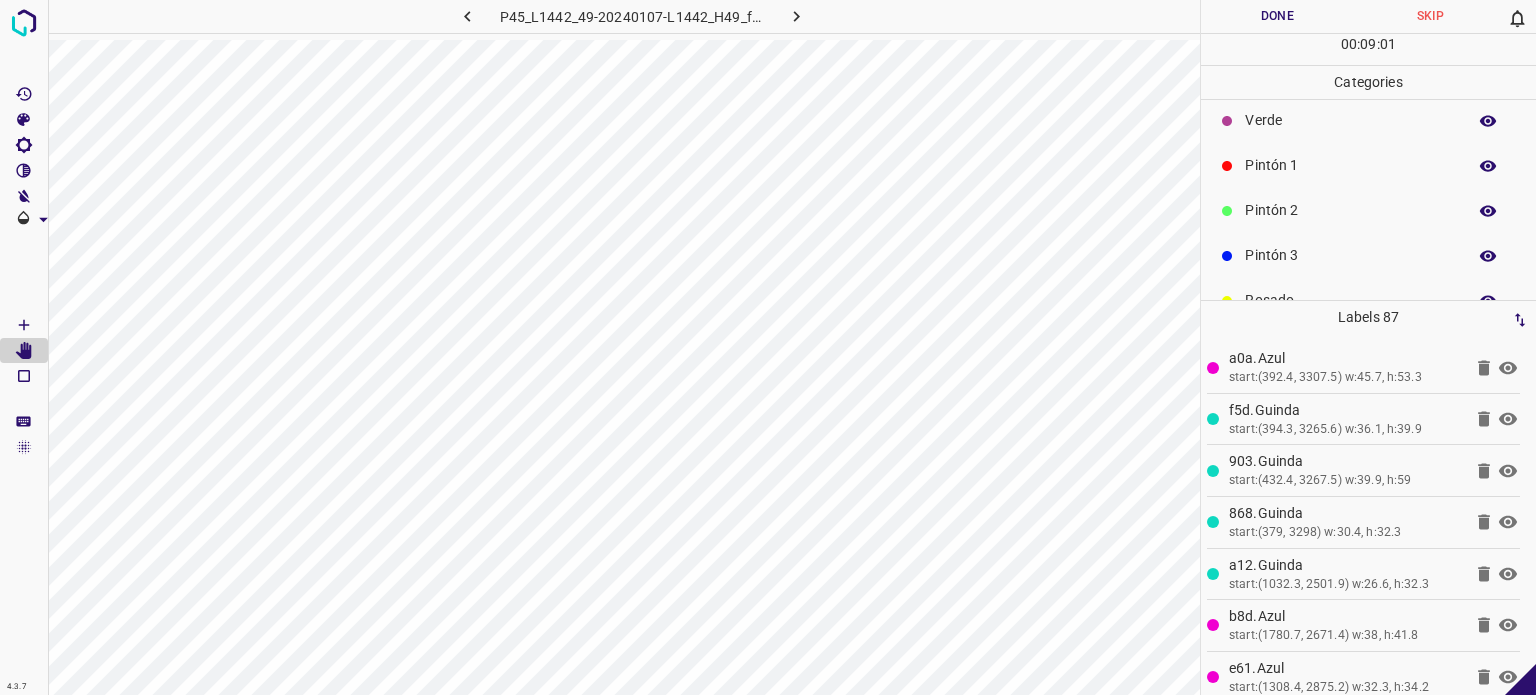 scroll, scrollTop: 0, scrollLeft: 0, axis: both 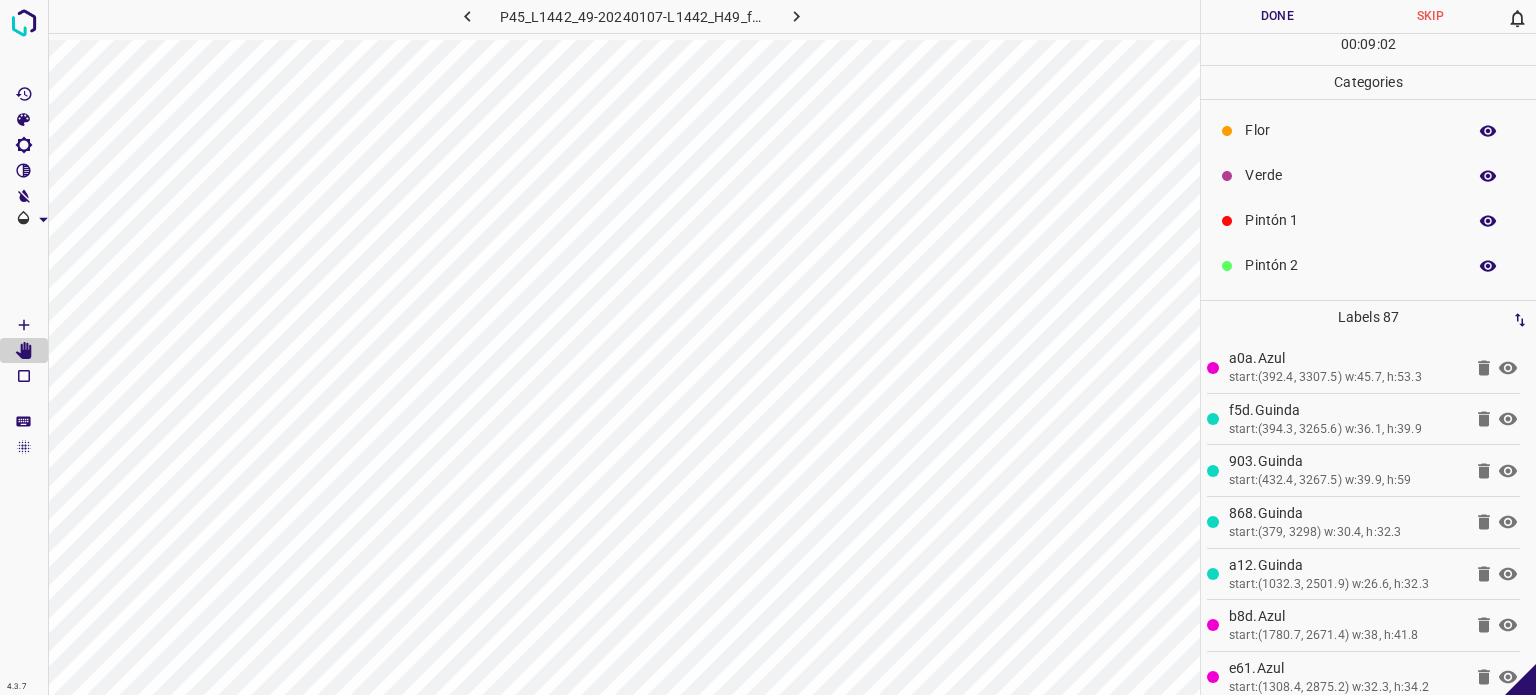 click on "Verde" at bounding box center [1368, 175] 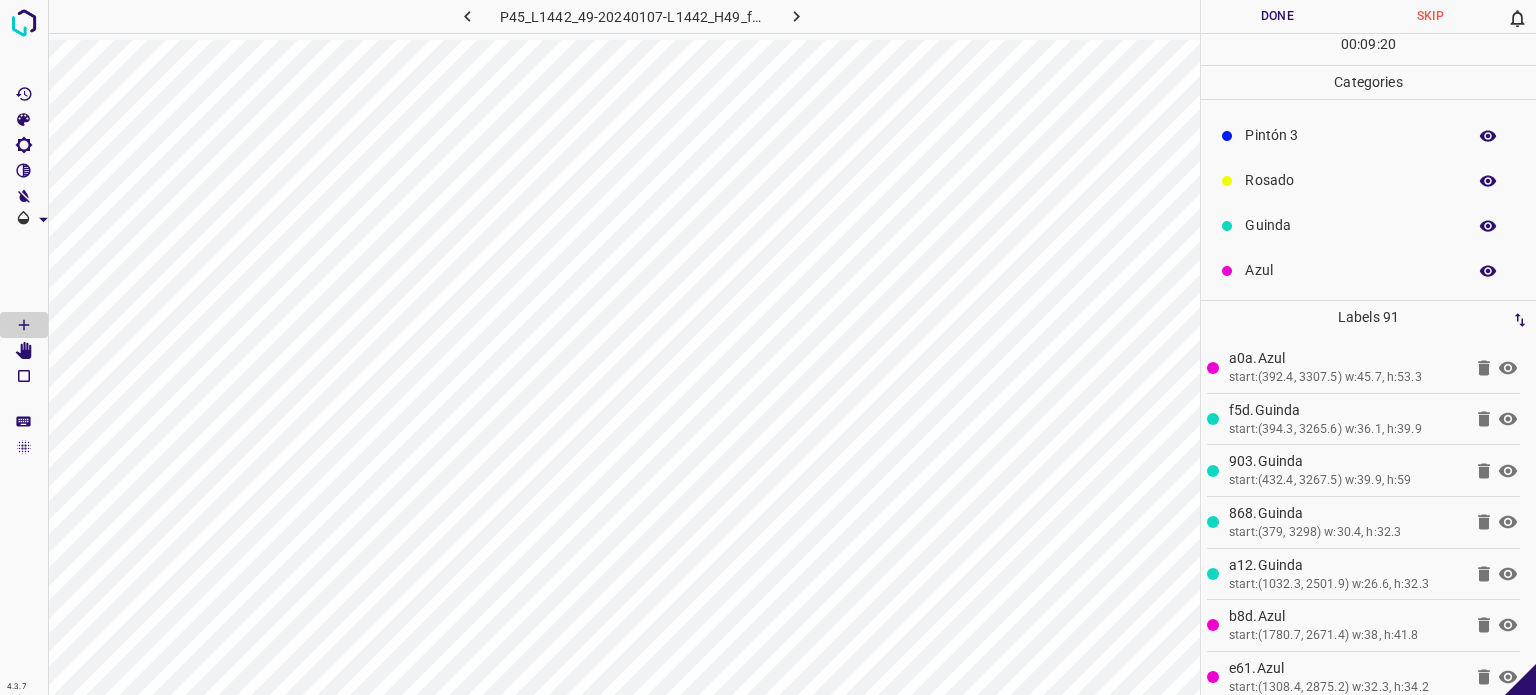 scroll, scrollTop: 176, scrollLeft: 0, axis: vertical 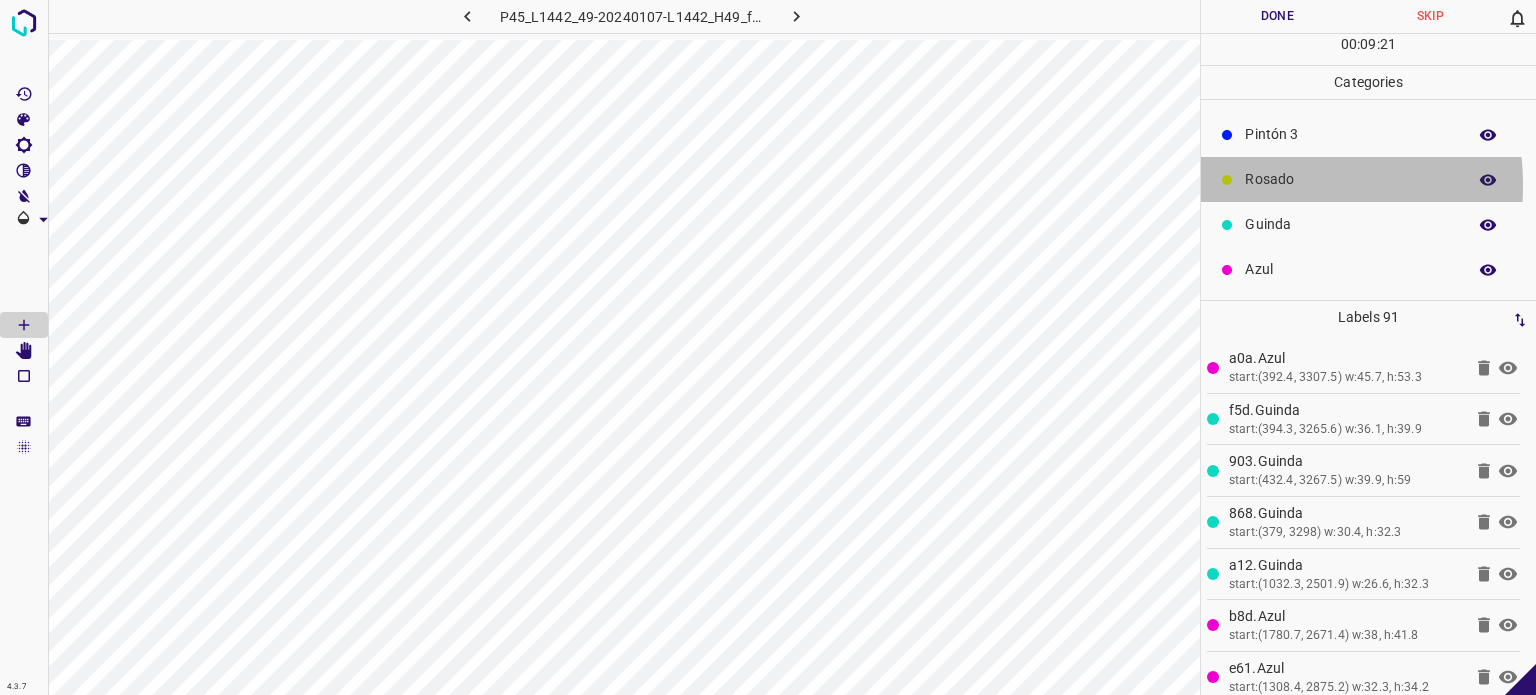 drag, startPoint x: 1260, startPoint y: 184, endPoint x: 1215, endPoint y: 197, distance: 46.840153 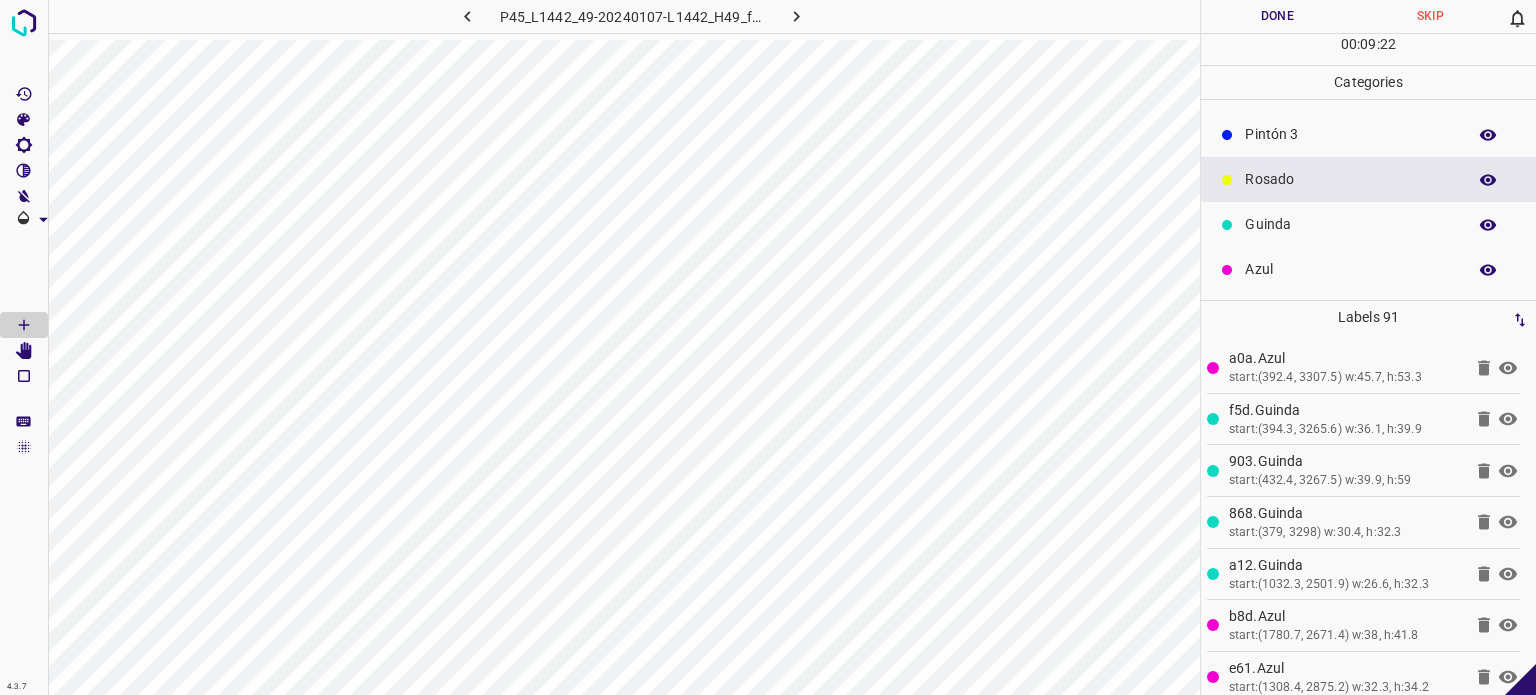 drag, startPoint x: 1218, startPoint y: 216, endPoint x: 1204, endPoint y: 219, distance: 14.3178215 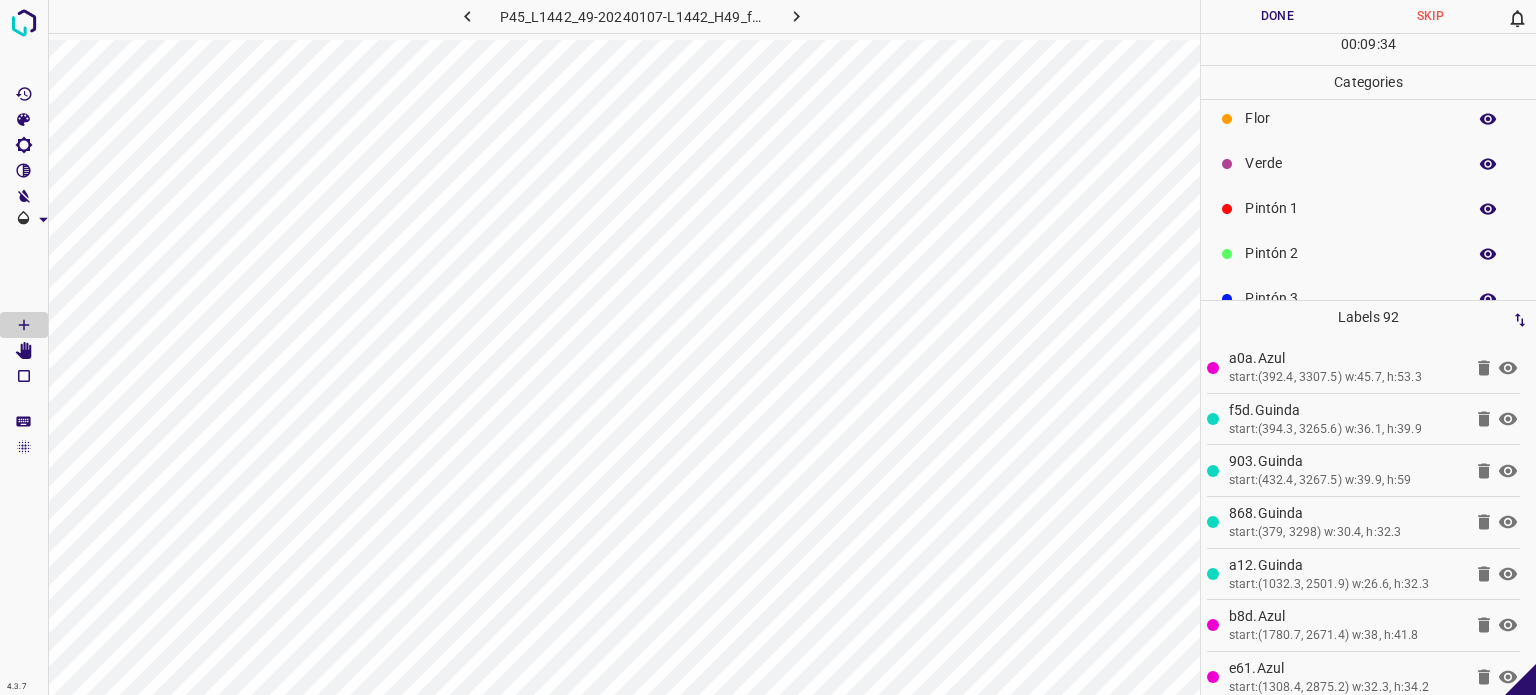 scroll, scrollTop: 0, scrollLeft: 0, axis: both 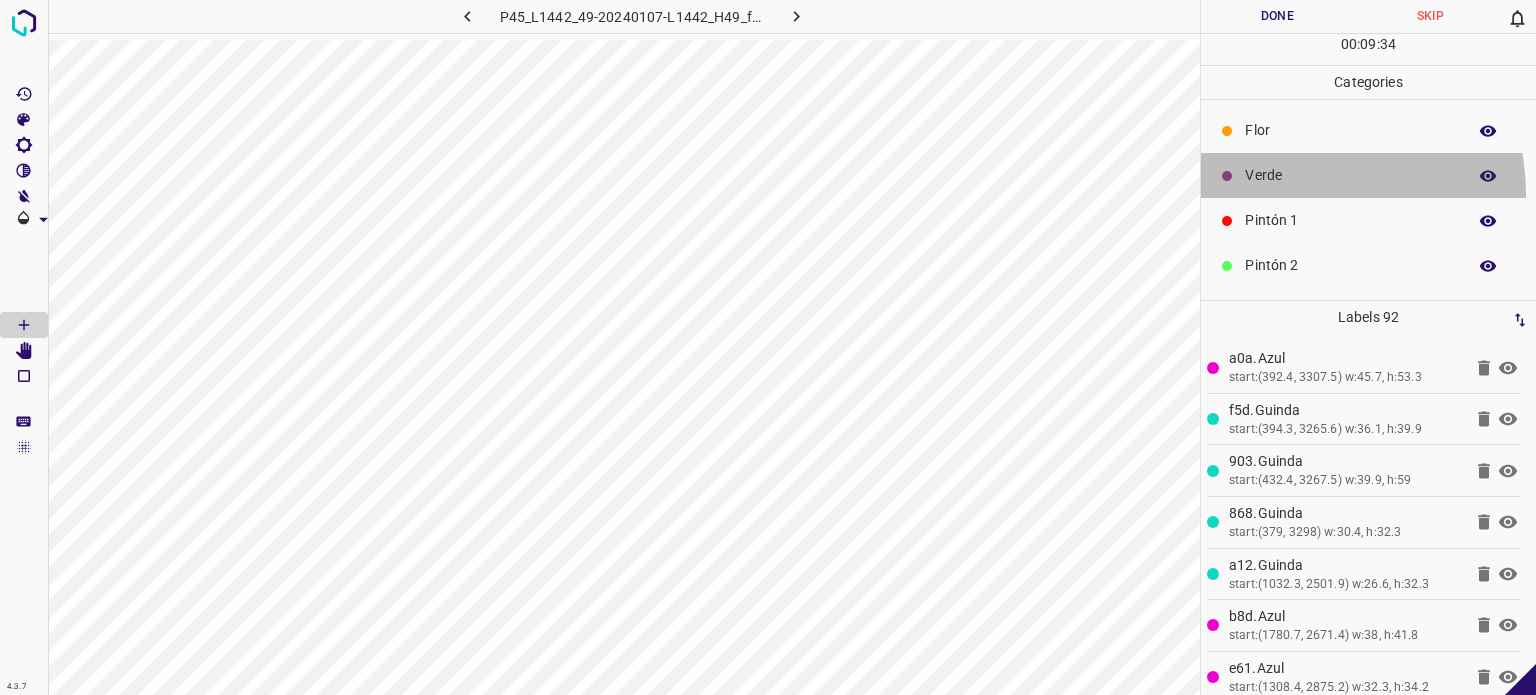 click on "Verde" at bounding box center (1368, 175) 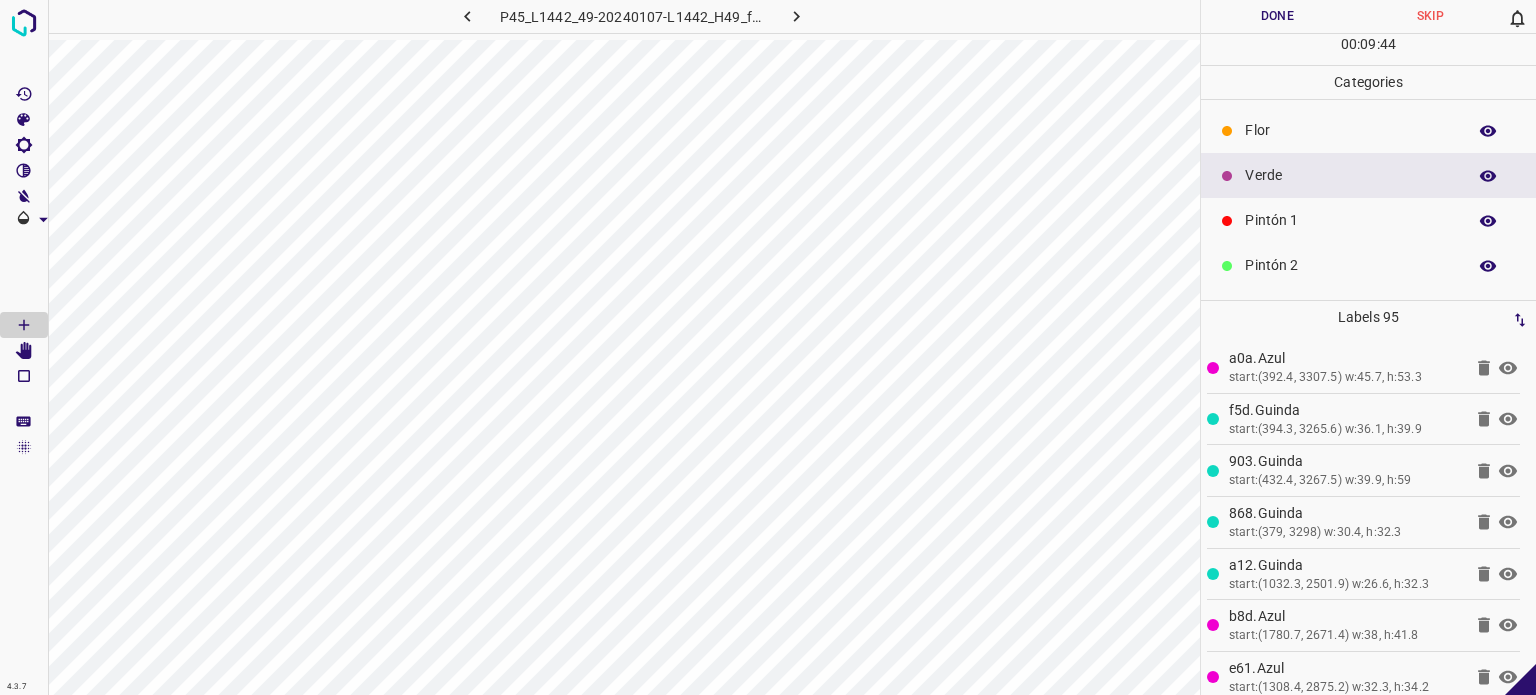 scroll, scrollTop: 100, scrollLeft: 0, axis: vertical 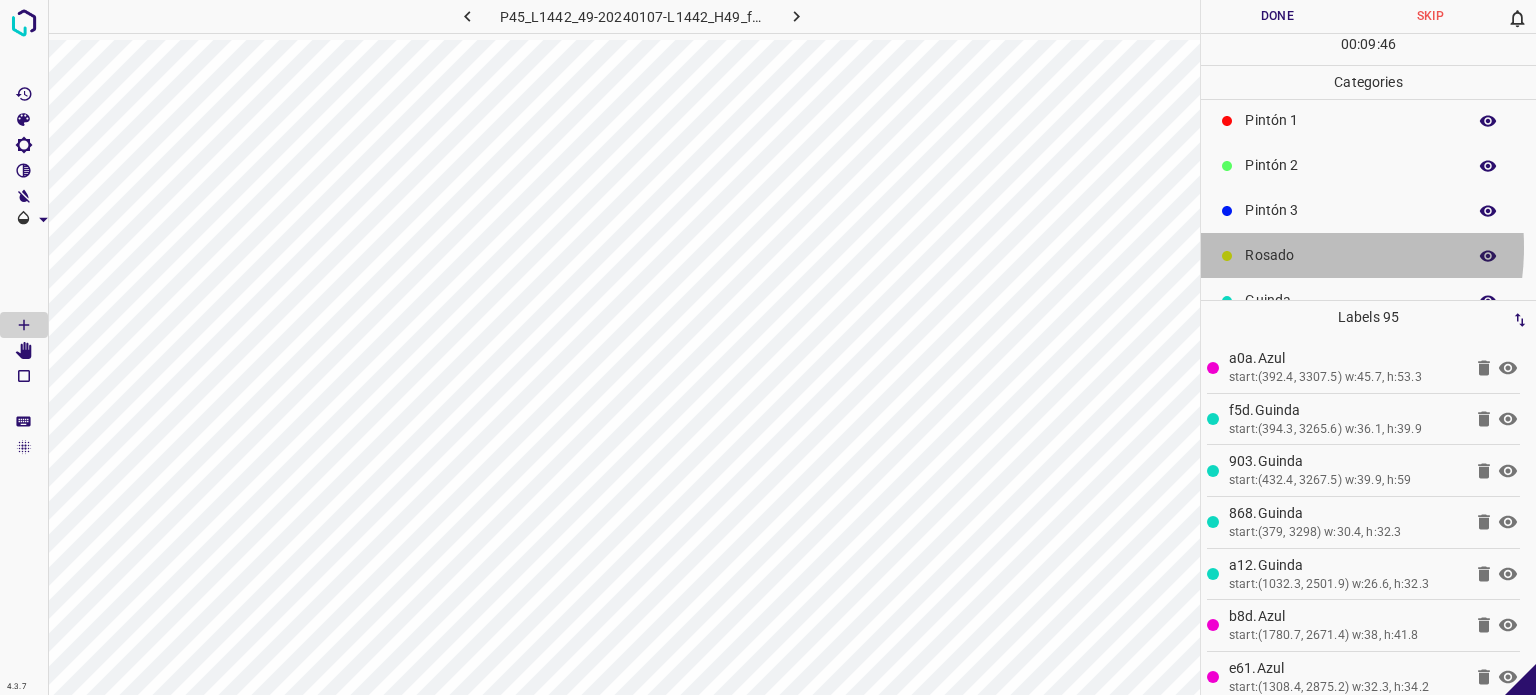 click on "Rosado" at bounding box center [1350, 255] 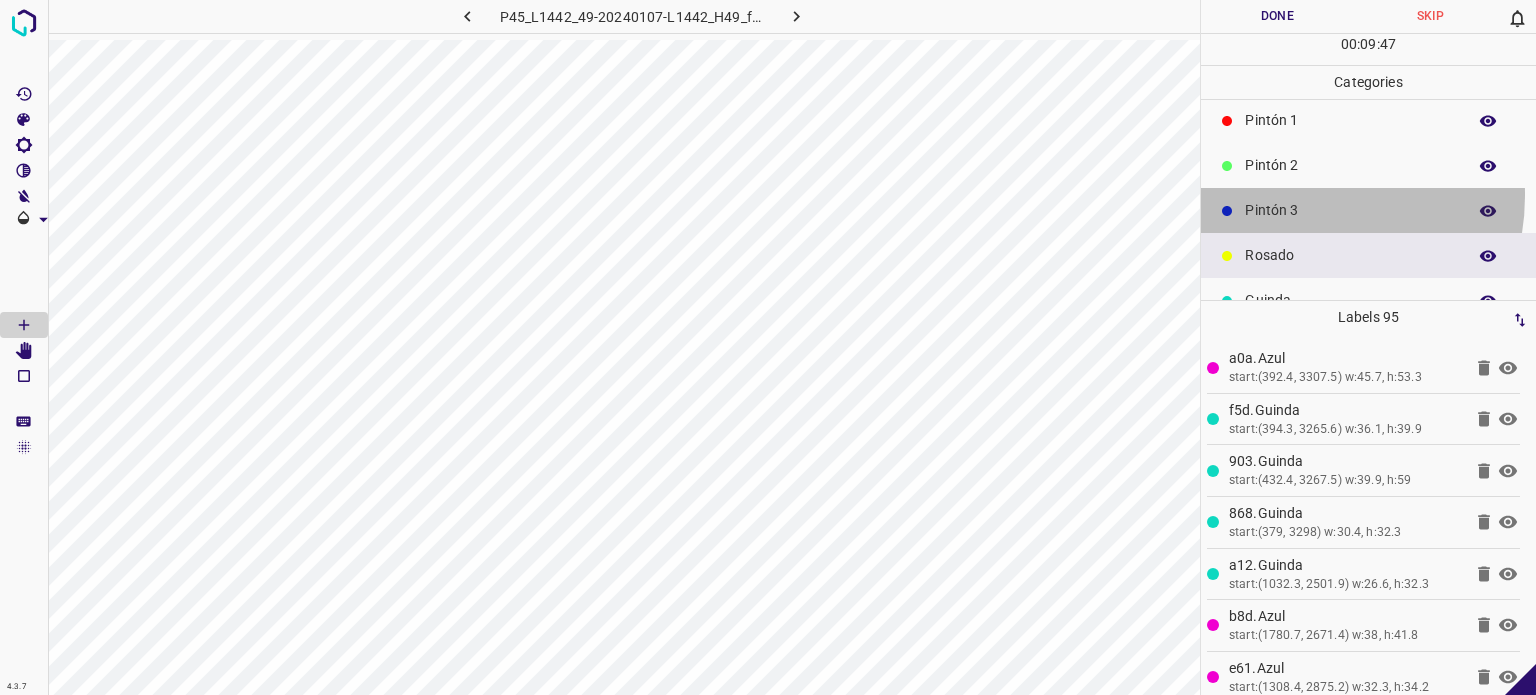 click on "Pintón 3" at bounding box center [1368, 210] 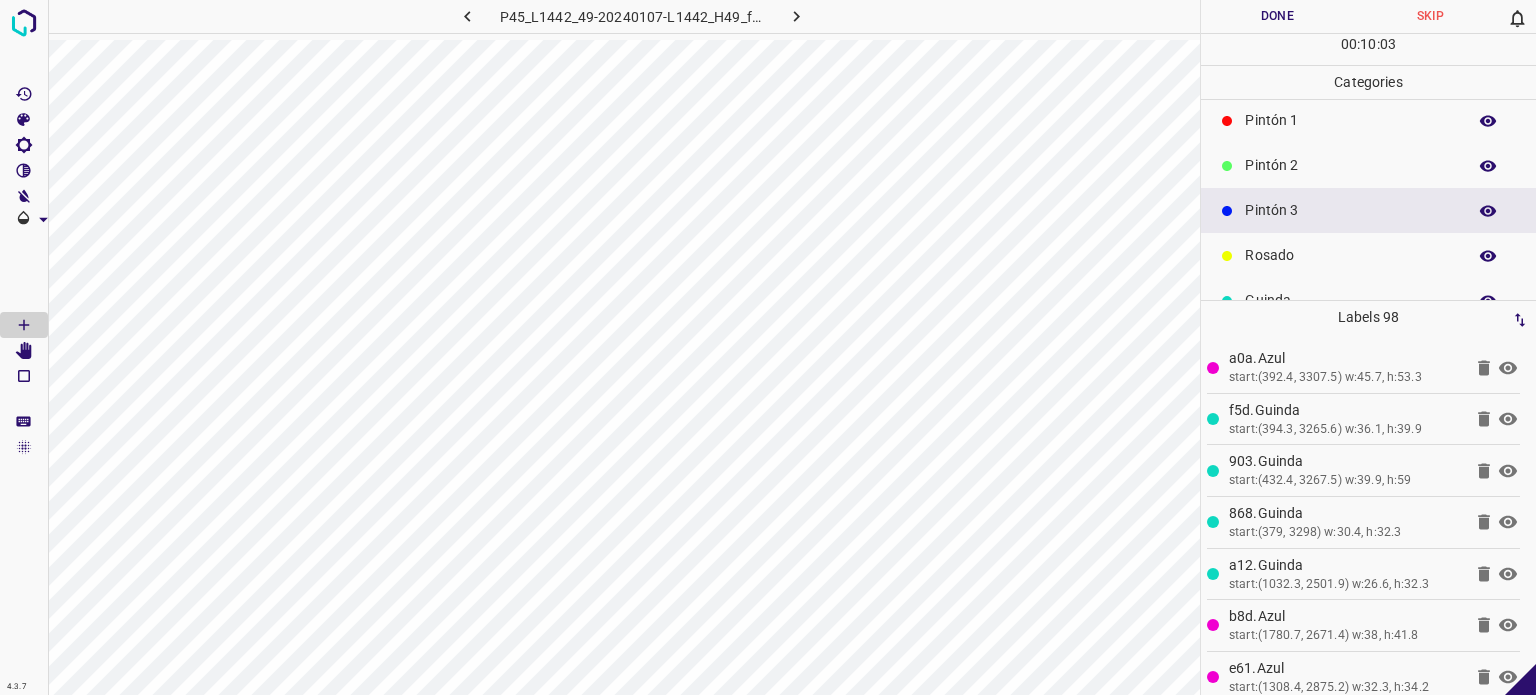scroll, scrollTop: 0, scrollLeft: 0, axis: both 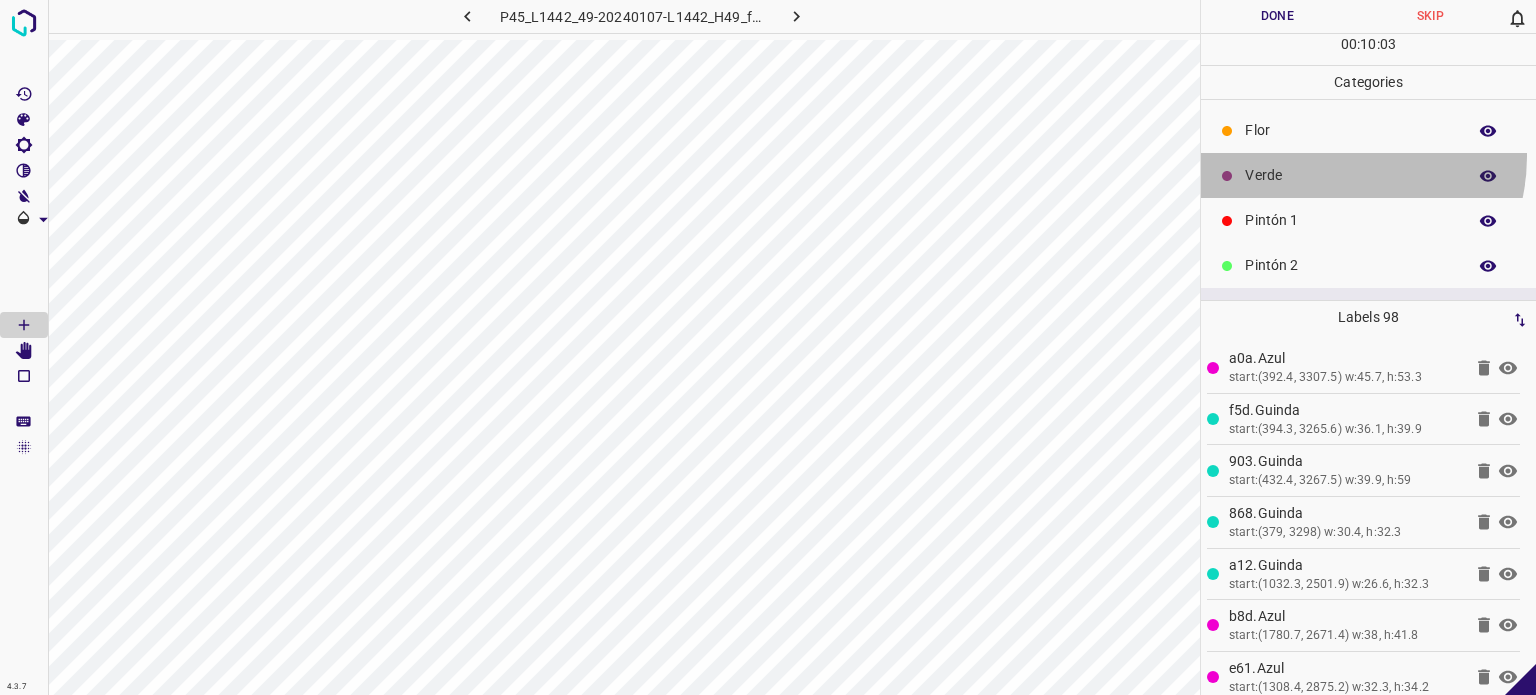 drag, startPoint x: 1326, startPoint y: 158, endPoint x: 1223, endPoint y: 198, distance: 110.49435 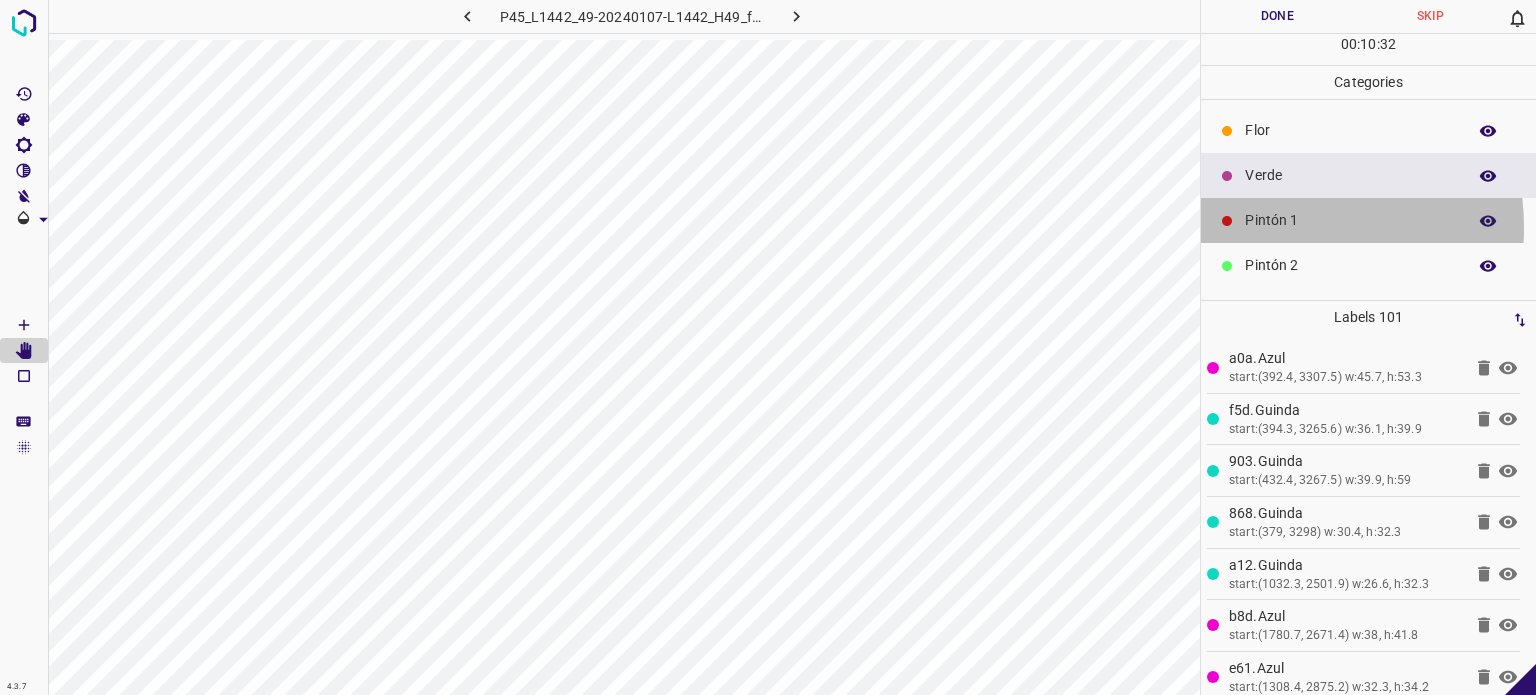 click on "Pintón 1" at bounding box center (1350, 220) 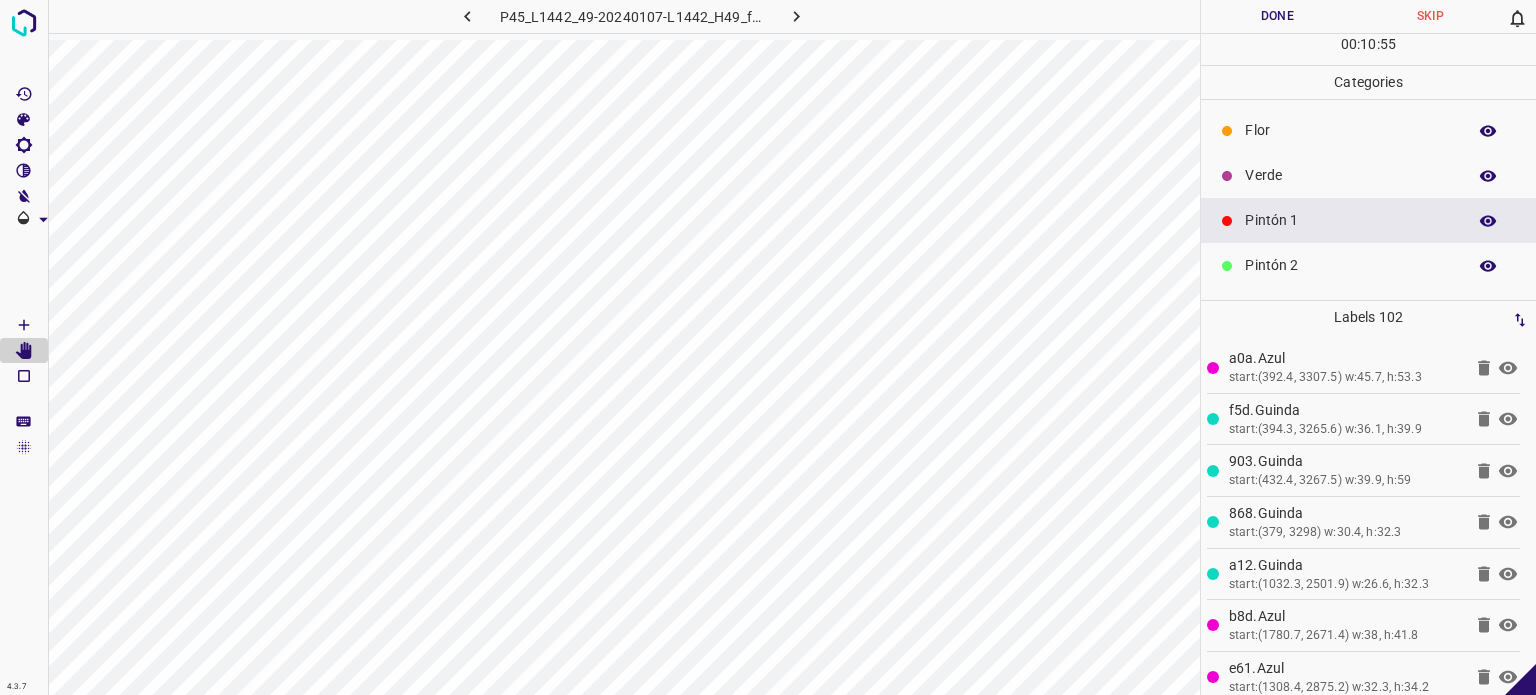 click on "Verde" at bounding box center (1350, 175) 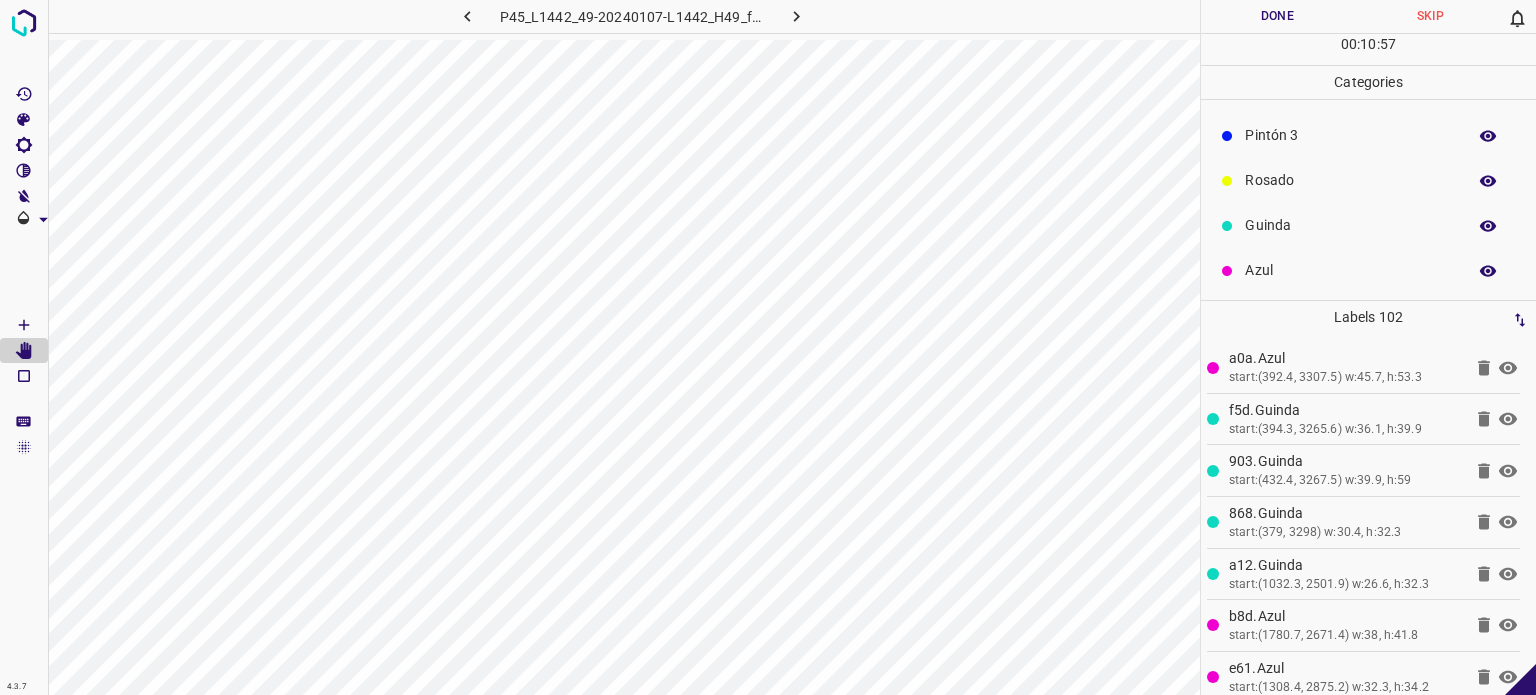 scroll, scrollTop: 176, scrollLeft: 0, axis: vertical 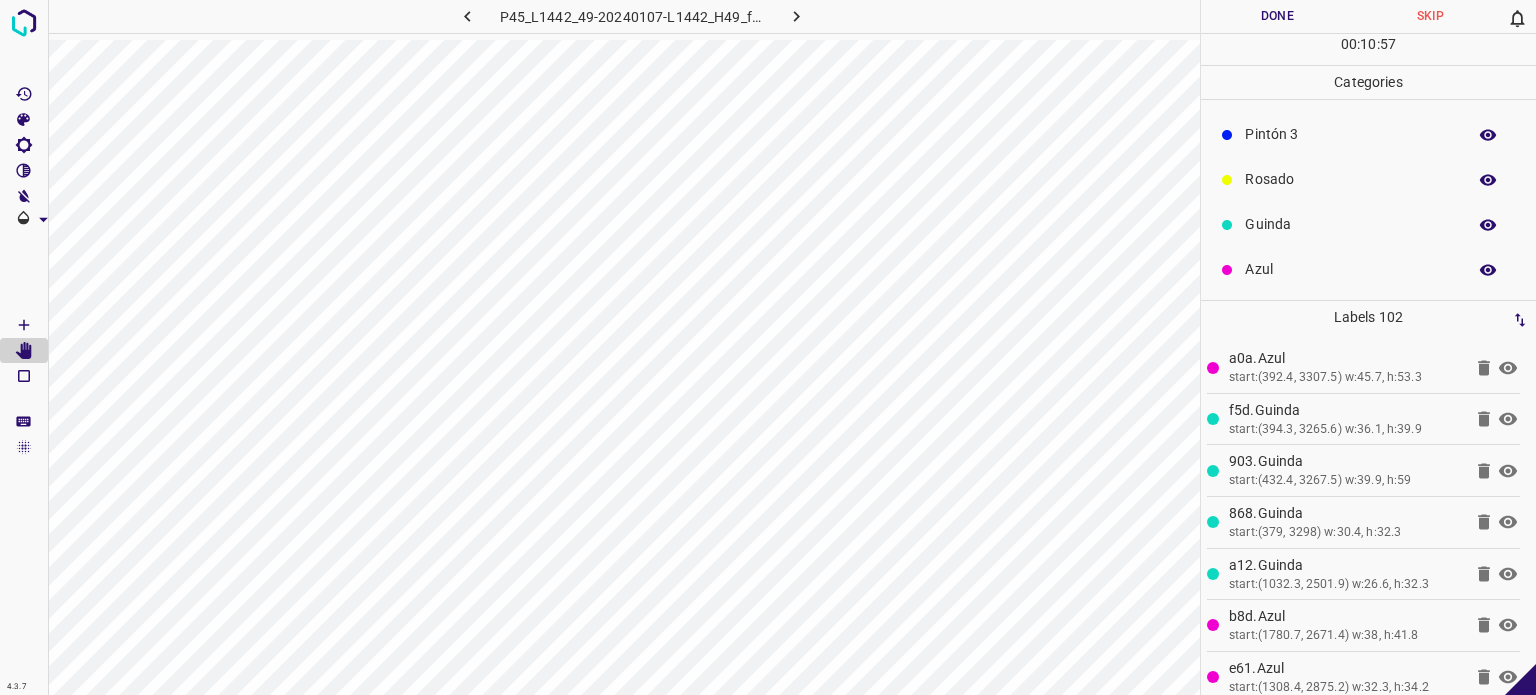 drag, startPoint x: 1263, startPoint y: 272, endPoint x: 1223, endPoint y: 274, distance: 40.04997 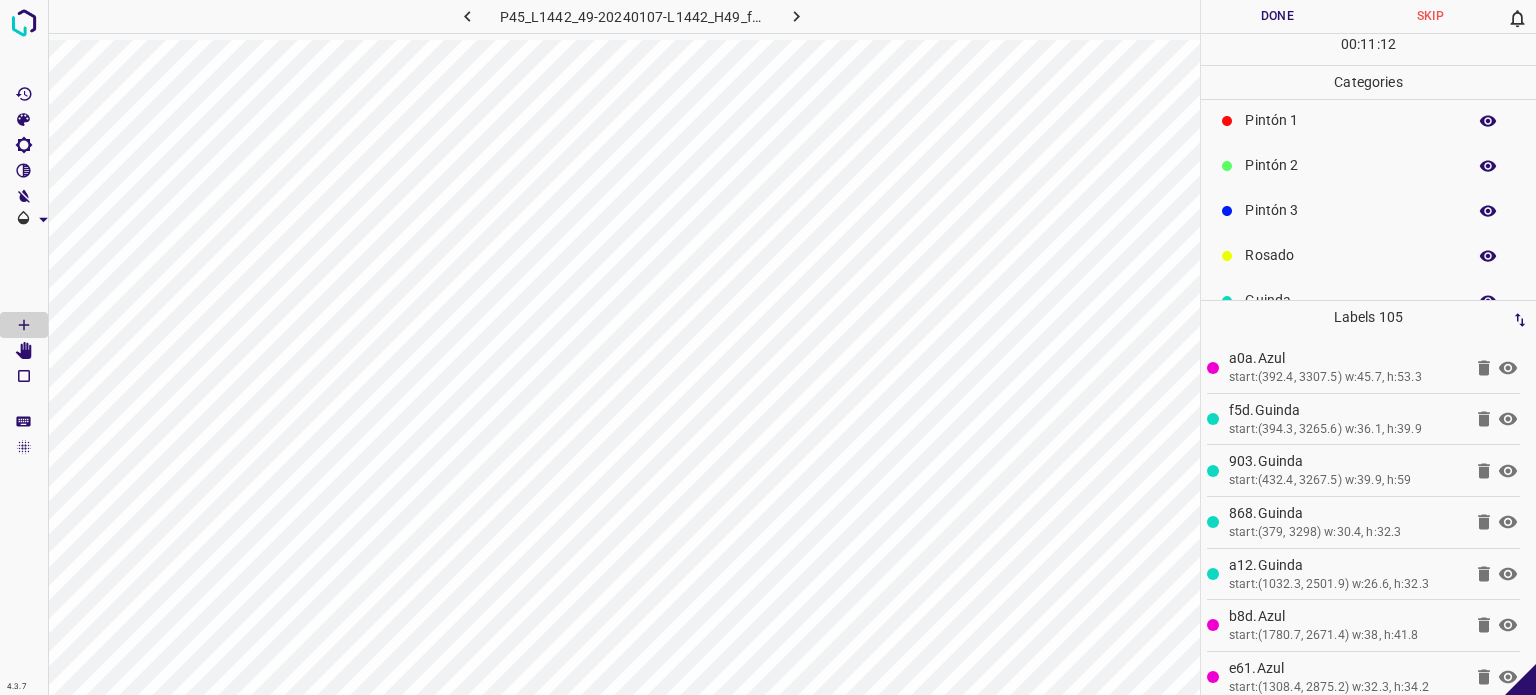 scroll, scrollTop: 0, scrollLeft: 0, axis: both 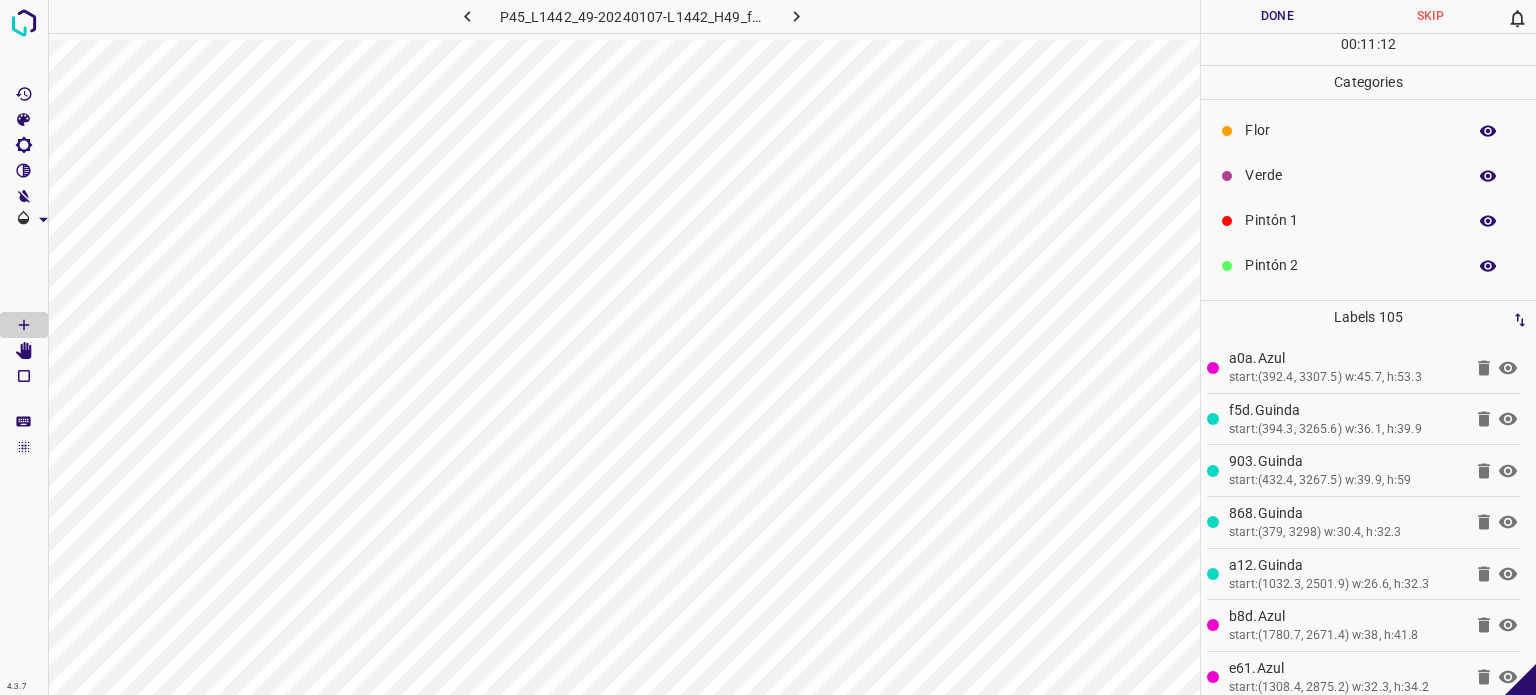 click on "Verde" at bounding box center (1350, 175) 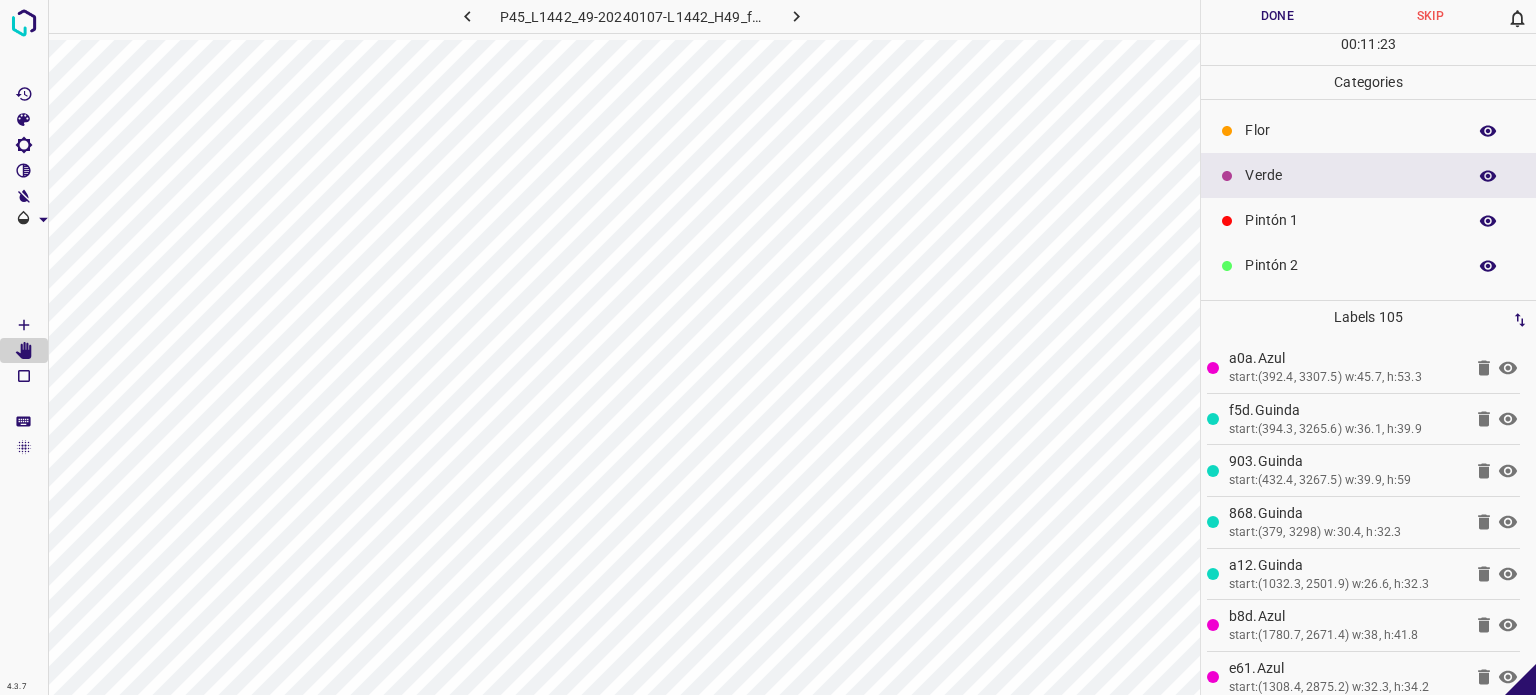 drag, startPoint x: 1300, startPoint y: 127, endPoint x: 1268, endPoint y: 125, distance: 32.06244 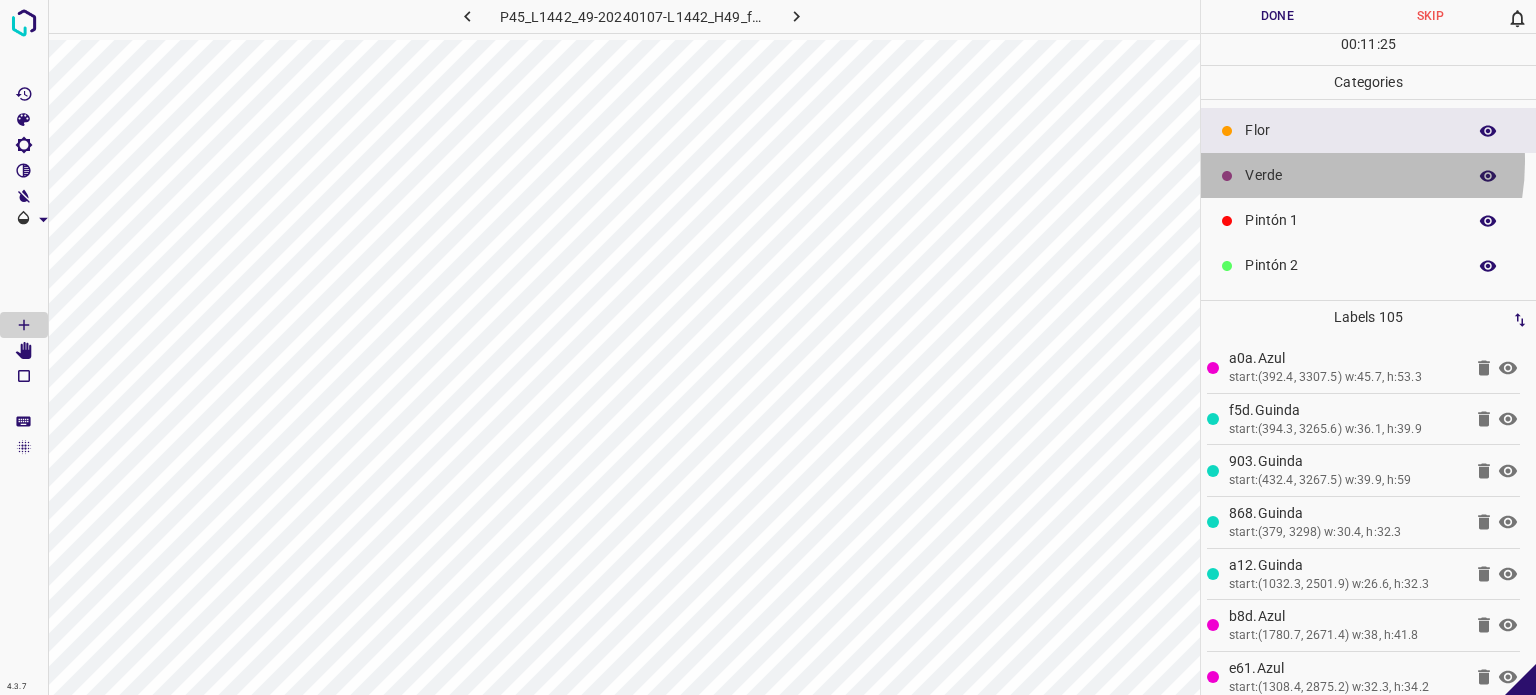 click on "Verde" at bounding box center [1368, 175] 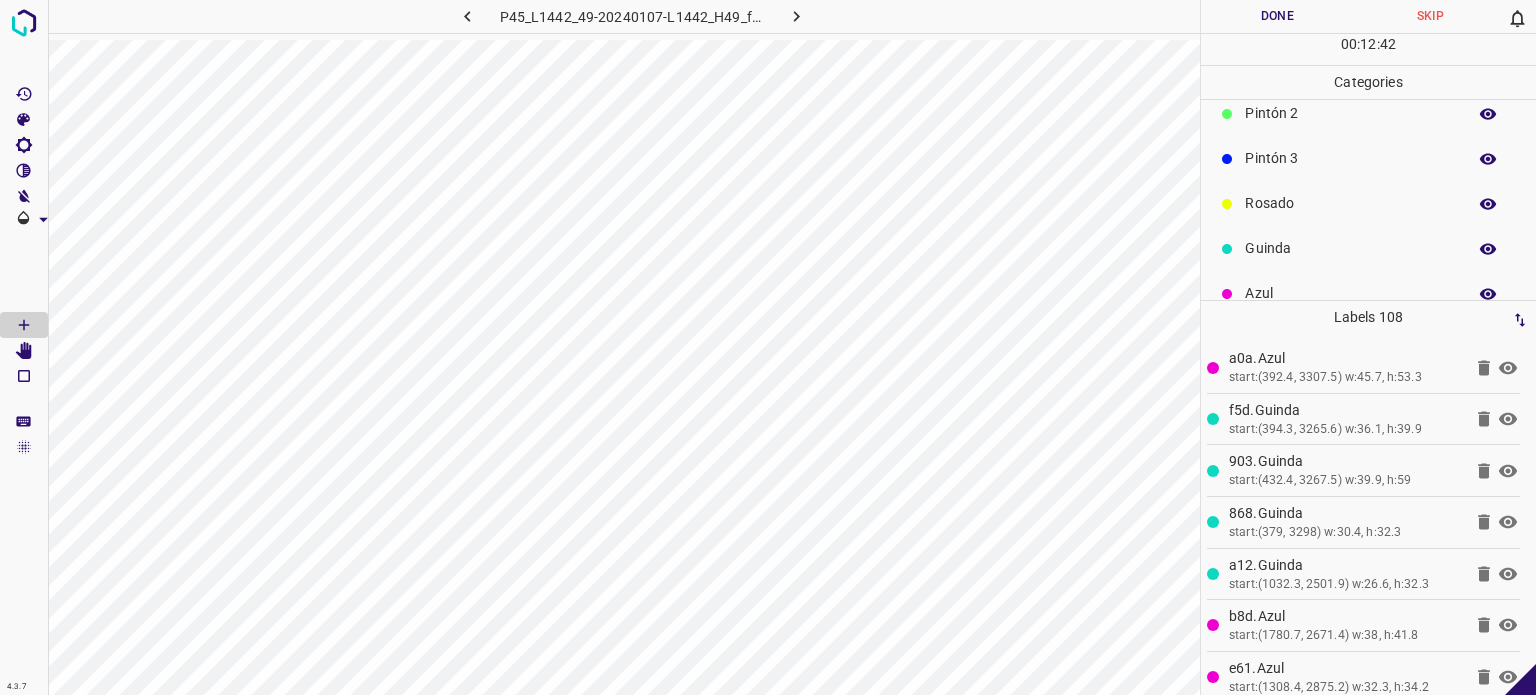 scroll, scrollTop: 176, scrollLeft: 0, axis: vertical 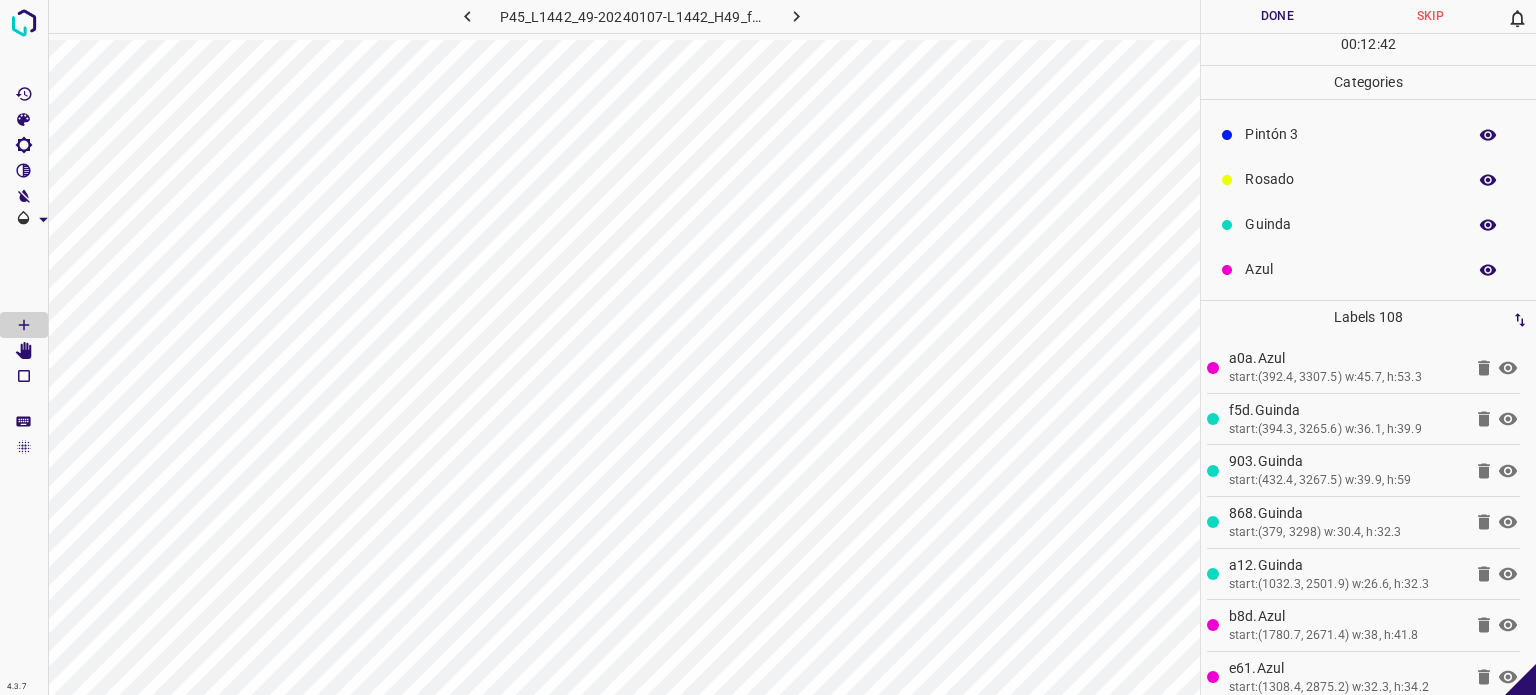 click on "Azul" at bounding box center [1368, 269] 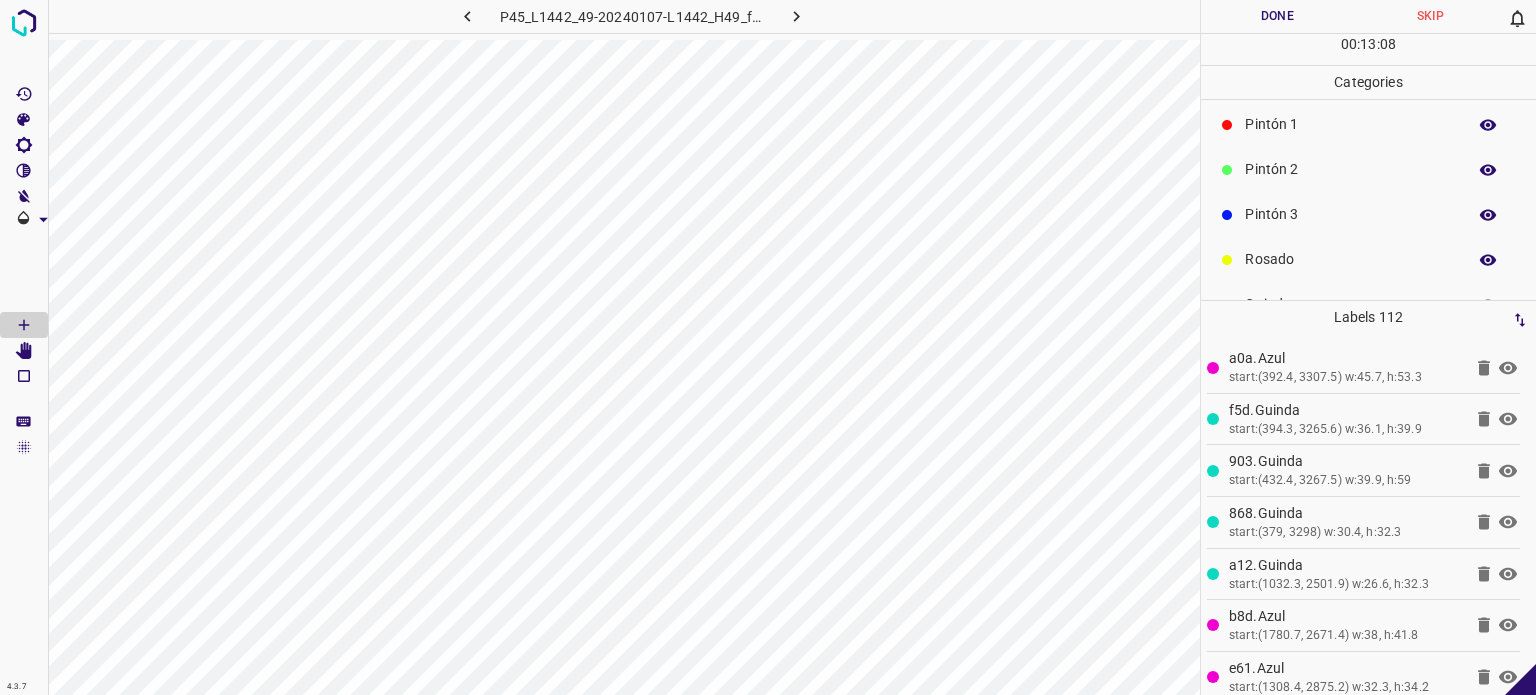 scroll, scrollTop: 0, scrollLeft: 0, axis: both 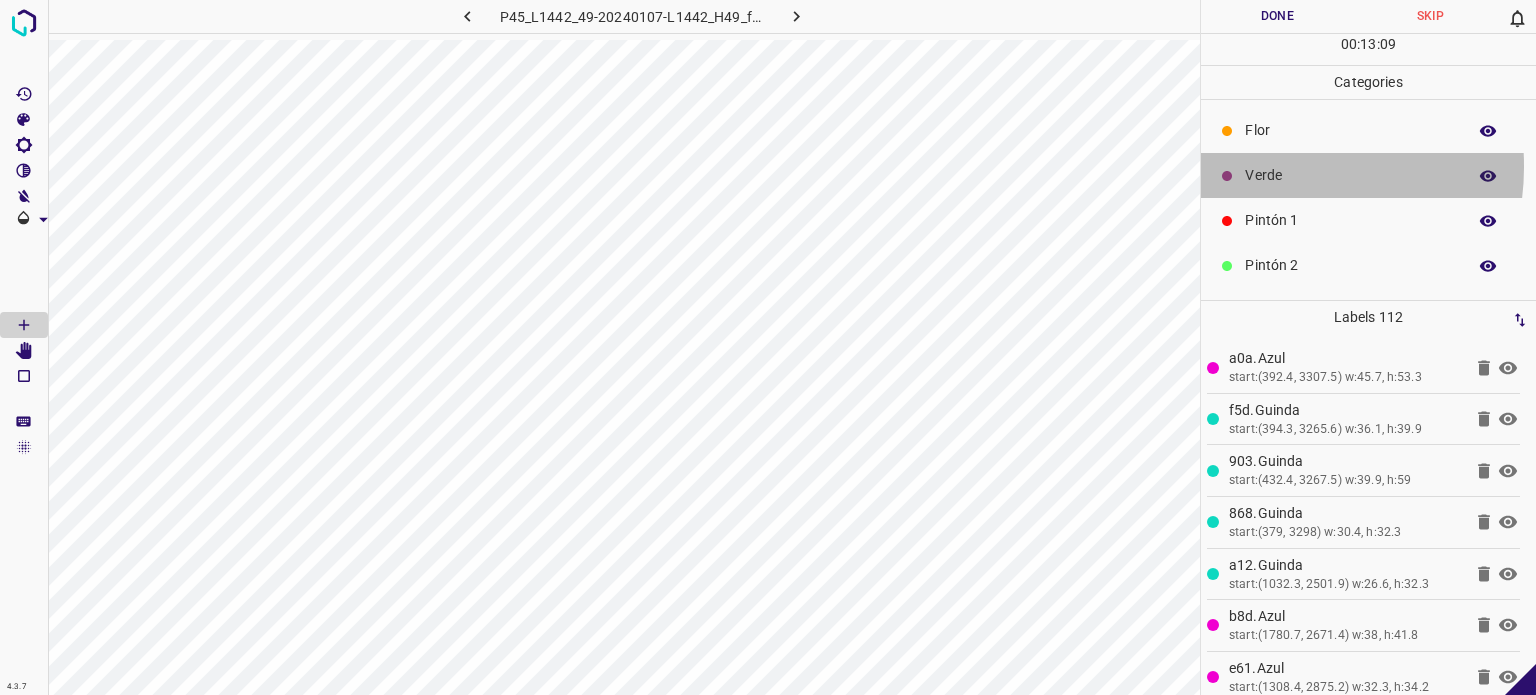 click on "Verde" at bounding box center (1350, 175) 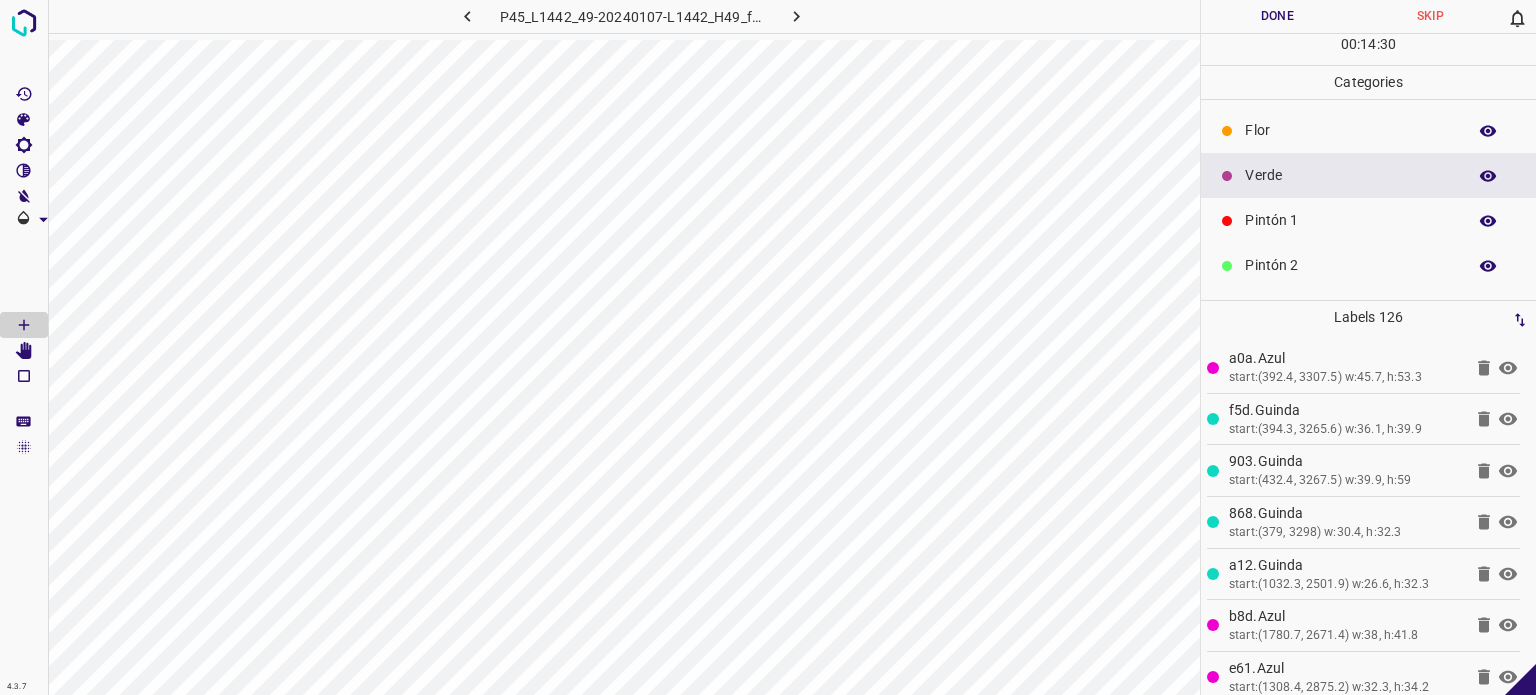 click on "Pintón 1" at bounding box center [1350, 220] 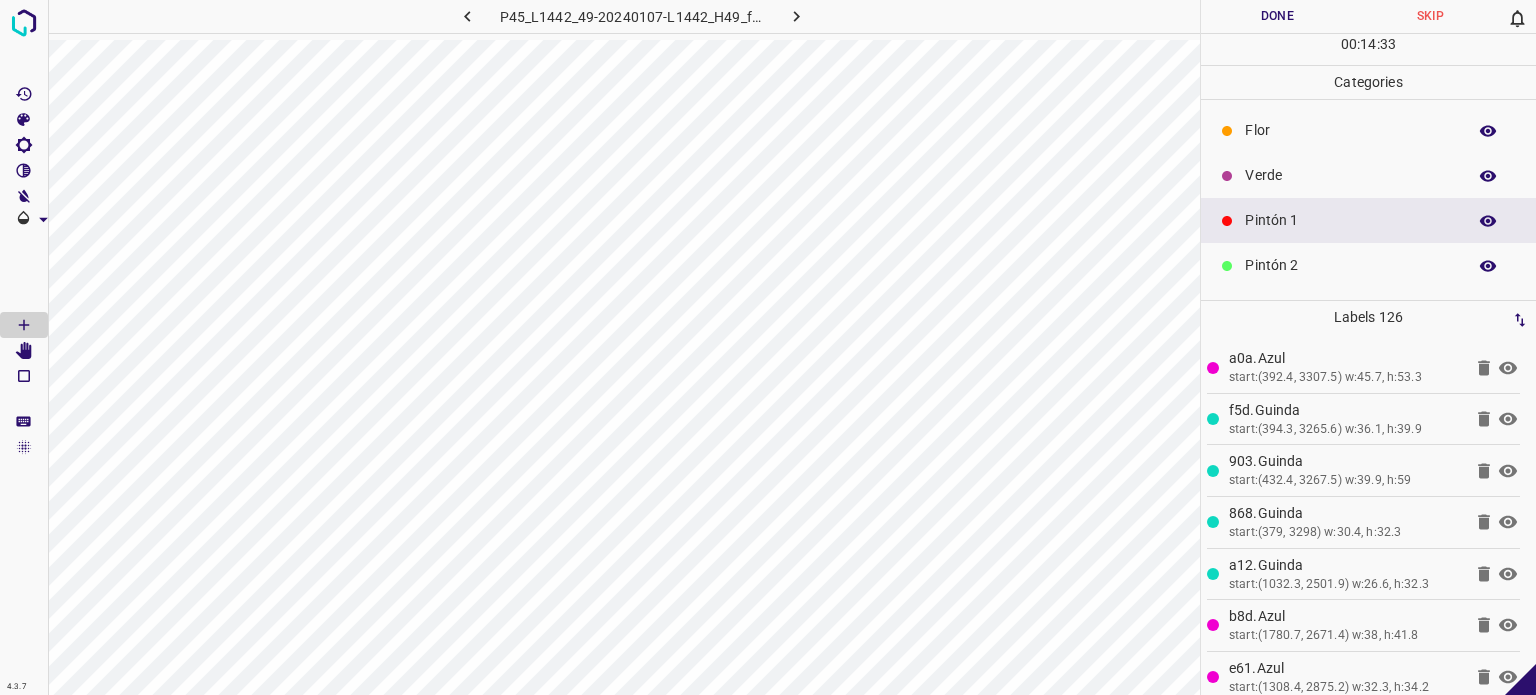 click on "Verde" at bounding box center (1350, 175) 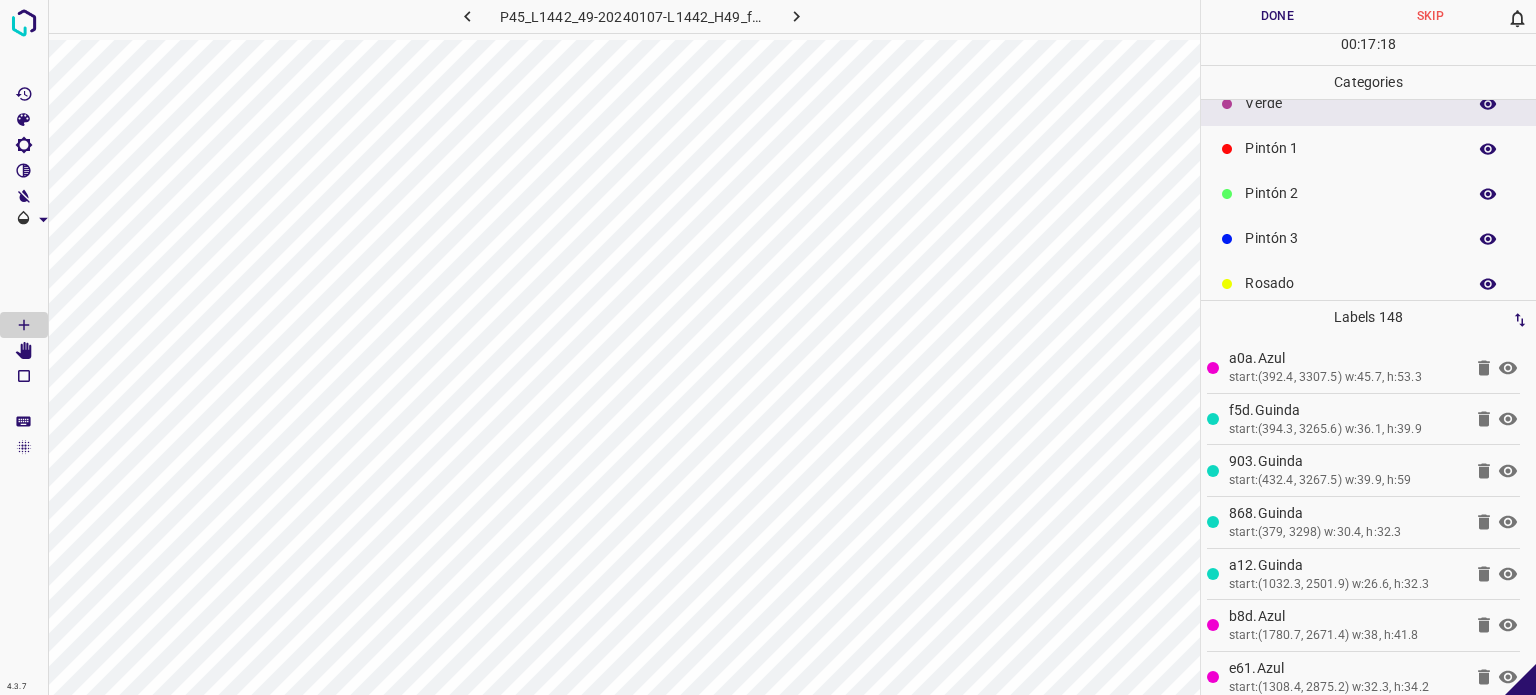 scroll, scrollTop: 176, scrollLeft: 0, axis: vertical 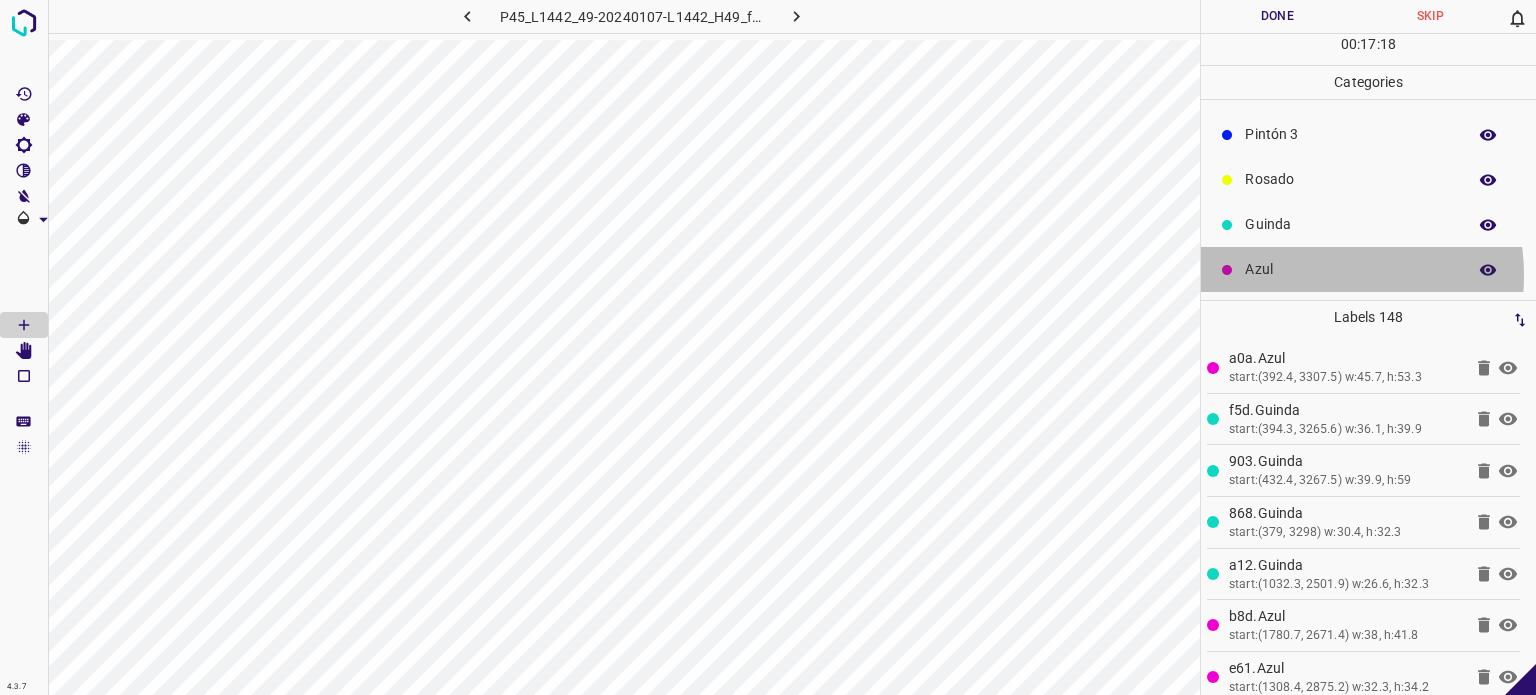 drag, startPoint x: 1315, startPoint y: 275, endPoint x: 1341, endPoint y: 286, distance: 28.231188 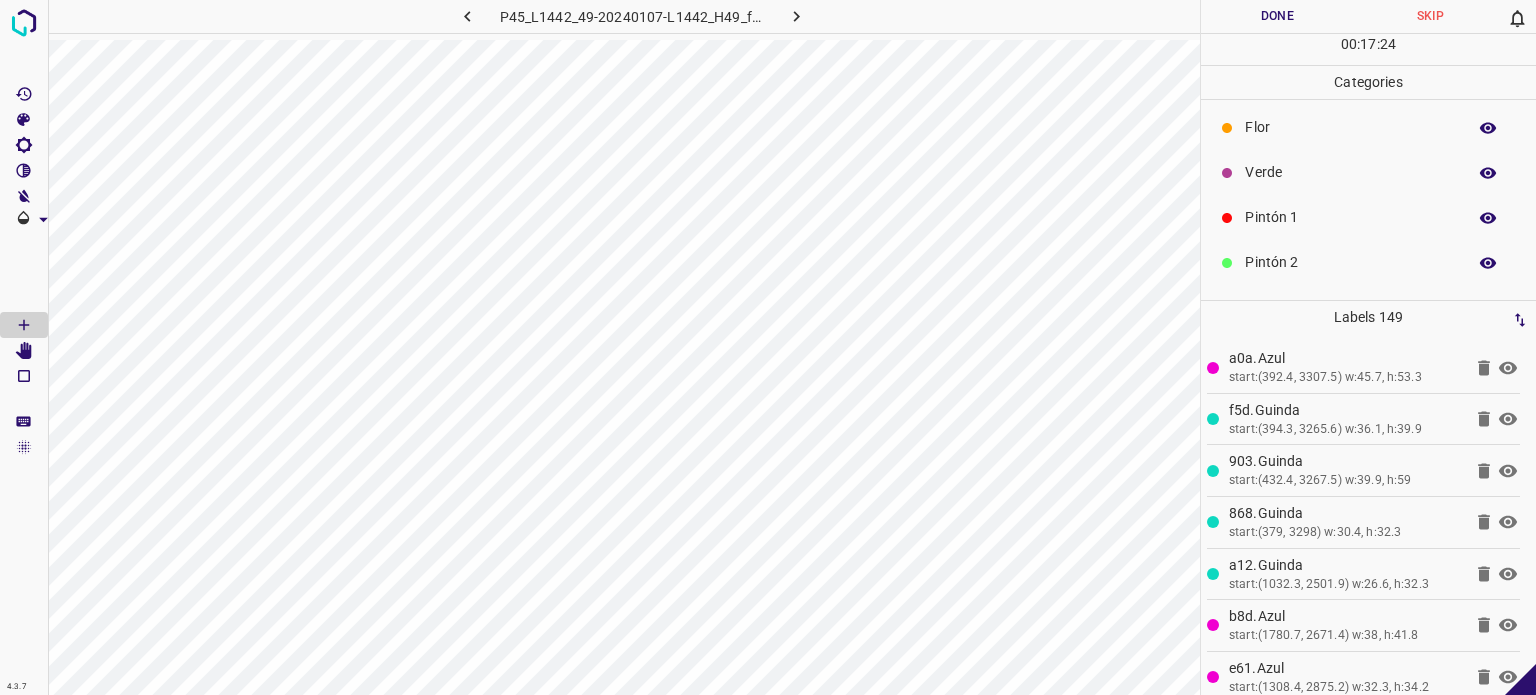 scroll, scrollTop: 0, scrollLeft: 0, axis: both 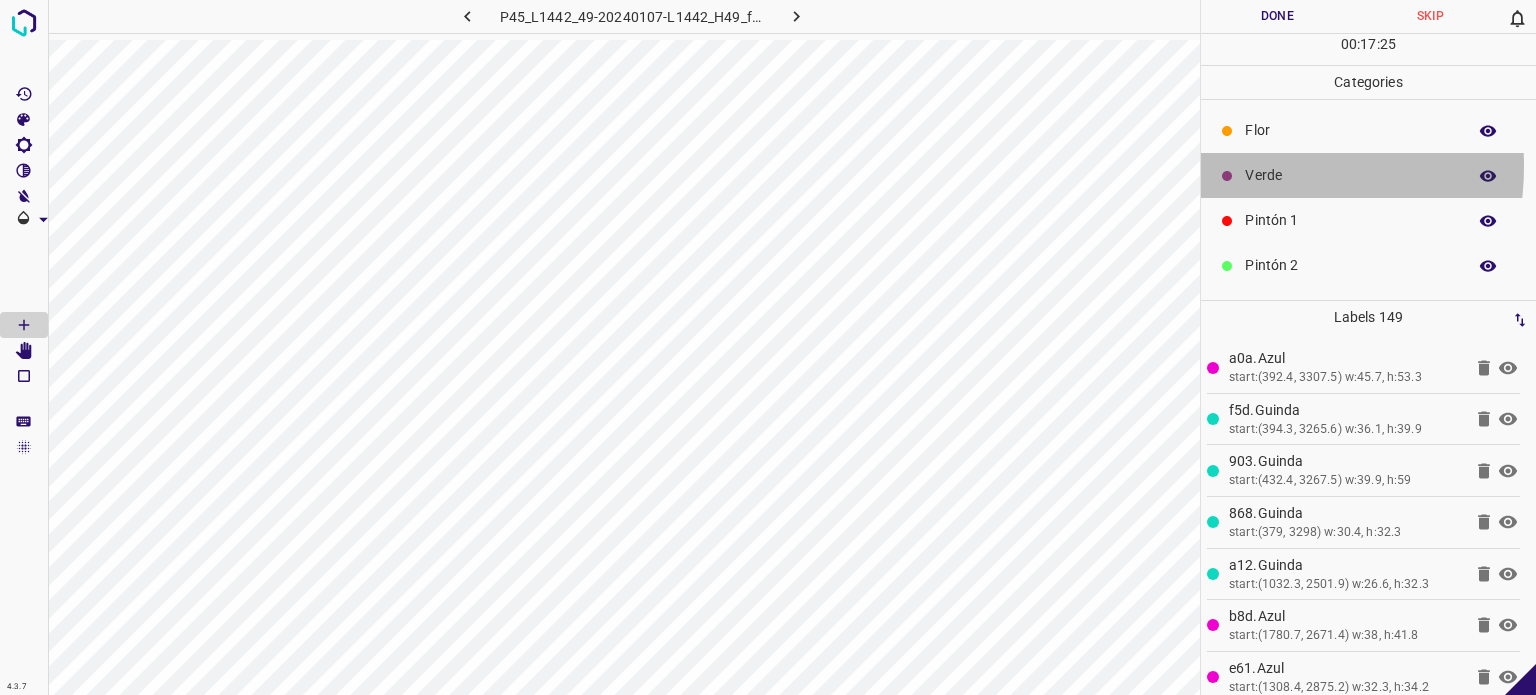 click on "Verde" at bounding box center [1350, 175] 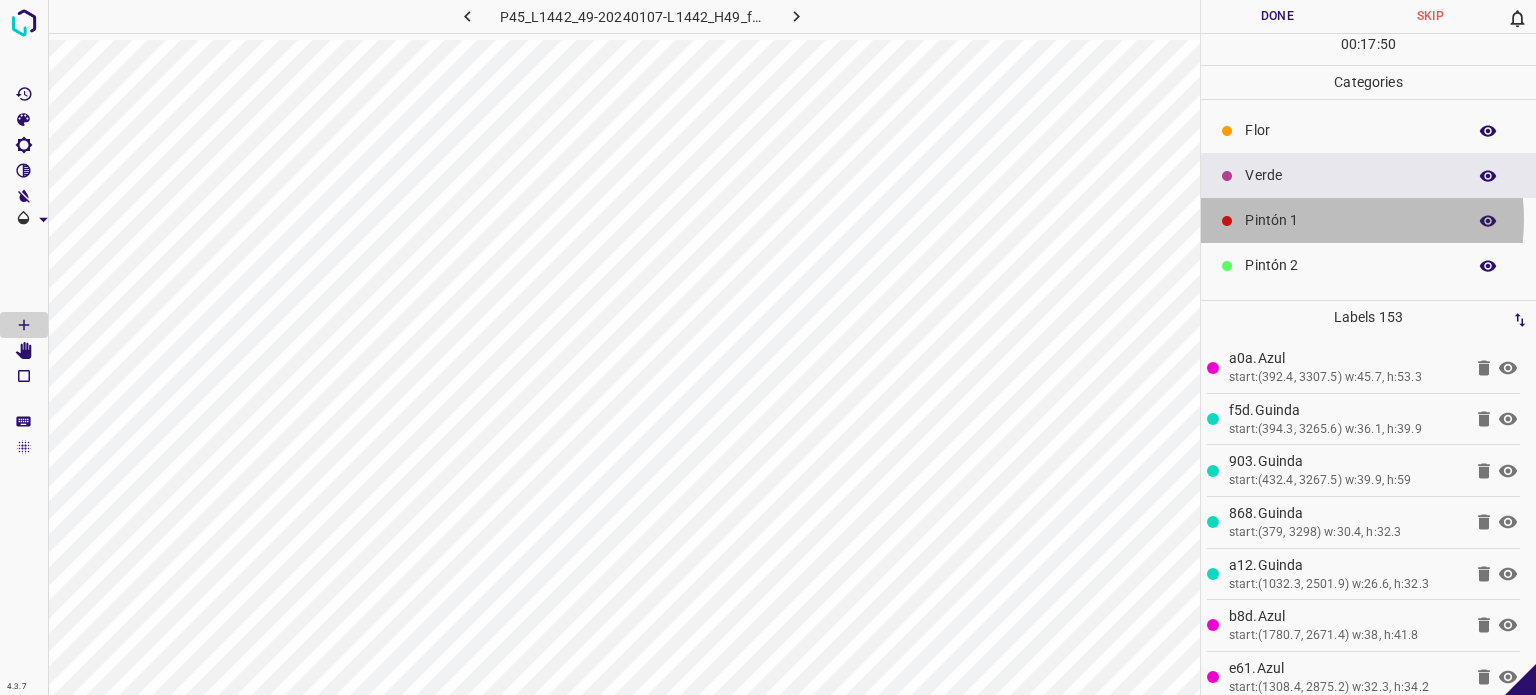 click on "Pintón 1" at bounding box center [1350, 220] 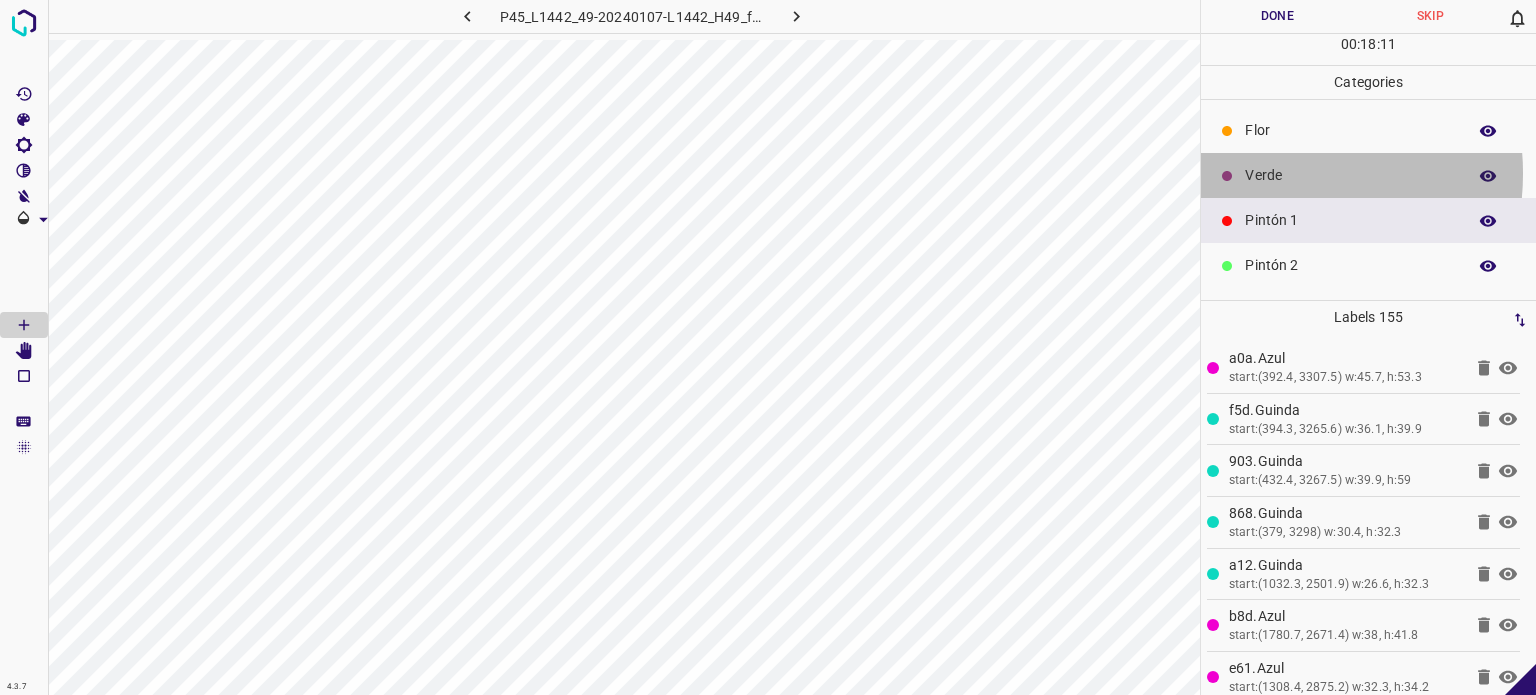 drag, startPoint x: 1271, startPoint y: 173, endPoint x: 1203, endPoint y: 173, distance: 68 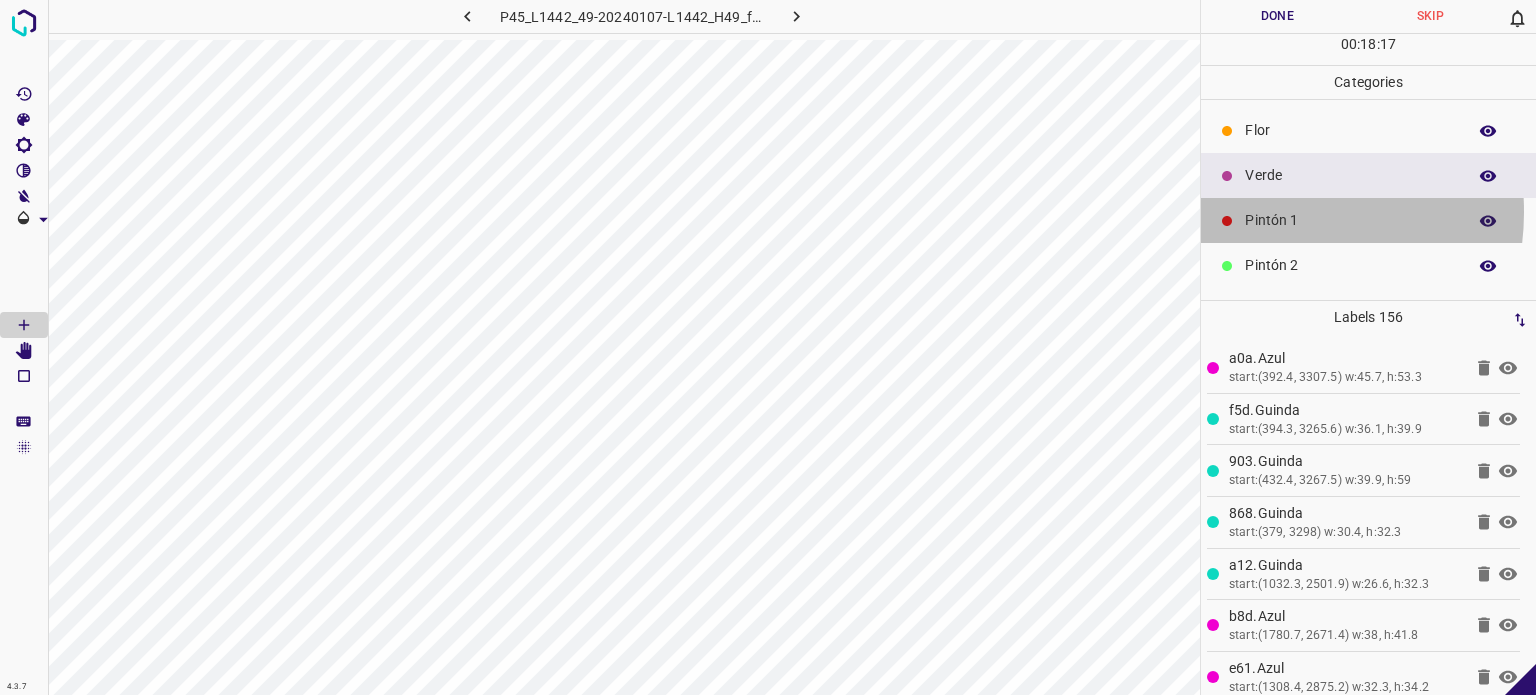 click on "Pintón 1" at bounding box center (1350, 220) 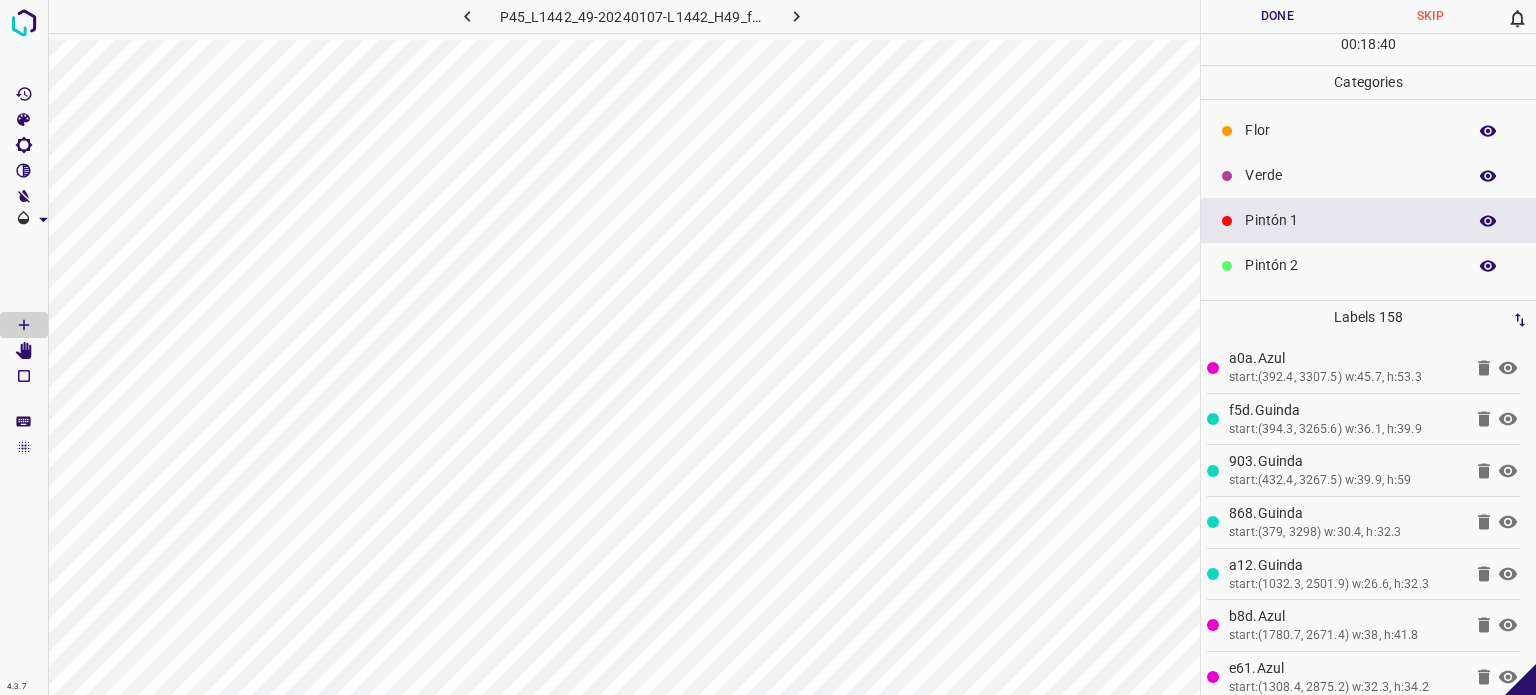 click on "Verde" at bounding box center (1350, 175) 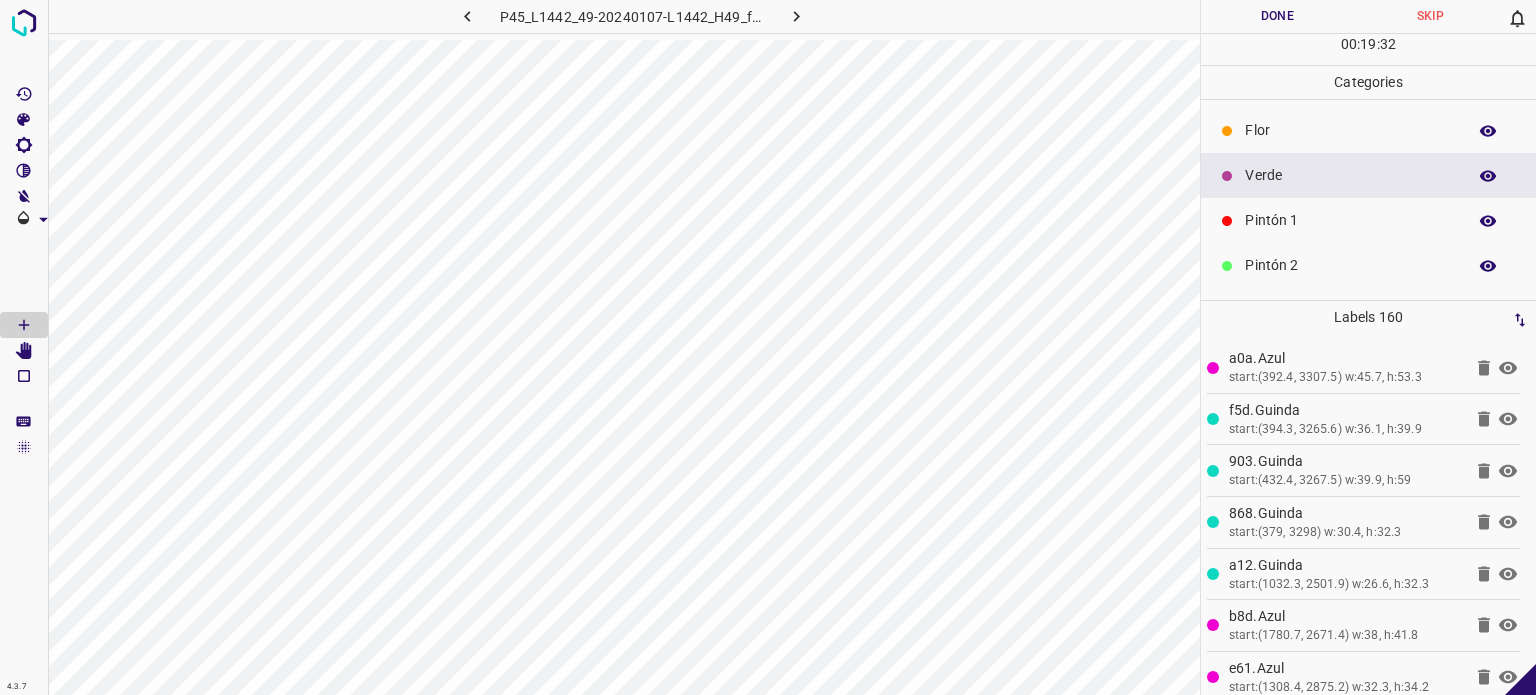 drag, startPoint x: 1260, startPoint y: 208, endPoint x: 1250, endPoint y: 201, distance: 12.206555 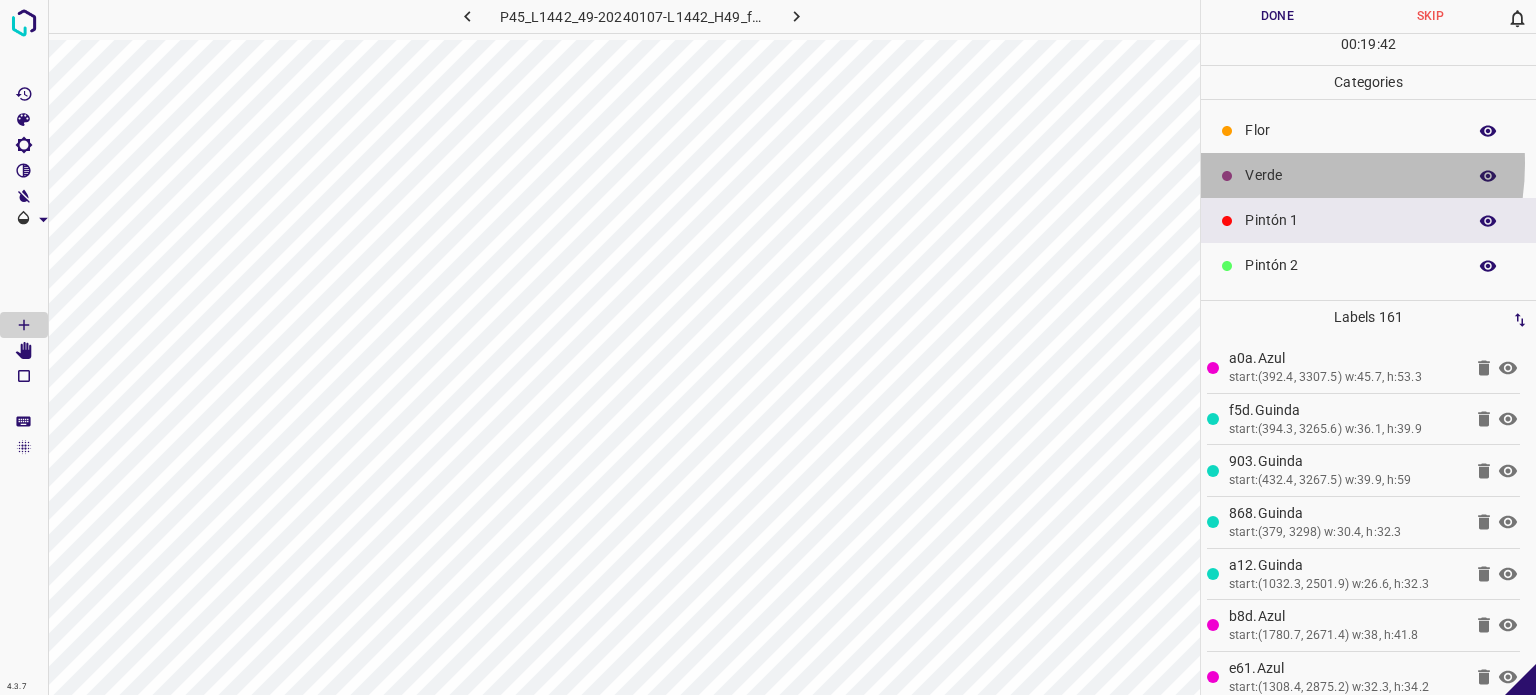 click on "Verde" at bounding box center [1368, 175] 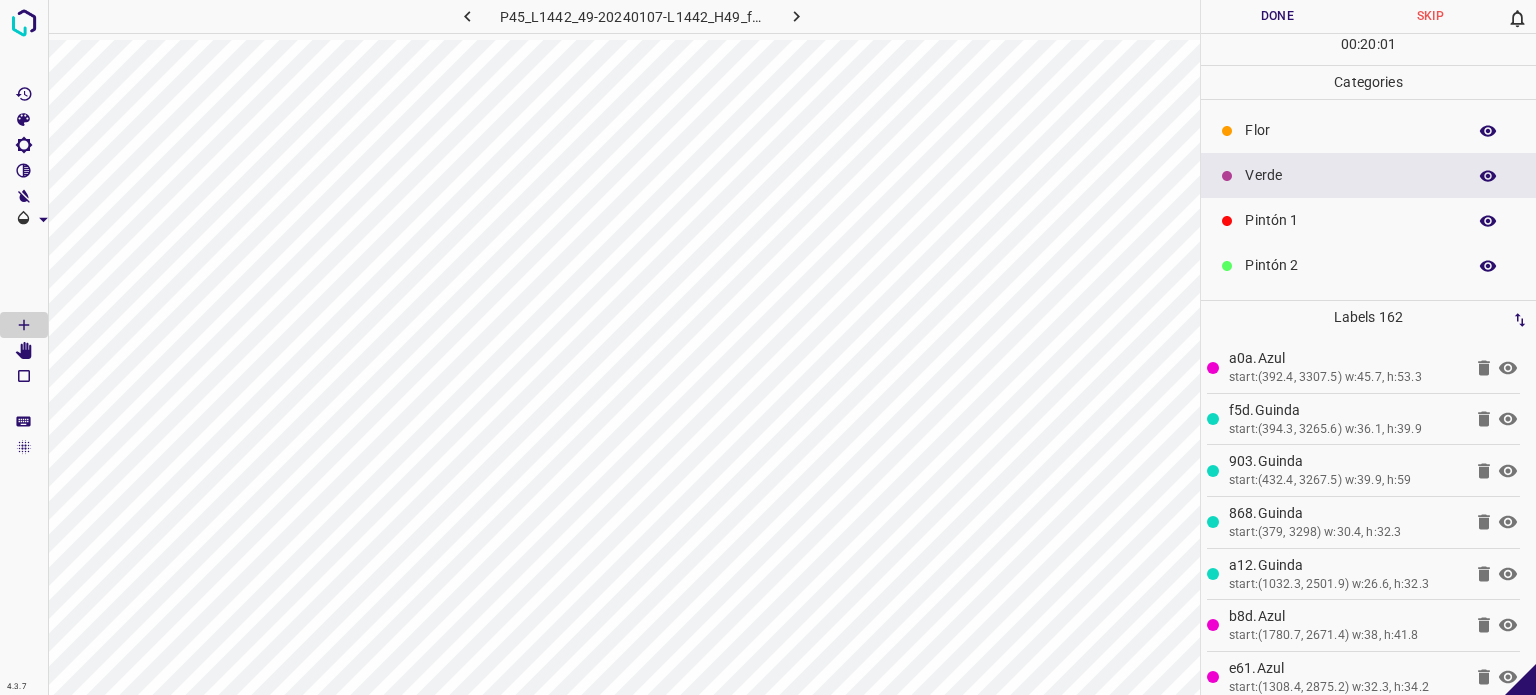 click on "Pintón 1" at bounding box center (1350, 220) 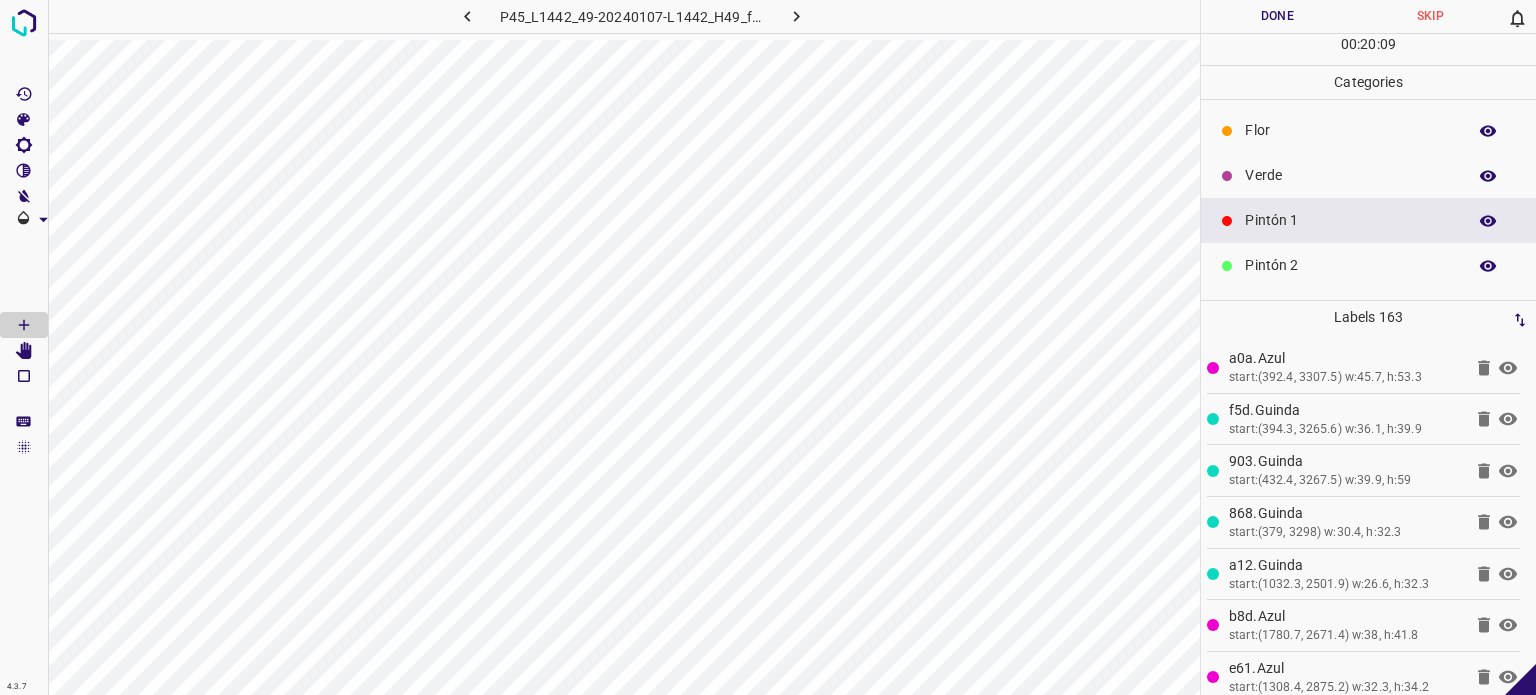 drag, startPoint x: 1289, startPoint y: 167, endPoint x: 1250, endPoint y: 160, distance: 39.623226 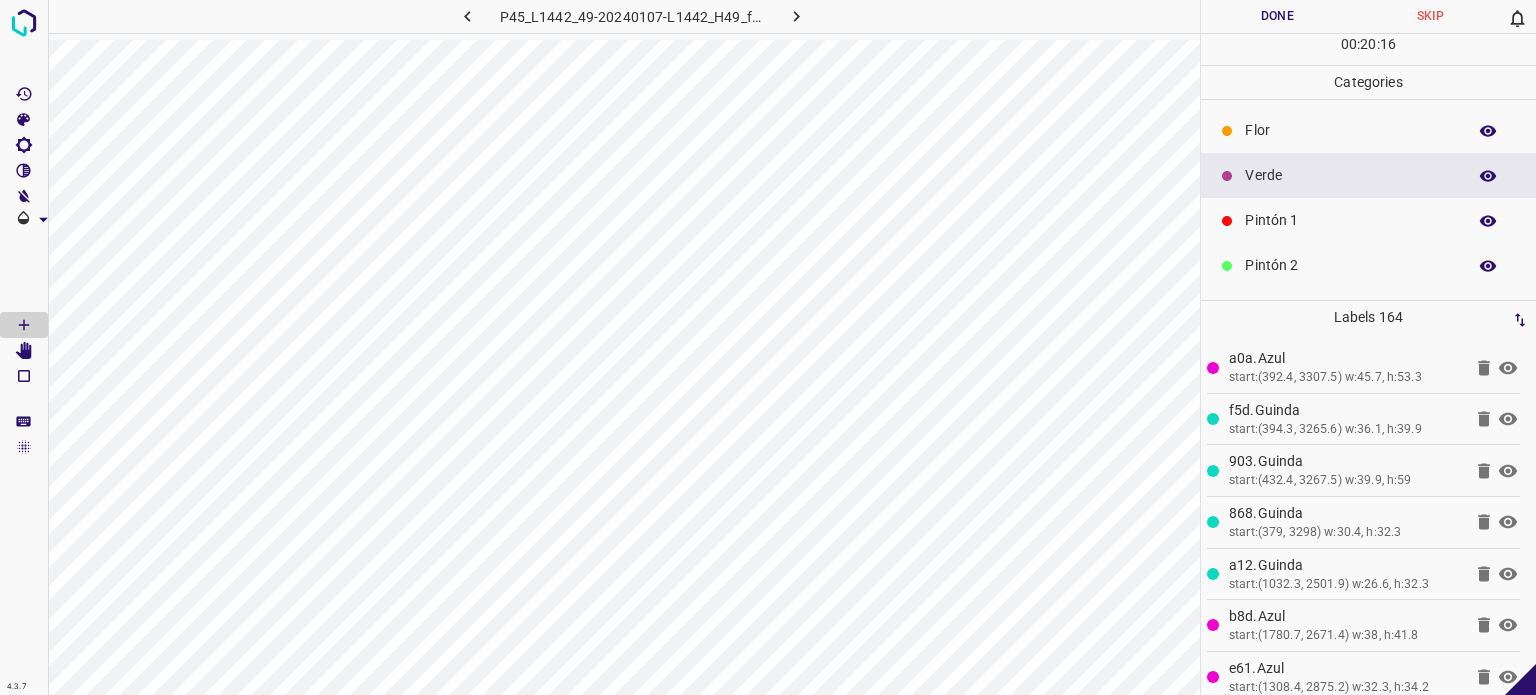 click on "Pintón 1" at bounding box center (1350, 220) 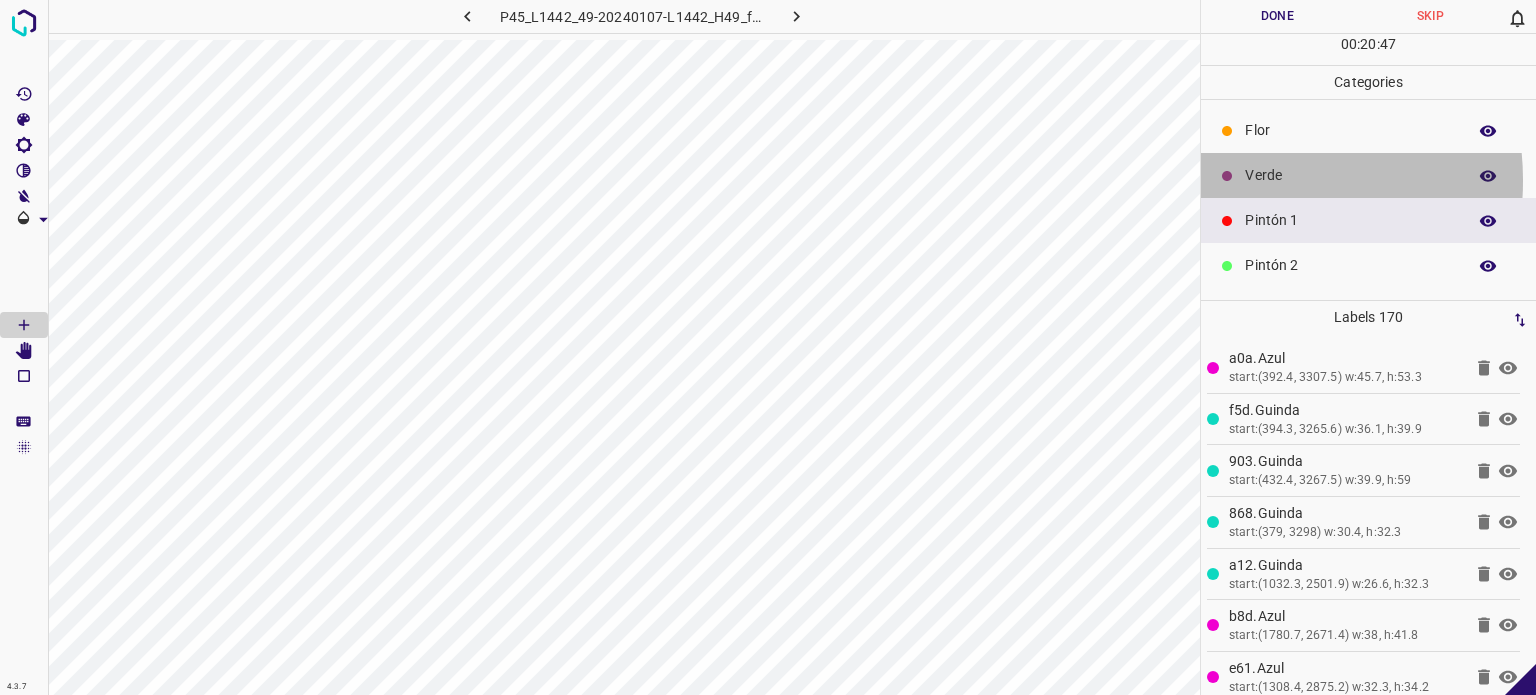 click on "Verde" at bounding box center (1368, 175) 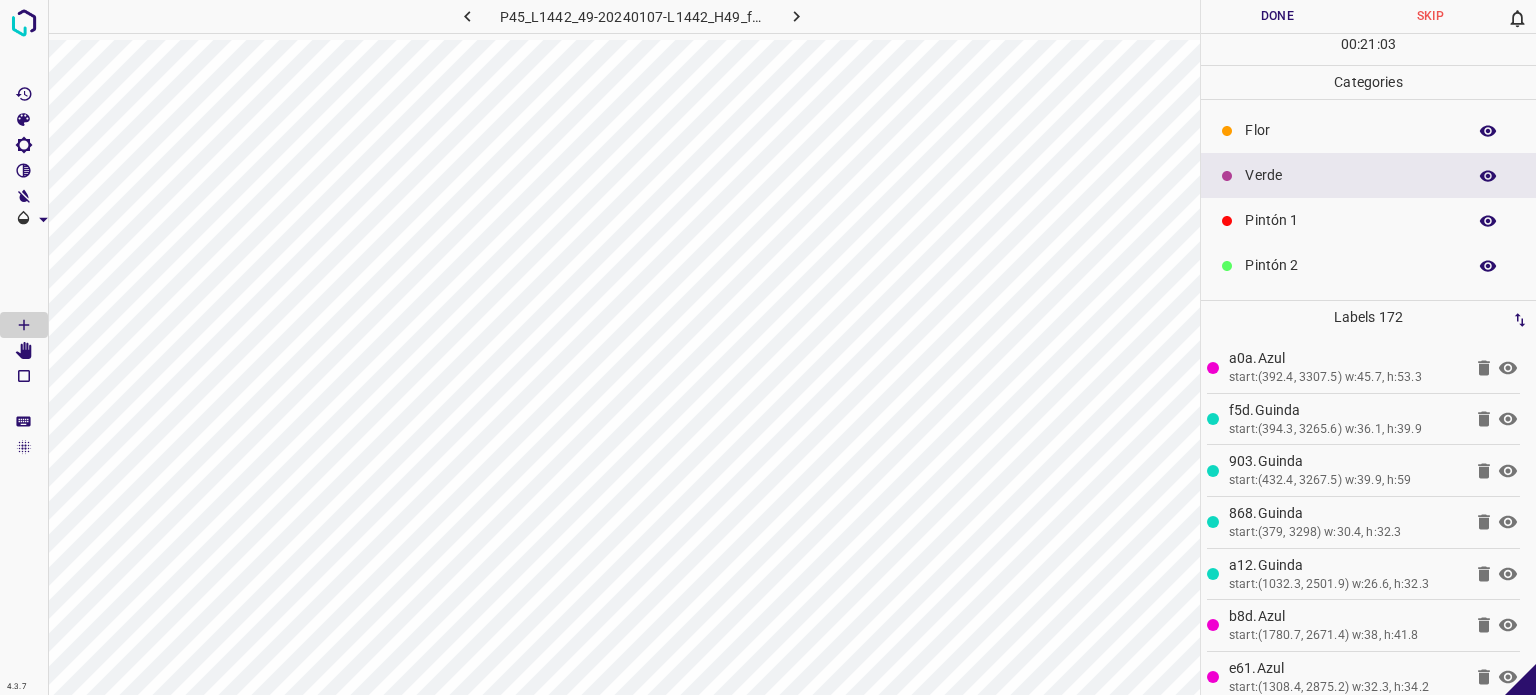 click on "Pintón 1" at bounding box center [1350, 220] 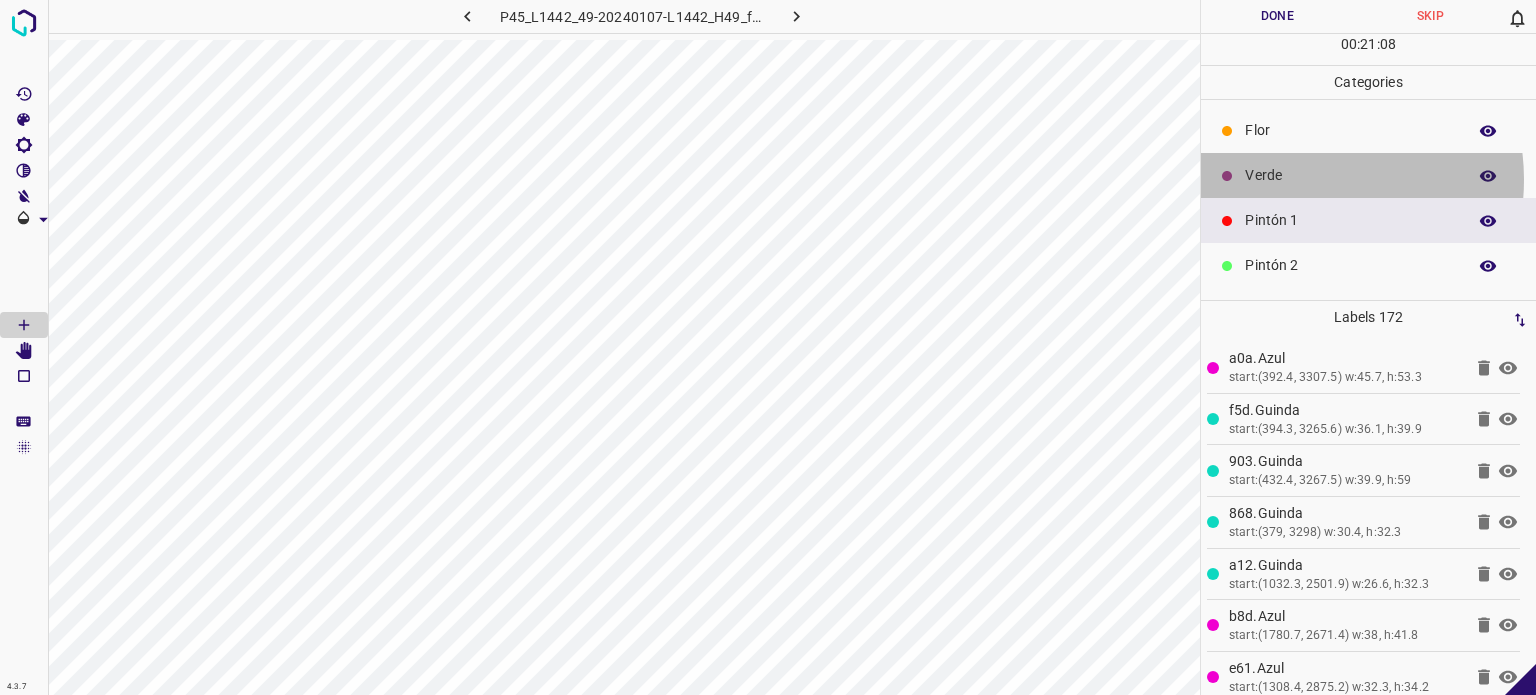 drag, startPoint x: 1298, startPoint y: 179, endPoint x: 1205, endPoint y: 205, distance: 96.56604 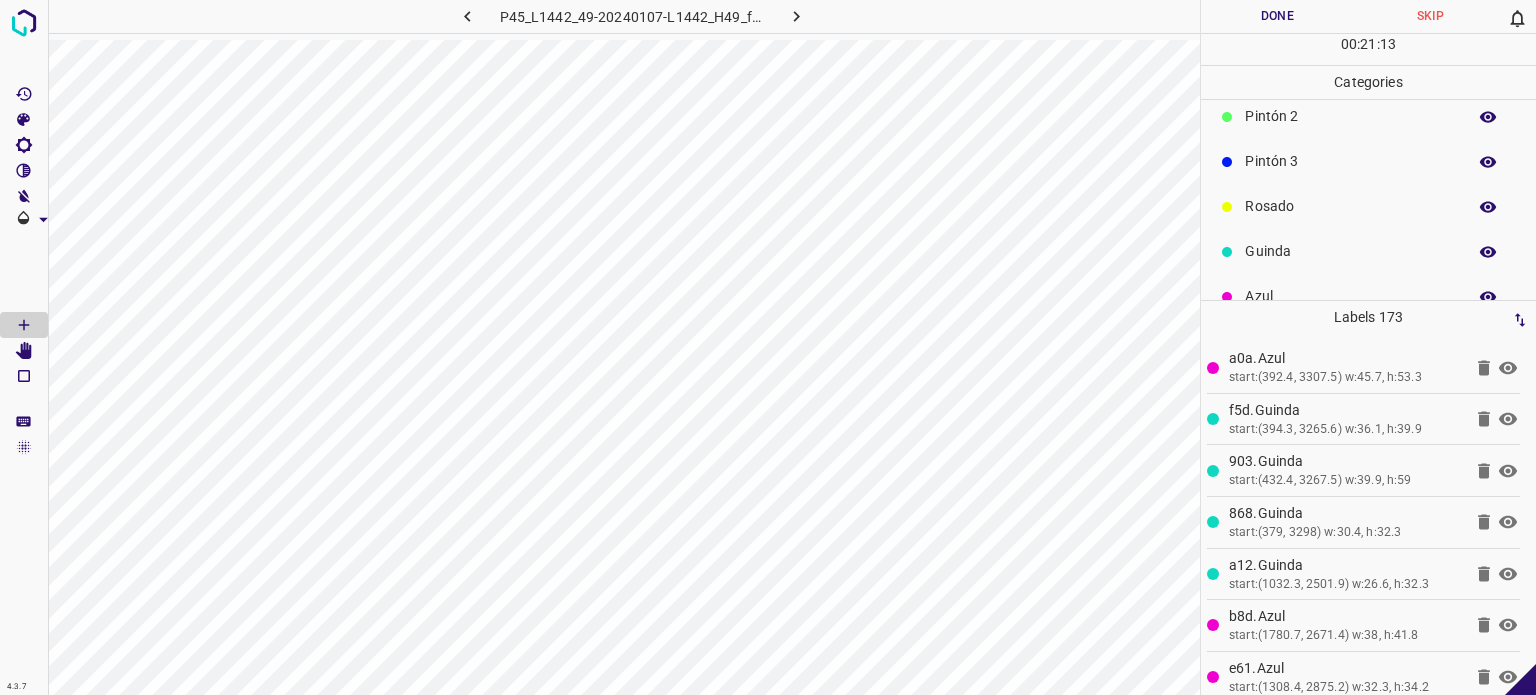 scroll, scrollTop: 176, scrollLeft: 0, axis: vertical 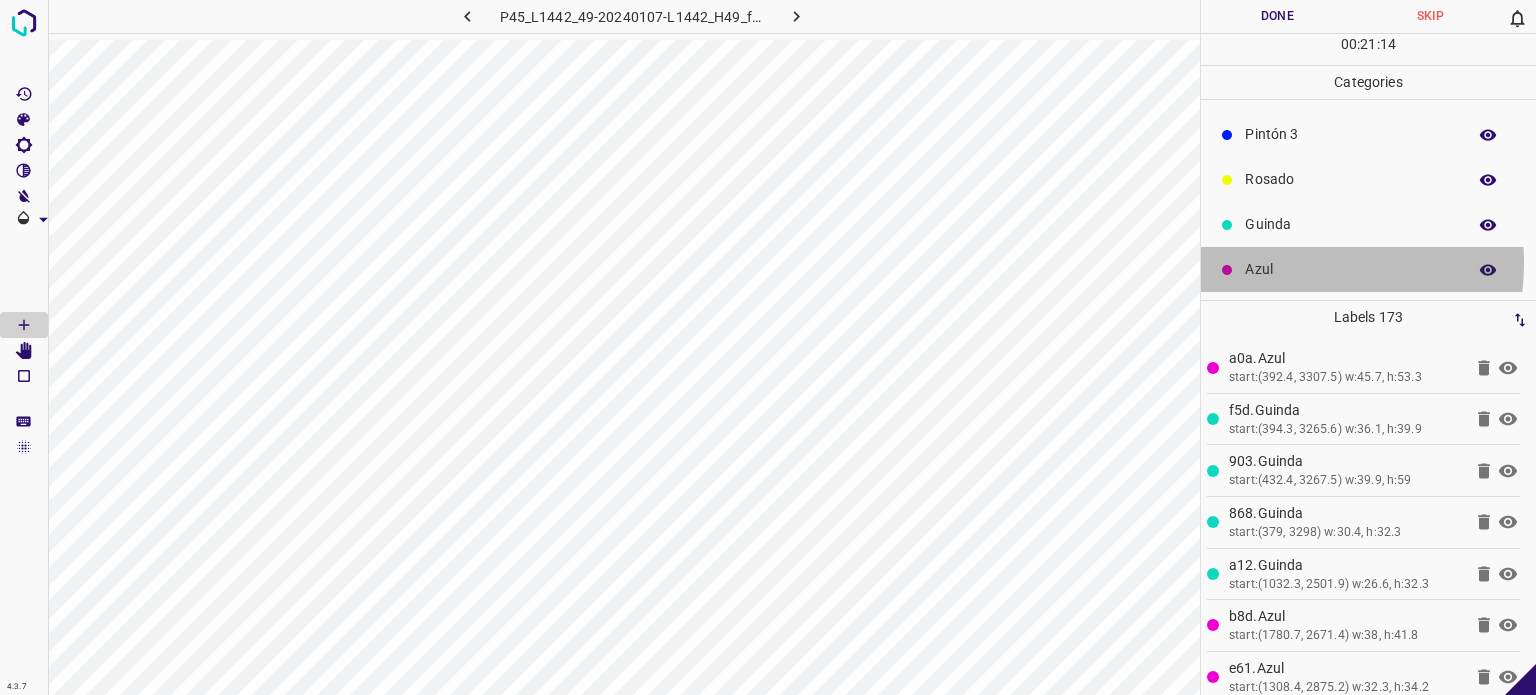 click on "Azul" at bounding box center [1350, 269] 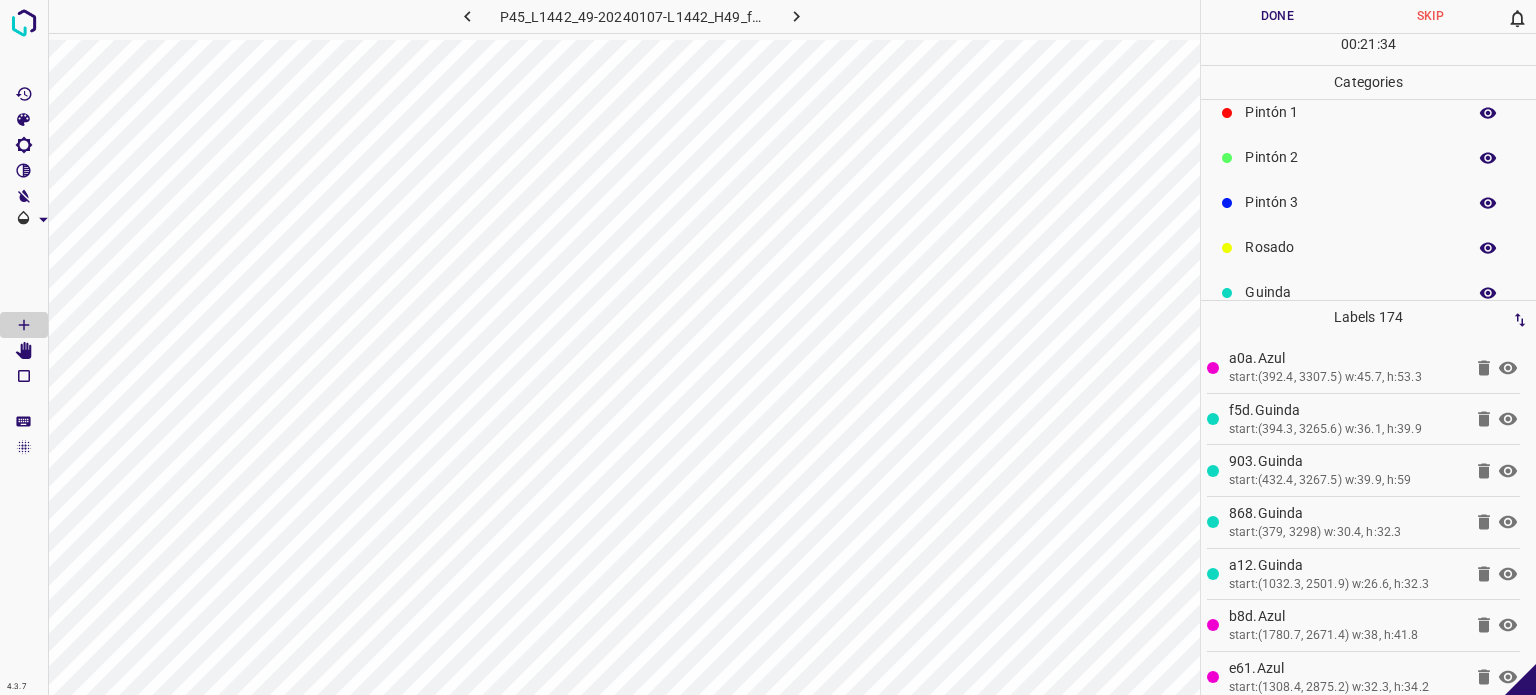 scroll, scrollTop: 0, scrollLeft: 0, axis: both 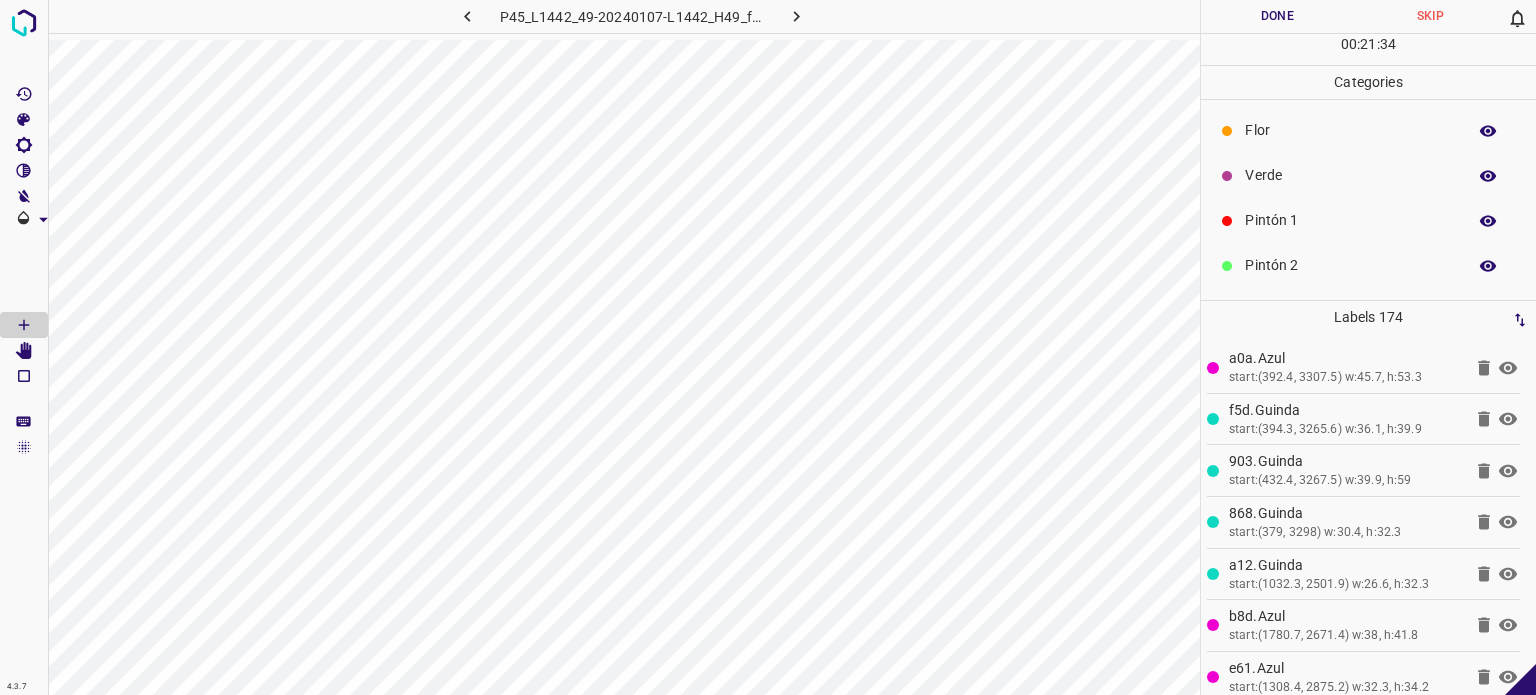 click on "Pintón 1" at bounding box center [1350, 220] 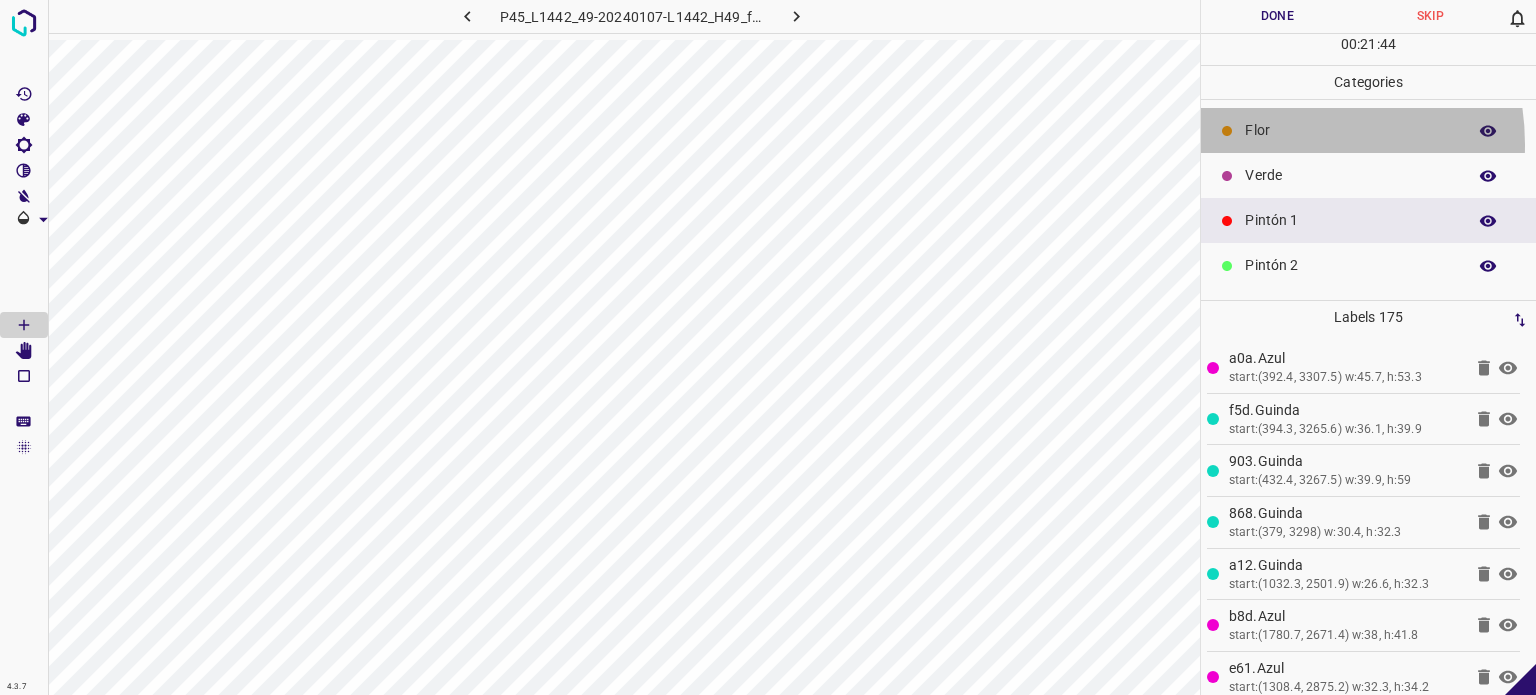 click on "Flor" at bounding box center [1368, 130] 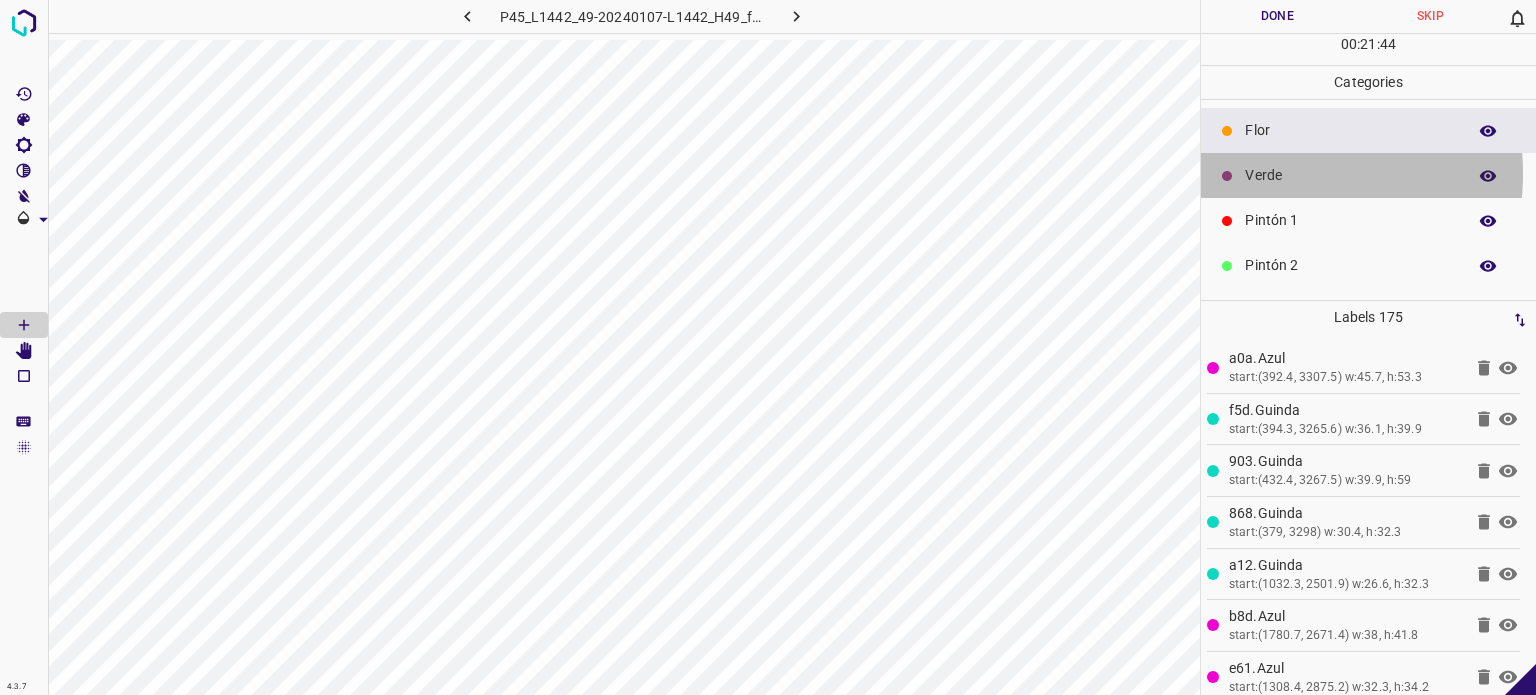 click on "Verde" at bounding box center (1350, 175) 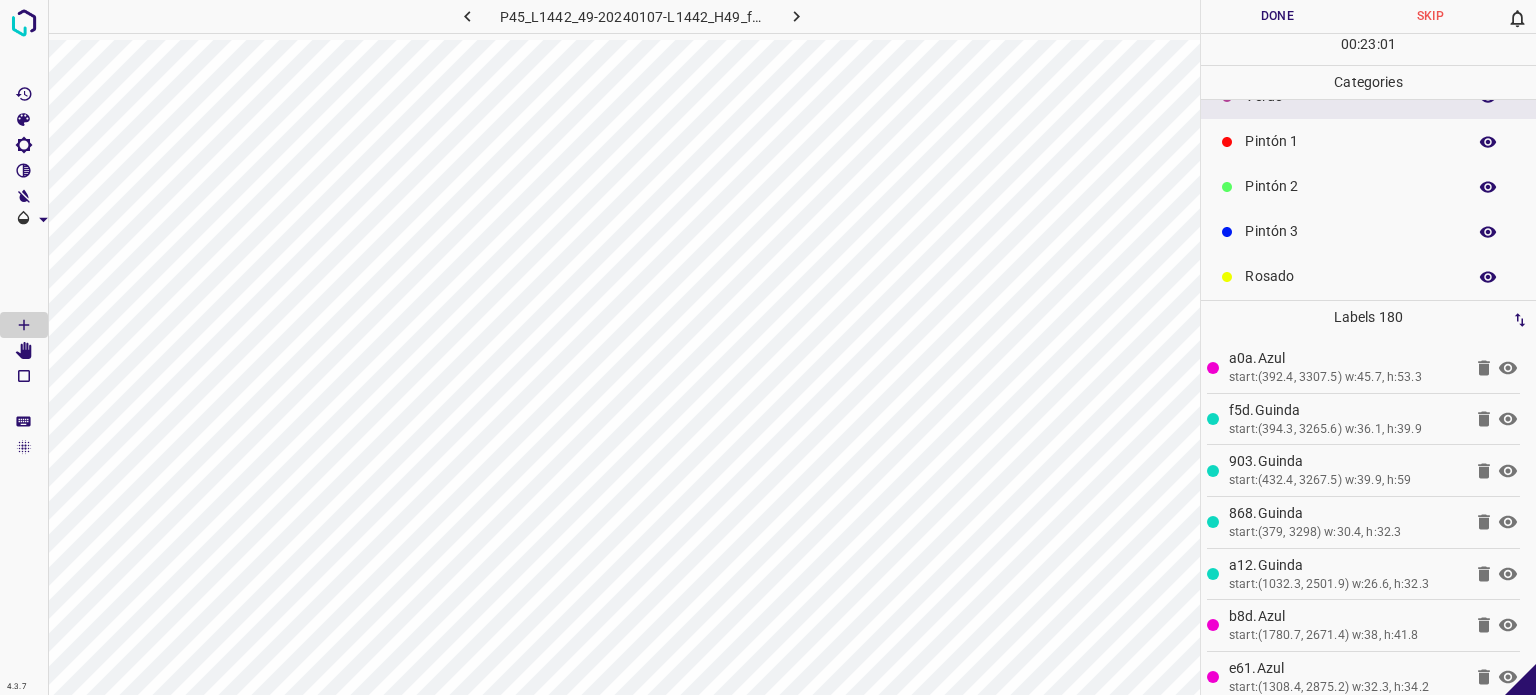 scroll, scrollTop: 176, scrollLeft: 0, axis: vertical 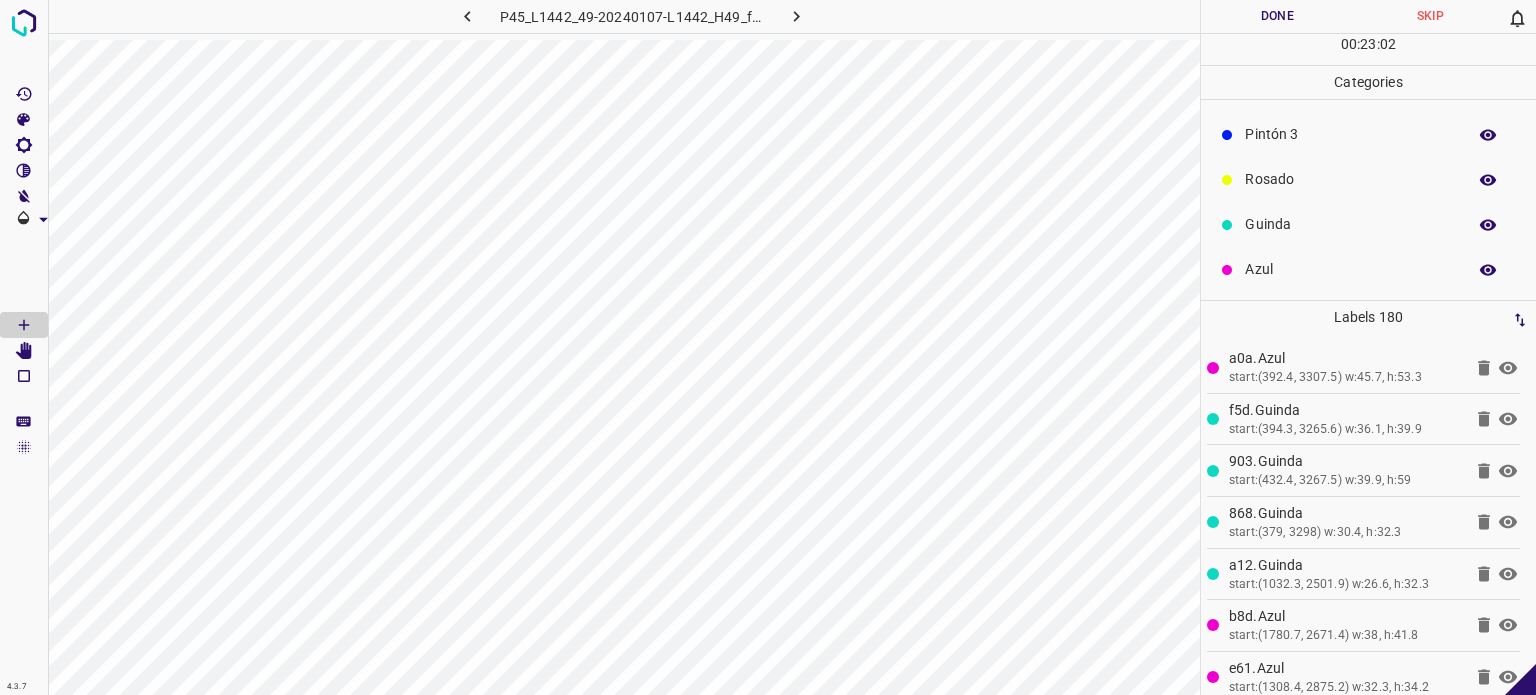 drag, startPoint x: 1292, startPoint y: 267, endPoint x: 1229, endPoint y: 272, distance: 63.1981 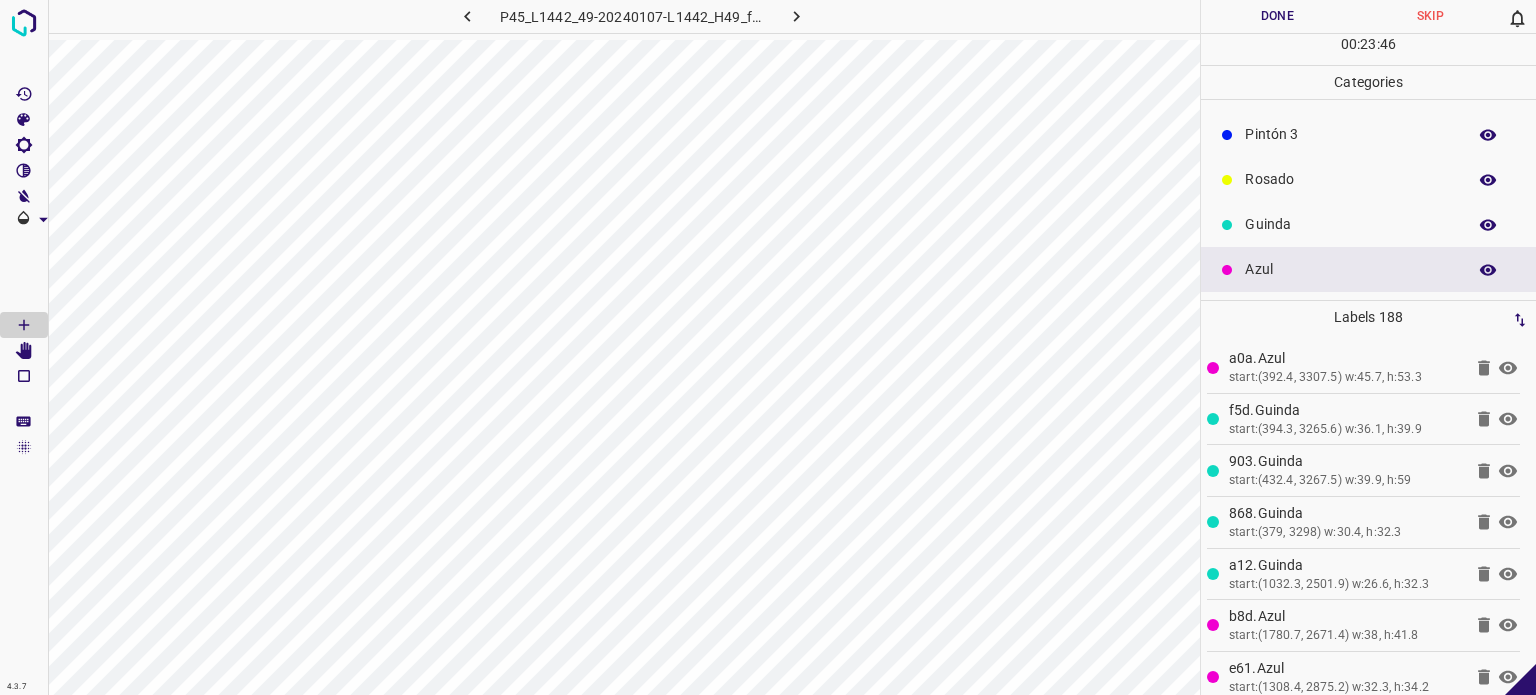 scroll, scrollTop: 76, scrollLeft: 0, axis: vertical 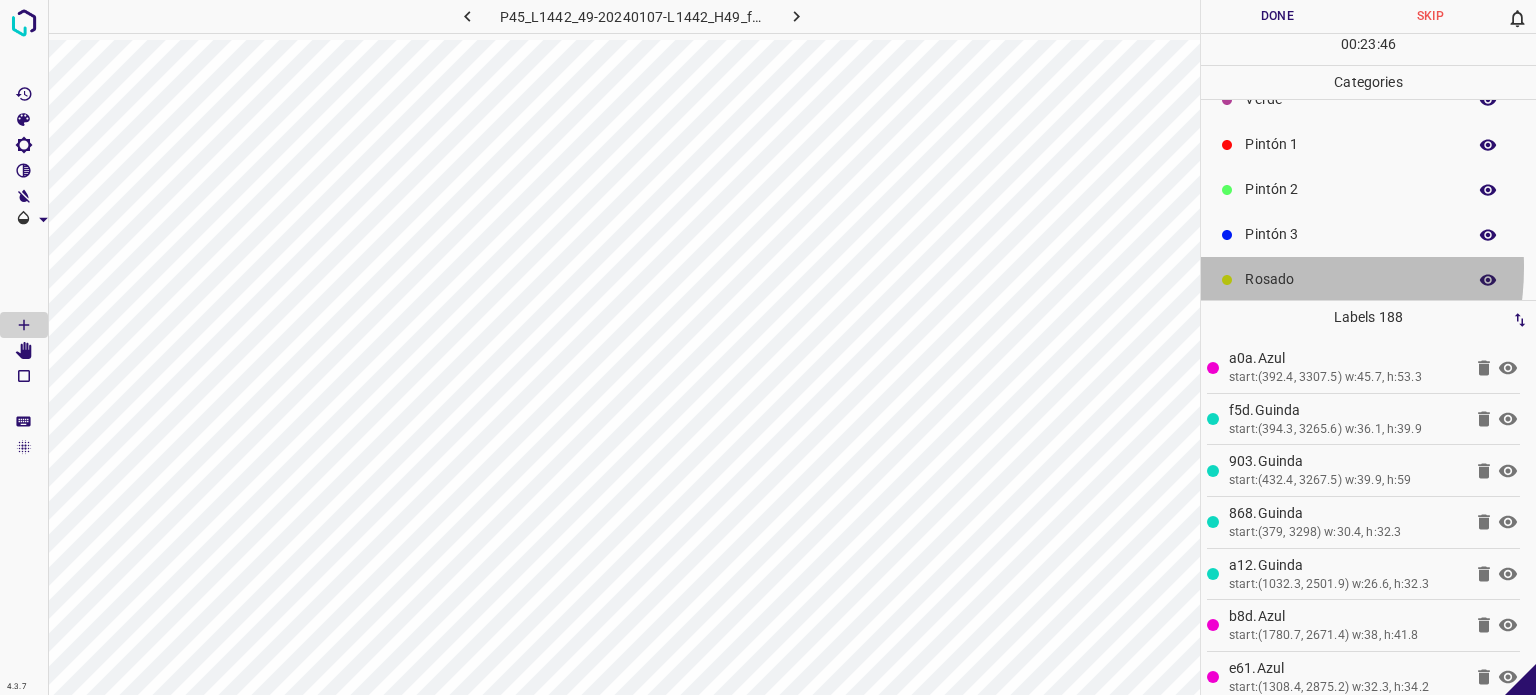 click on "Rosado" at bounding box center (1368, 279) 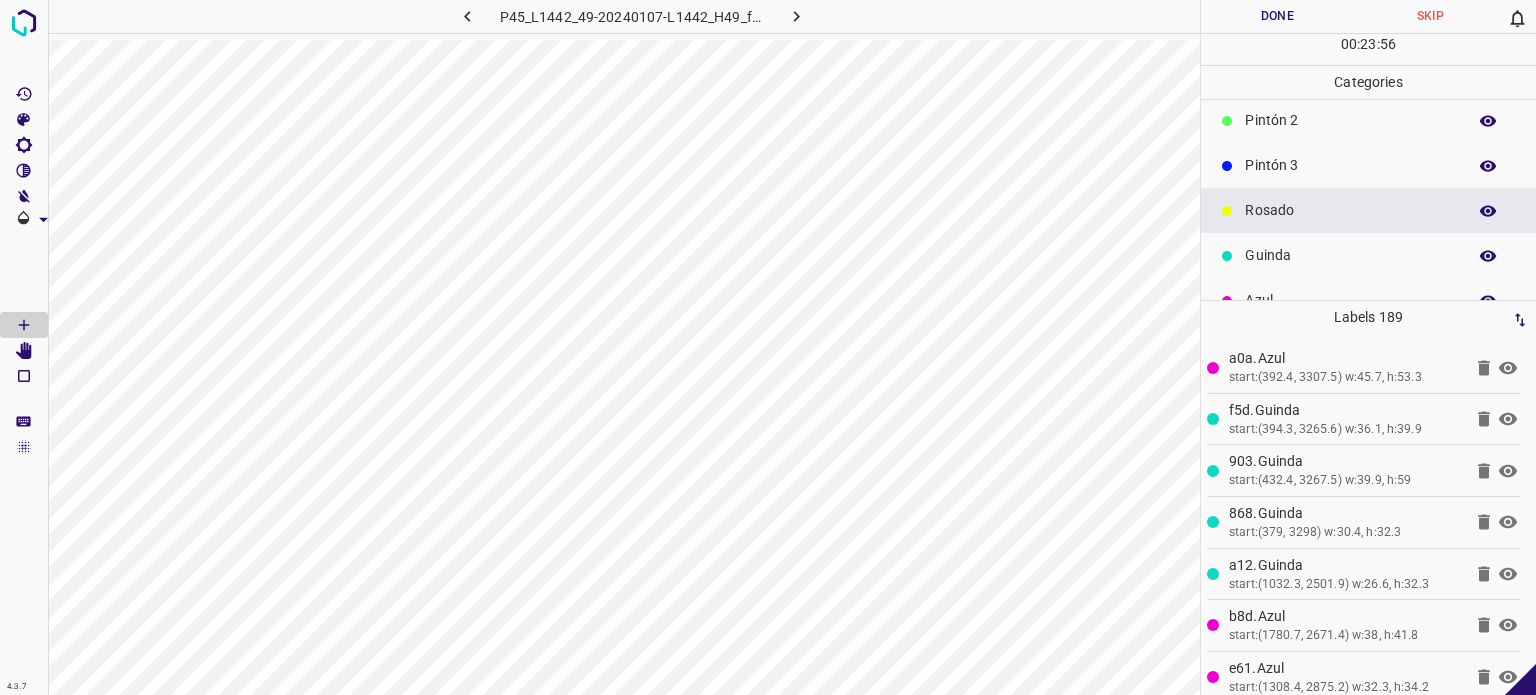 scroll, scrollTop: 176, scrollLeft: 0, axis: vertical 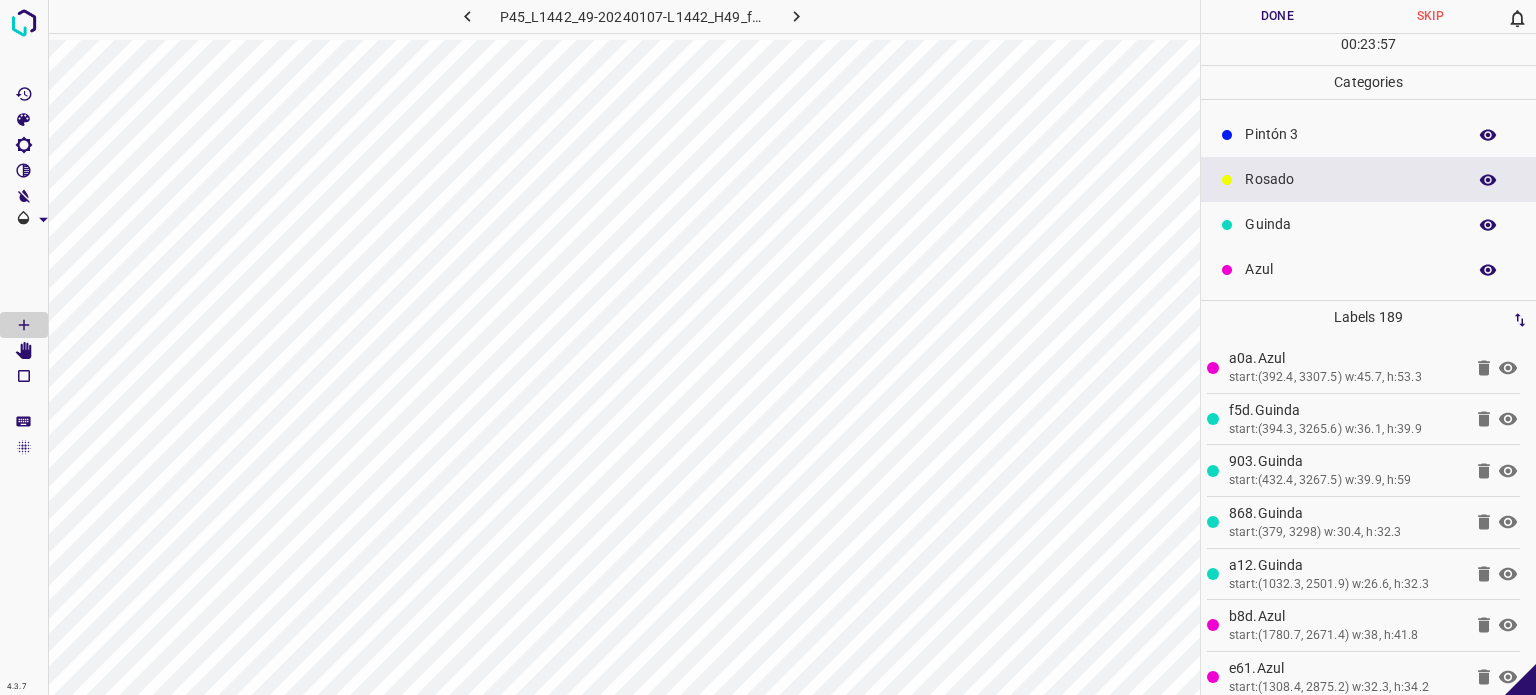 click on "Azul" at bounding box center [1368, 269] 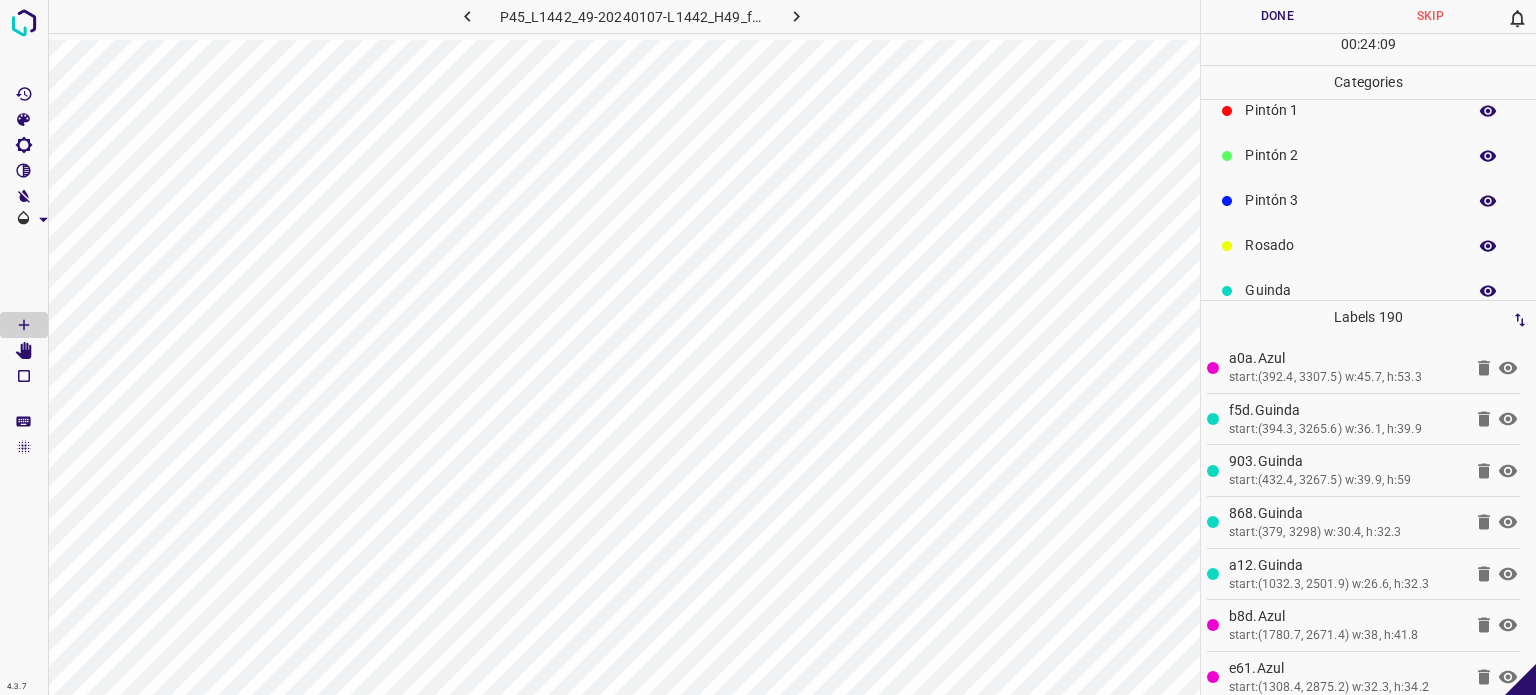 scroll, scrollTop: 76, scrollLeft: 0, axis: vertical 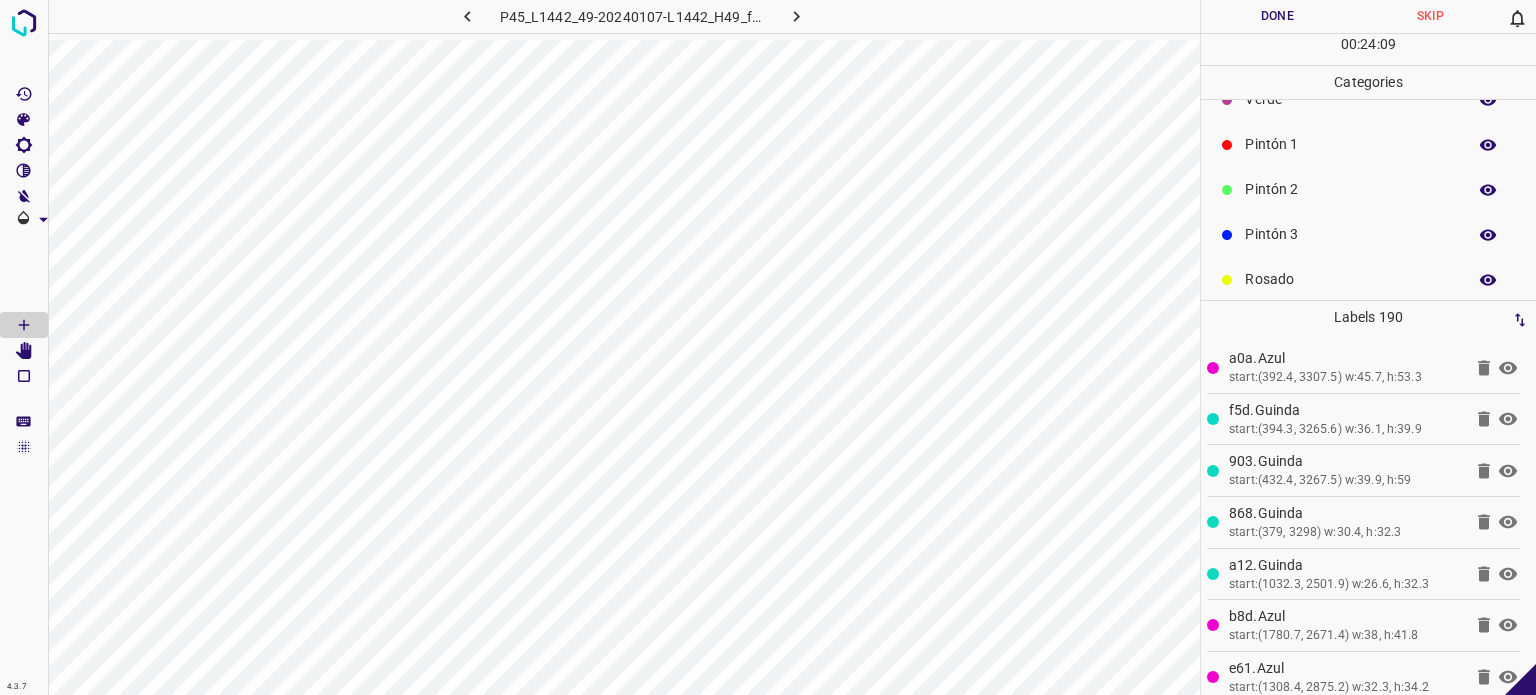 click on "Pintón 1" at bounding box center (1350, 144) 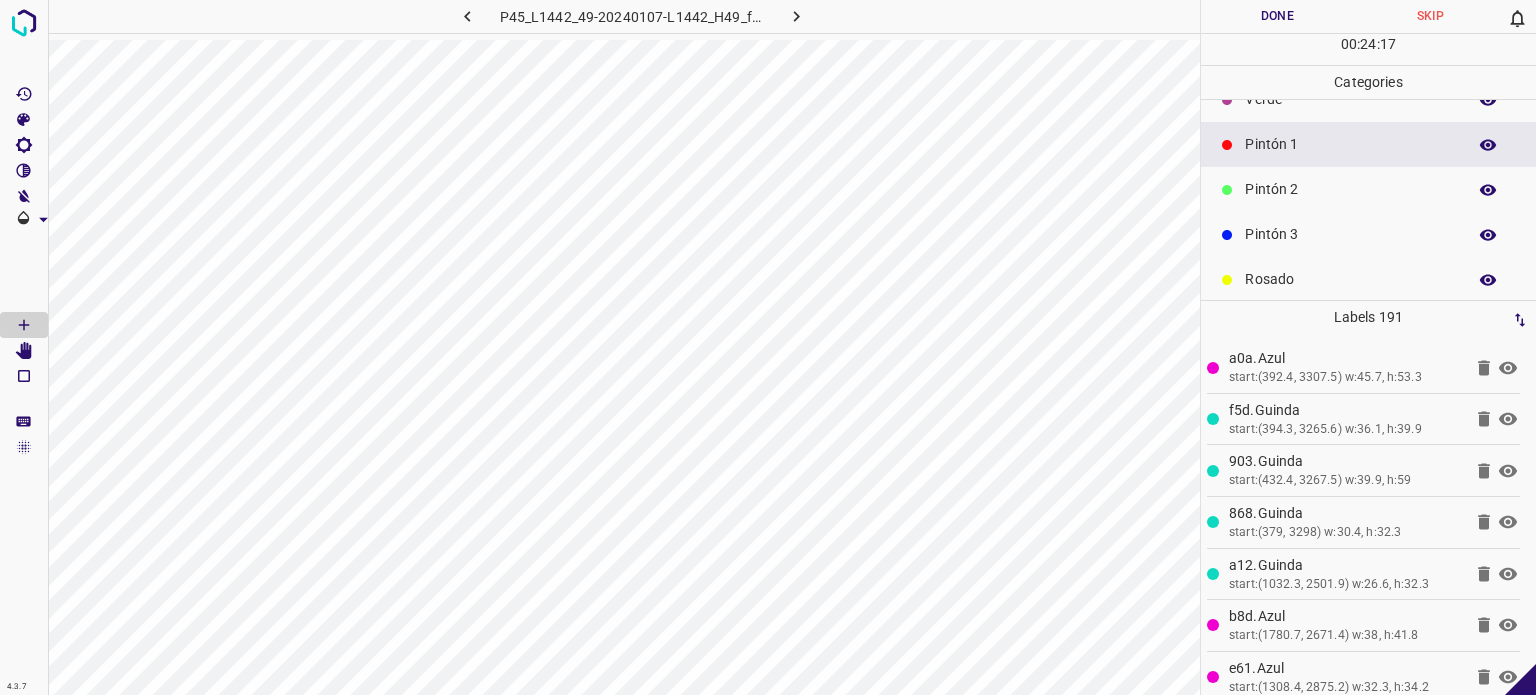 click on "Pintón 2" at bounding box center [1350, 189] 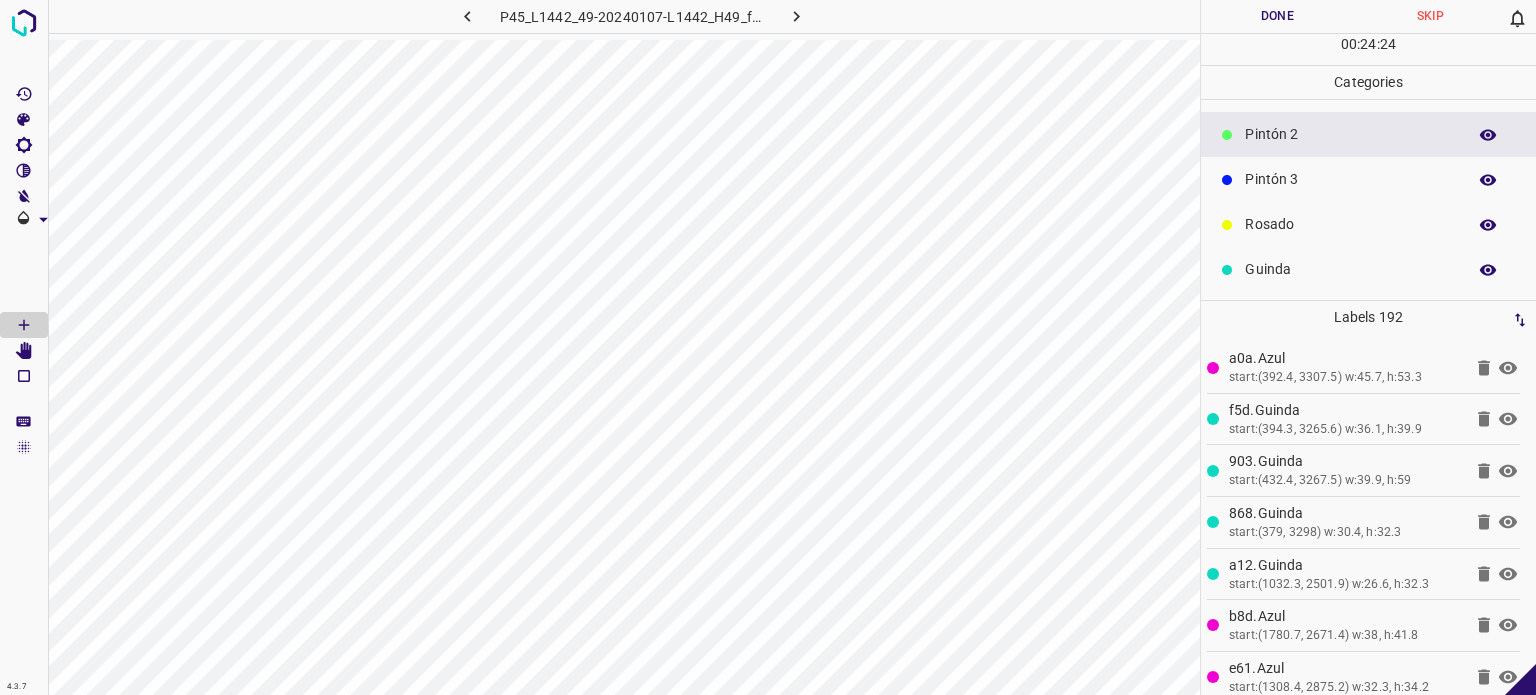 scroll, scrollTop: 176, scrollLeft: 0, axis: vertical 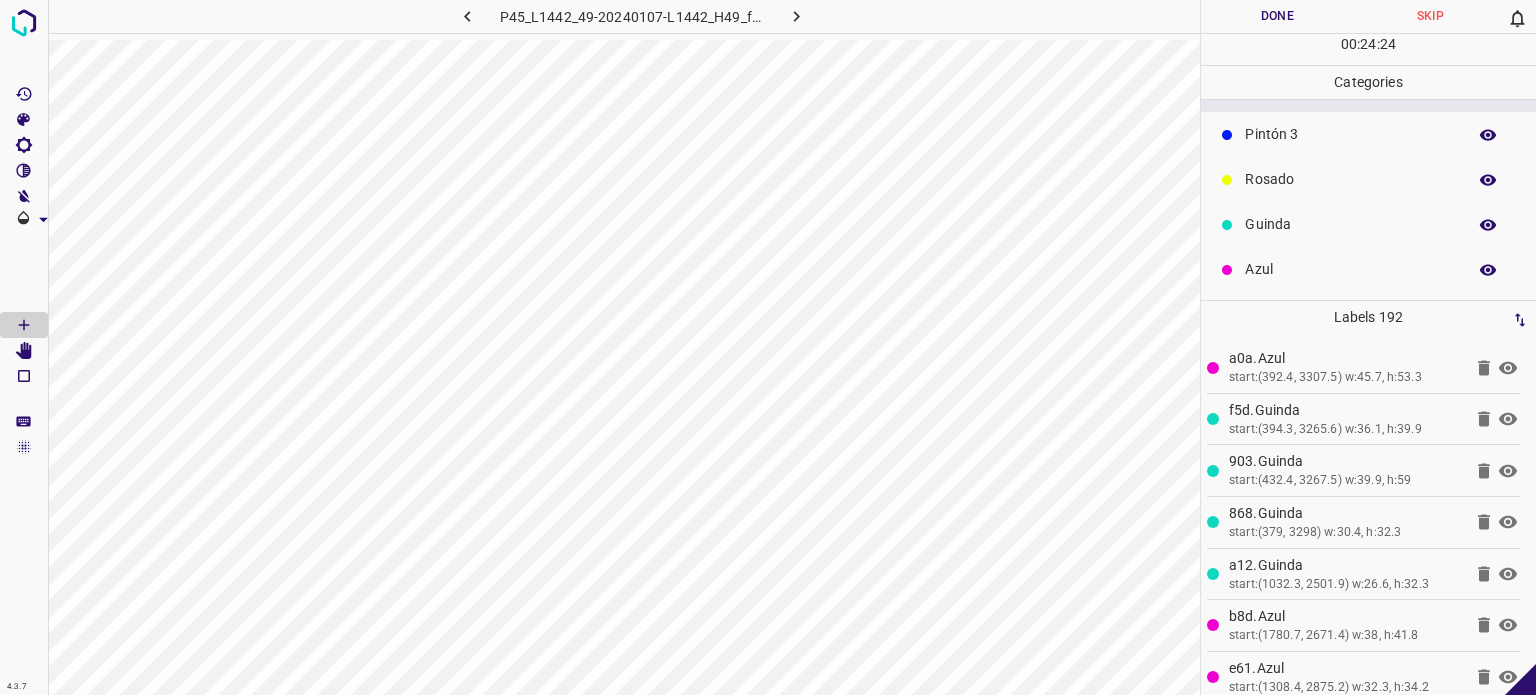 click on "Azul" at bounding box center (1350, 269) 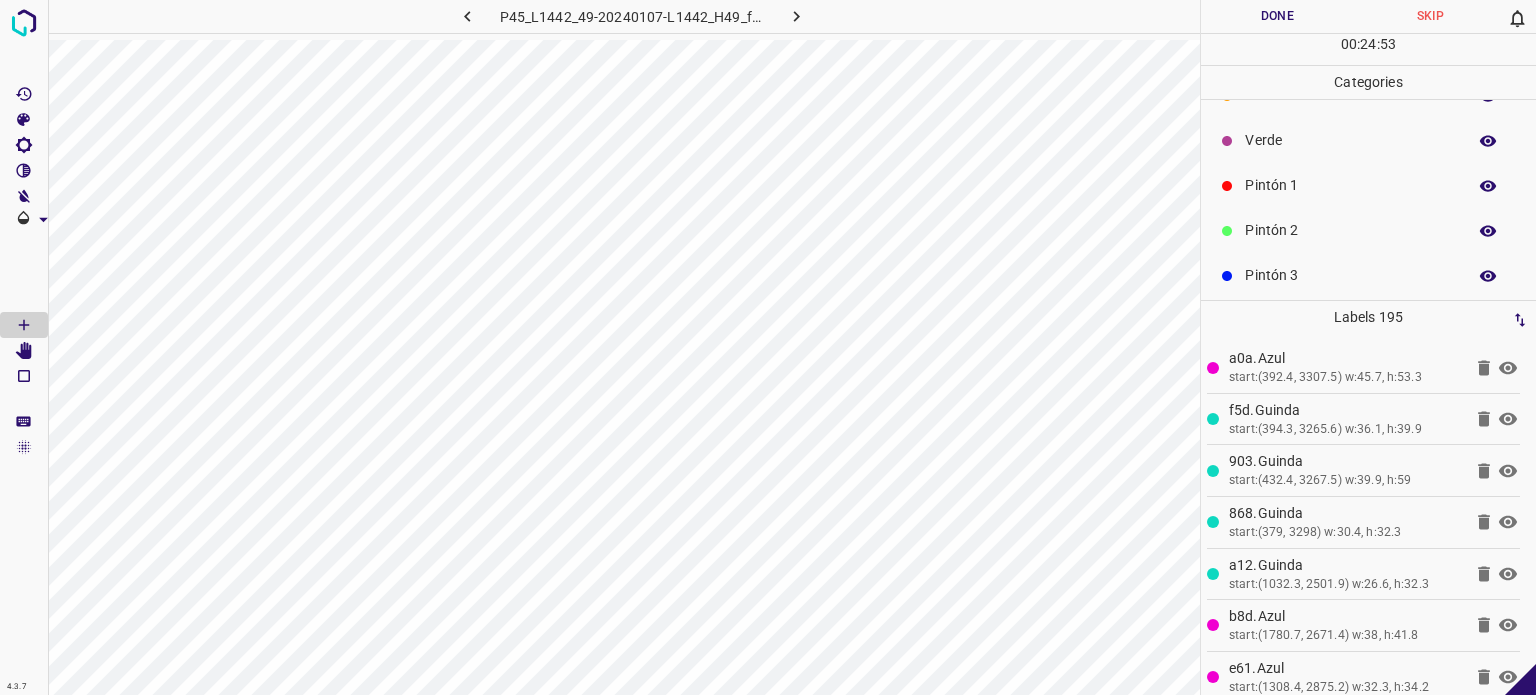 scroll, scrollTop: 0, scrollLeft: 0, axis: both 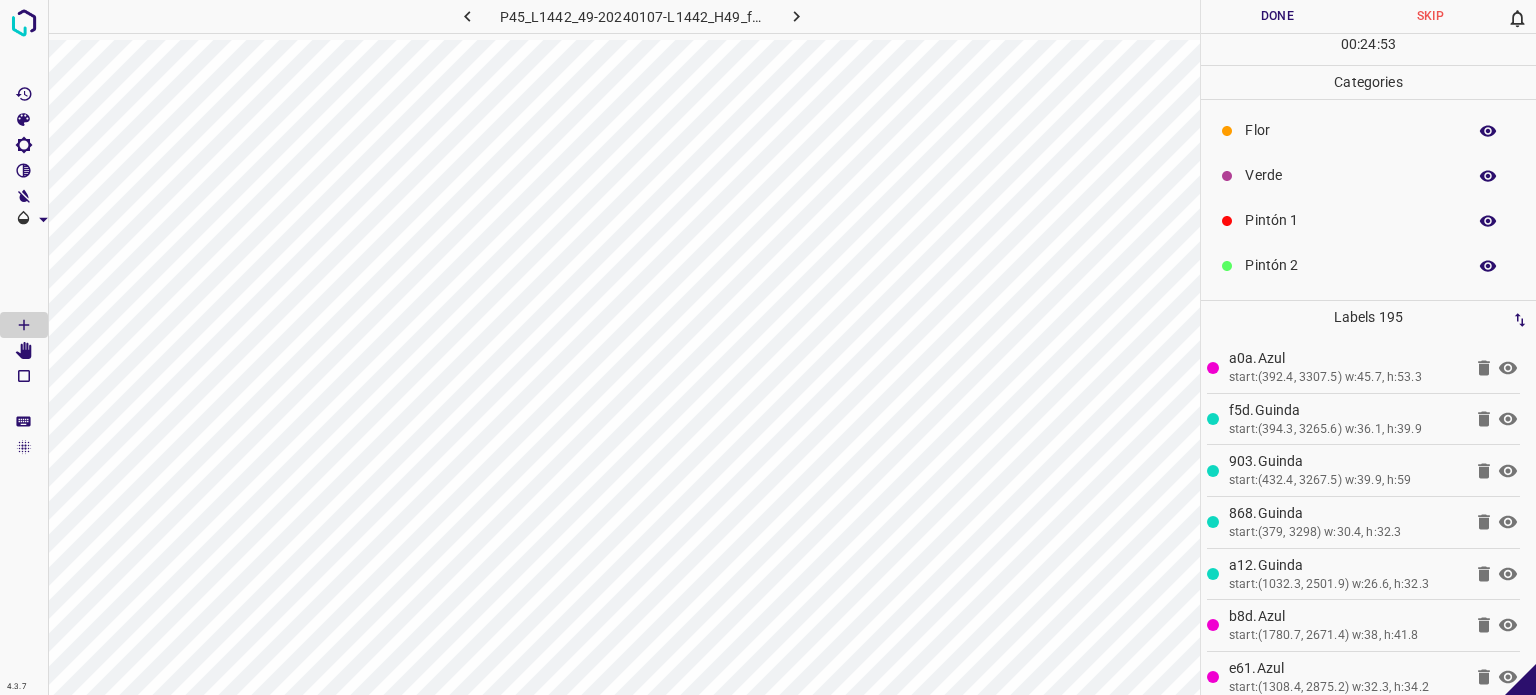 click on "Verde" at bounding box center [1350, 175] 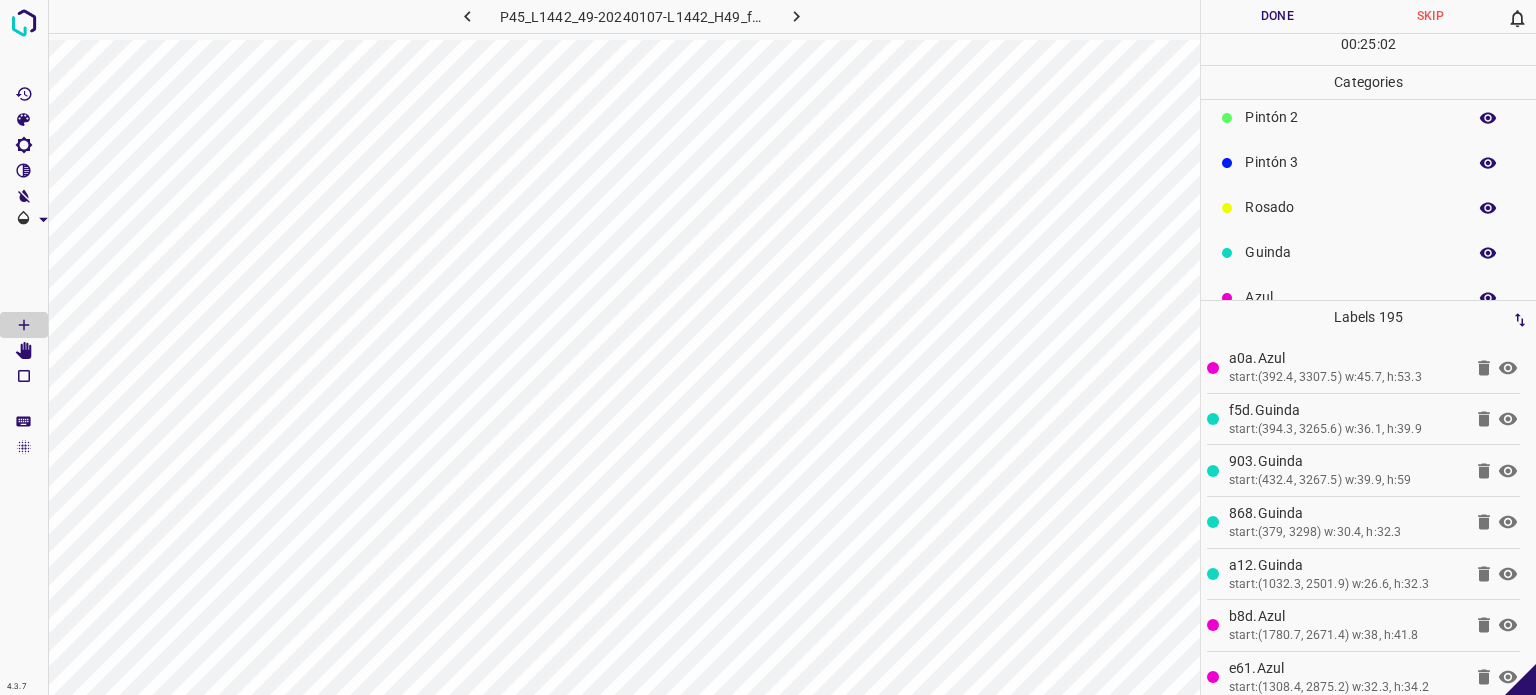 scroll, scrollTop: 176, scrollLeft: 0, axis: vertical 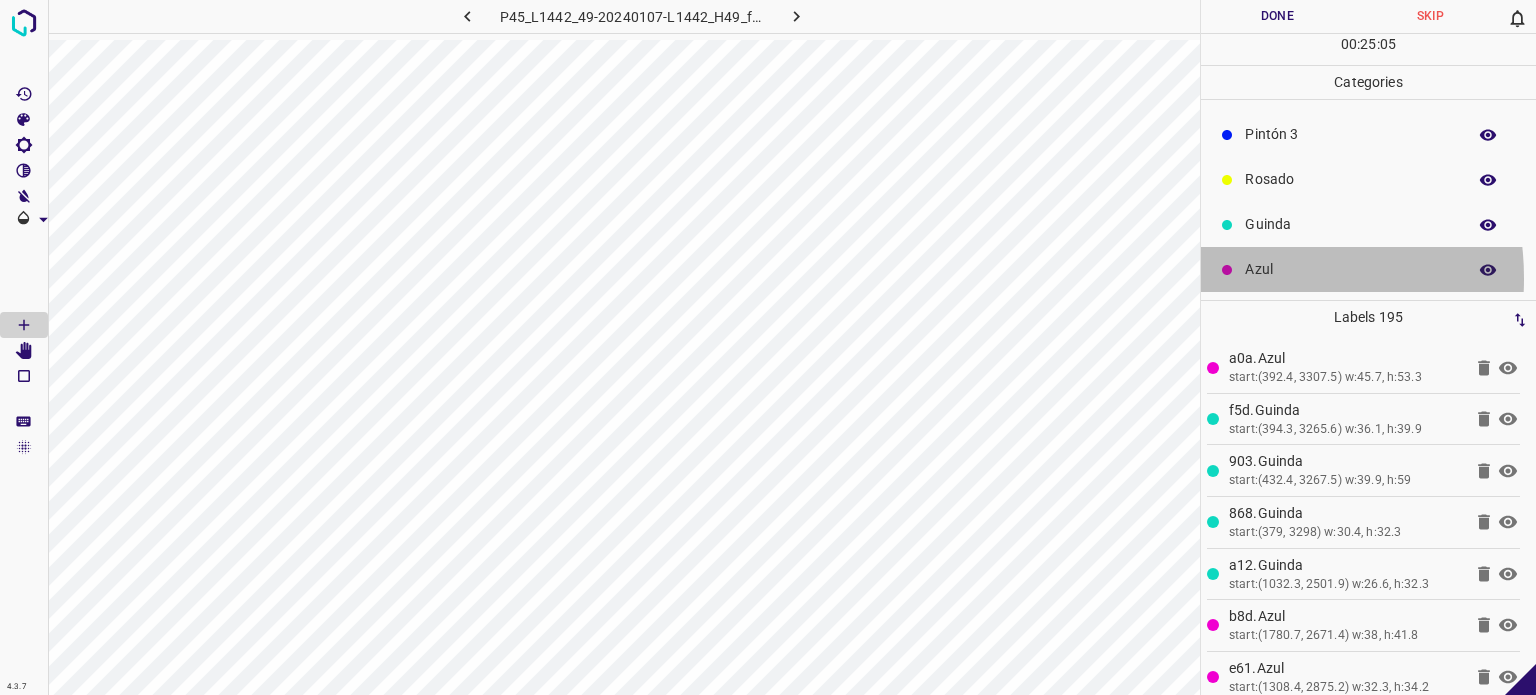 click at bounding box center (1227, 270) 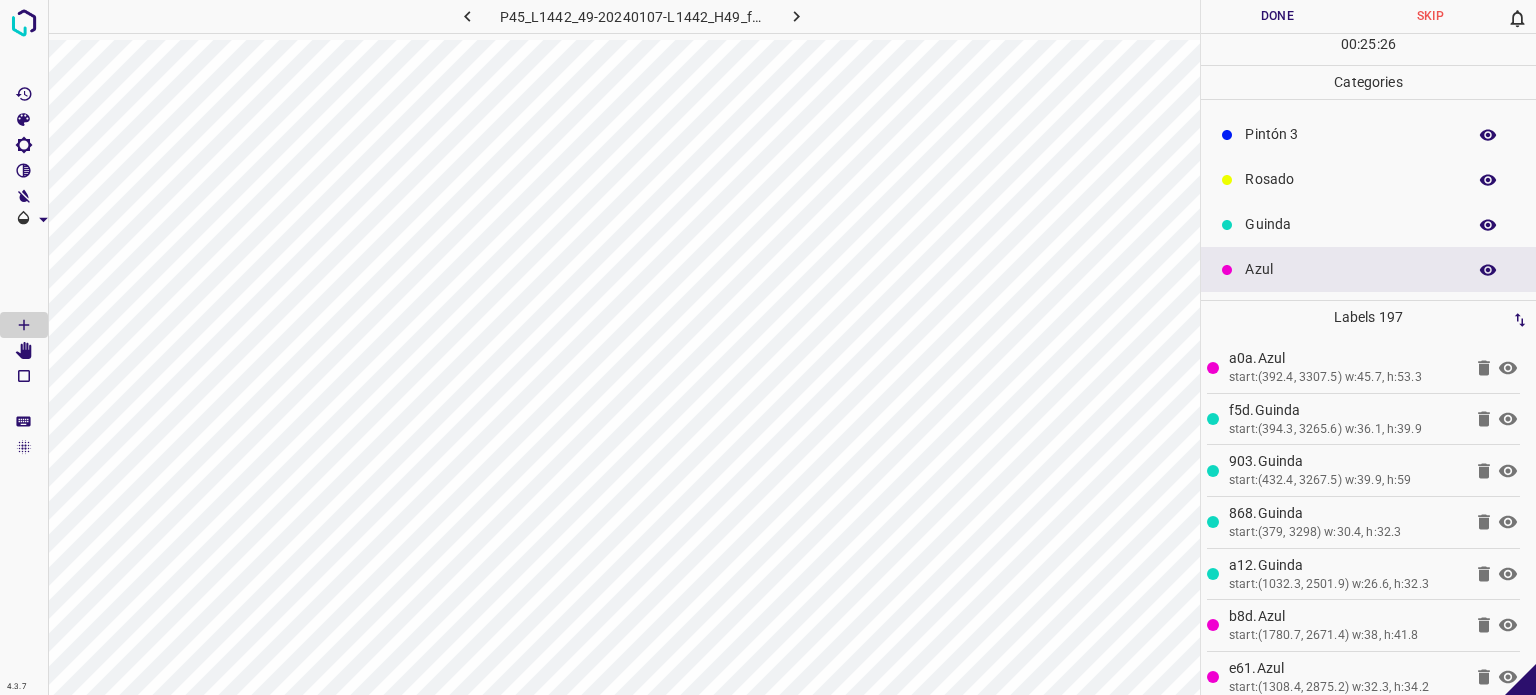 click on "Rosado" at bounding box center [1350, 179] 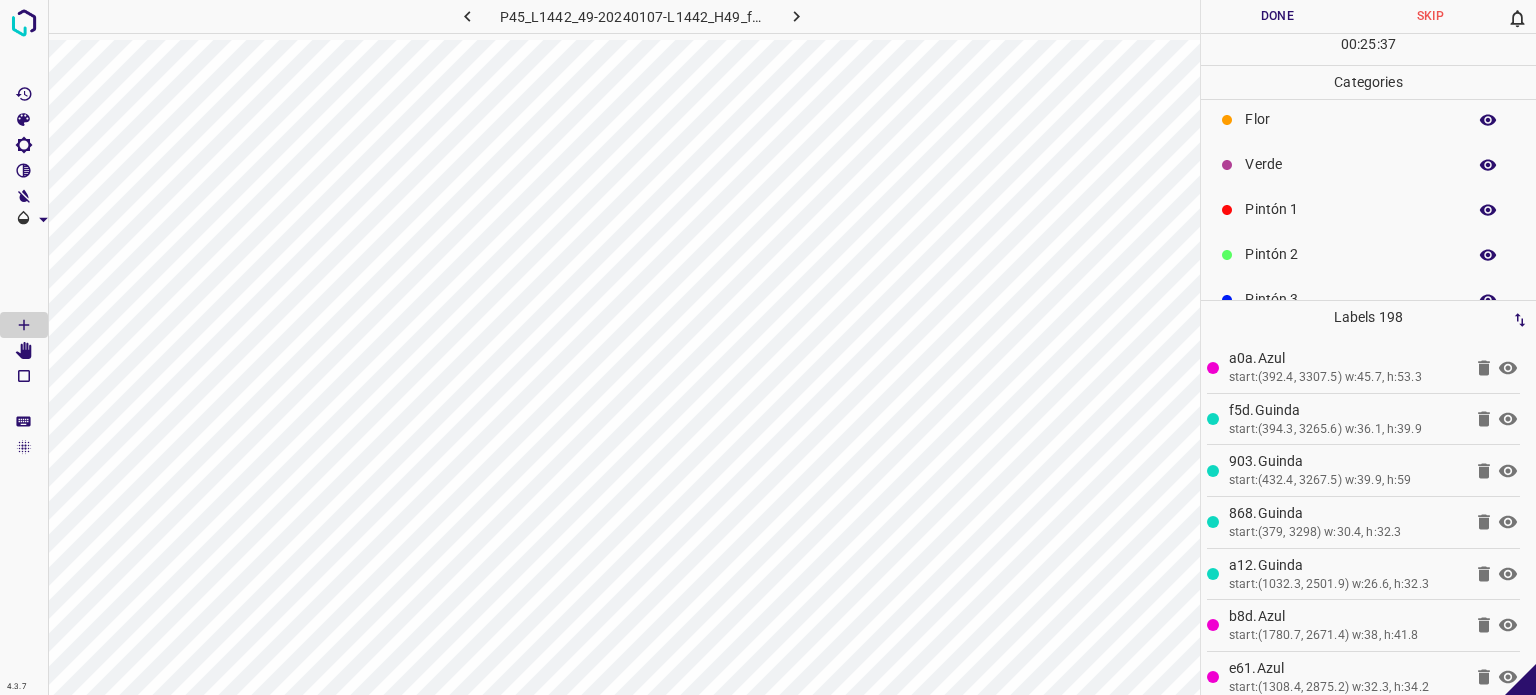 scroll, scrollTop: 0, scrollLeft: 0, axis: both 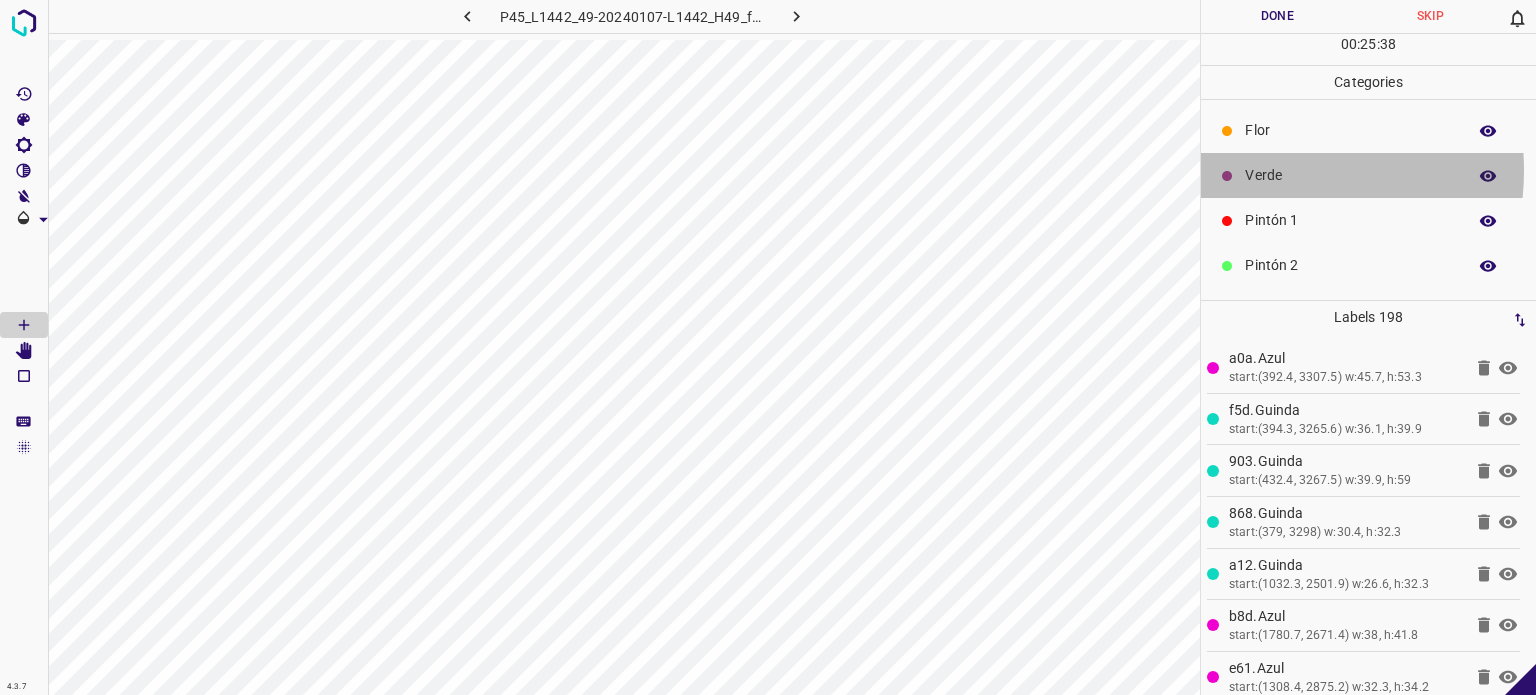click on "Verde" at bounding box center (1350, 175) 